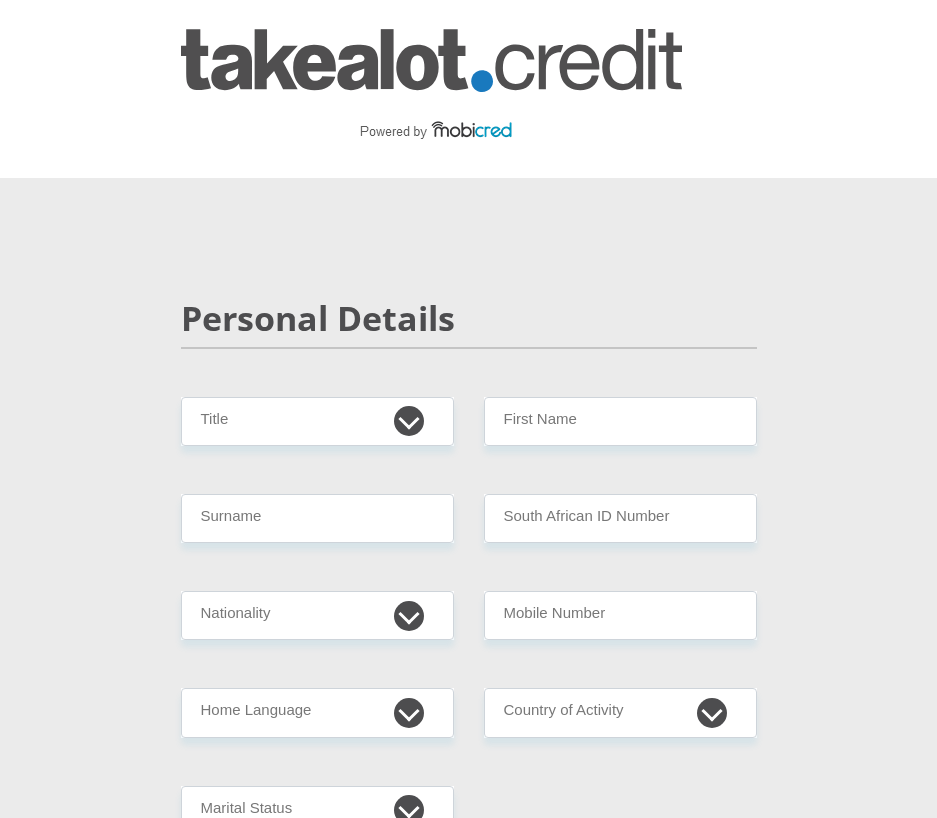 scroll, scrollTop: 0, scrollLeft: 0, axis: both 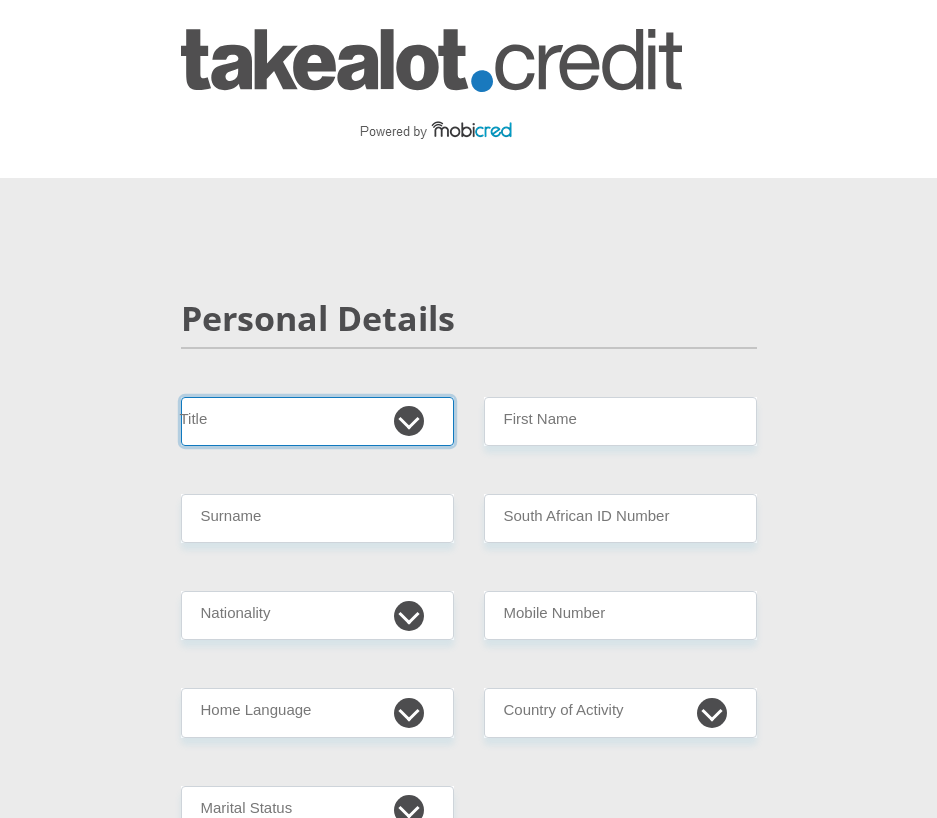 click on "Mr
Ms
Mrs
Dr
Other" at bounding box center (317, 421) 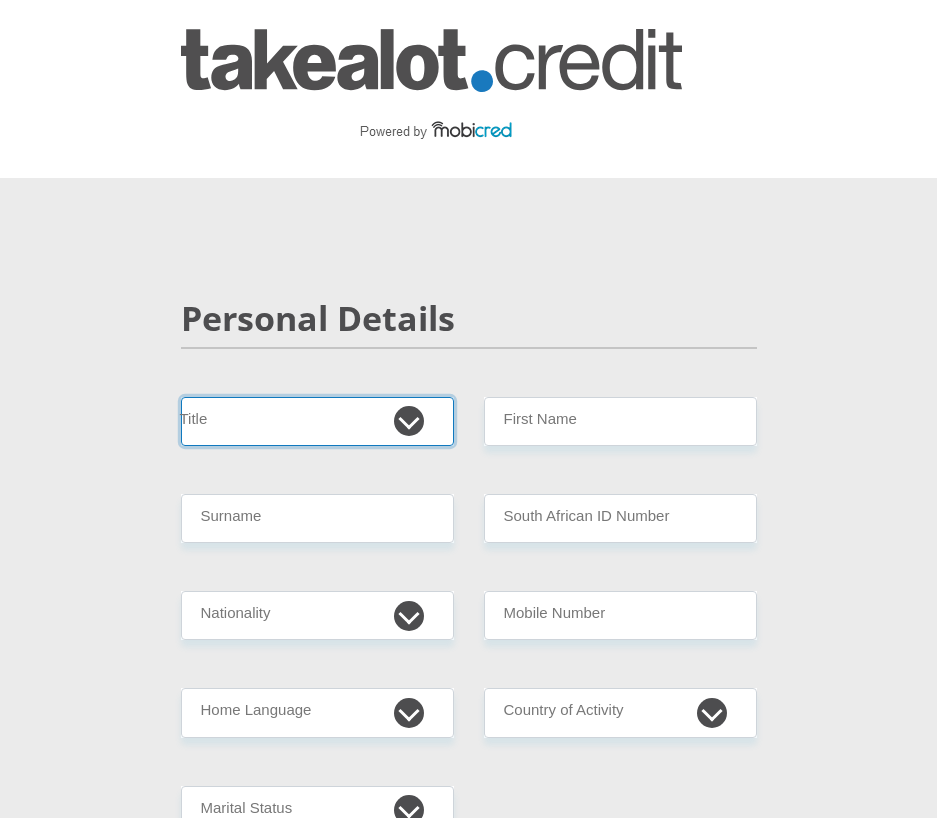 select on "Mrs" 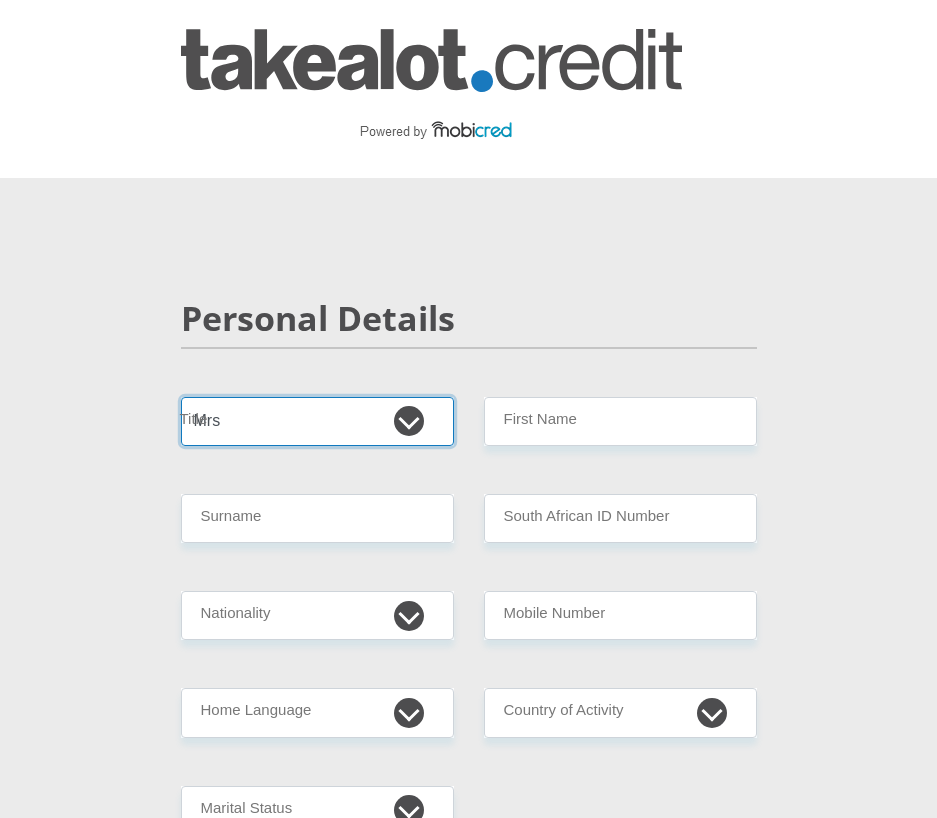 click on "Mr
Ms
Mrs
Dr
Other" at bounding box center [317, 421] 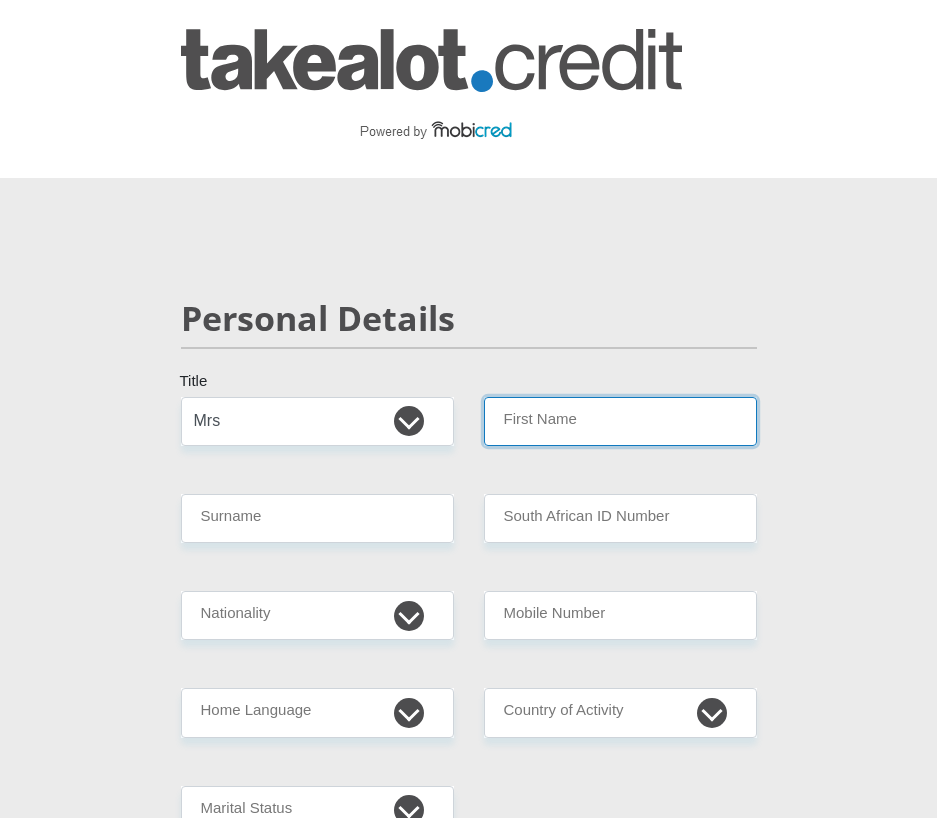 click on "First Name" at bounding box center [620, 421] 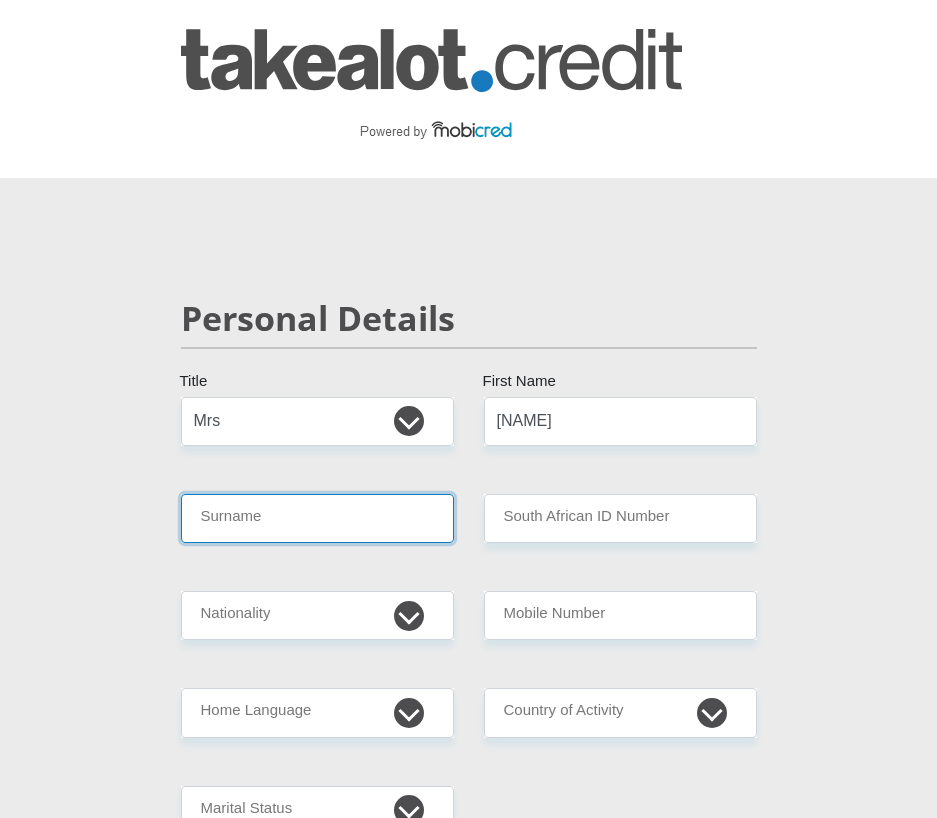 type on "MATYOLO" 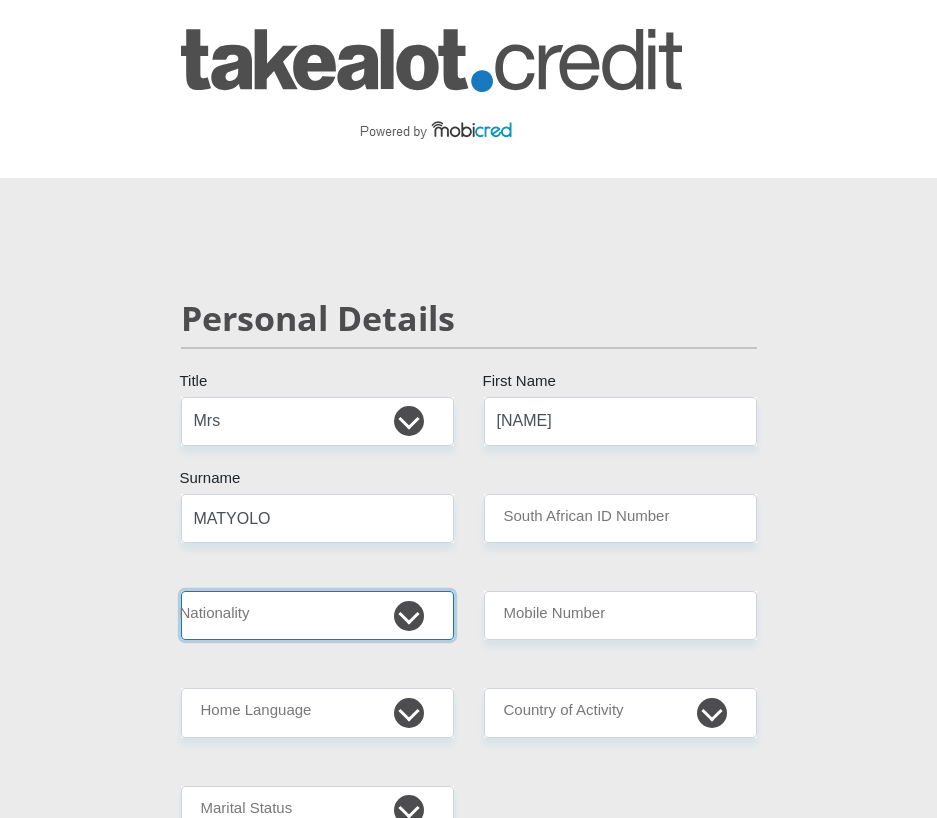 select on "ZAF" 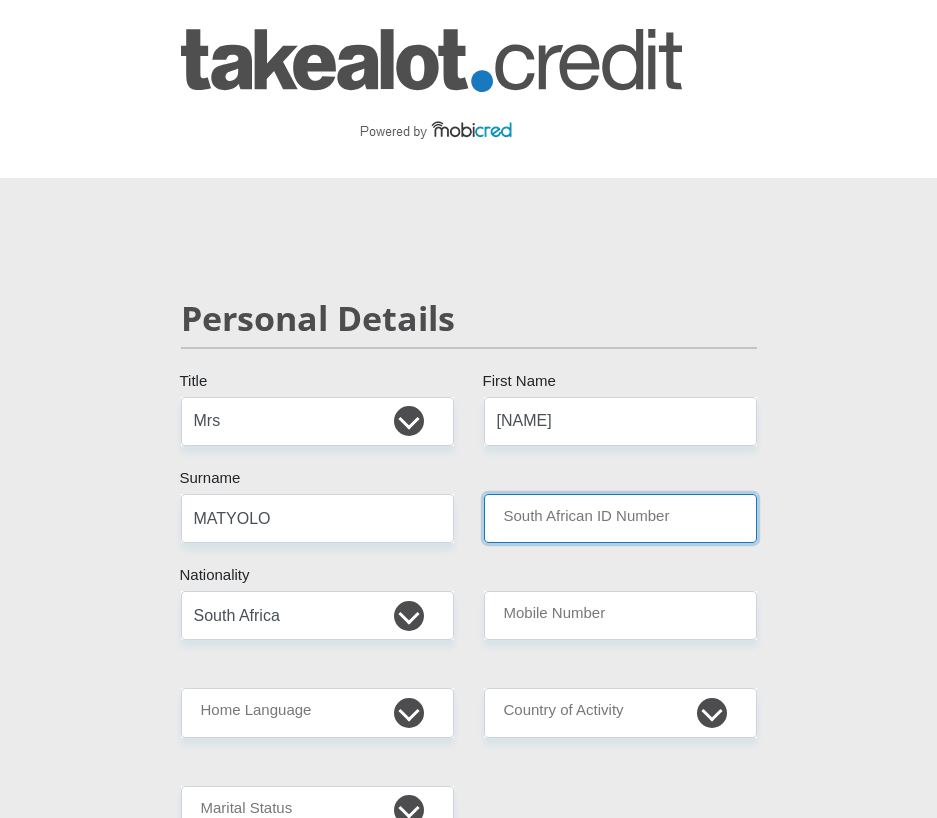 click on "South African ID Number" at bounding box center (620, 518) 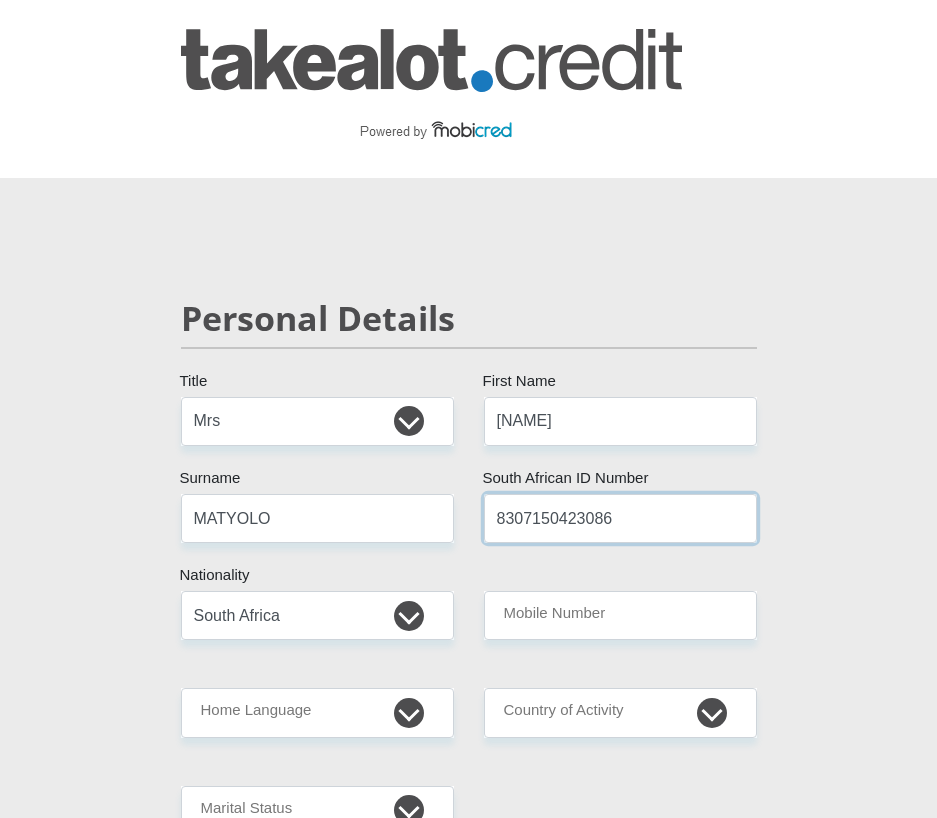 type on "8307150423086" 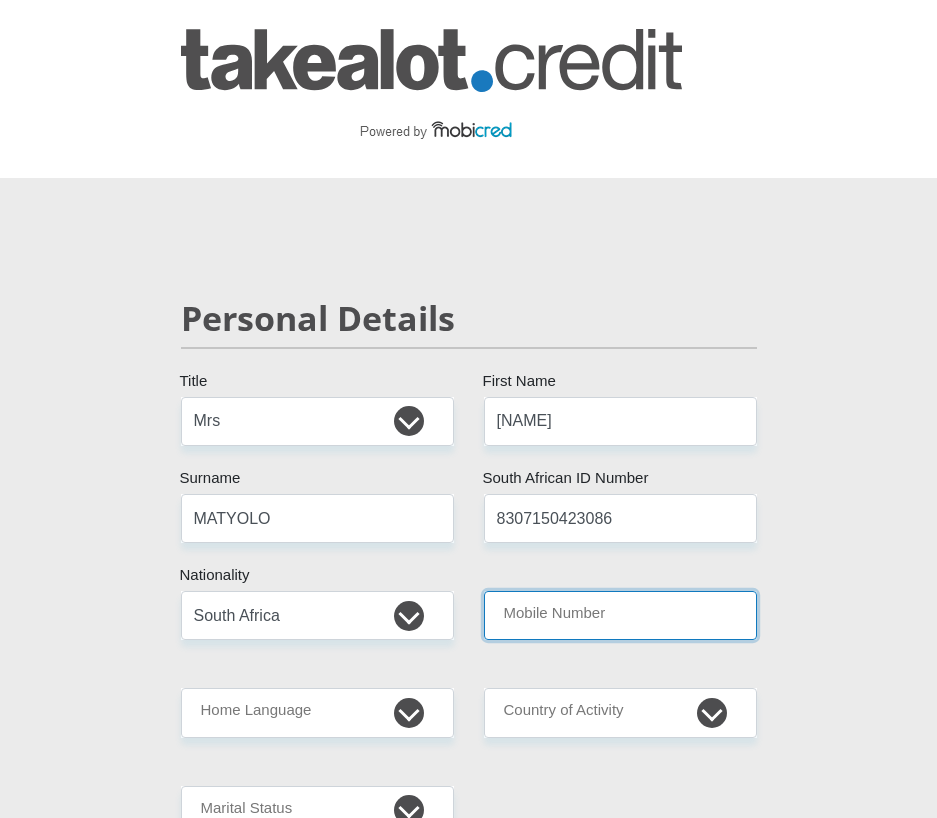 click on "Mobile Number" at bounding box center [620, 615] 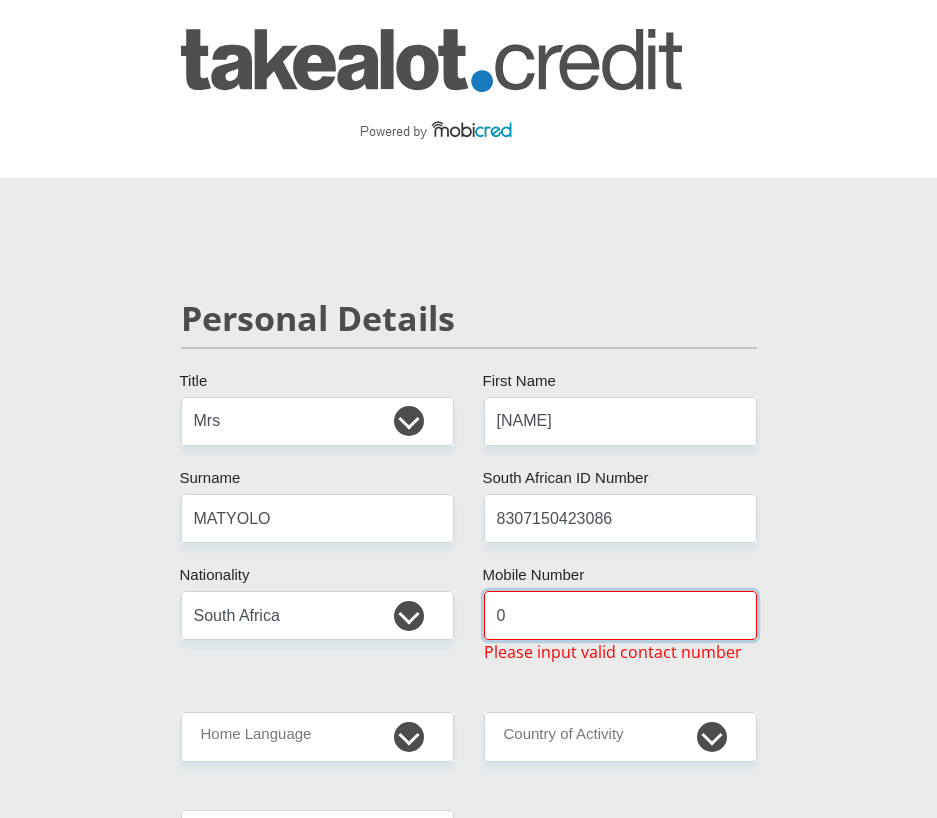 type on "0814208880" 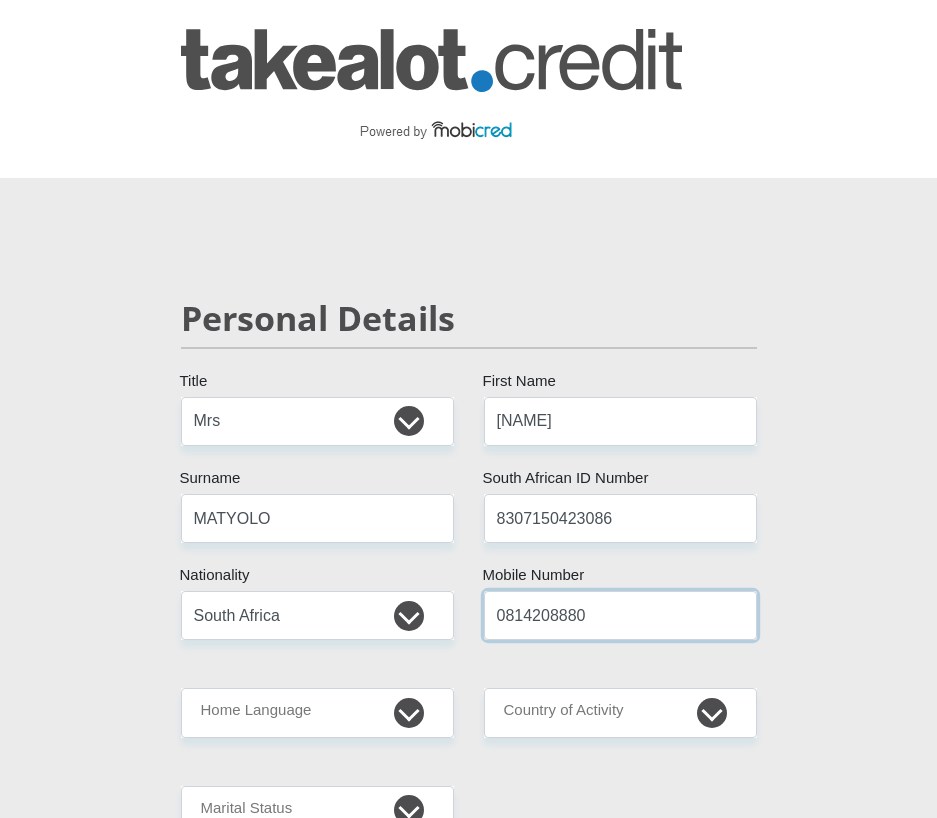 scroll, scrollTop: 200, scrollLeft: 0, axis: vertical 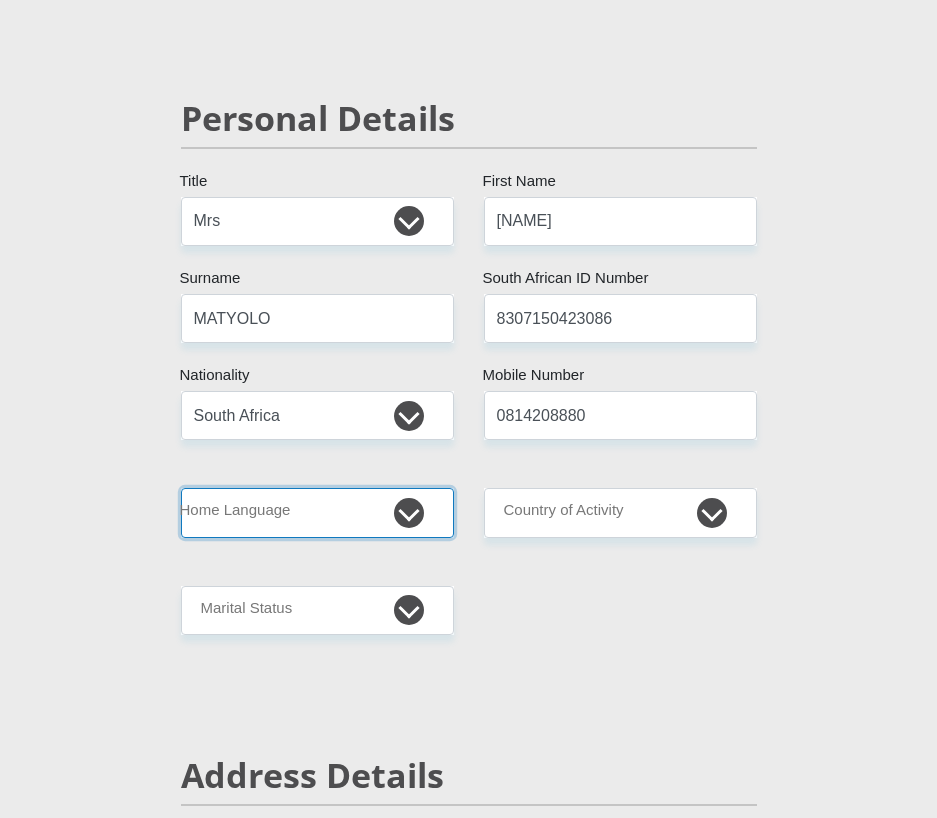 click on "Afrikaans
English
Sepedi
South Ndebele
Southern Sotho
Swati
Tsonga
Tswana
Venda
Xhosa
Zulu
Other" at bounding box center [317, 512] 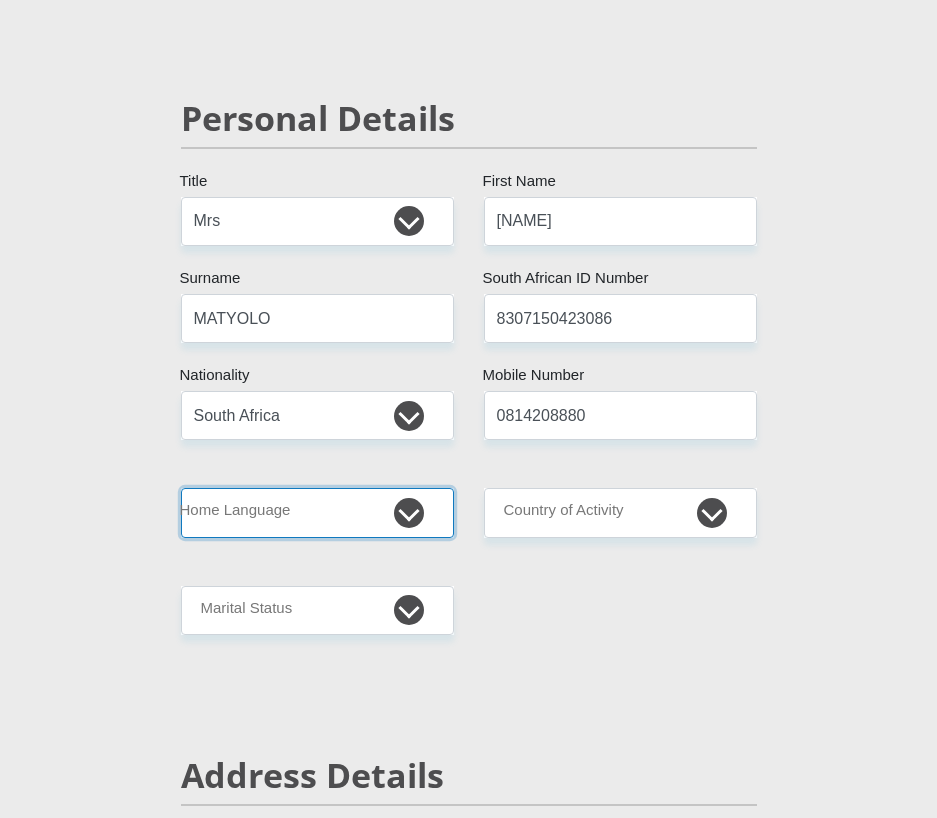 select on "xho" 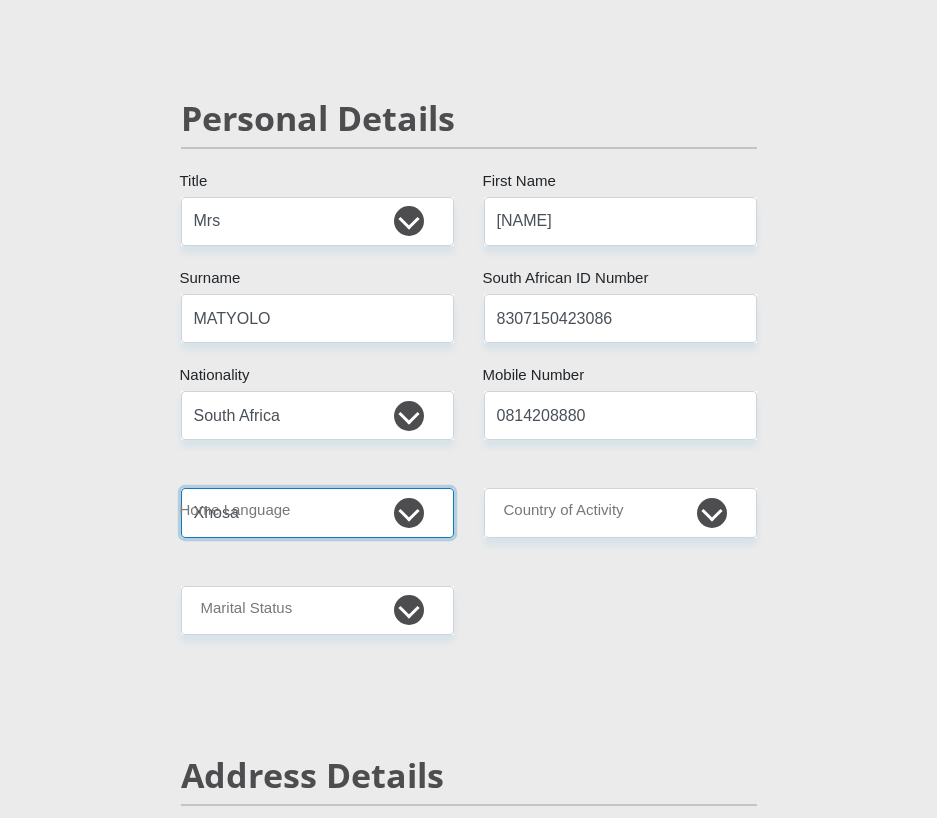 click on "Afrikaans
English
Sepedi
South Ndebele
Southern Sotho
Swati
Tsonga
Tswana
Venda
Xhosa
Zulu
Other" at bounding box center (317, 512) 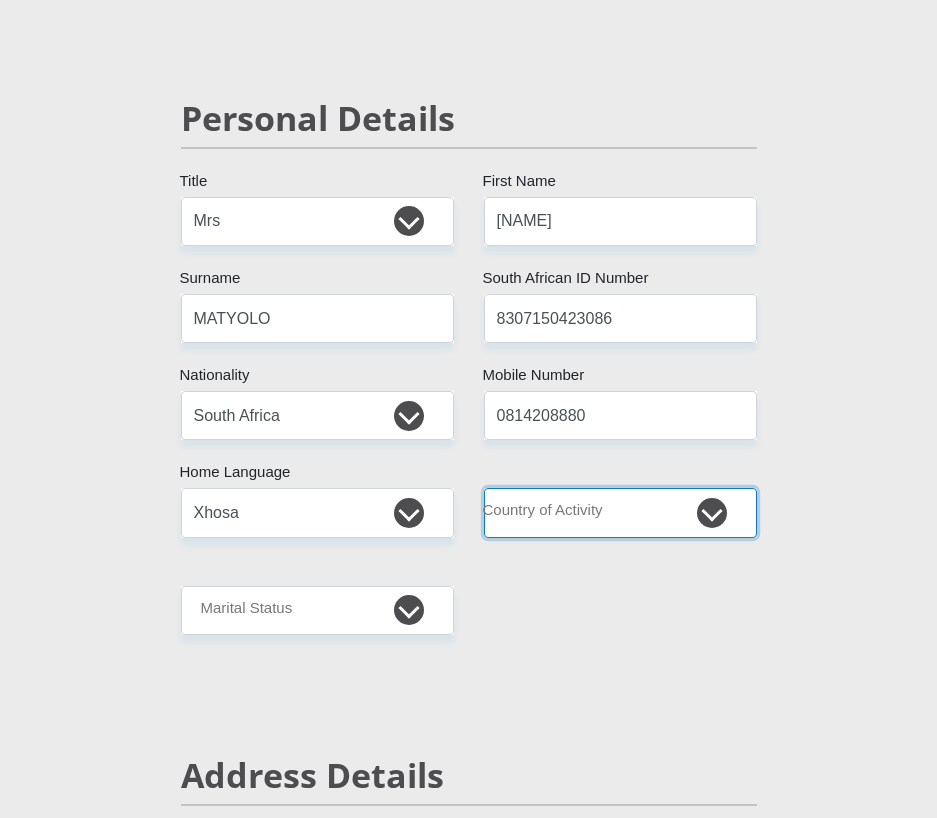 click on "South Africa
Afghanistan
Aland Islands
Albania
Algeria
America Samoa
American Virgin Islands
Andorra
Angola
Anguilla
Antarctica
Antigua and Barbuda
Argentina
Armenia
Aruba
Ascension Island
Australia
Austria
Azerbaijan
Chad" at bounding box center [620, 512] 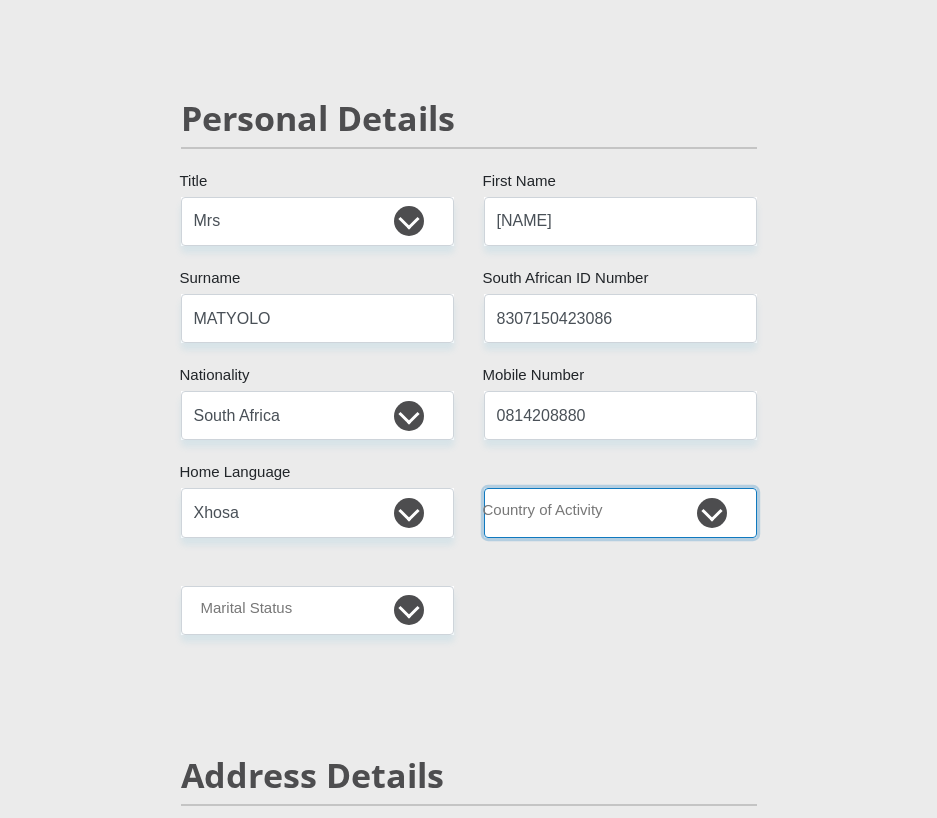 select on "ZAF" 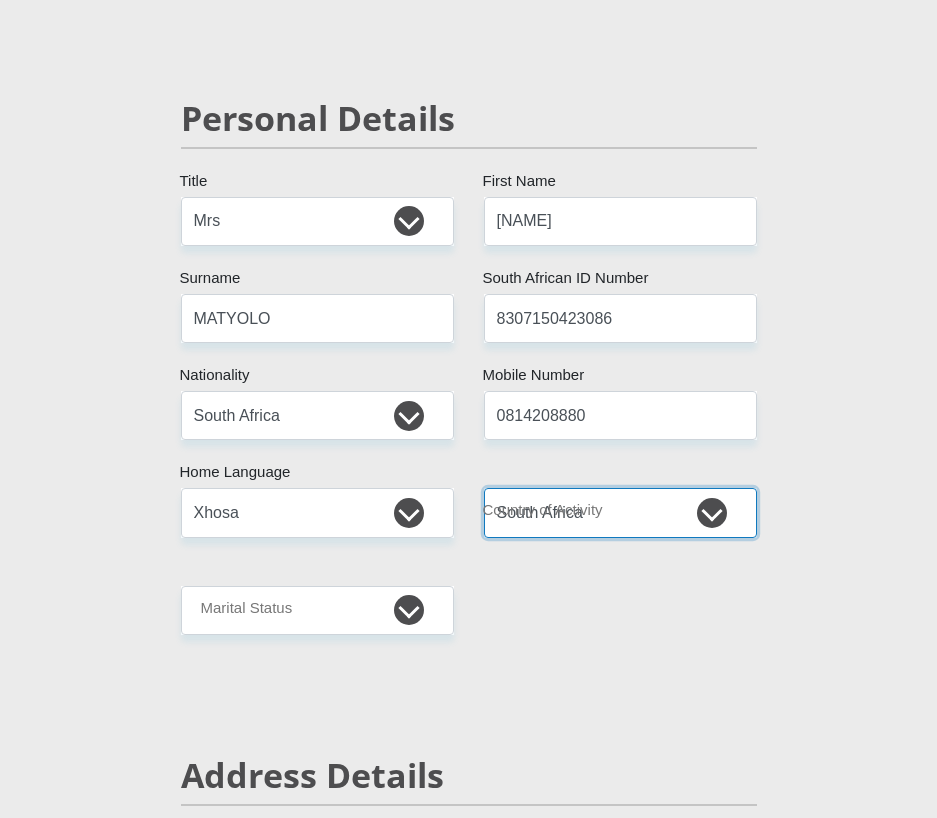 click on "South Africa
Afghanistan
Aland Islands
Albania
Algeria
America Samoa
American Virgin Islands
Andorra
Angola
Anguilla
Antarctica
Antigua and Barbuda
Argentina
Armenia
Aruba
Ascension Island
Australia
Austria
Azerbaijan
Chad" at bounding box center [620, 512] 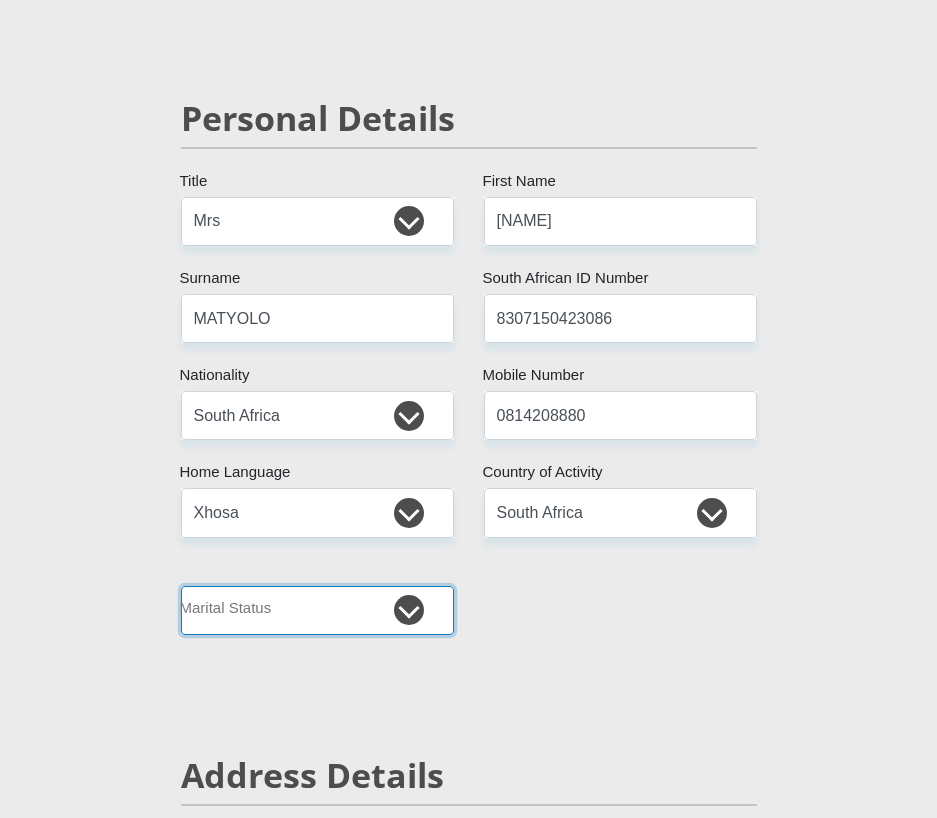 click on "Married ANC
Single
Divorced
Widowed
Married COP or Customary Law" at bounding box center [317, 610] 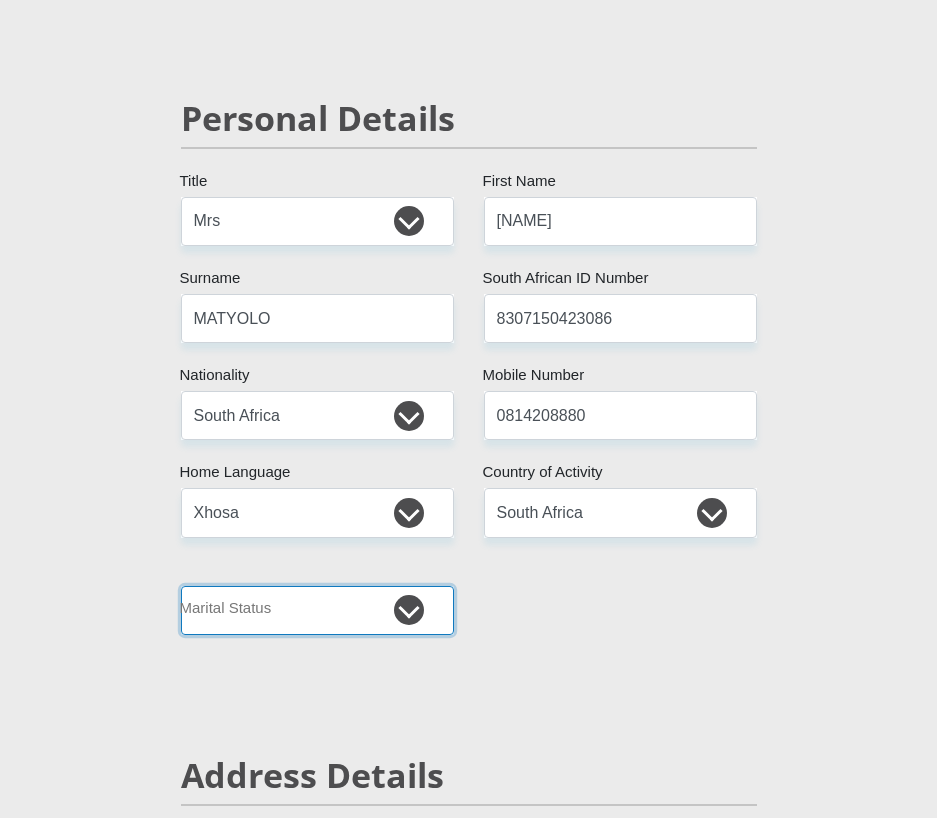select on "1" 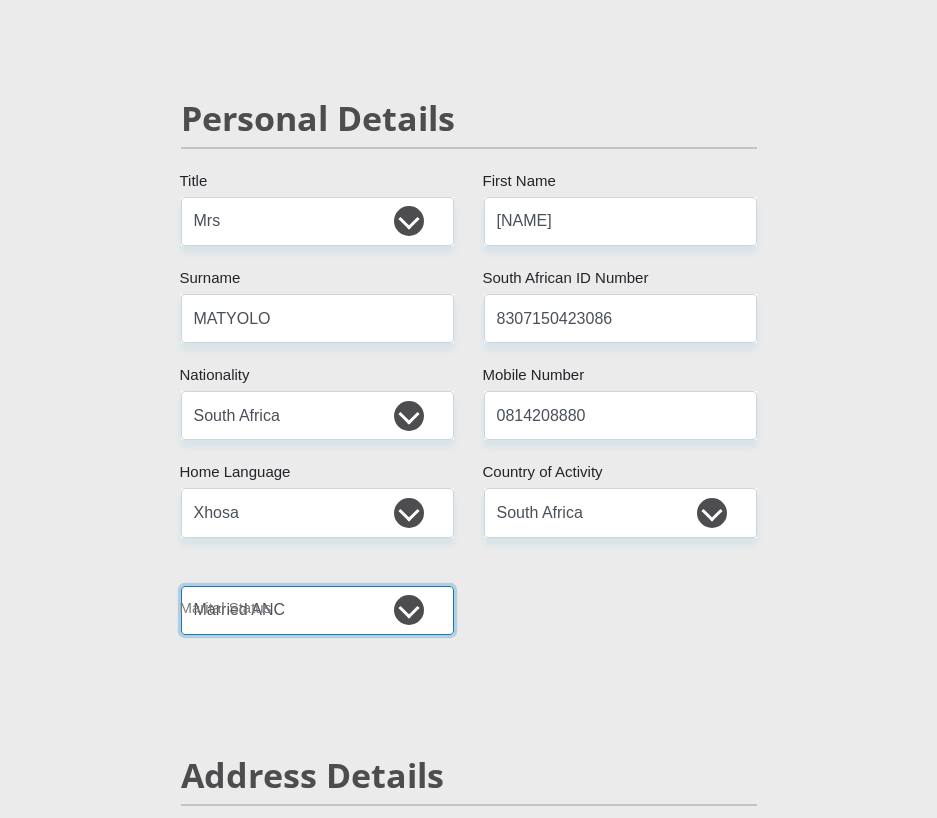 click on "Married ANC
Single
Divorced
Widowed
Married COP or Customary Law" at bounding box center (317, 610) 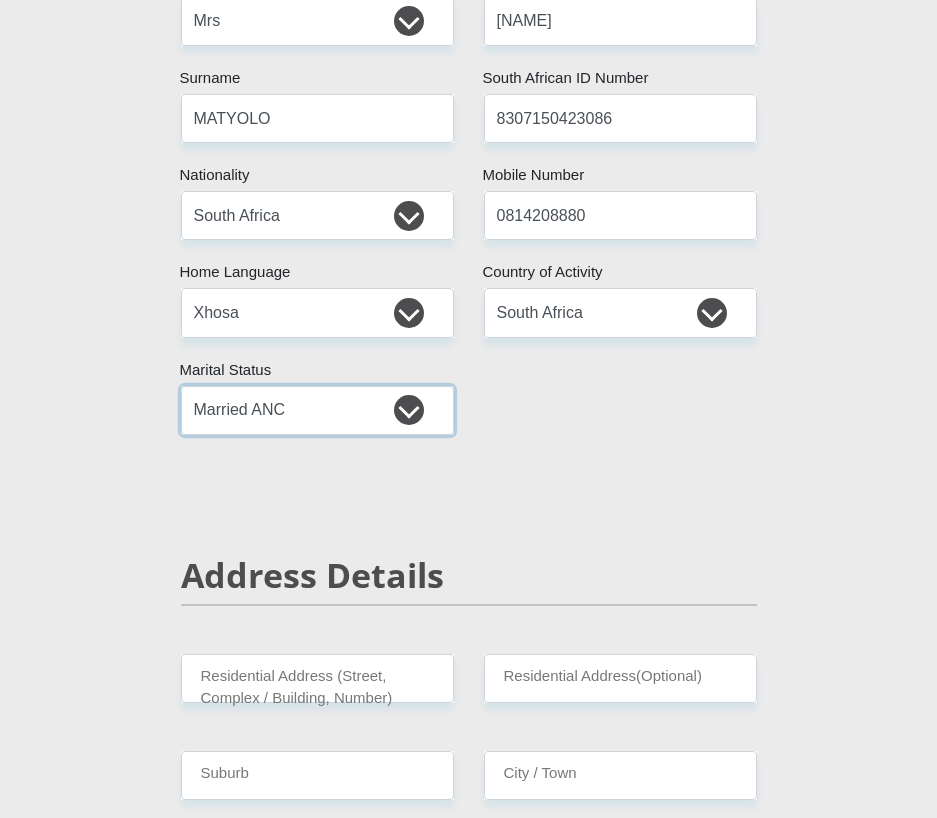 scroll, scrollTop: 500, scrollLeft: 0, axis: vertical 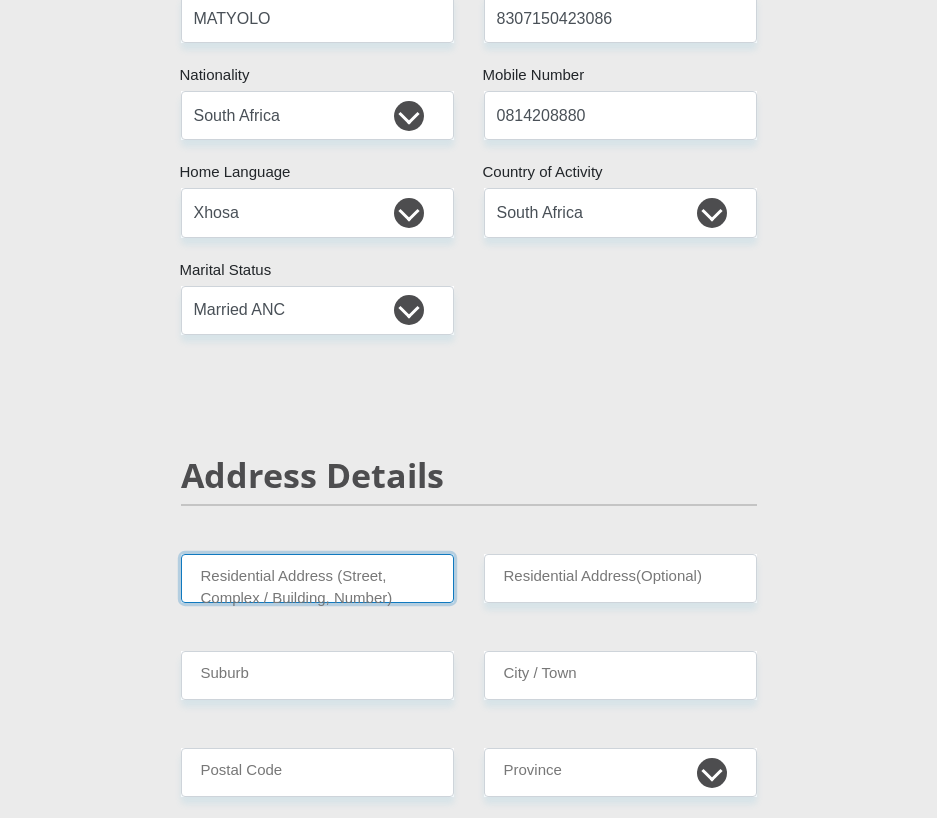 click on "Residential Address (Street, Complex / Building, Number)" at bounding box center [317, 578] 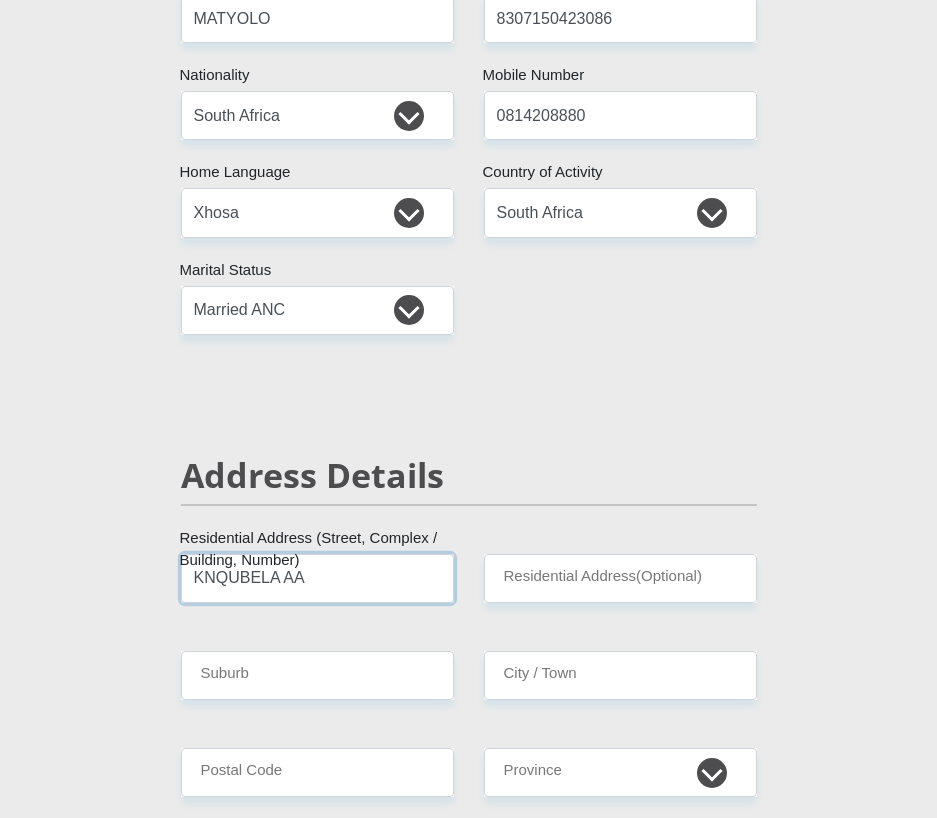 type on "KNQUBELA AA" 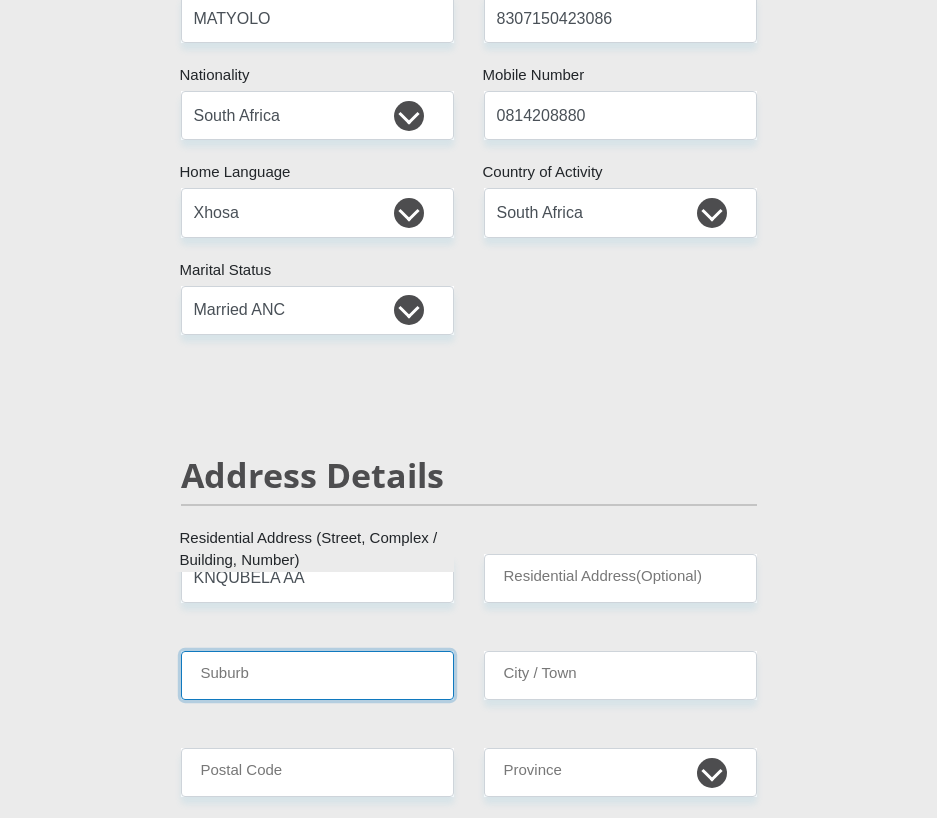 click on "Suburb" at bounding box center [317, 675] 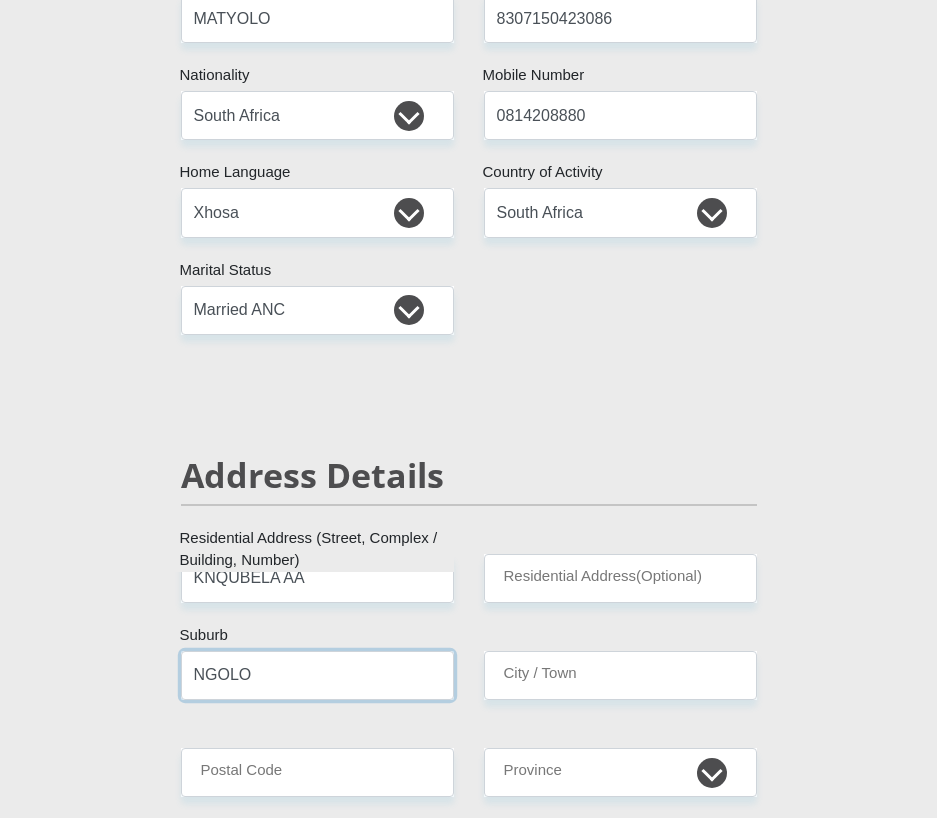 type on "NGOLO" 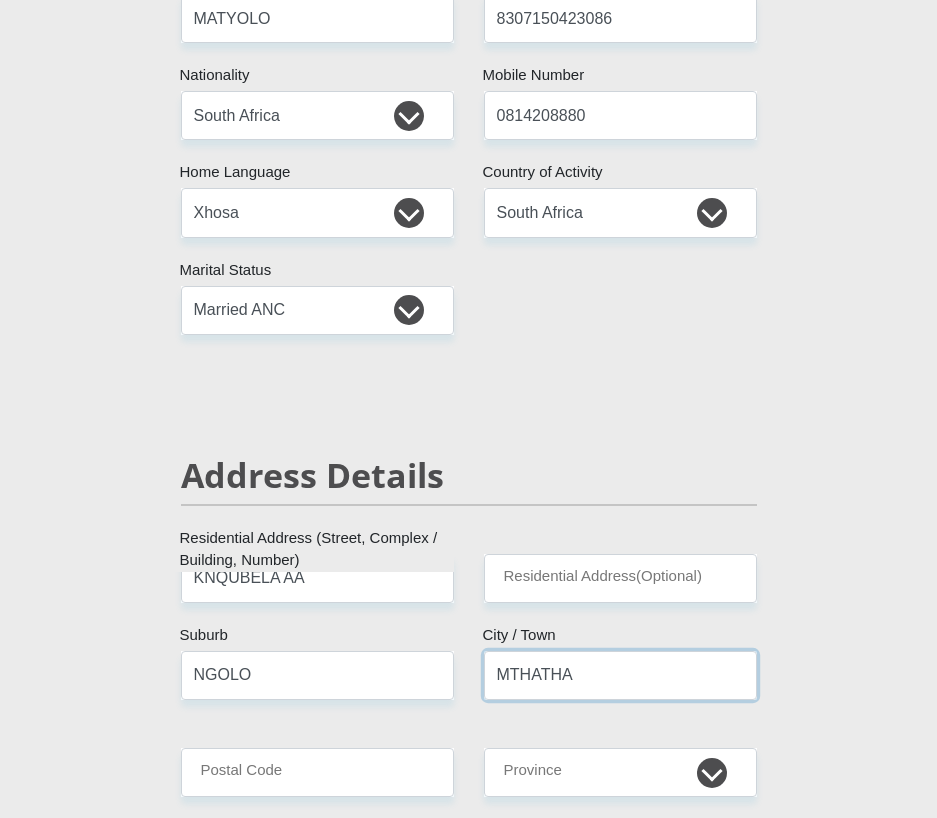 type on "MTHATHA" 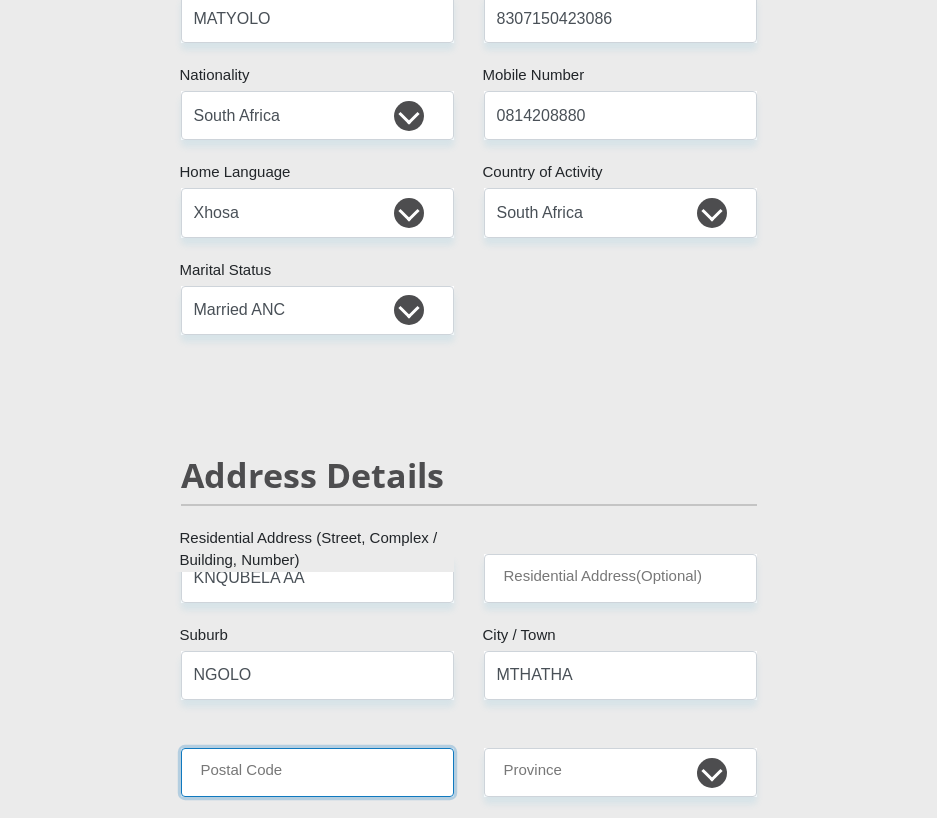 click on "Postal Code" at bounding box center (317, 772) 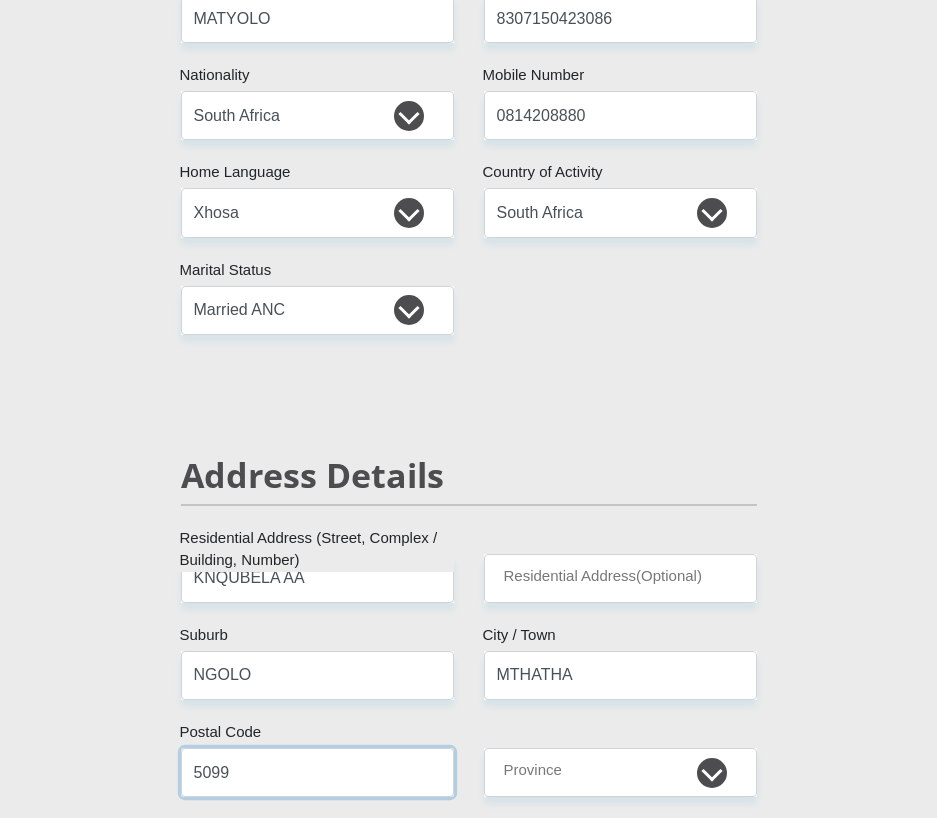 scroll, scrollTop: 700, scrollLeft: 0, axis: vertical 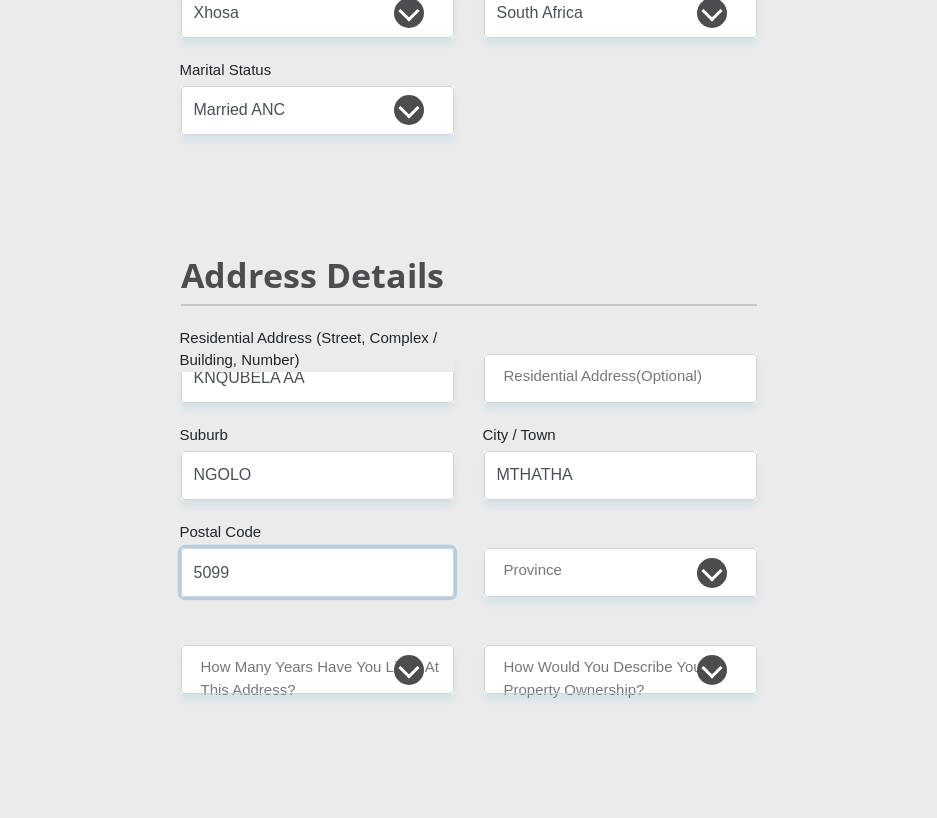 type on "5099" 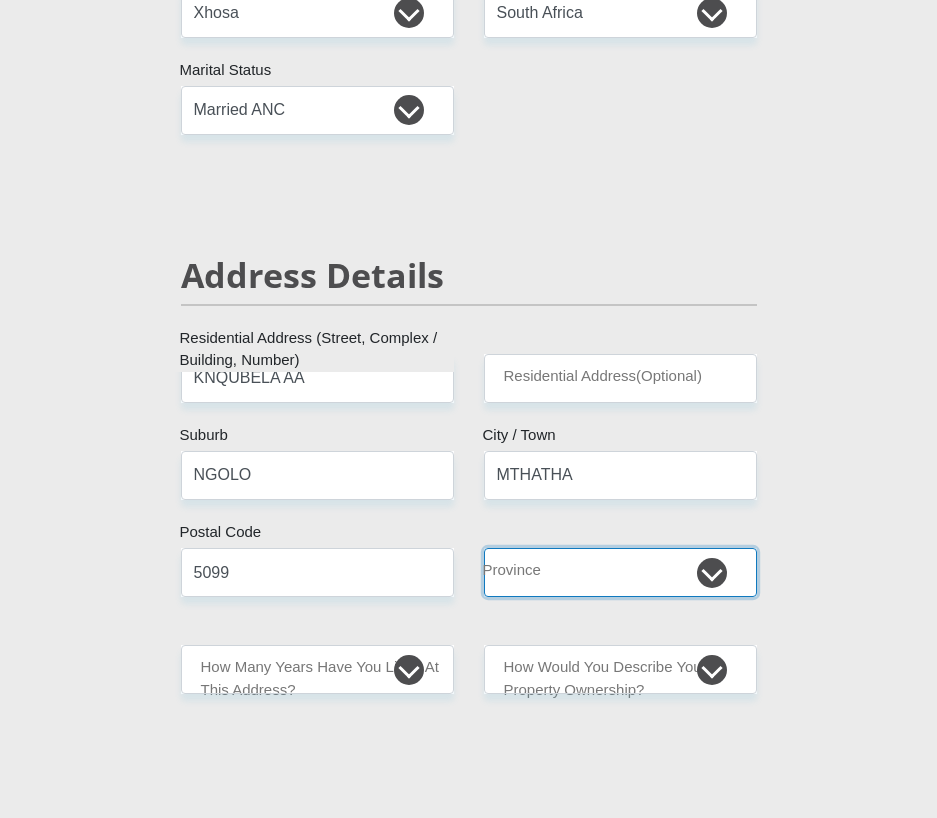 click on "Eastern Cape
Free State
Gauteng
KwaZulu-Natal
Limpopo
Mpumalanga
Northern Cape
North West
Western Cape" at bounding box center [620, 572] 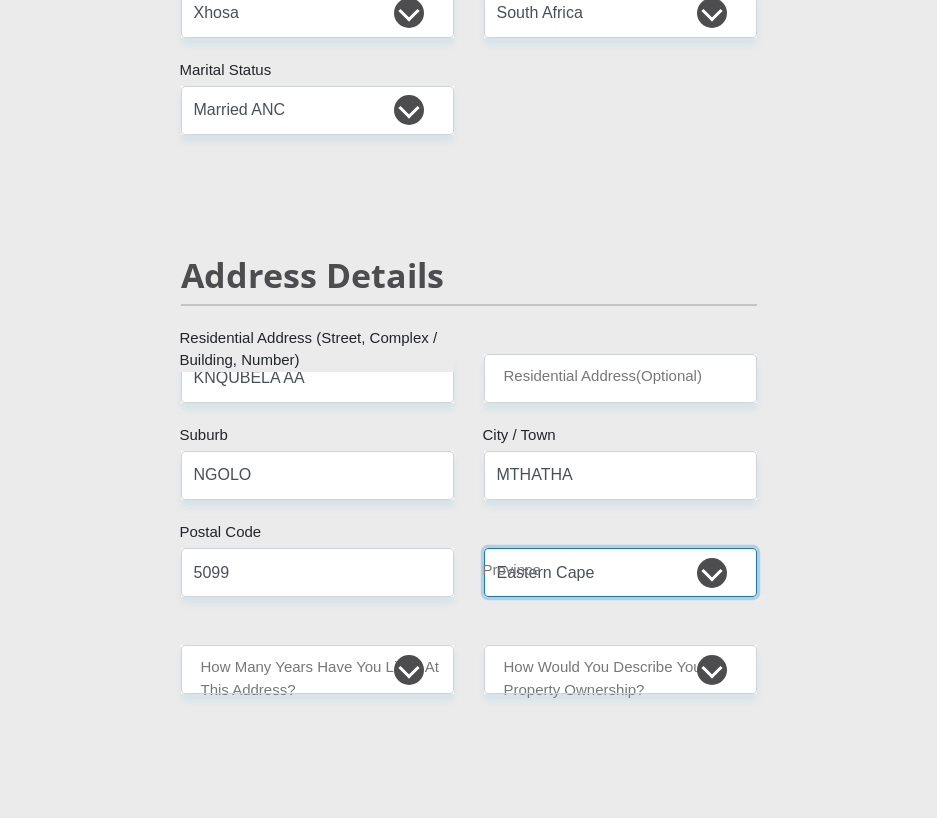 click on "Eastern Cape
Free State
Gauteng
KwaZulu-Natal
Limpopo
Mpumalanga
Northern Cape
North West
Western Cape" at bounding box center (620, 572) 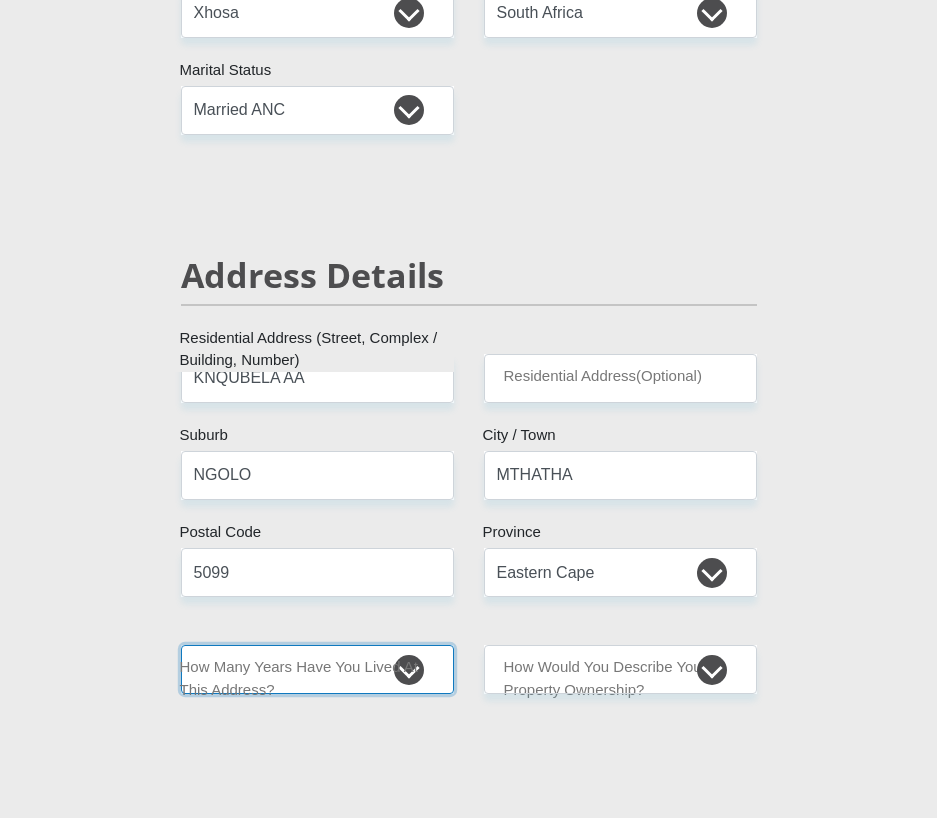 click on "less than 1 year
1-3 years
3-5 years
5+ years" at bounding box center (317, 669) 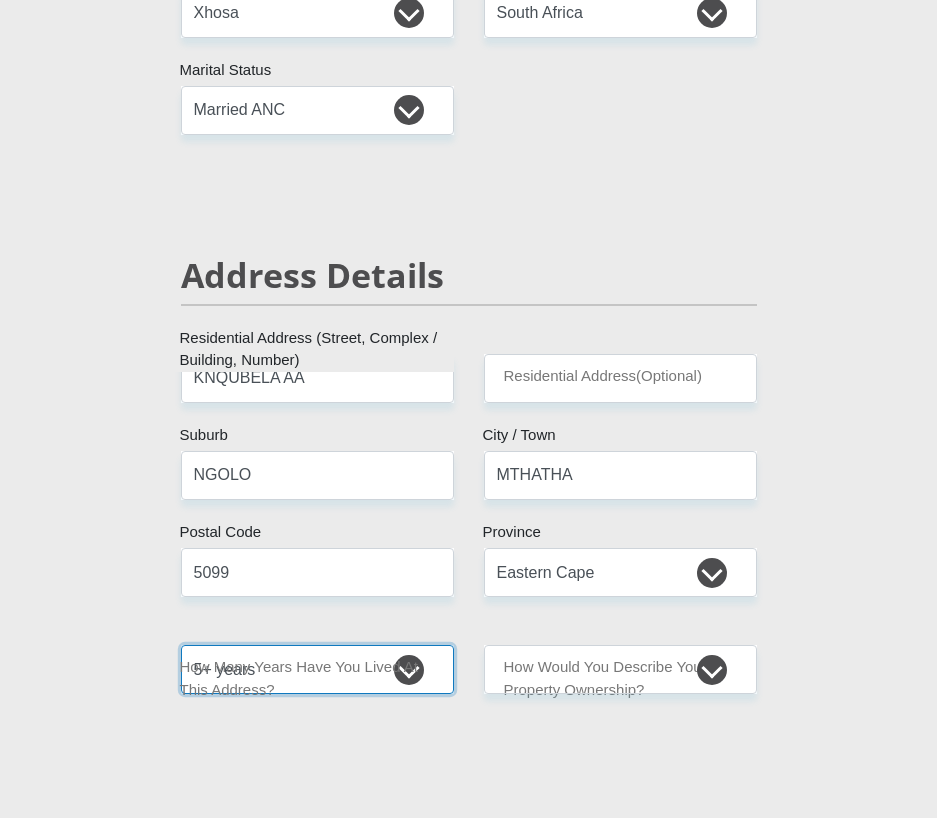 click on "less than 1 year
1-3 years
3-5 years
5+ years" at bounding box center [317, 669] 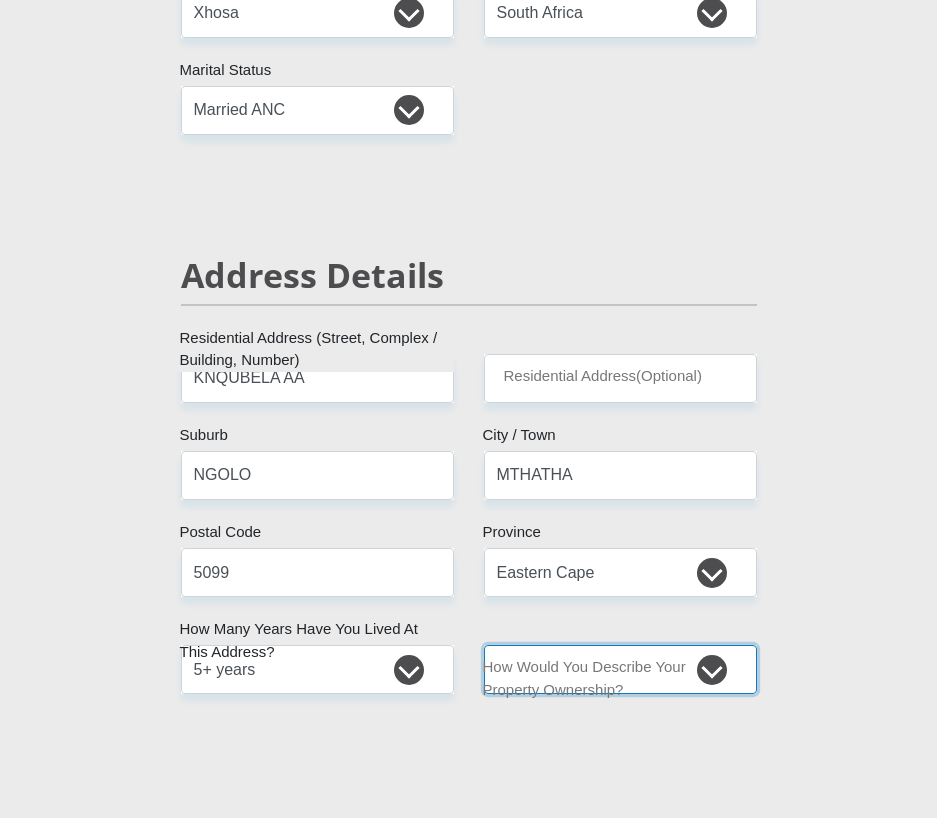 click on "Owned
Rented
Family Owned
Company Dwelling" at bounding box center [620, 669] 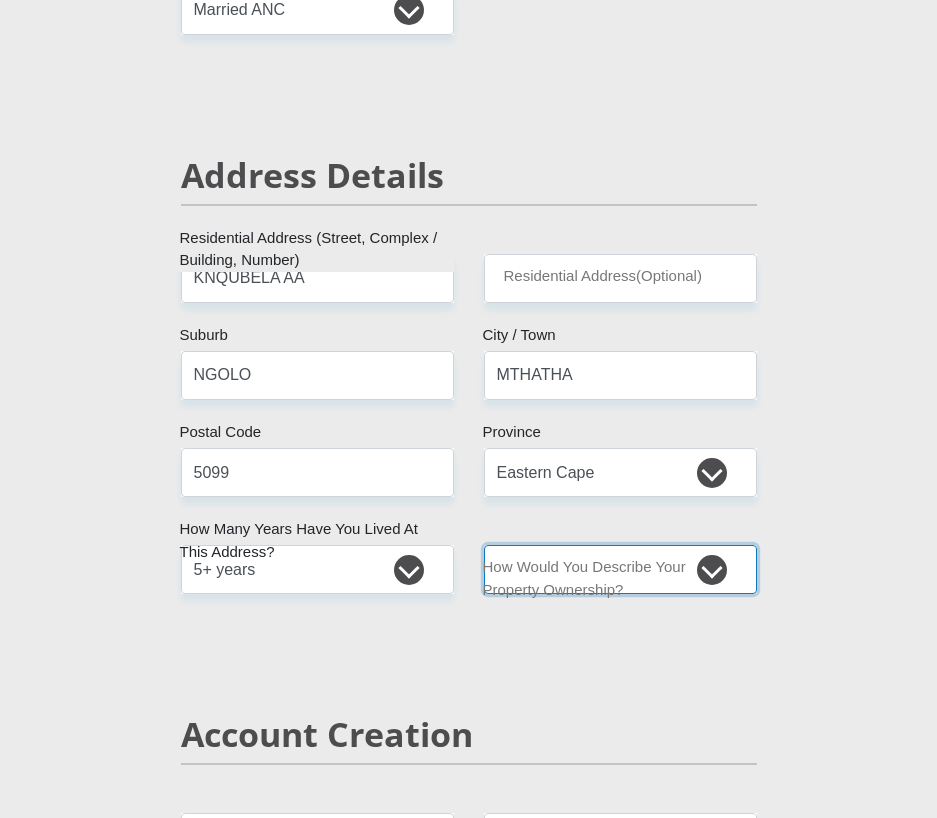 scroll, scrollTop: 900, scrollLeft: 0, axis: vertical 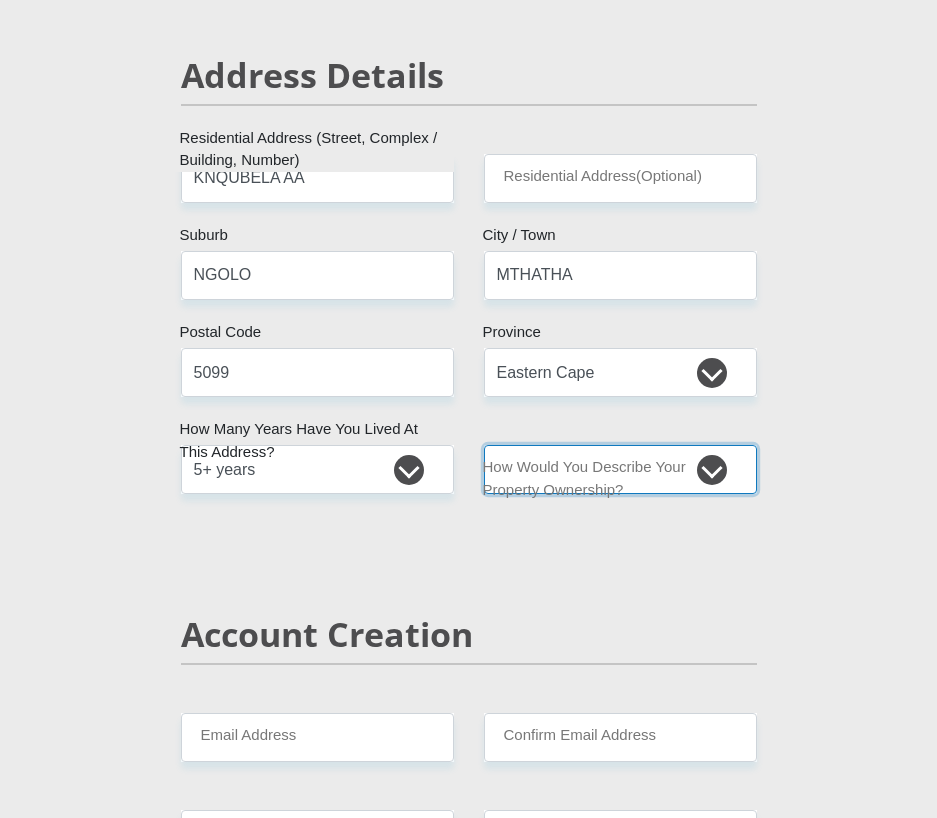 click on "Owned
Rented
Family Owned
Company Dwelling" at bounding box center (620, 469) 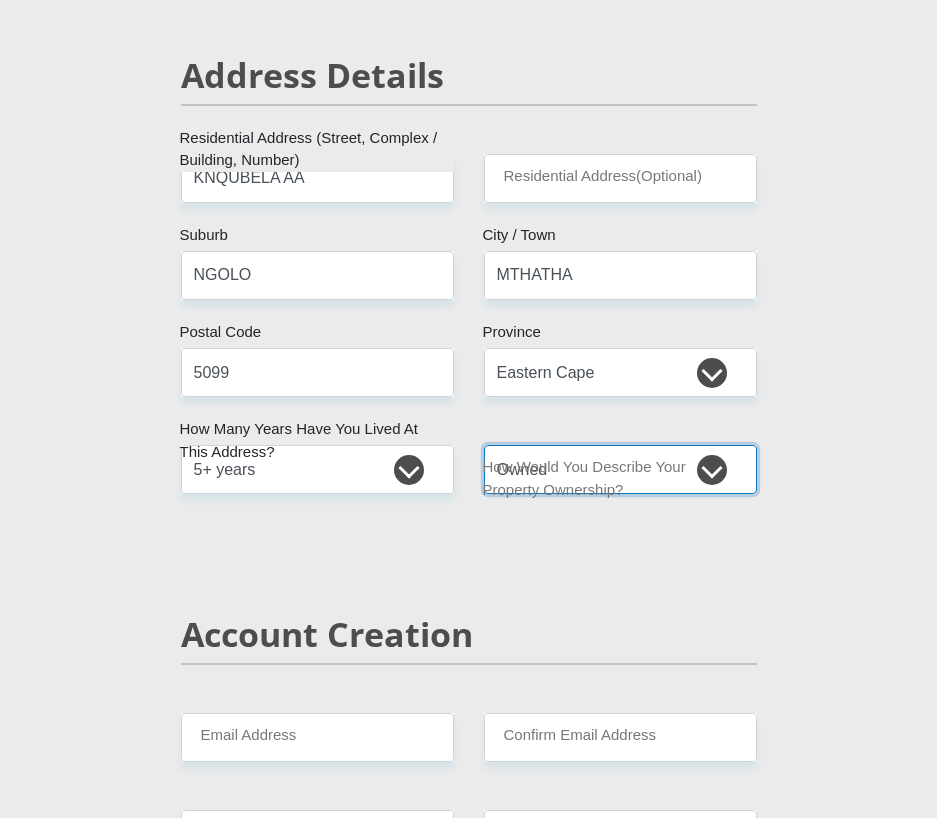 click on "Owned
Rented
Family Owned
Company Dwelling" at bounding box center [620, 469] 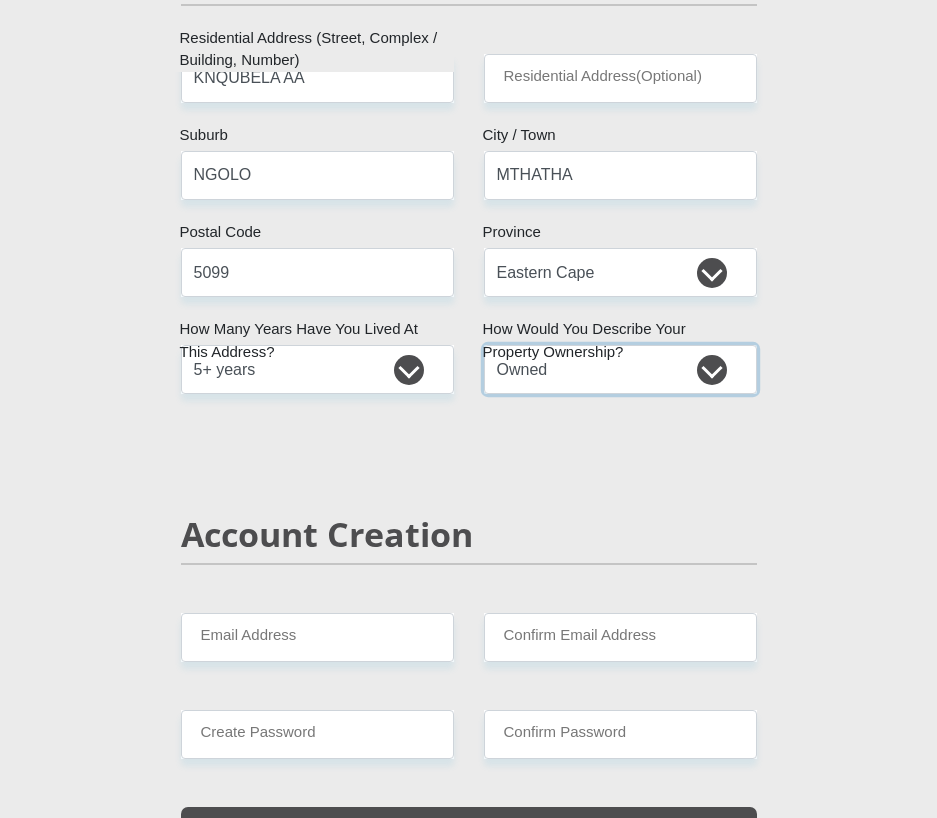 scroll, scrollTop: 1100, scrollLeft: 0, axis: vertical 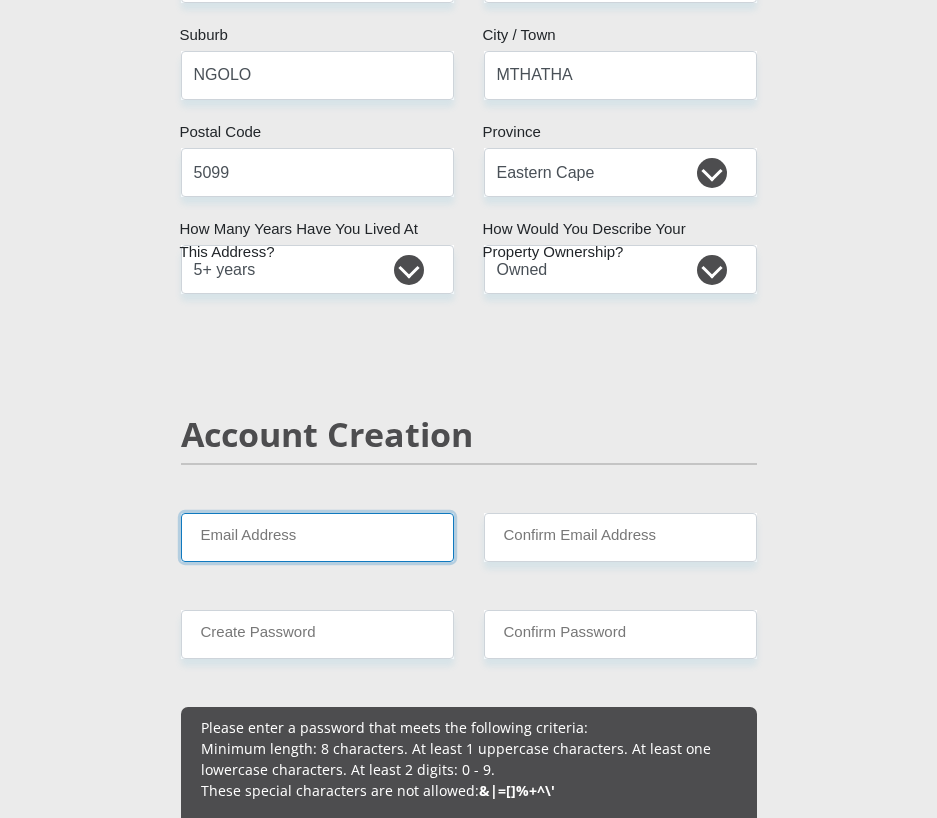 click on "Email Address" at bounding box center [317, 537] 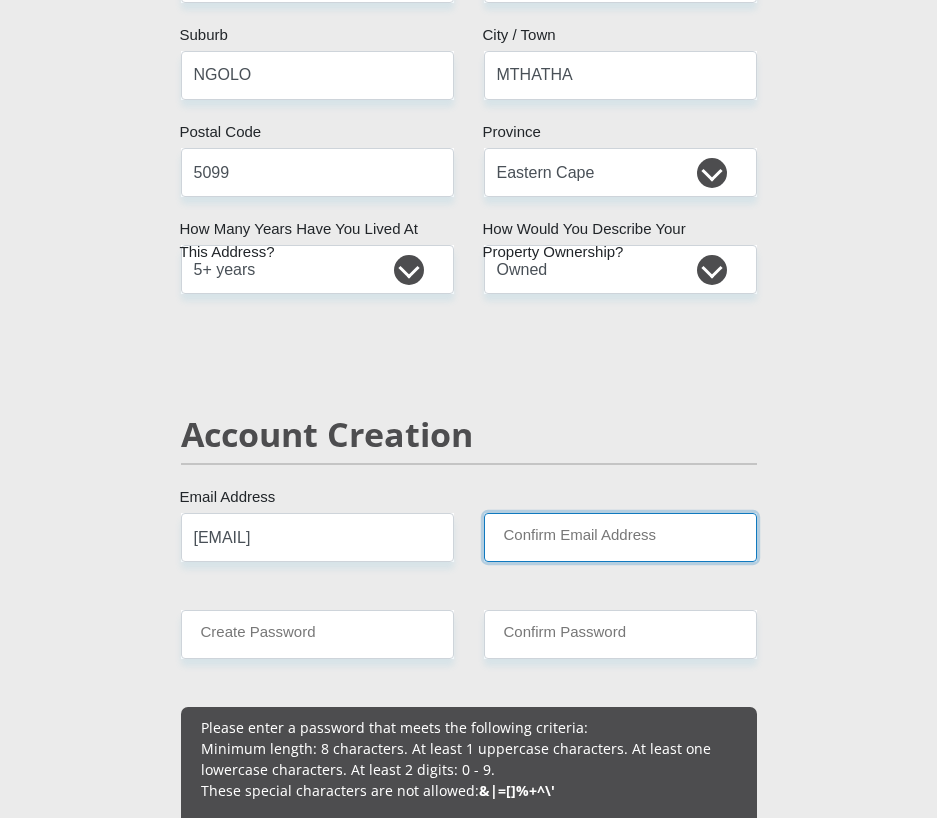type on "ambeswam@hotmail.com" 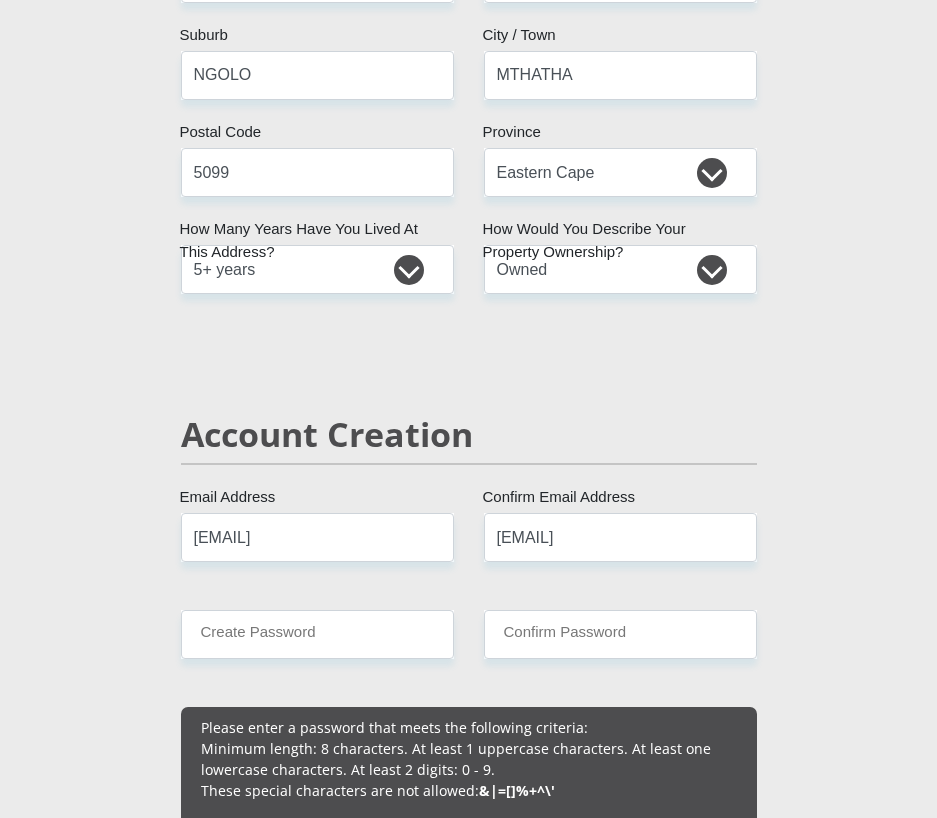 type 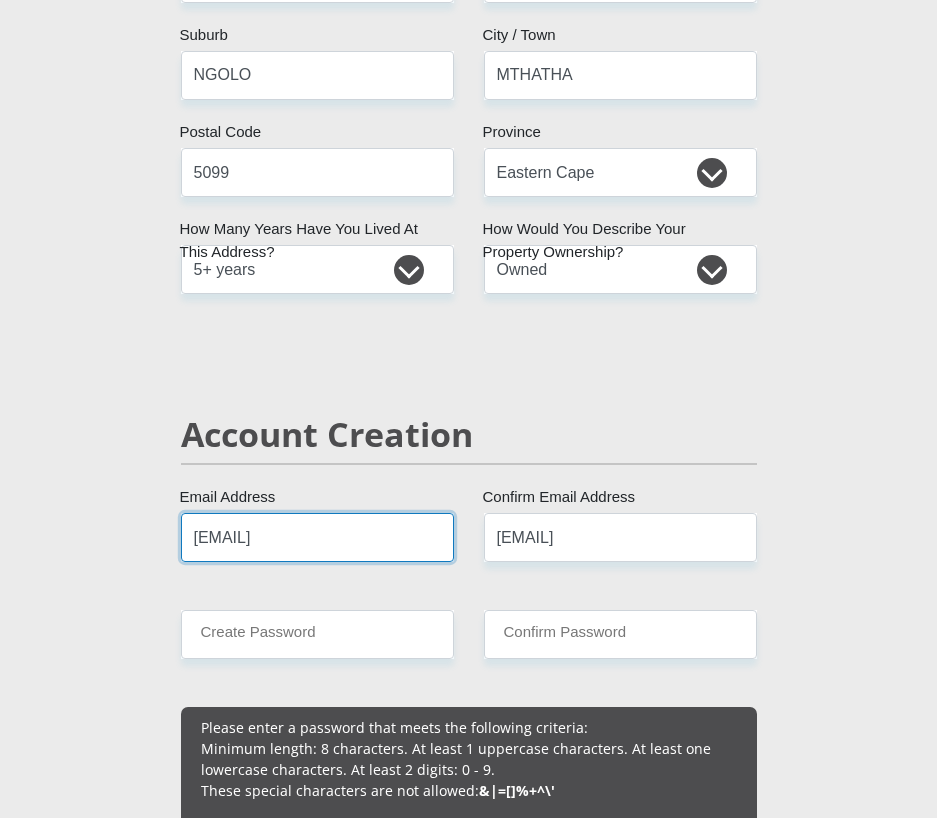 type 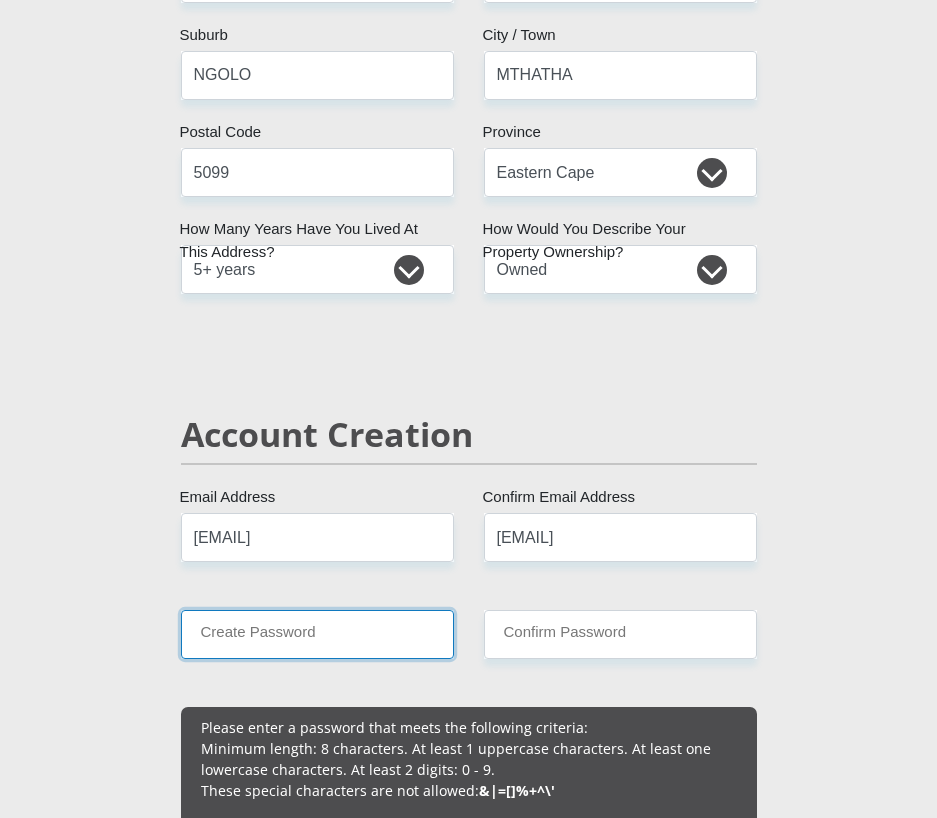 click on "Create Password" at bounding box center (317, 634) 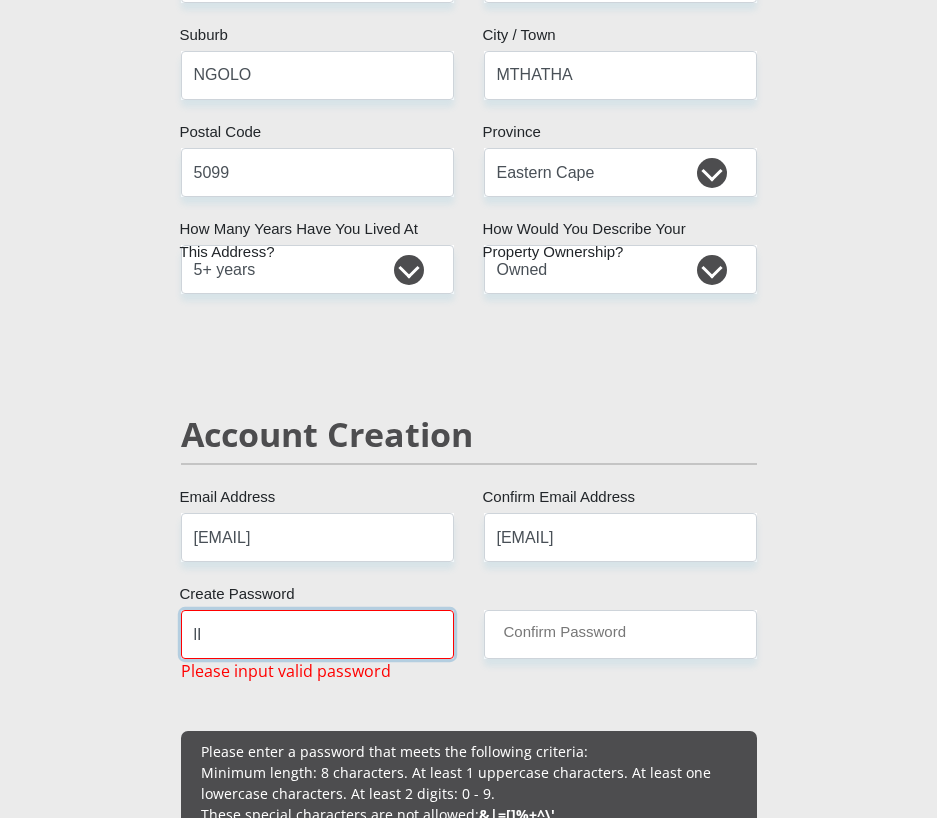 type on "l" 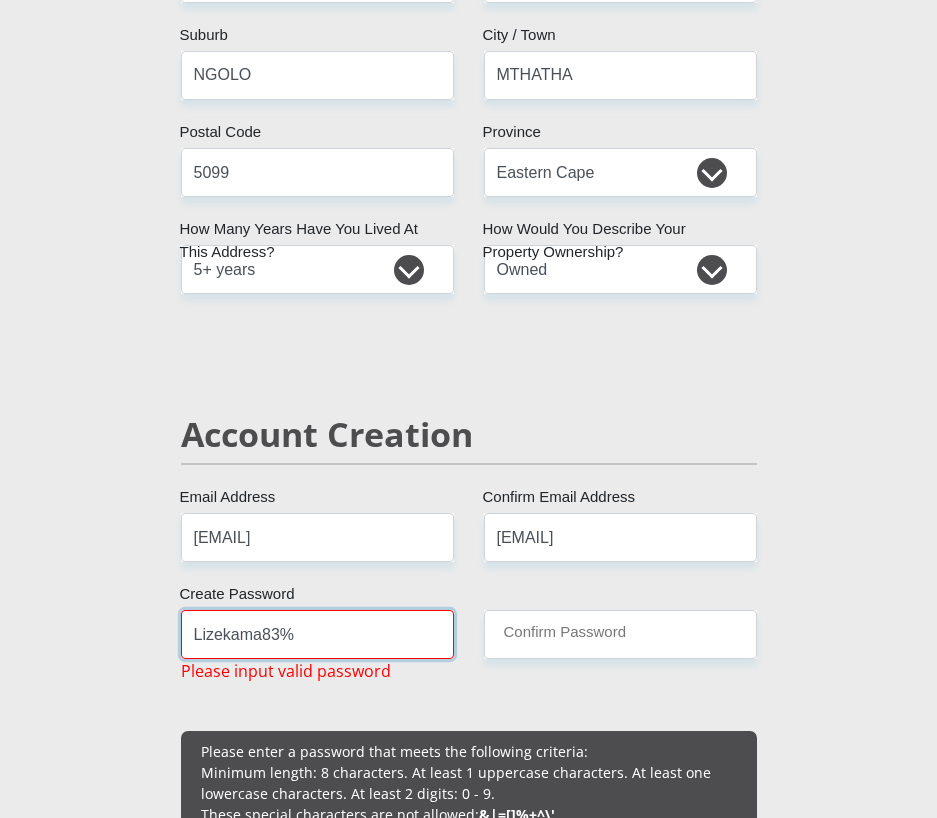 type on "Lizekama83%" 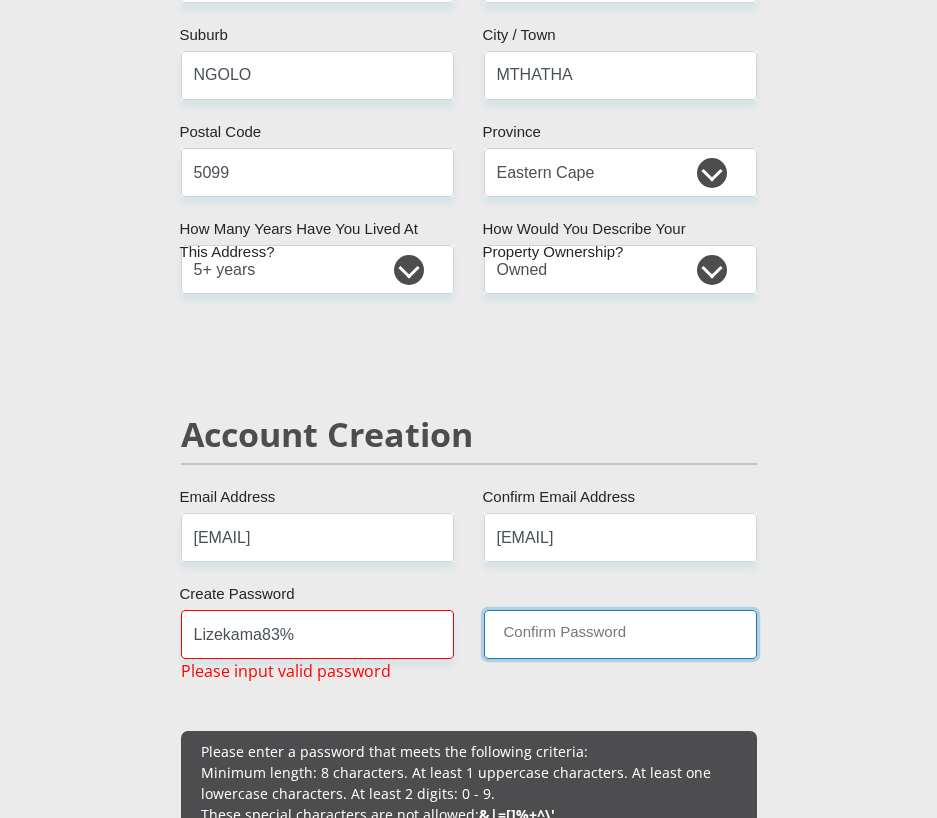 click on "Confirm Password" at bounding box center (620, 634) 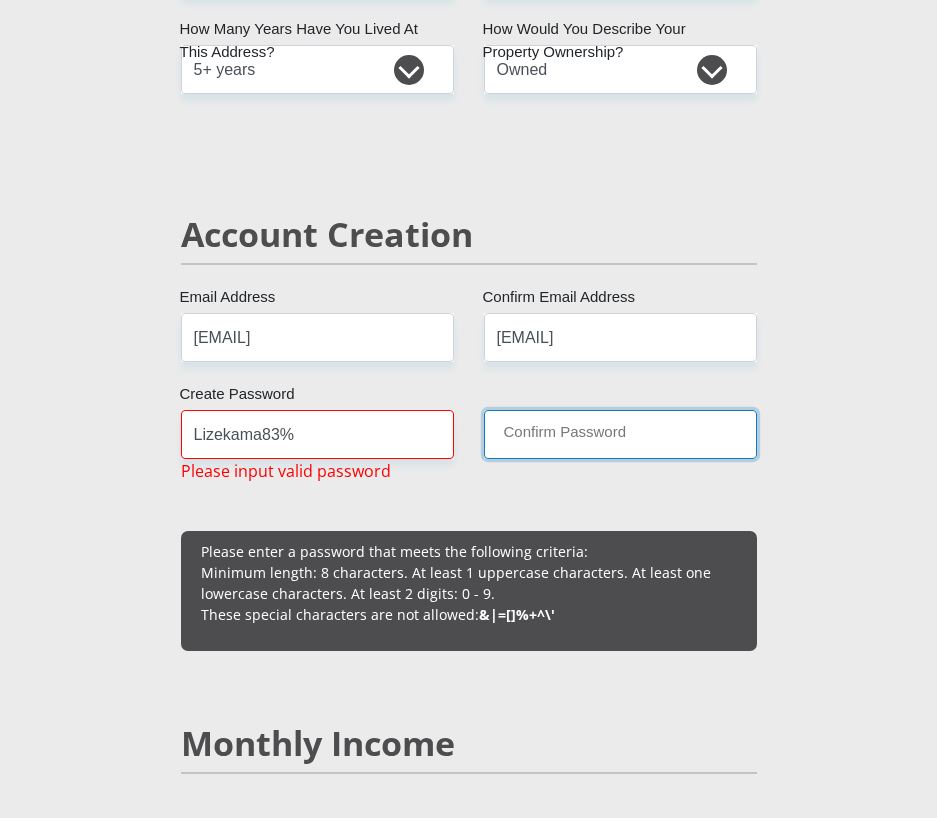 click on "Confirm Password" at bounding box center [620, 434] 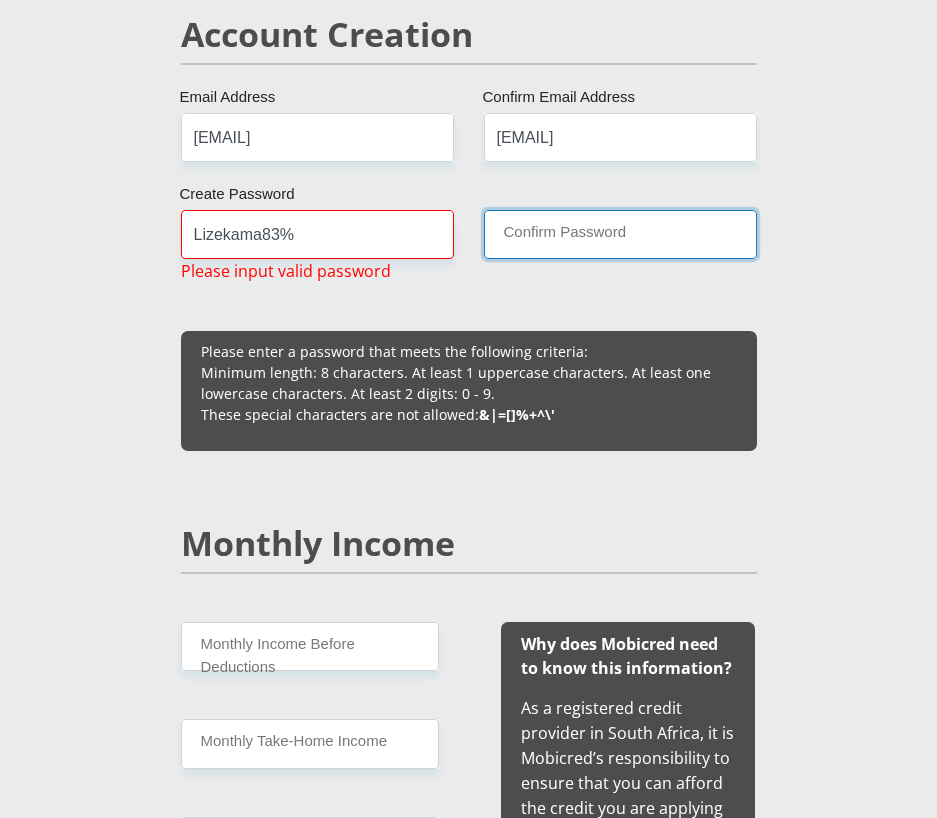 scroll, scrollTop: 1600, scrollLeft: 0, axis: vertical 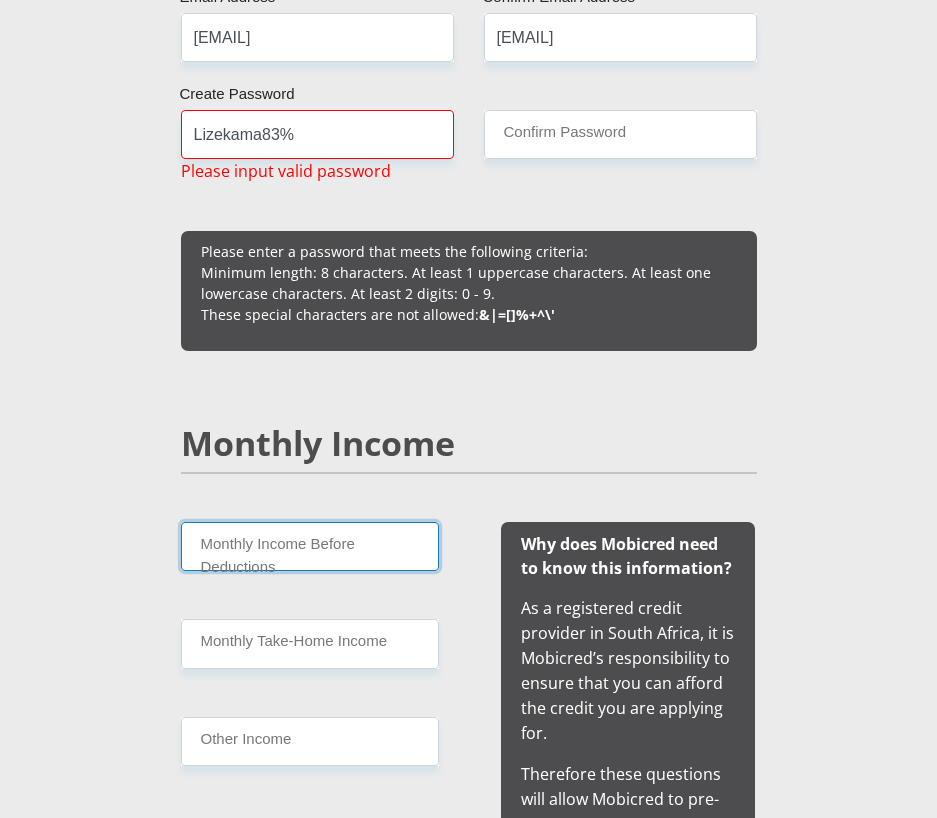 click on "Monthly Income Before Deductions" at bounding box center [310, 546] 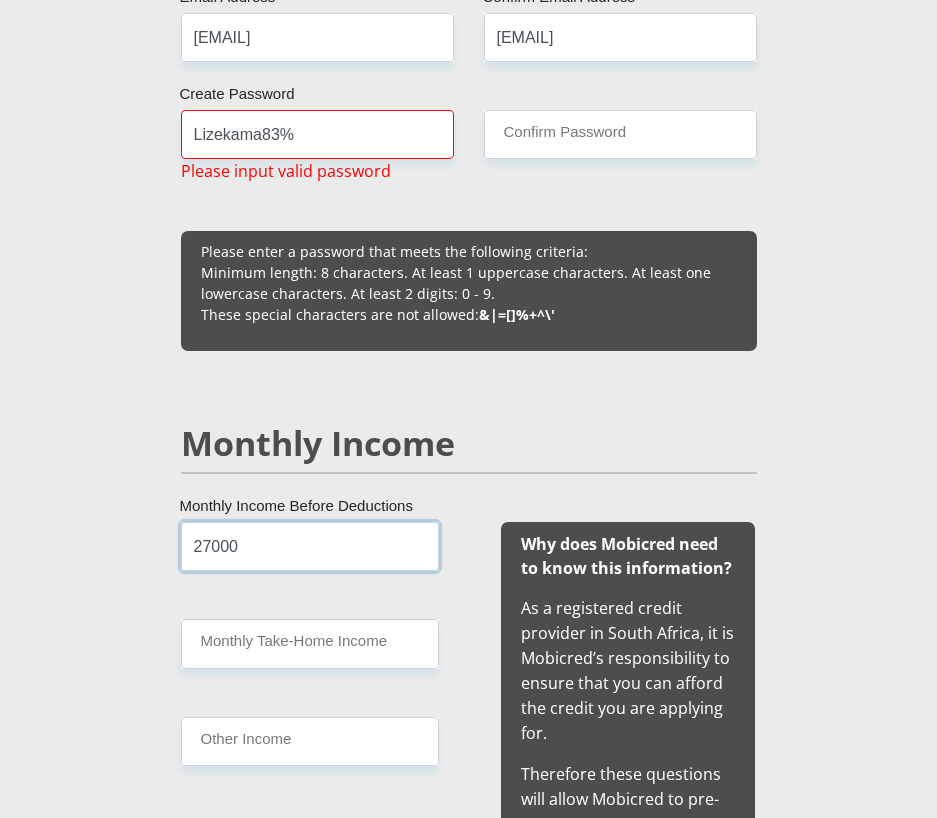 type on "27000" 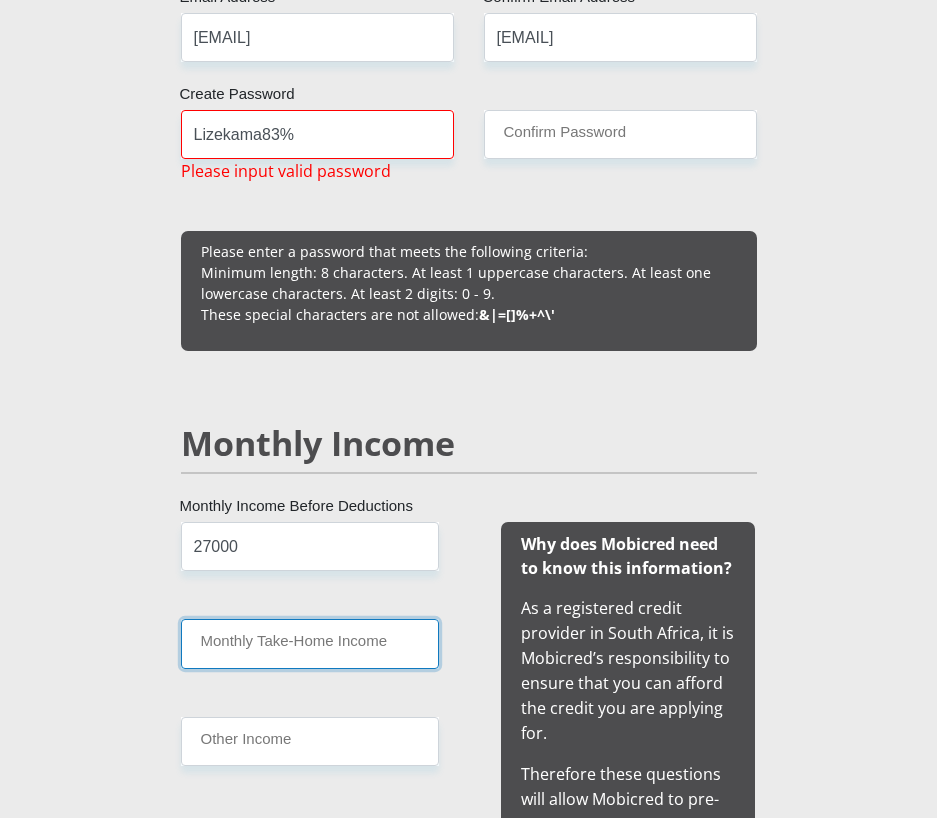click on "Monthly Take-Home Income" at bounding box center [310, 643] 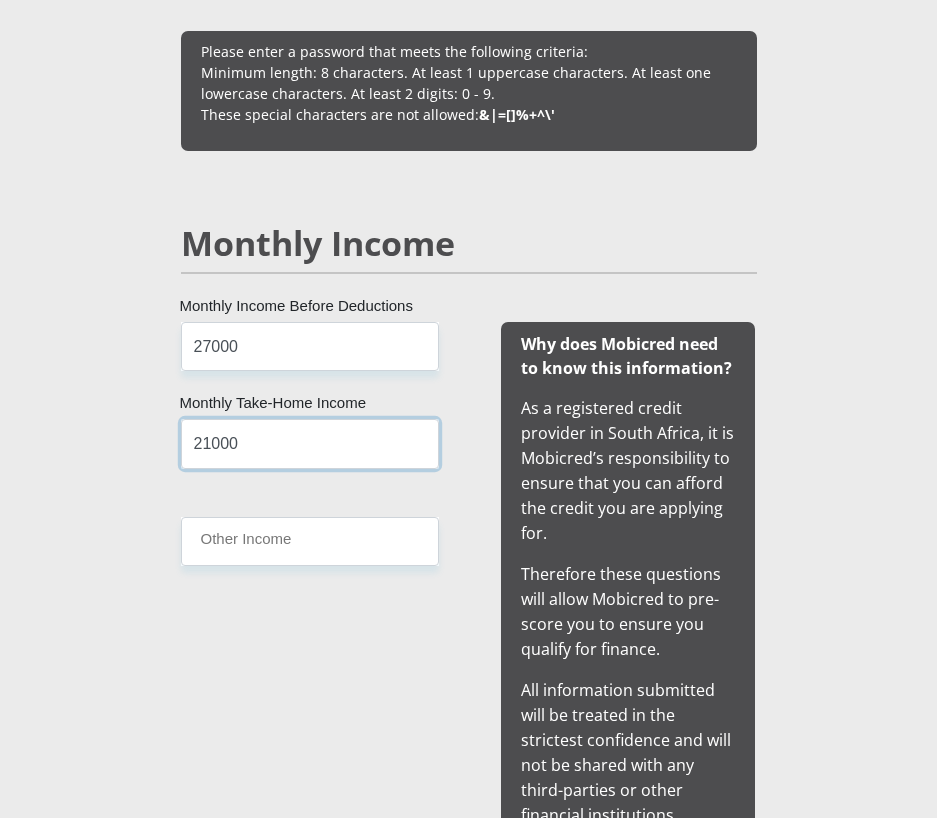 scroll, scrollTop: 2000, scrollLeft: 0, axis: vertical 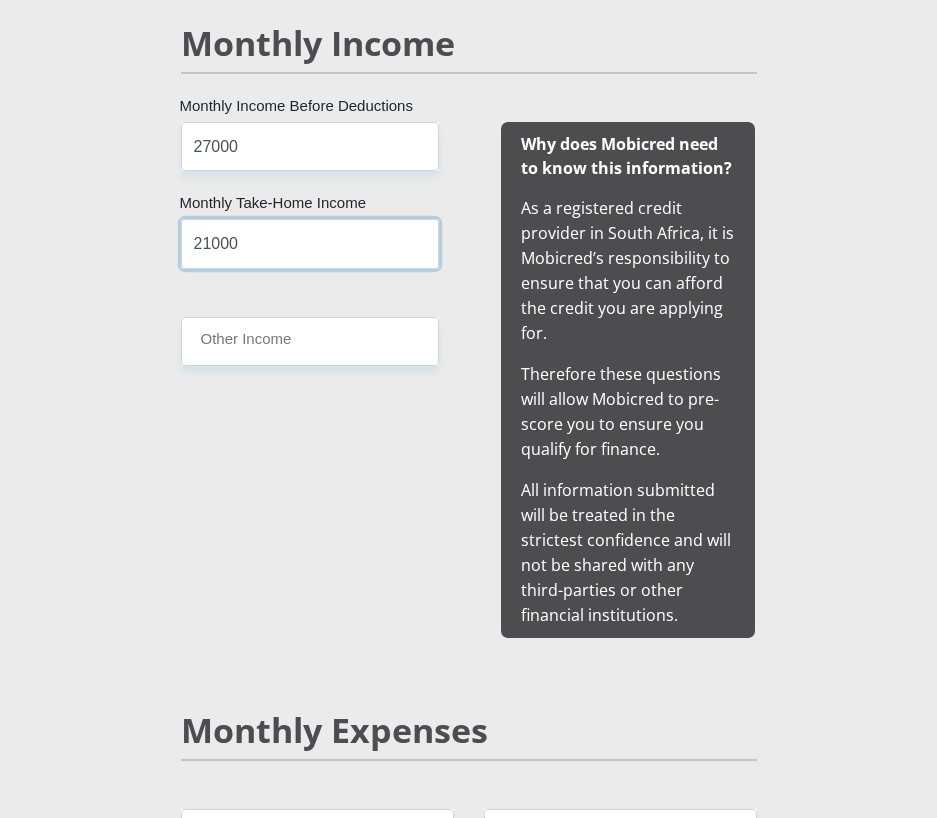 type on "21000" 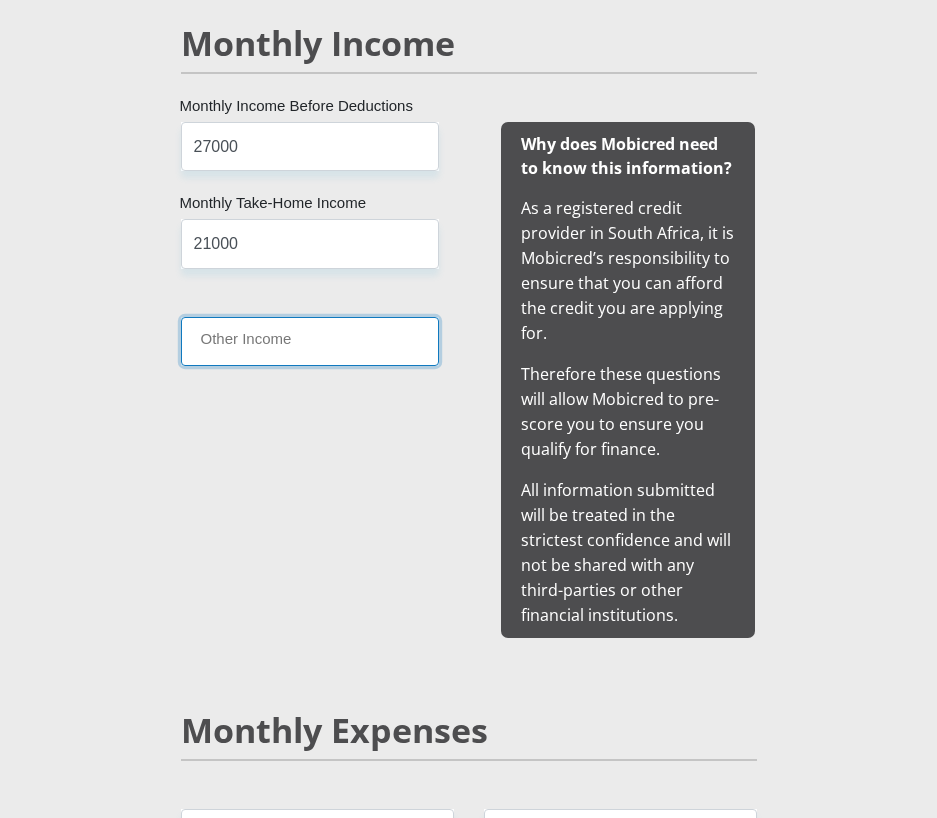 drag, startPoint x: 360, startPoint y: 343, endPoint x: 376, endPoint y: 344, distance: 16.03122 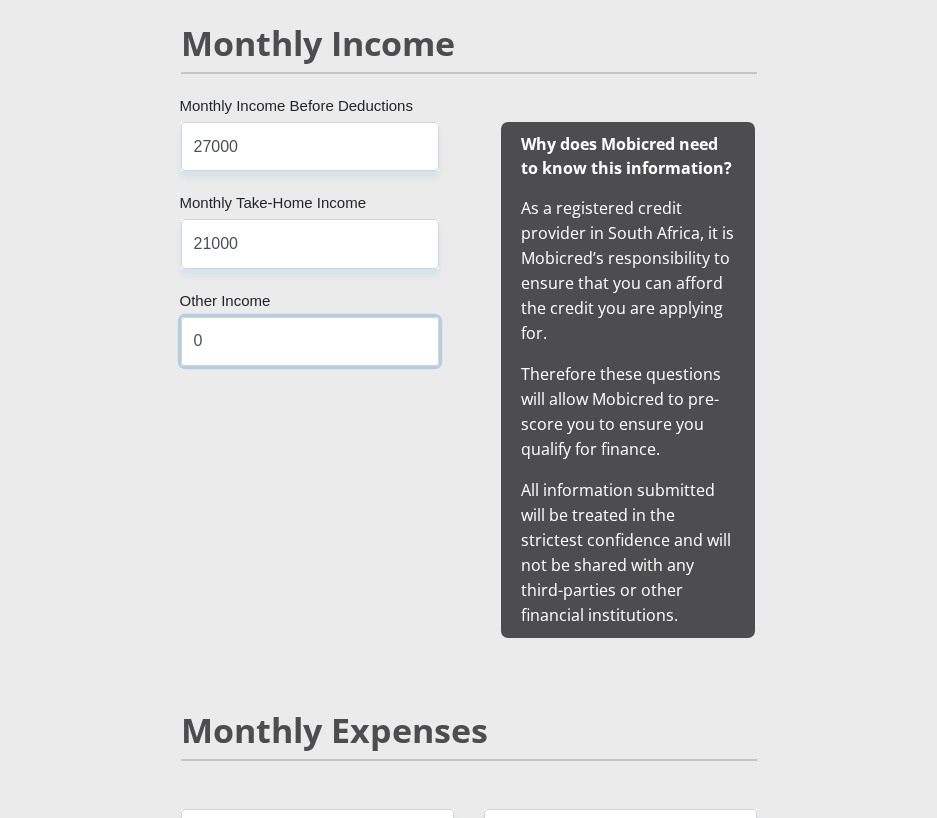type on "0" 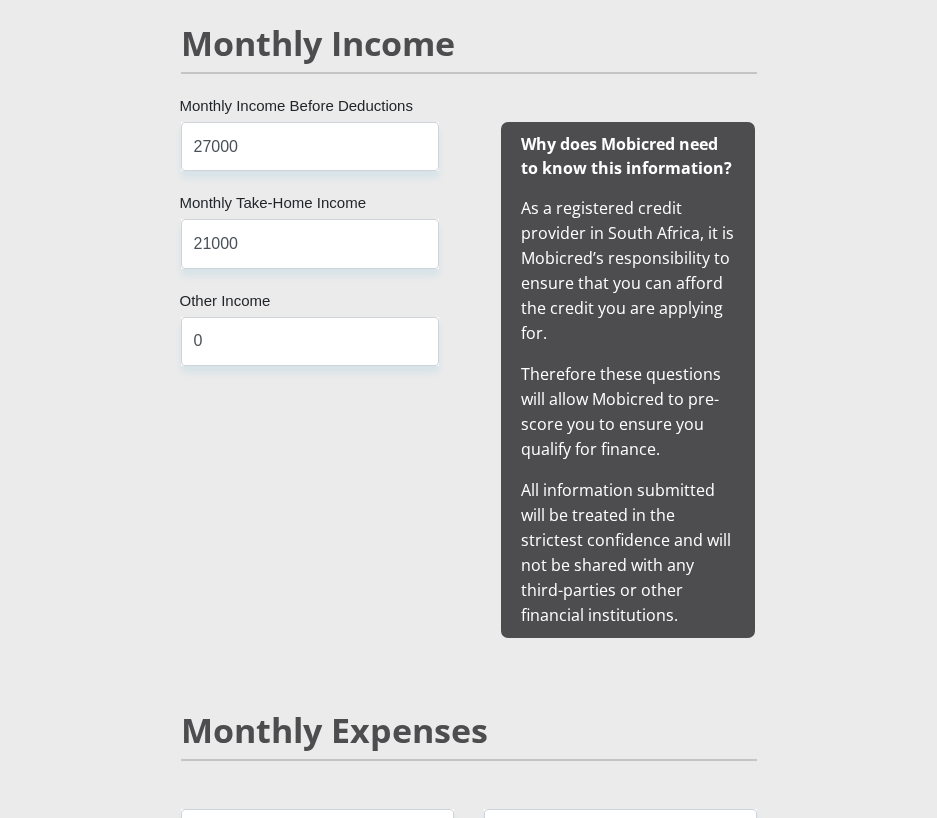 click on "27000
Monthly Income Before Deductions
21000
Monthly Take-Home Income
0
Other Income" at bounding box center [310, 380] 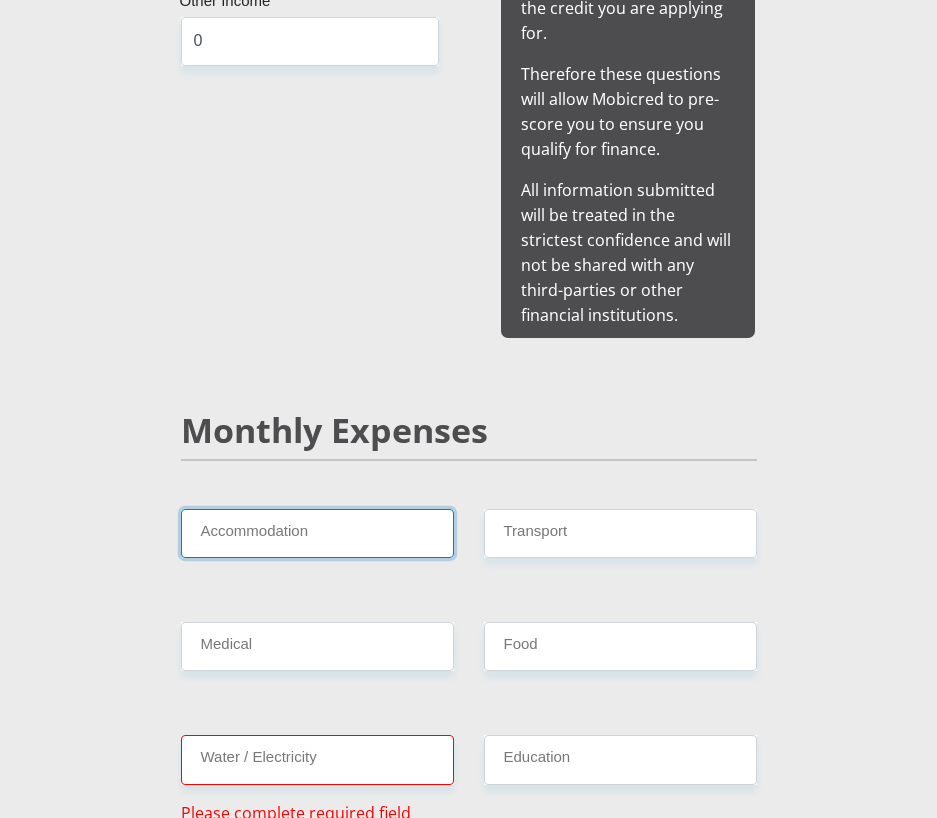 click on "Accommodation" at bounding box center (317, 533) 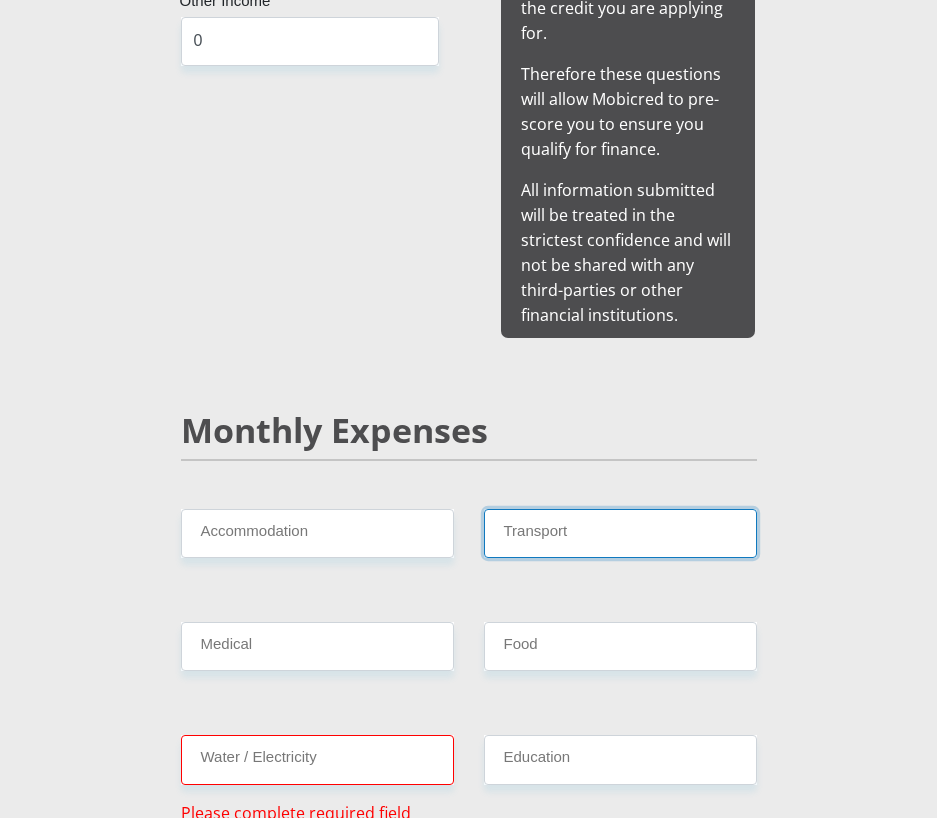 click on "Transport" at bounding box center [620, 533] 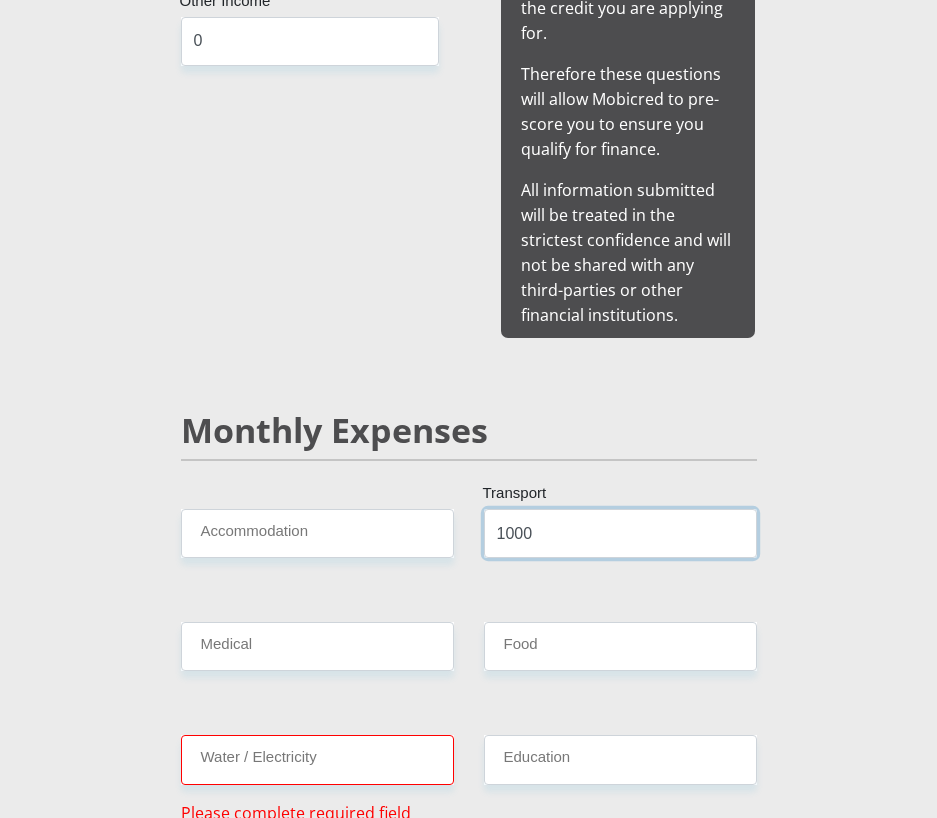 type on "1000" 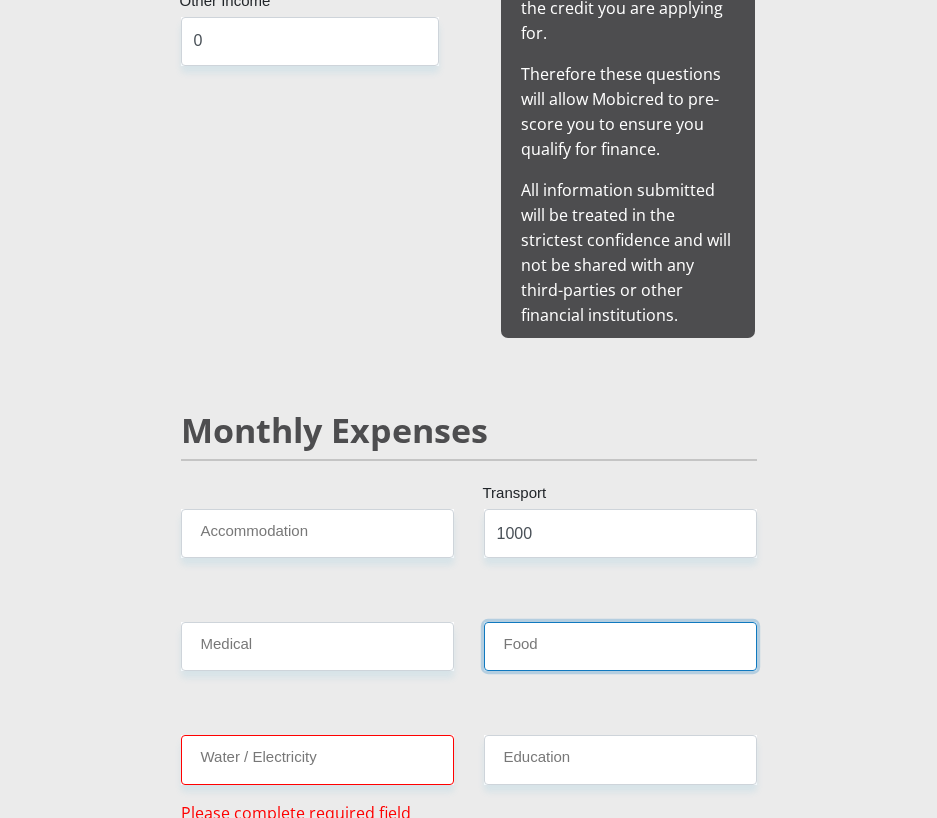 click on "Food" at bounding box center (620, 646) 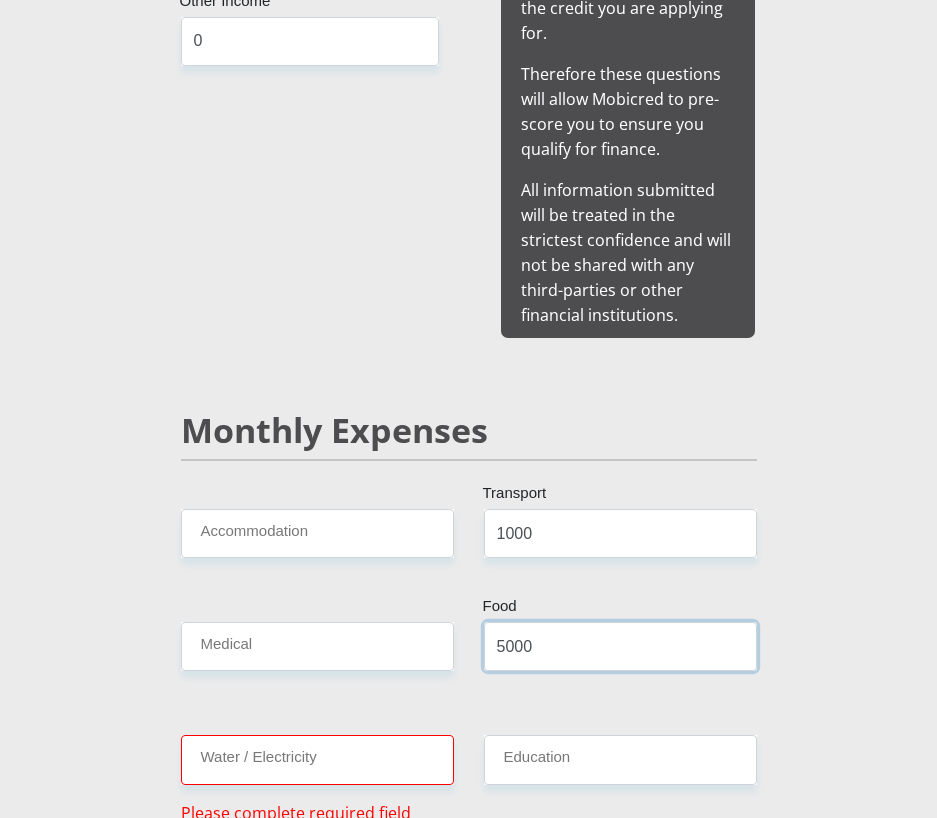 type on "5000" 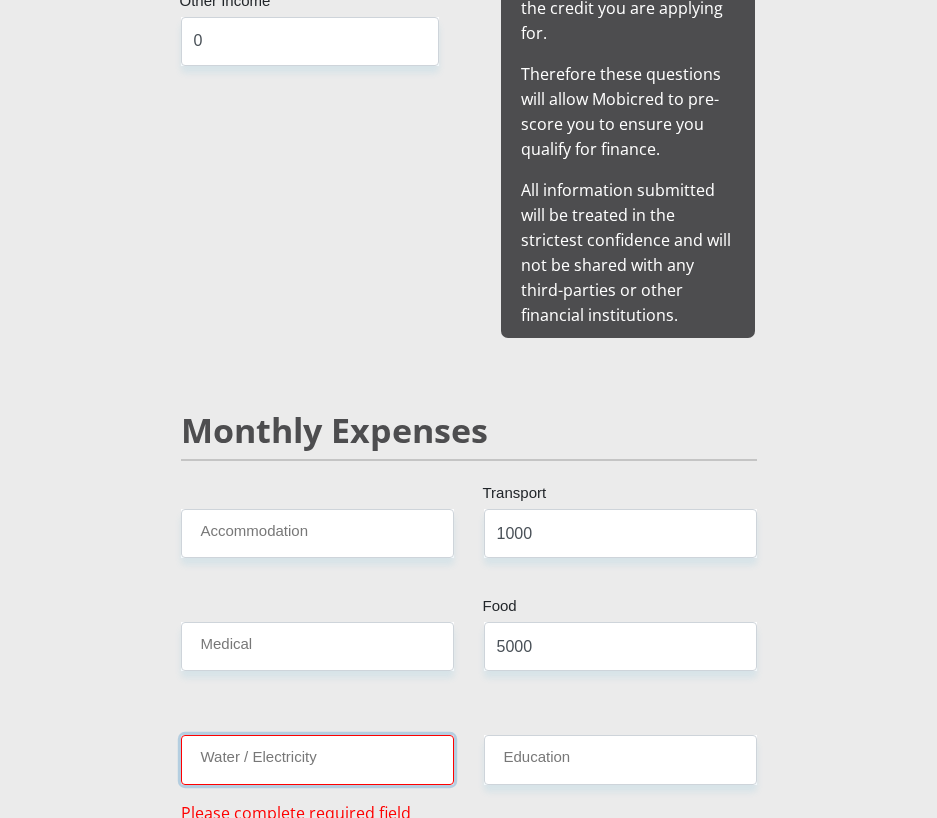 click on "Water / Electricity" at bounding box center [317, 759] 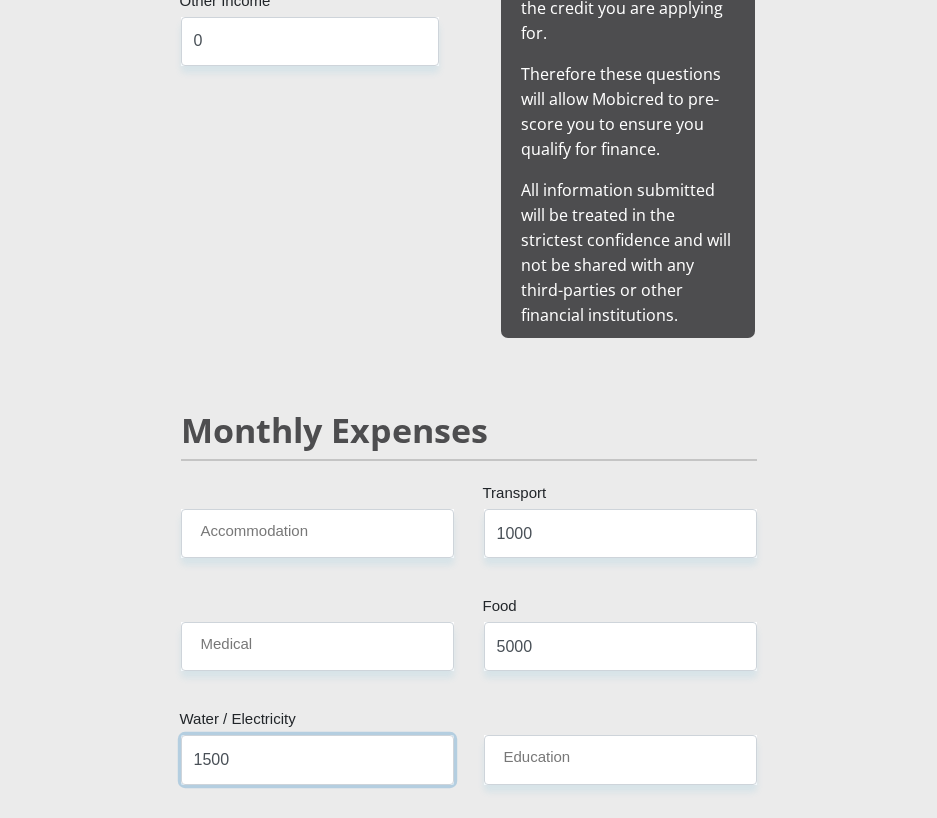 scroll, scrollTop: 2500, scrollLeft: 0, axis: vertical 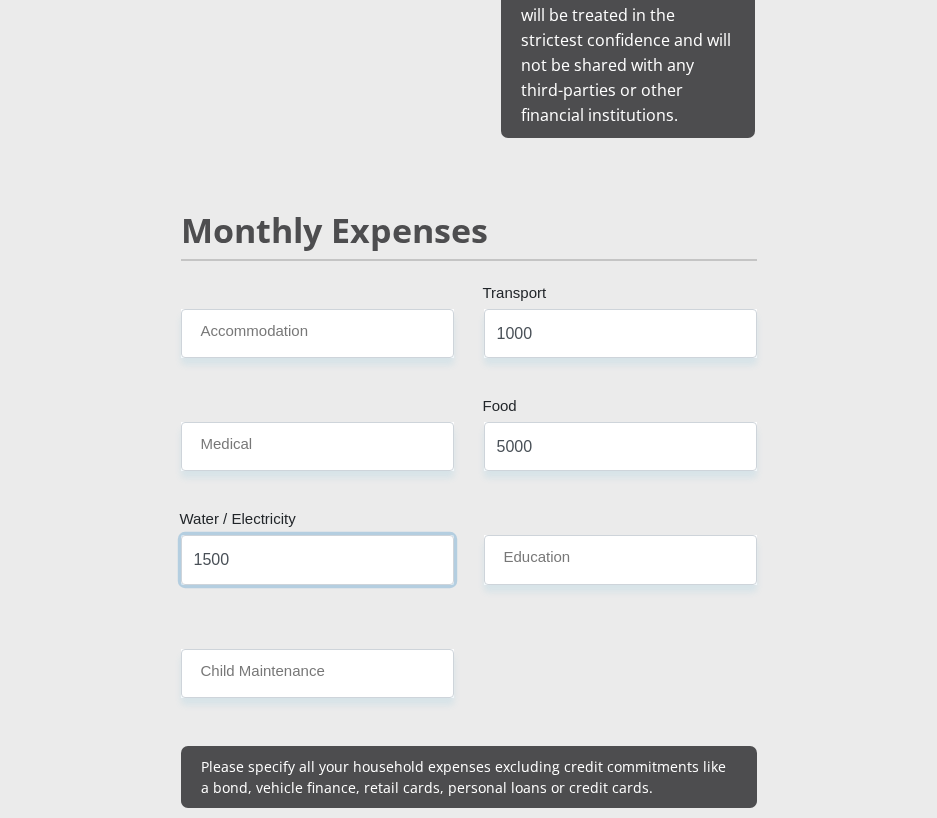 type on "1500" 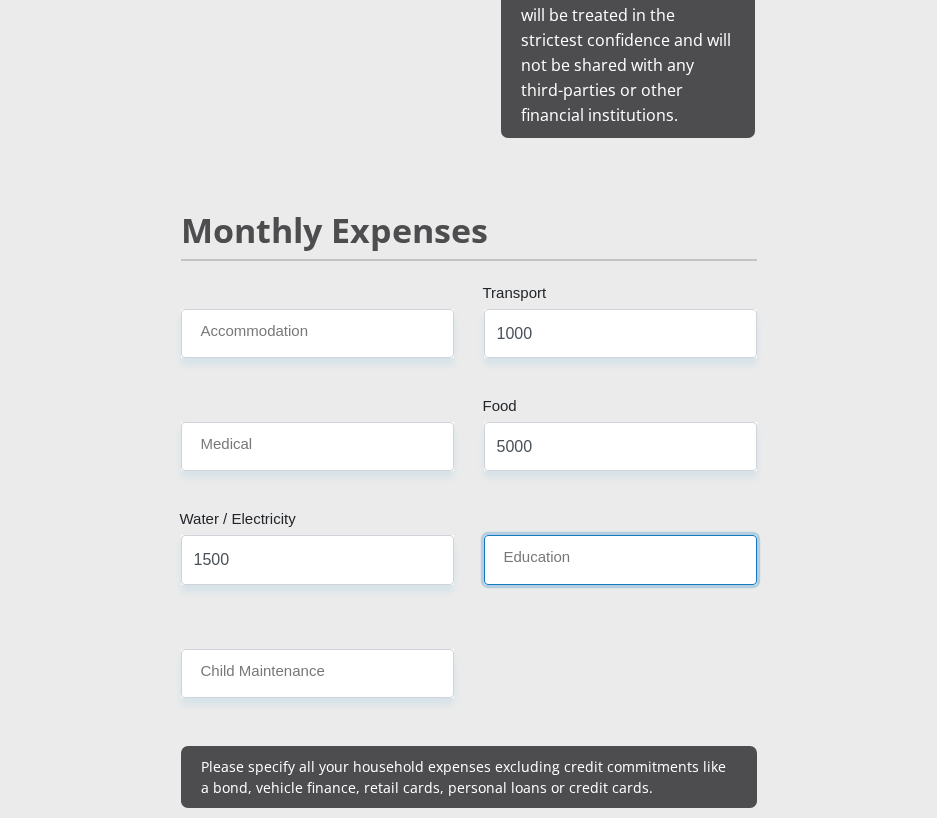 click on "Education" at bounding box center [620, 559] 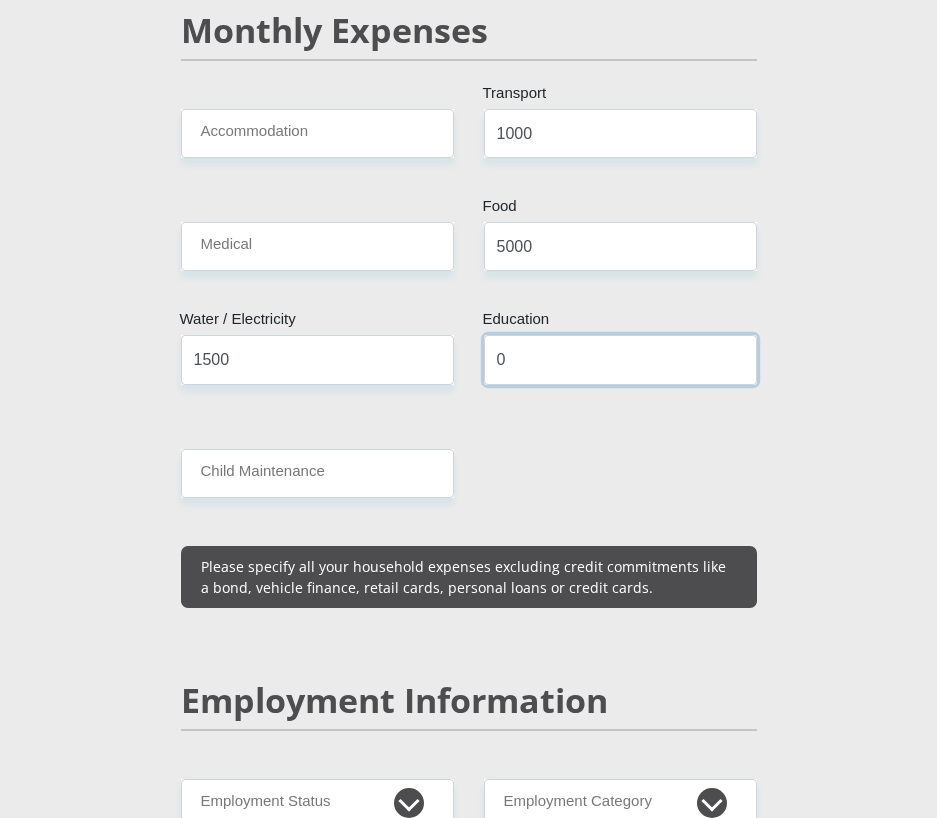 scroll, scrollTop: 2800, scrollLeft: 0, axis: vertical 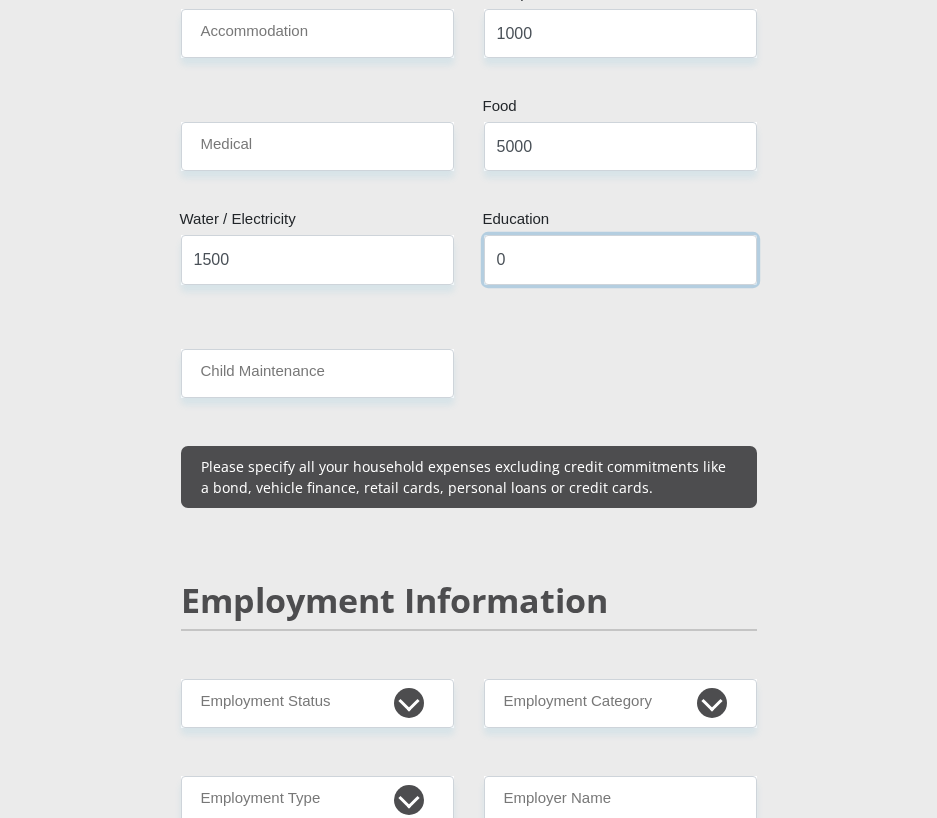 type on "0" 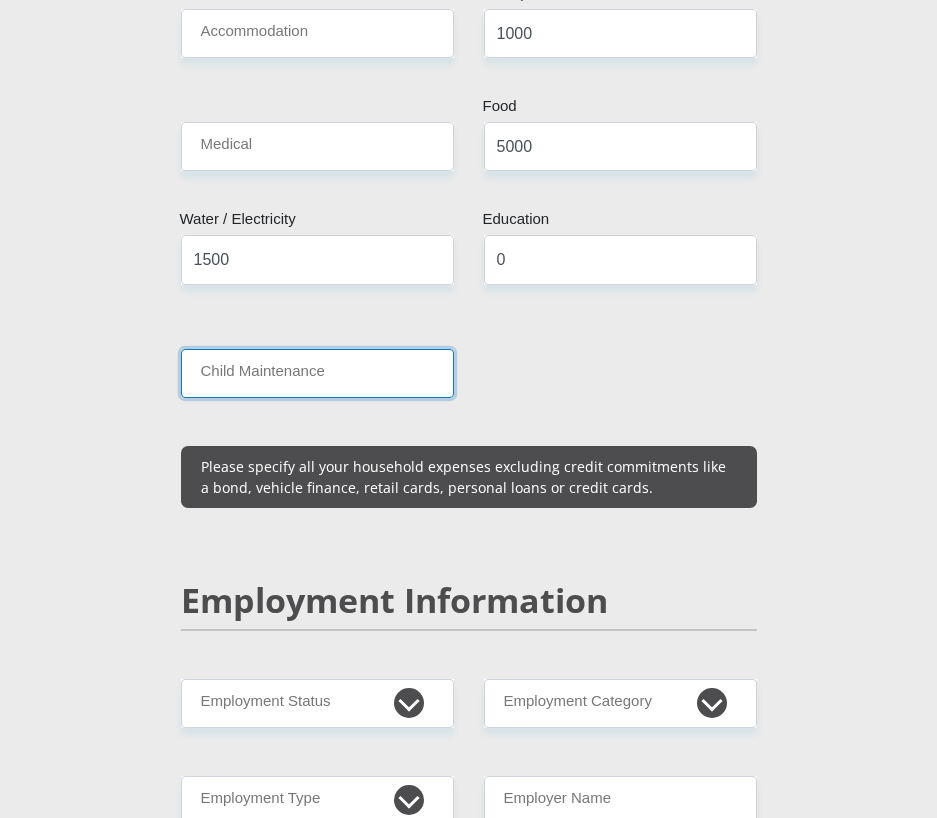 drag, startPoint x: 278, startPoint y: 360, endPoint x: 290, endPoint y: 361, distance: 12.0415945 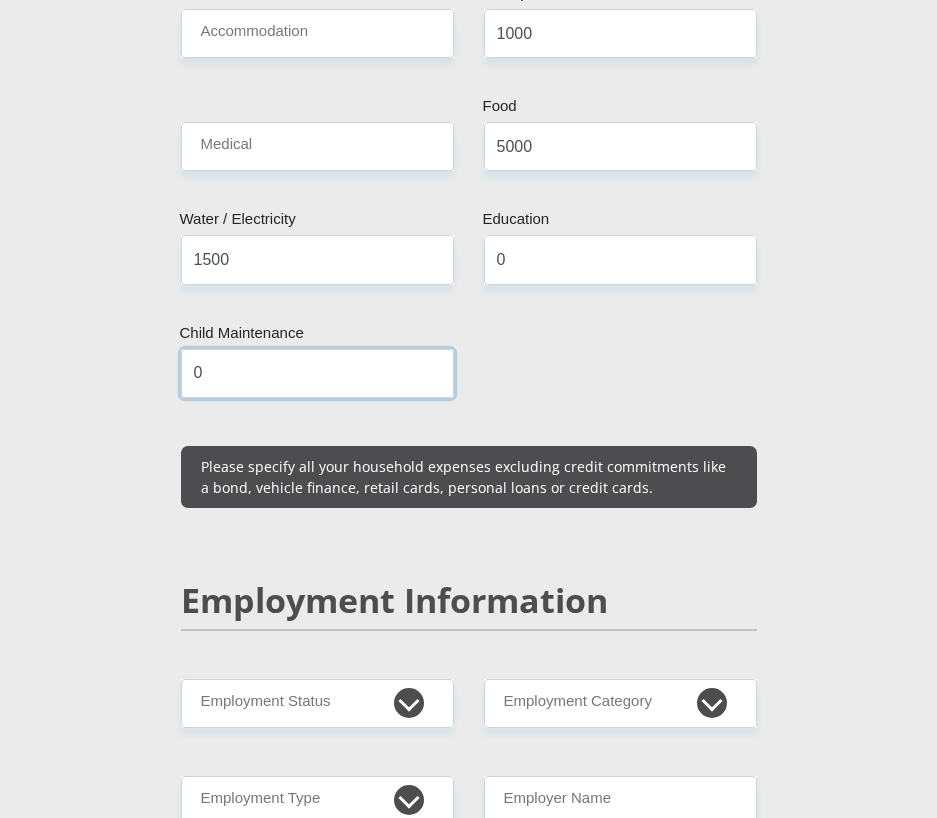 type on "0" 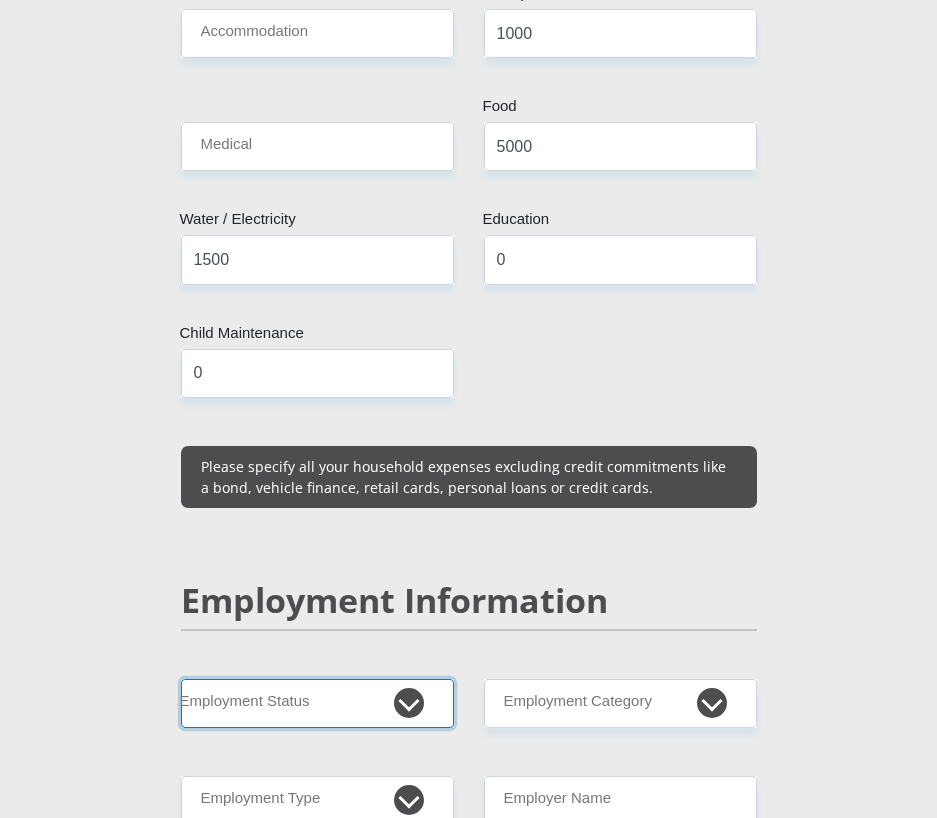 click on "Permanent/Full-time
Part-time/Casual
Contract Worker
Self-Employed
Housewife
Retired
Student
Medically Boarded
Disability
Unemployed" at bounding box center (317, 703) 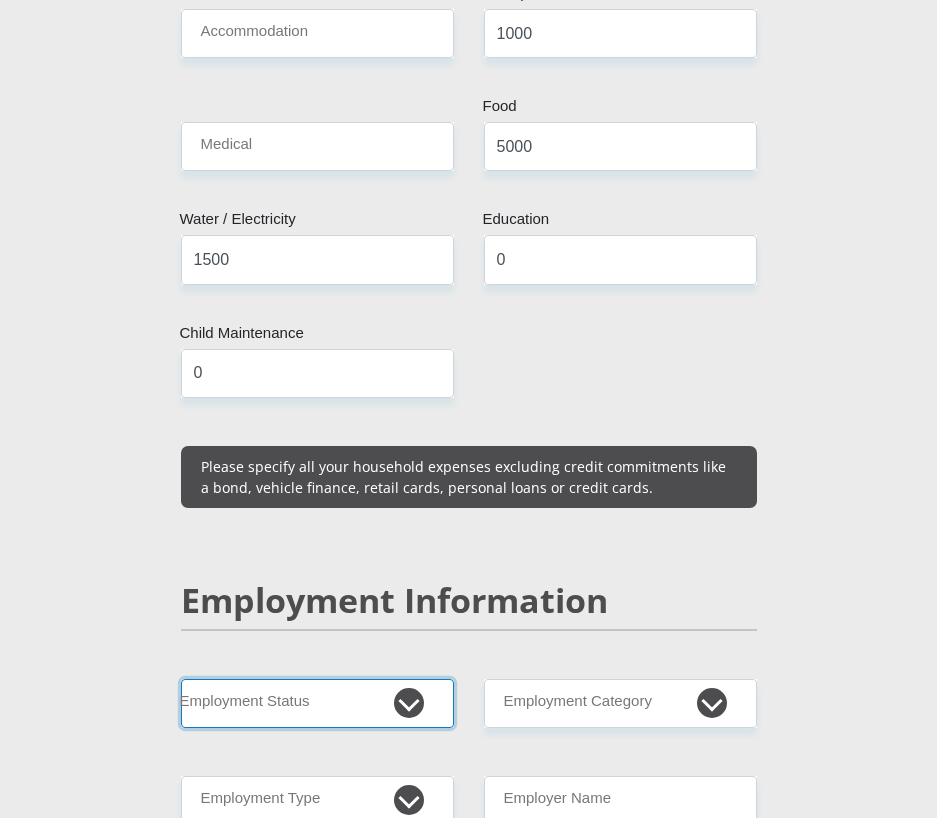 select on "1" 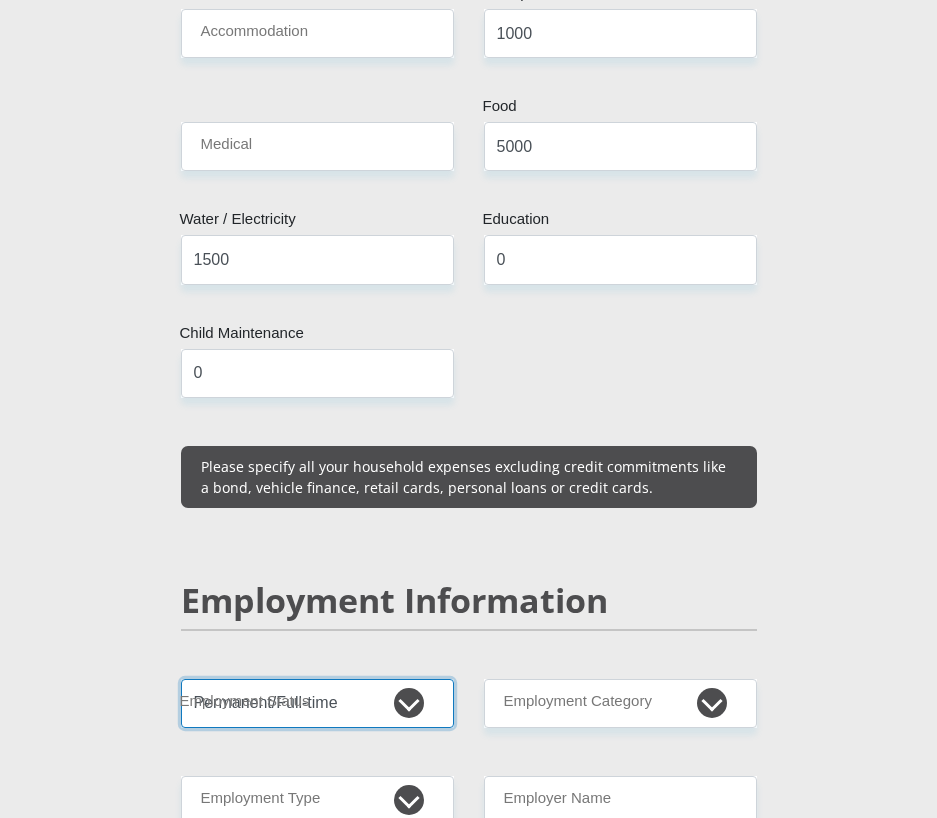 click on "Permanent/Full-time
Part-time/Casual
Contract Worker
Self-Employed
Housewife
Retired
Student
Medically Boarded
Disability
Unemployed" at bounding box center [317, 703] 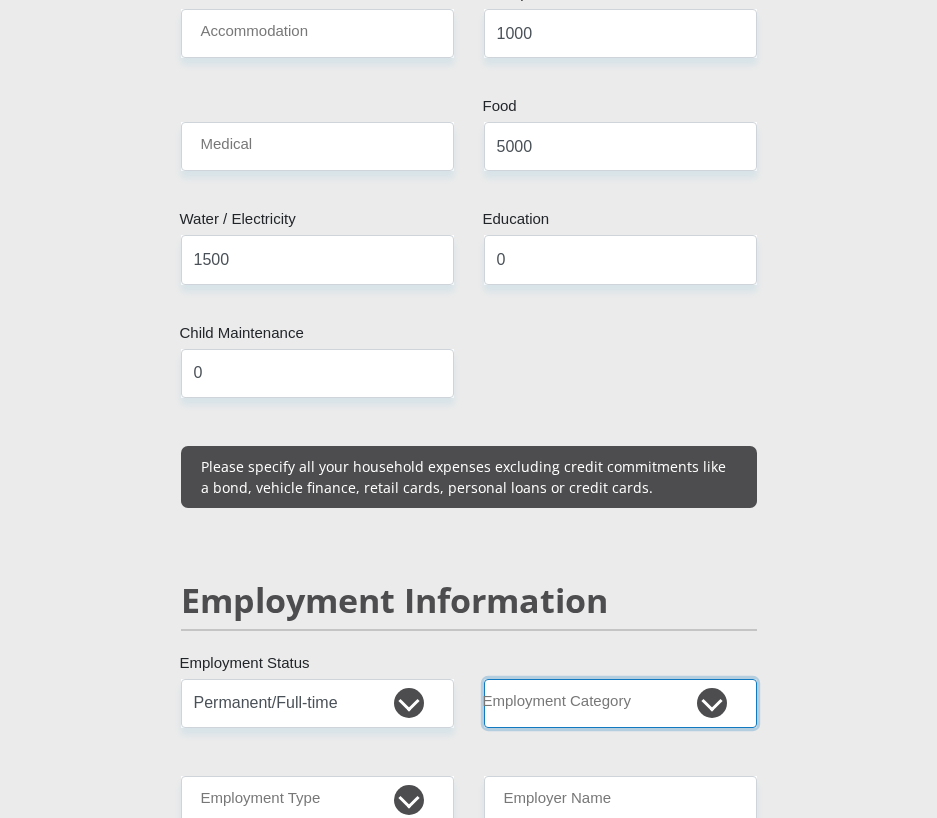 click on "AGRICULTURE
ALCOHOL & TOBACCO
CONSTRUCTION MATERIALS
METALLURGY
EQUIPMENT FOR RENEWABLE ENERGY
SPECIALIZED CONTRACTORS
CAR
GAMING (INCL. INTERNET
OTHER WHOLESALE
UNLICENSED PHARMACEUTICALS
CURRENCY EXCHANGE HOUSES
OTHER FINANCIAL INSTITUTIONS & INSURANCE
REAL ESTATE AGENTS
OIL & GAS
OTHER MATERIALS (E.G. IRON ORE)
PRECIOUS STONES & PRECIOUS METALS
POLITICAL ORGANIZATIONS
RELIGIOUS ORGANIZATIONS(NOT SECTS)
ACTI. HAVING BUSINESS DEAL WITH PUBLIC ADMINISTRATION
LAUNDROMATS" at bounding box center [620, 703] 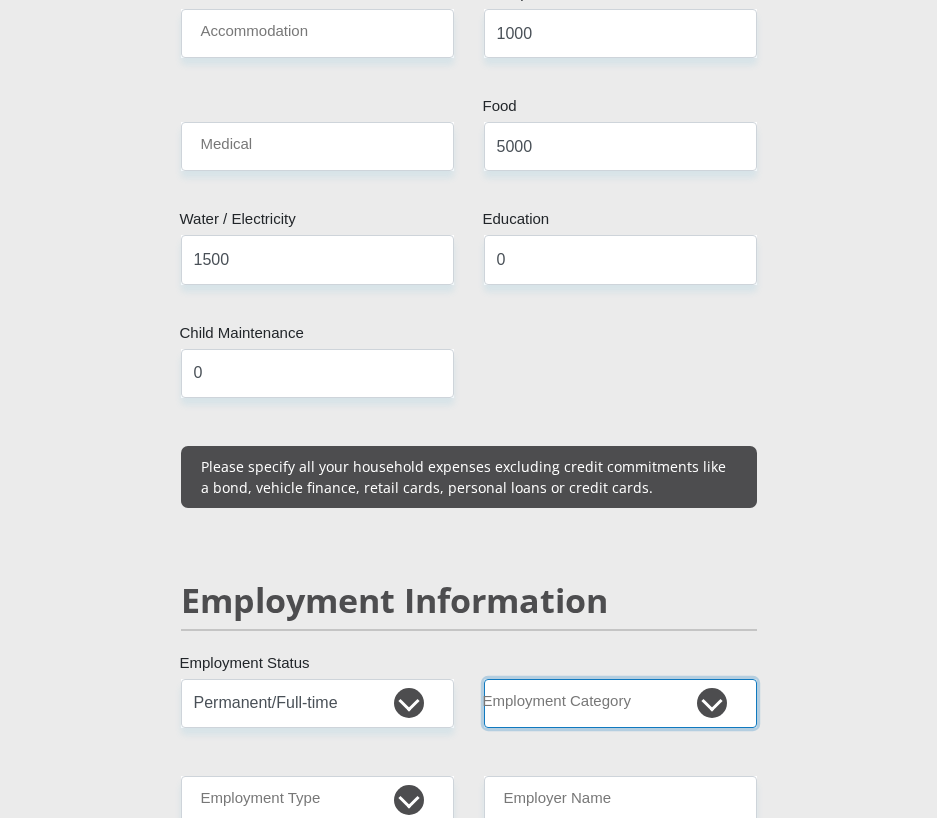 select on "30" 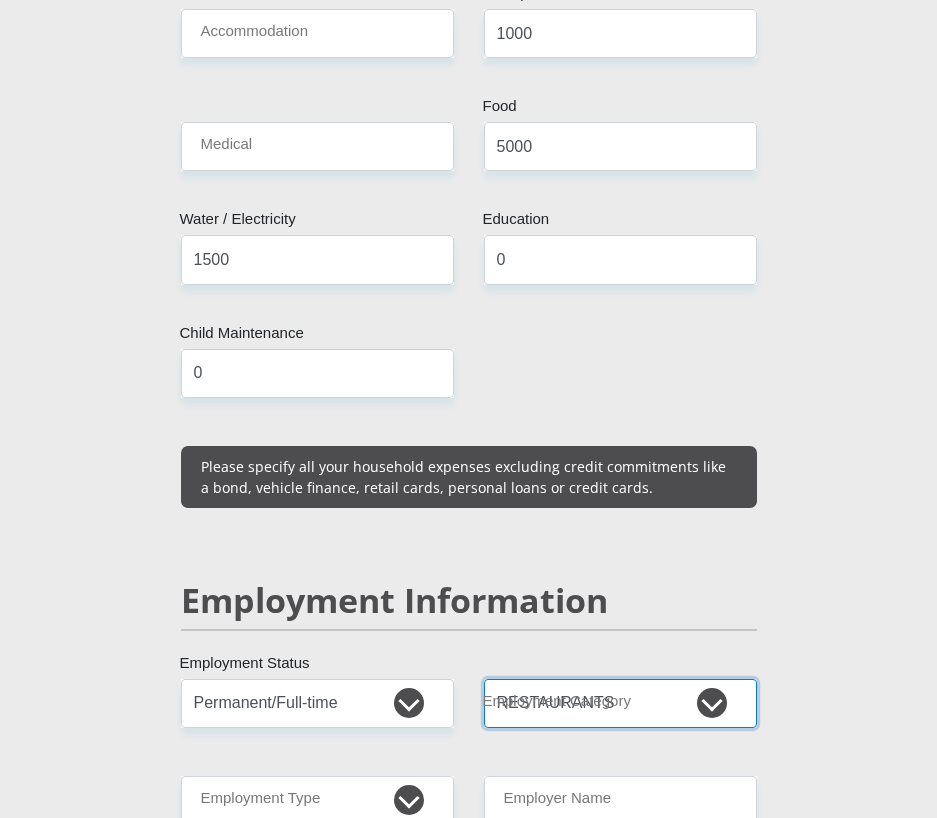 click on "AGRICULTURE
ALCOHOL & TOBACCO
CONSTRUCTION MATERIALS
METALLURGY
EQUIPMENT FOR RENEWABLE ENERGY
SPECIALIZED CONTRACTORS
CAR
GAMING (INCL. INTERNET
OTHER WHOLESALE
UNLICENSED PHARMACEUTICALS
CURRENCY EXCHANGE HOUSES
OTHER FINANCIAL INSTITUTIONS & INSURANCE
REAL ESTATE AGENTS
OIL & GAS
OTHER MATERIALS (E.G. IRON ORE)
PRECIOUS STONES & PRECIOUS METALS
POLITICAL ORGANIZATIONS
RELIGIOUS ORGANIZATIONS(NOT SECTS)
ACTI. HAVING BUSINESS DEAL WITH PUBLIC ADMINISTRATION
LAUNDROMATS" at bounding box center (620, 703) 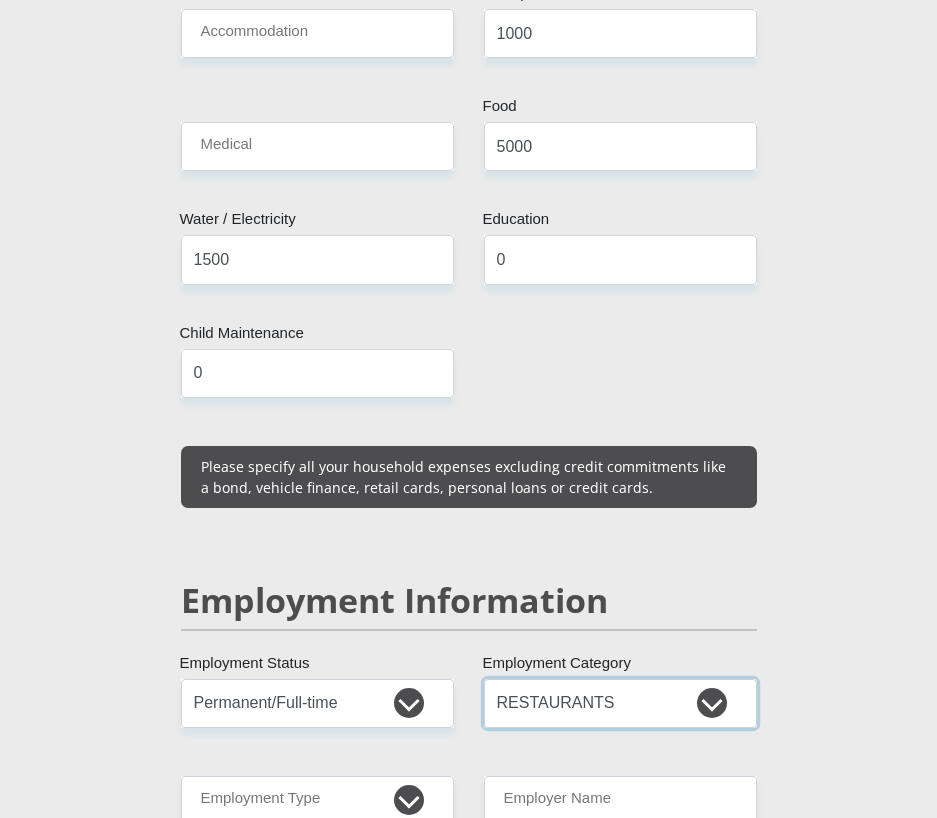 scroll, scrollTop: 3000, scrollLeft: 0, axis: vertical 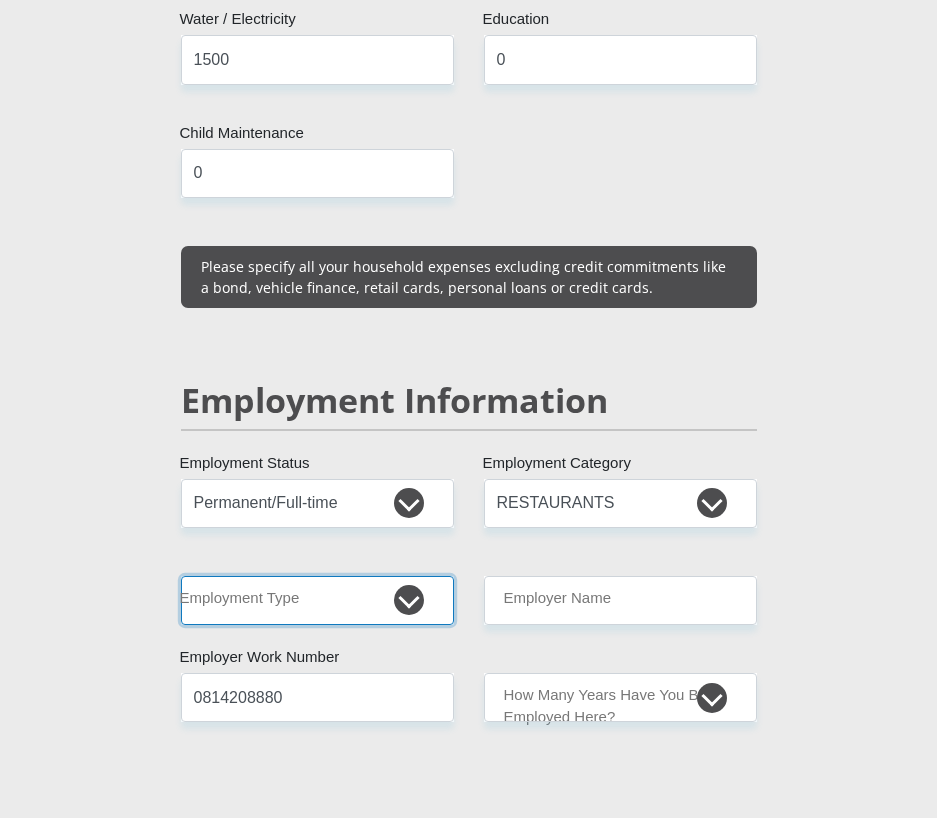 click on "College/Lecturer
Craft Seller
Creative
Driver
Executive
Farmer
Forces - Non Commissioned
Forces - Officer
Hawker
Housewife
Labourer
Licenced Professional
Manager
Miner
Non Licenced Professional
Office Staff/Clerk
Outside Worker
Pensioner
Permanent Teacher
Production/Manufacturing
Sales
Self-Employed
Semi-Professional Worker
Service Industry  Social Worker  Student" at bounding box center (317, 600) 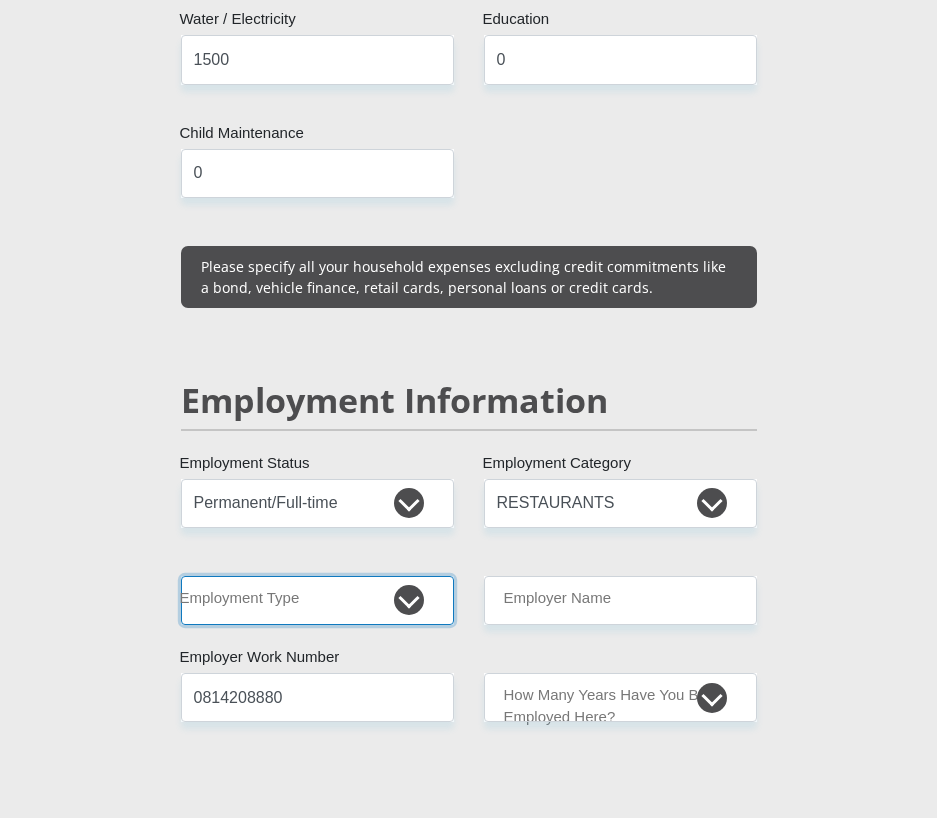 select on "Office Staff/Clerk" 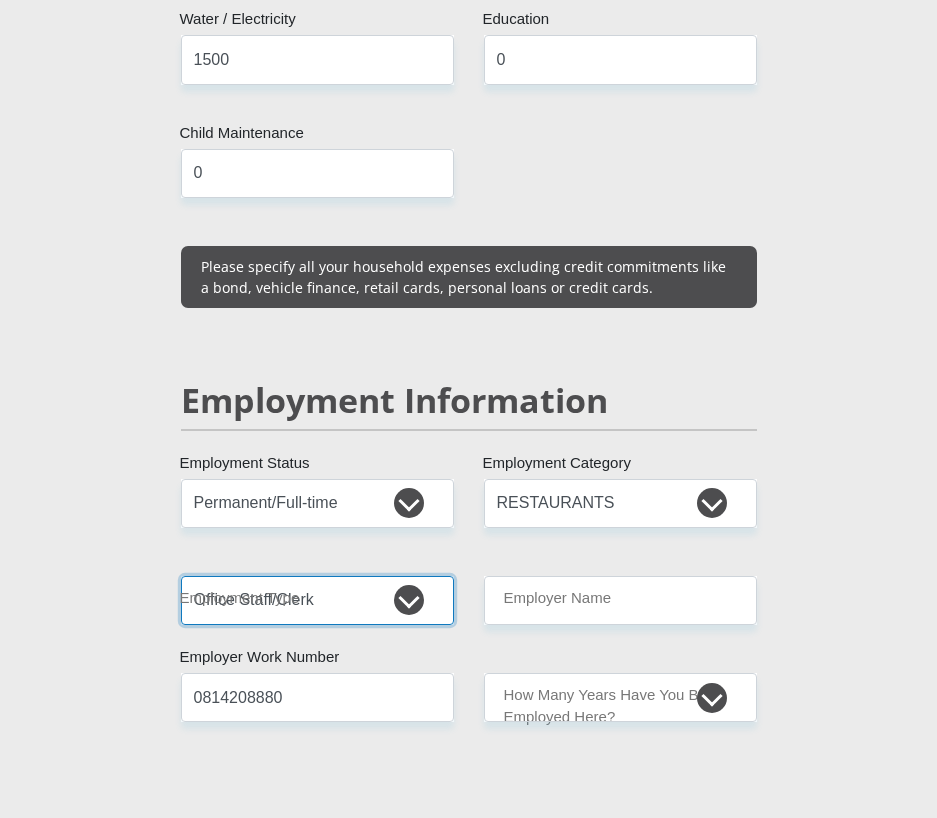 click on "College/Lecturer
Craft Seller
Creative
Driver
Executive
Farmer
Forces - Non Commissioned
Forces - Officer
Hawker
Housewife
Labourer
Licenced Professional
Manager
Miner
Non Licenced Professional
Office Staff/Clerk
Outside Worker
Pensioner
Permanent Teacher
Production/Manufacturing
Sales
Self-Employed
Semi-Professional Worker
Service Industry  Social Worker  Student" at bounding box center [317, 600] 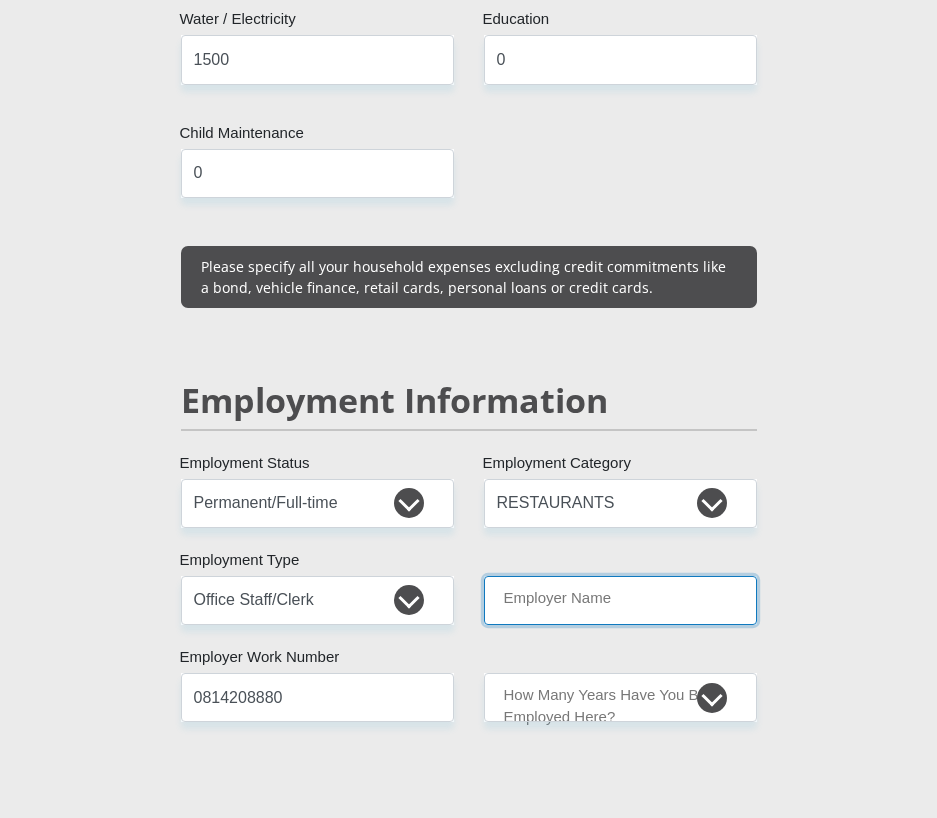 click on "Employer Name" at bounding box center (620, 600) 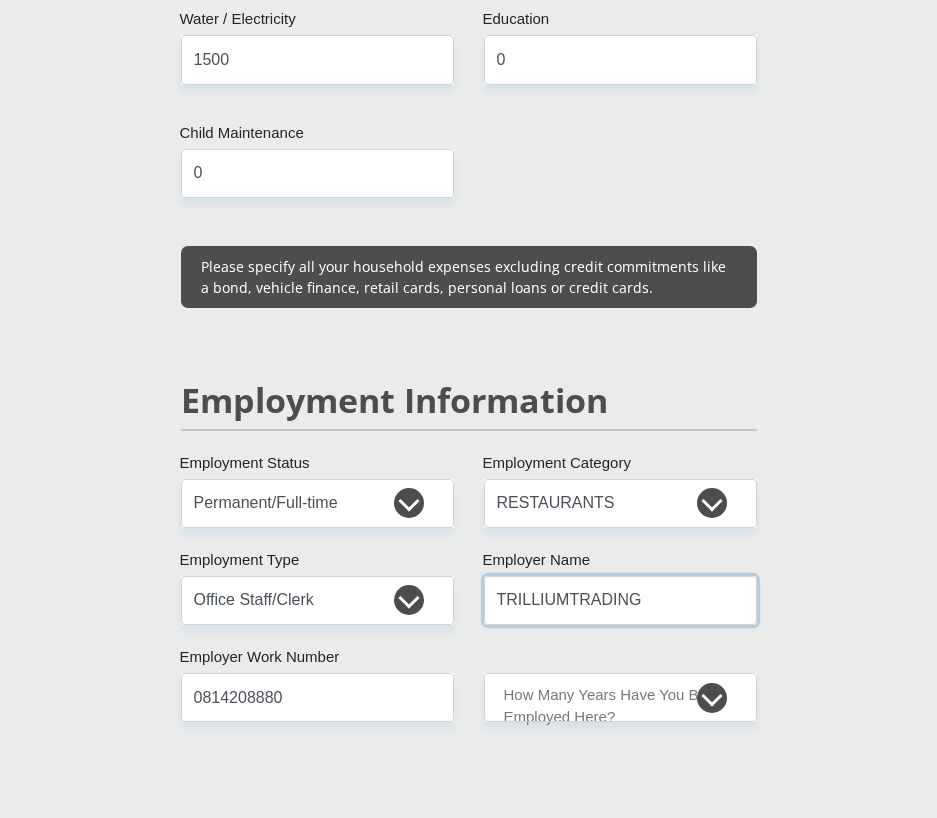 type on "TRILLIUMTRADING" 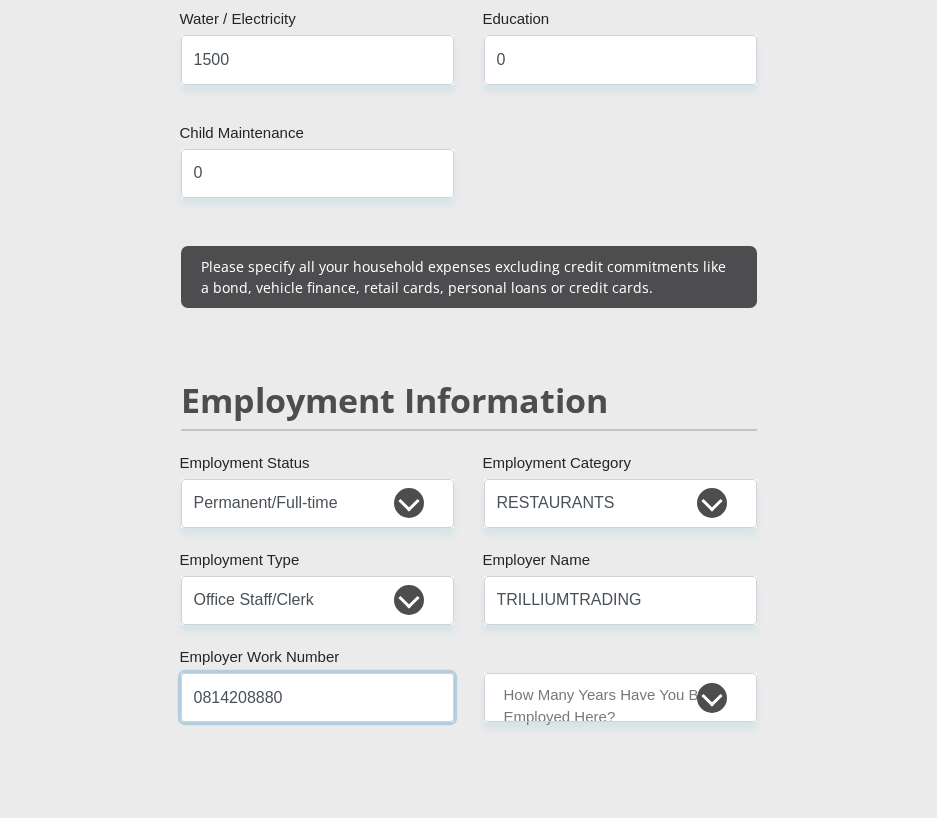 drag, startPoint x: 332, startPoint y: 698, endPoint x: 140, endPoint y: 697, distance: 192.00261 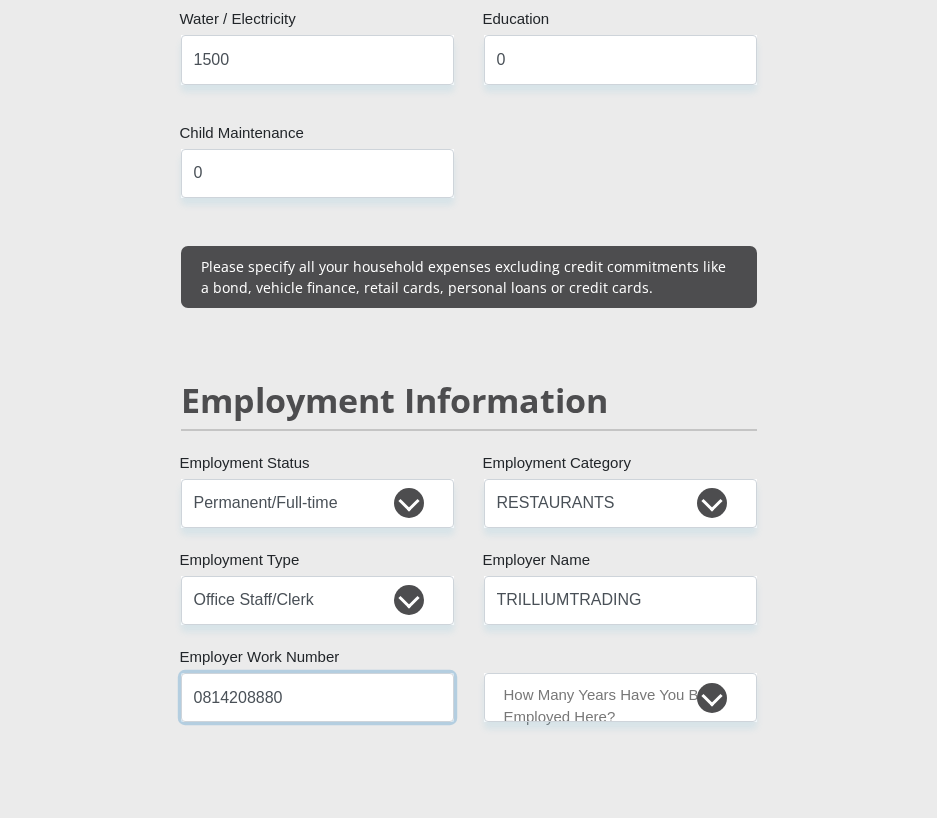 click on "Personal Details
Mr
Ms
Mrs
Dr
Other
Title
LIZEKA
First Name
MATYOLO
Surname
8307150423086
South African ID Number
Please input valid ID number
South Africa
Afghanistan
Aland Islands
Albania
Algeria
America Samoa
American Virgin Islands
Andorra
Angola
Anguilla  Antarctica" at bounding box center [469, 663] 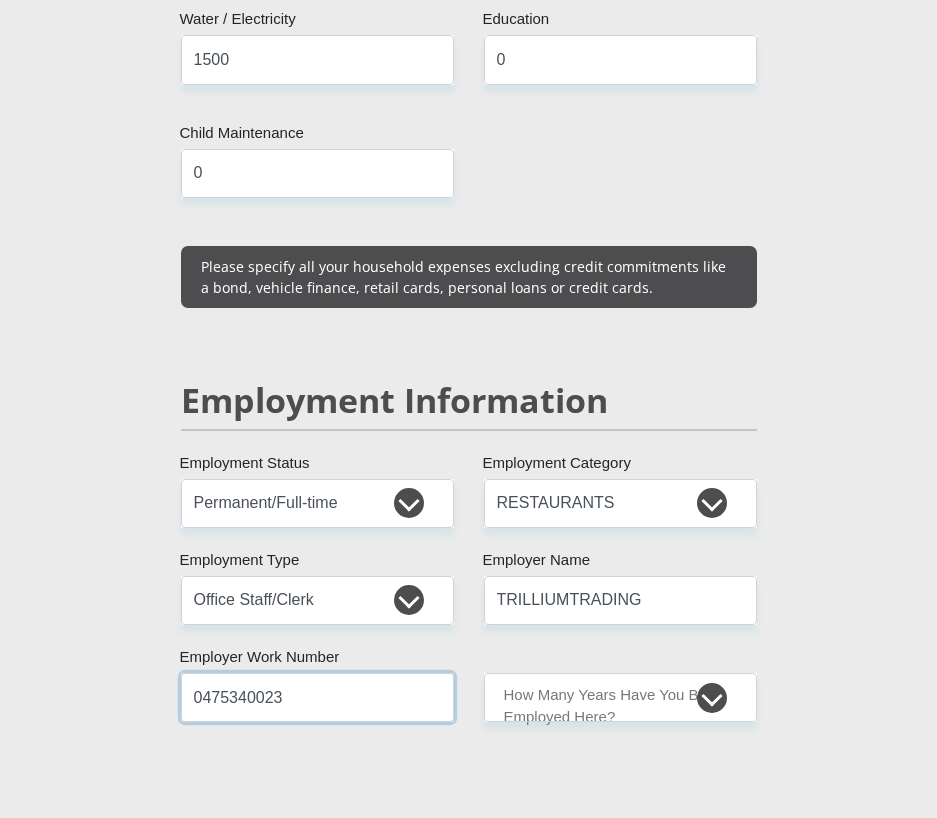 type on "0475340023" 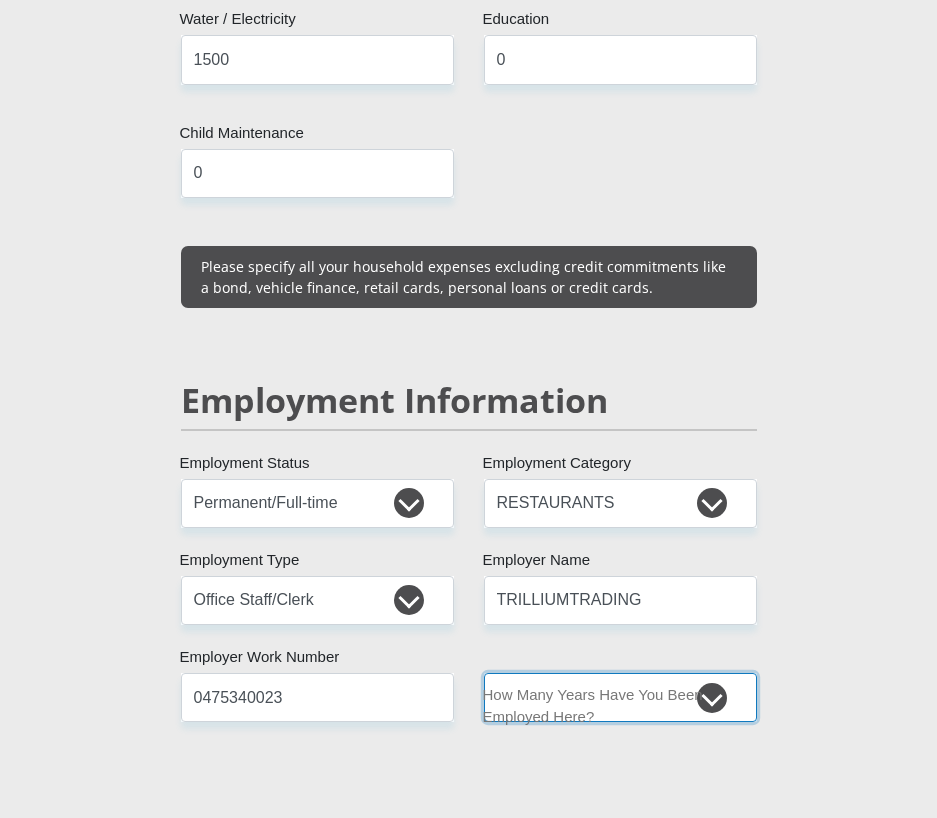click on "less than 1 year
1-3 years
3-5 years
5+ years" at bounding box center [620, 697] 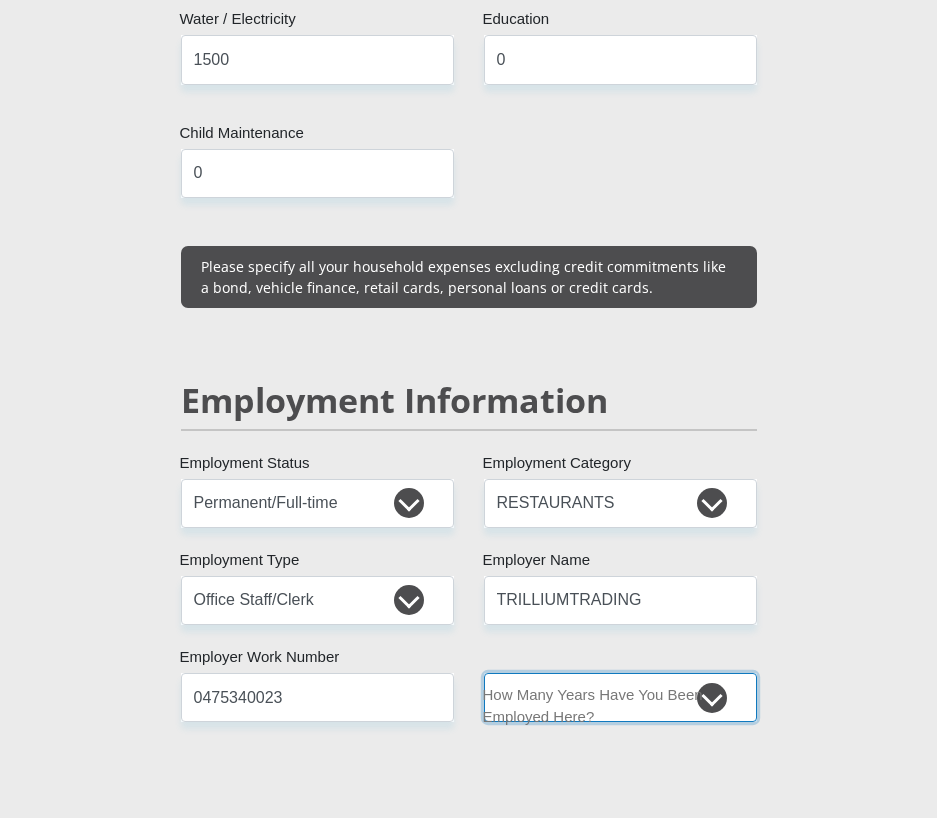 select on "48" 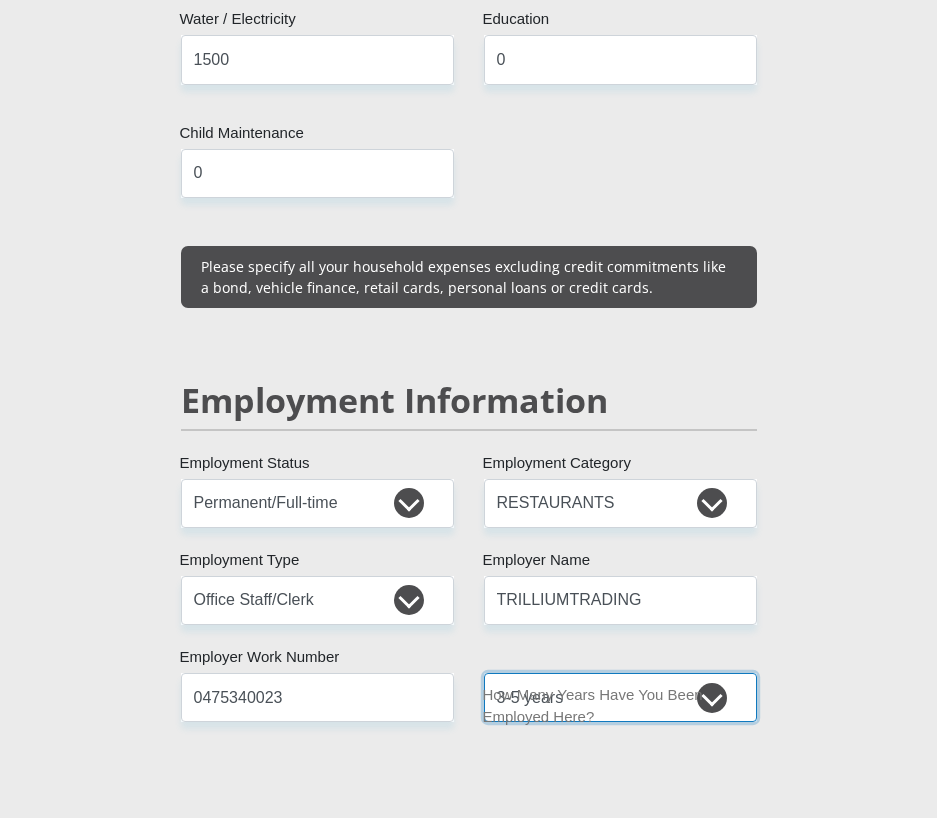 click on "less than 1 year
1-3 years
3-5 years
5+ years" at bounding box center (620, 697) 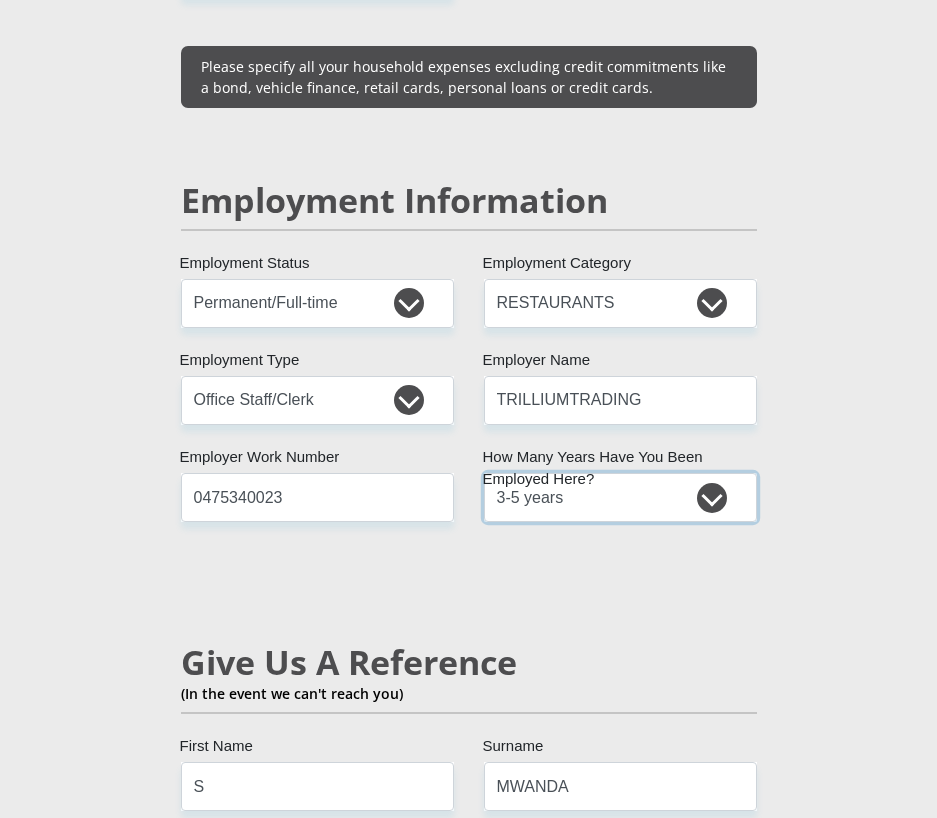 scroll, scrollTop: 3400, scrollLeft: 0, axis: vertical 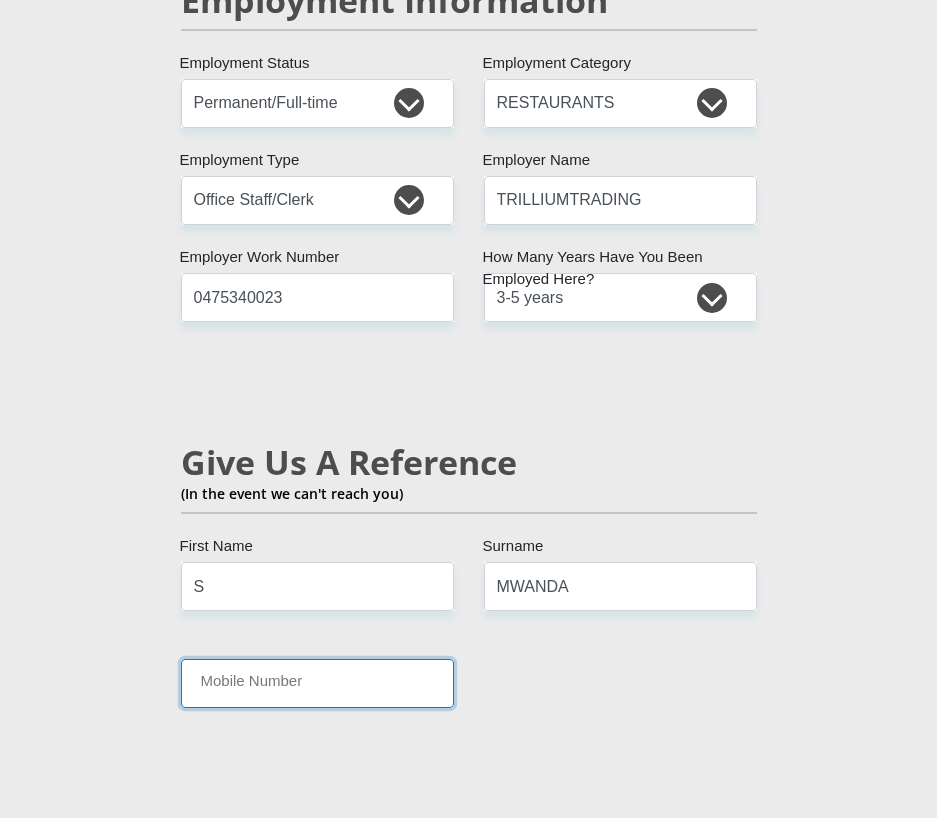 click on "Mobile Number" at bounding box center (317, 683) 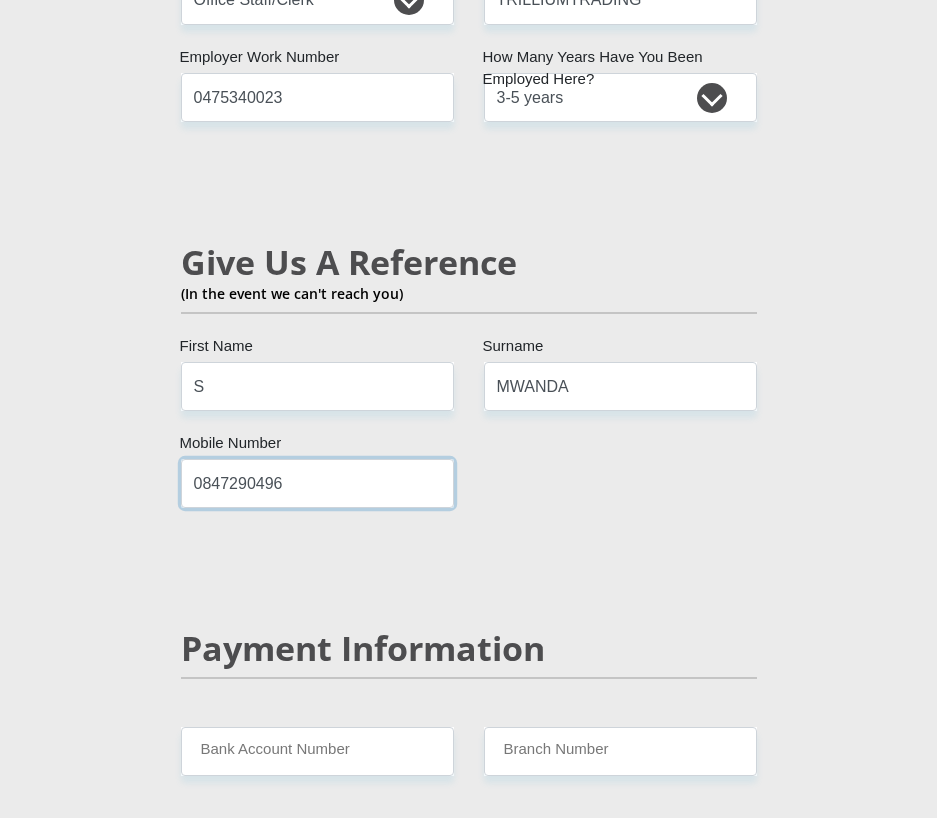 scroll, scrollTop: 3700, scrollLeft: 0, axis: vertical 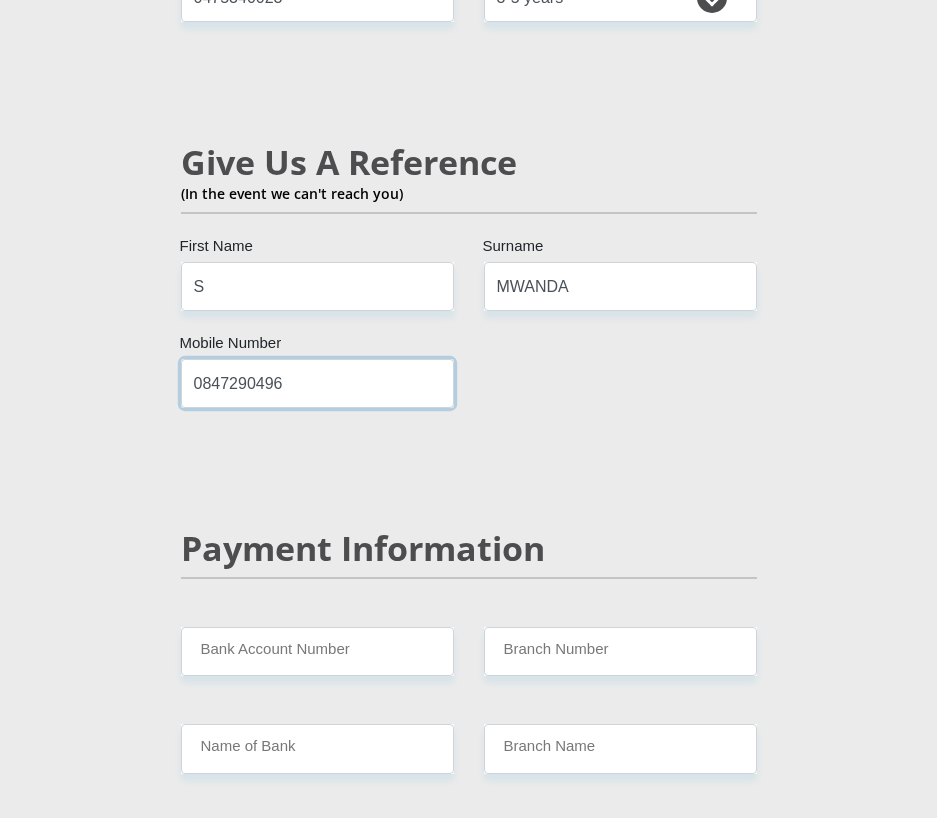 type on "0847290496" 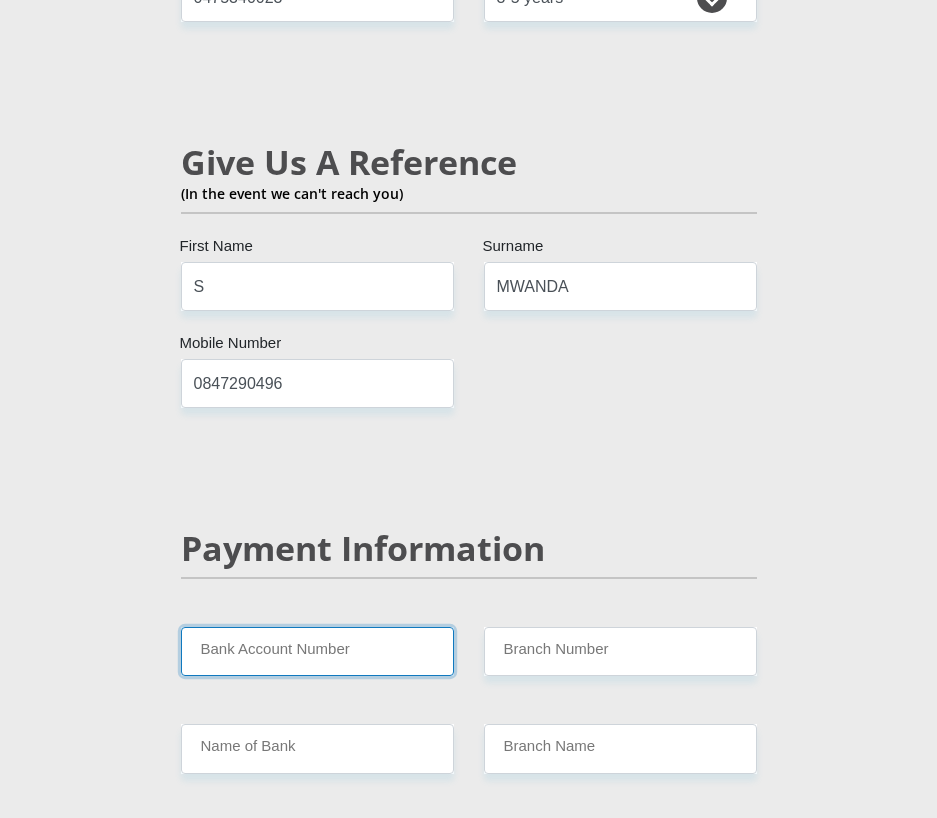 click on "Bank Account Number" at bounding box center (317, 651) 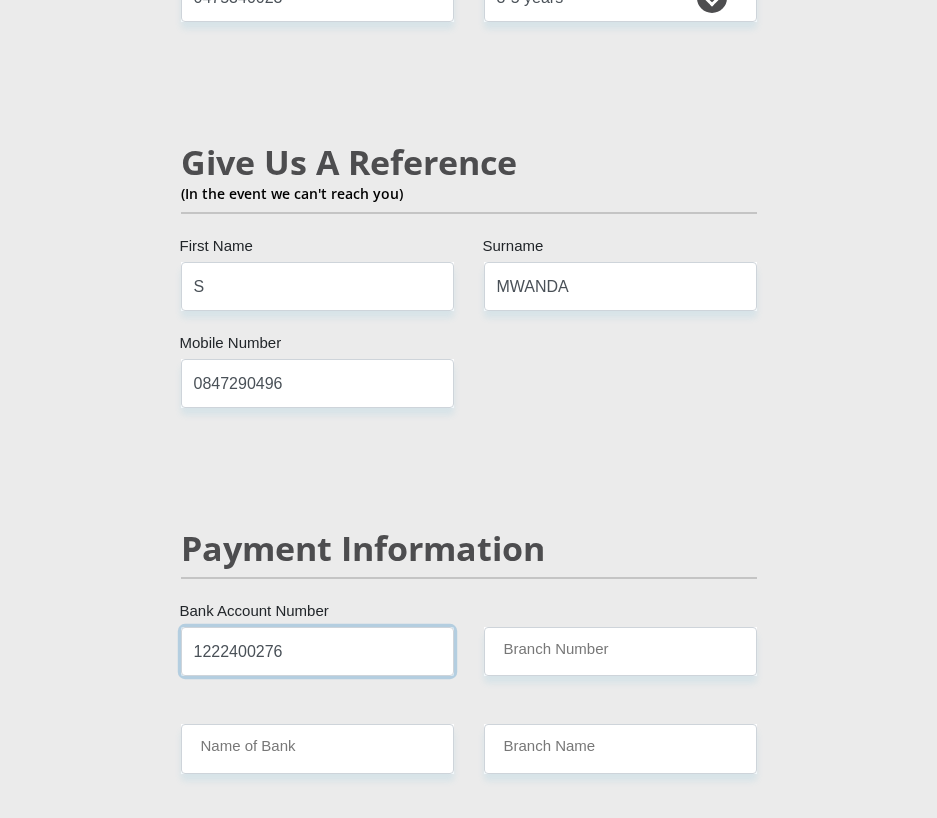 type on "1222400276" 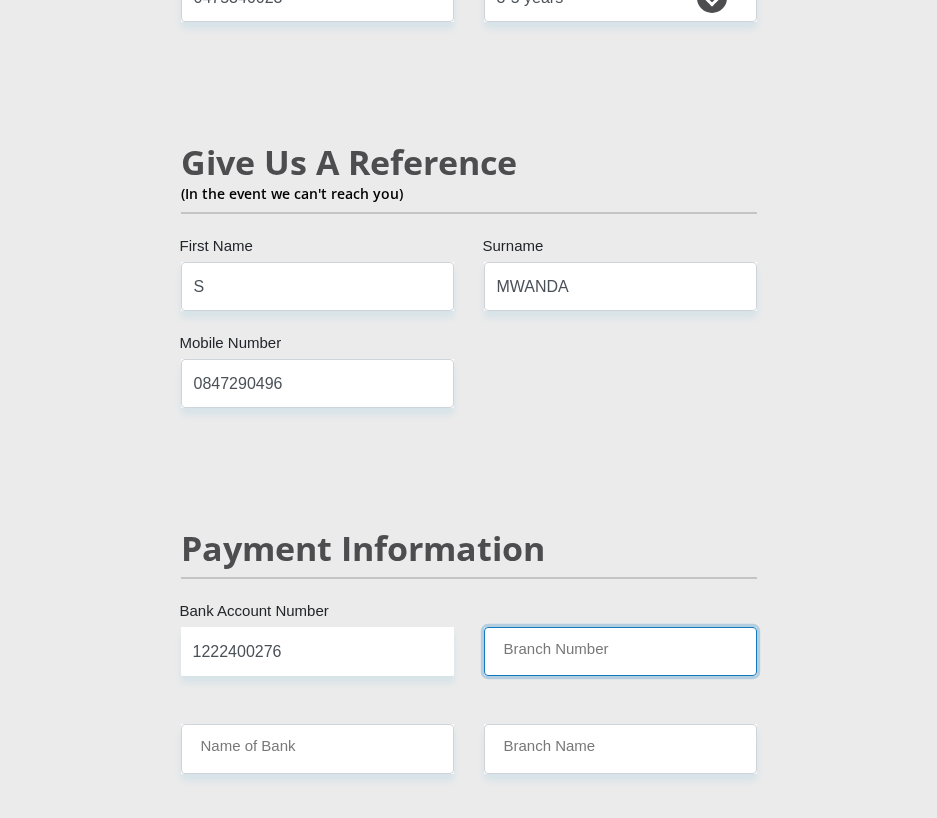 click on "Branch Number" at bounding box center [620, 651] 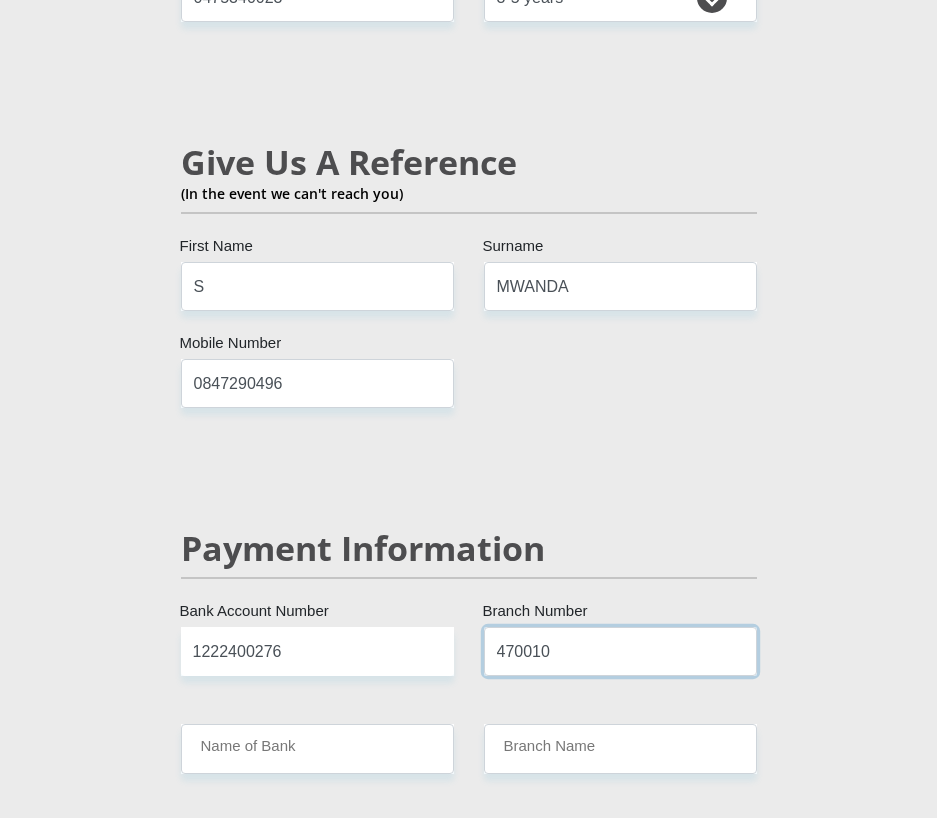 type on "470010" 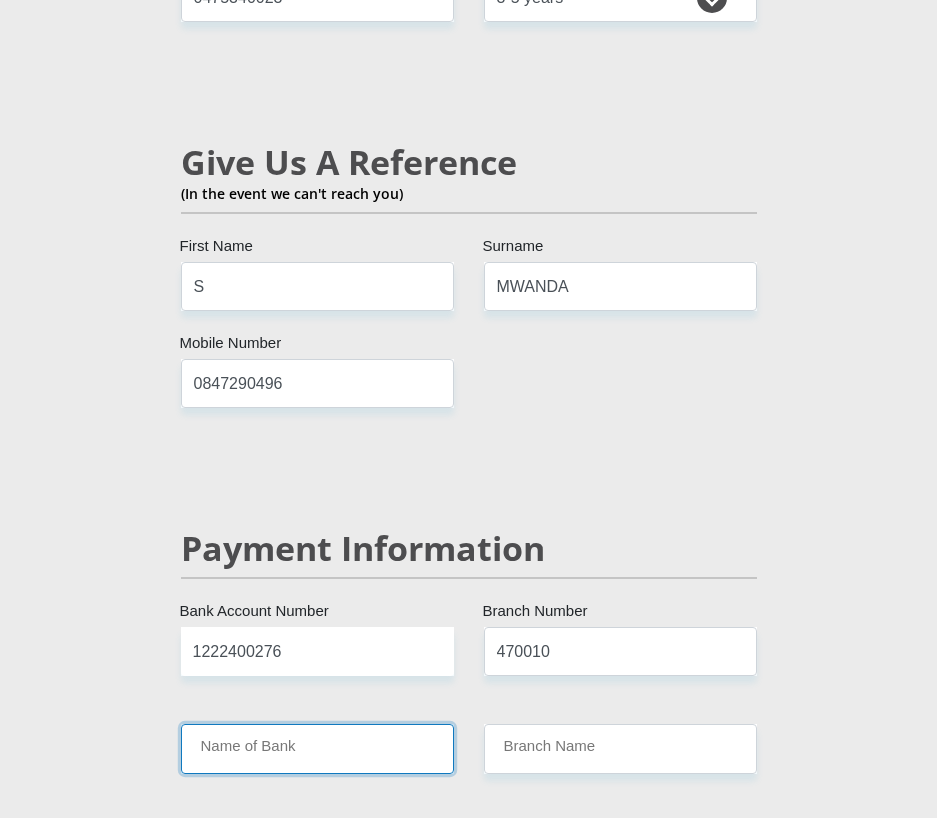 click on "Name of Bank" at bounding box center (317, 748) 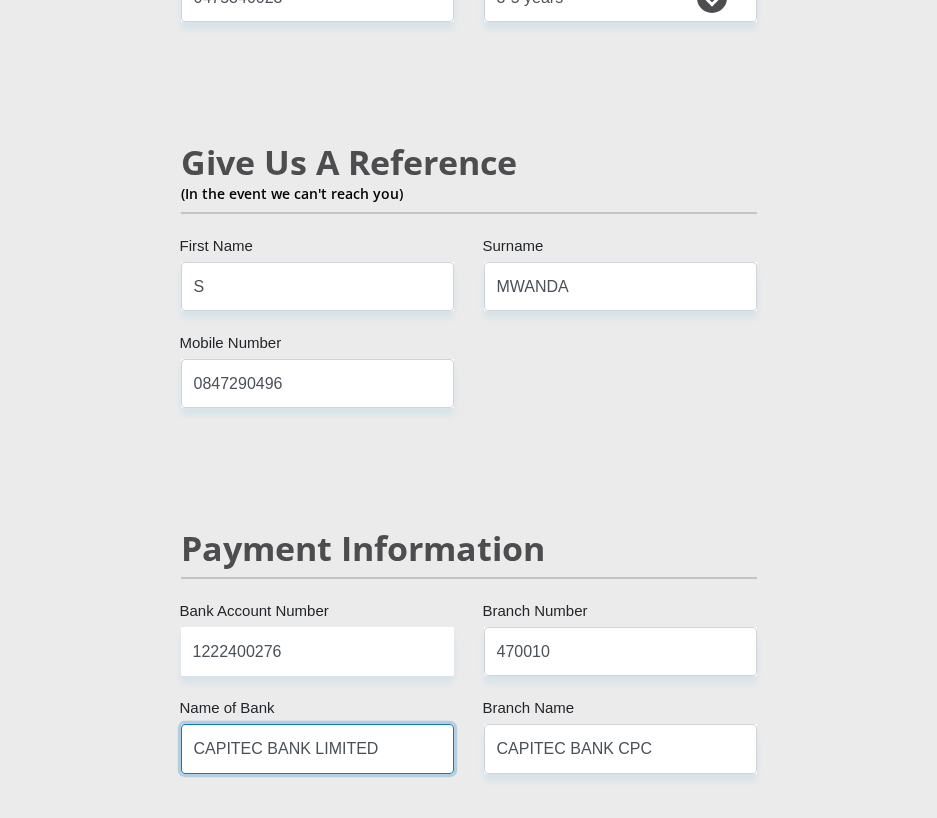 scroll, scrollTop: 3900, scrollLeft: 0, axis: vertical 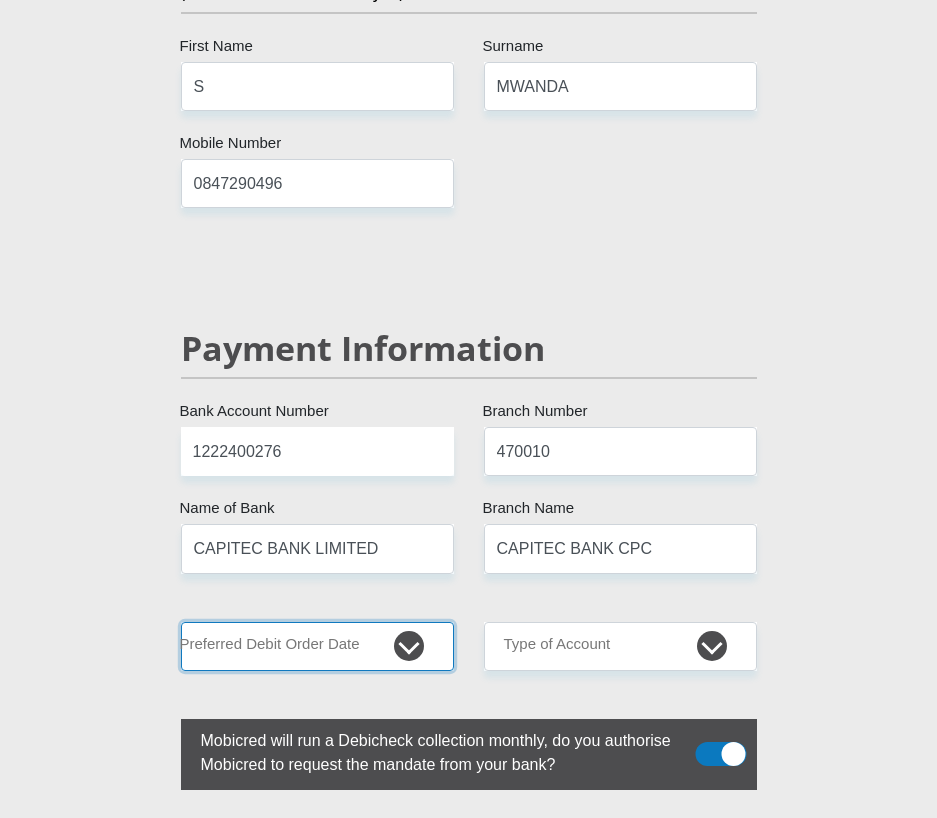 click on "1st
2nd
3rd
4th
5th
7th
18th
19th
20th
21st
22nd
23rd
24th
25th
26th
27th
28th
29th
30th" at bounding box center [317, 646] 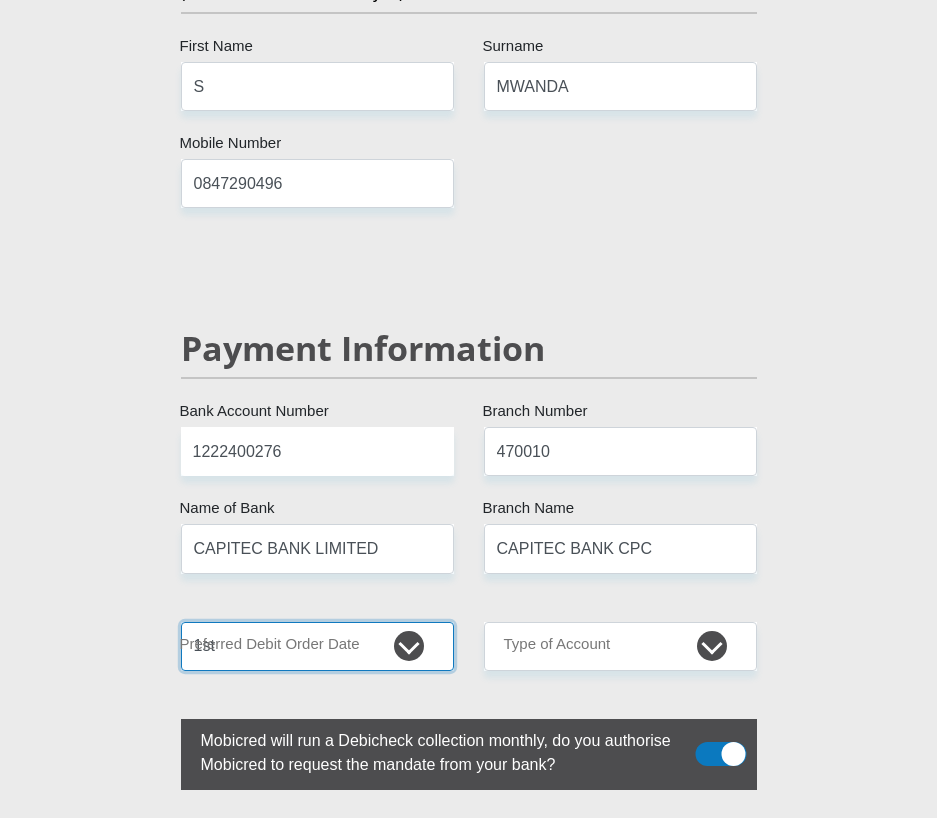 click on "1st
2nd
3rd
4th
5th
7th
18th
19th
20th
21st
22nd
23rd
24th
25th
26th
27th
28th
29th
30th" at bounding box center [317, 646] 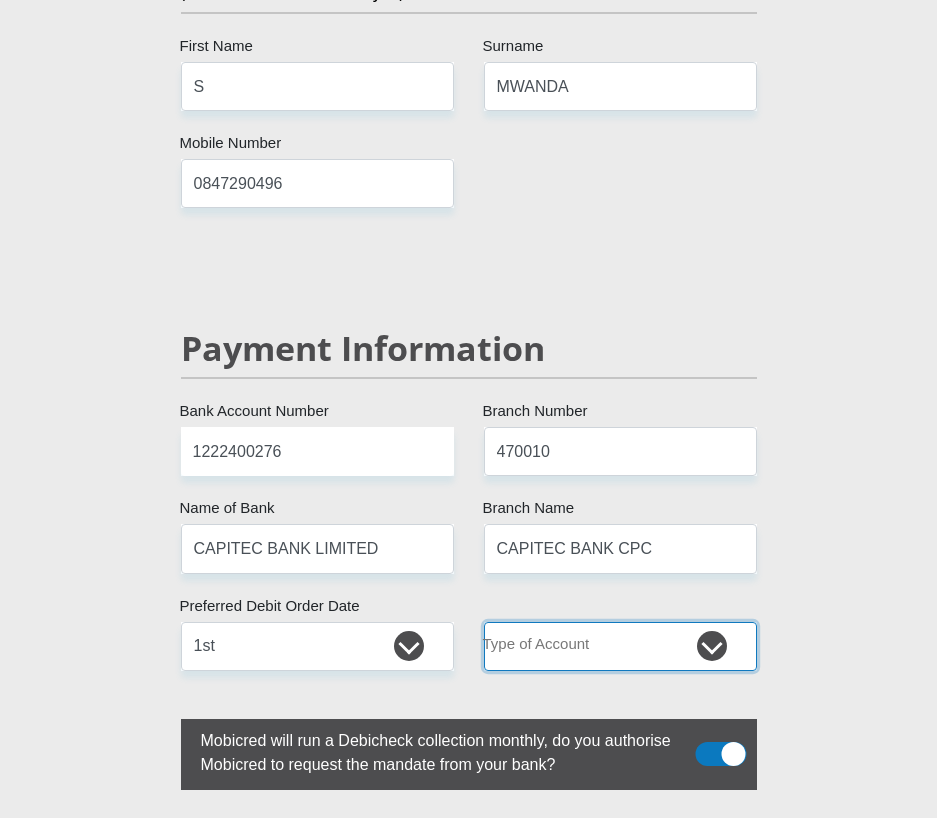 drag, startPoint x: 630, startPoint y: 622, endPoint x: 642, endPoint y: 628, distance: 13.416408 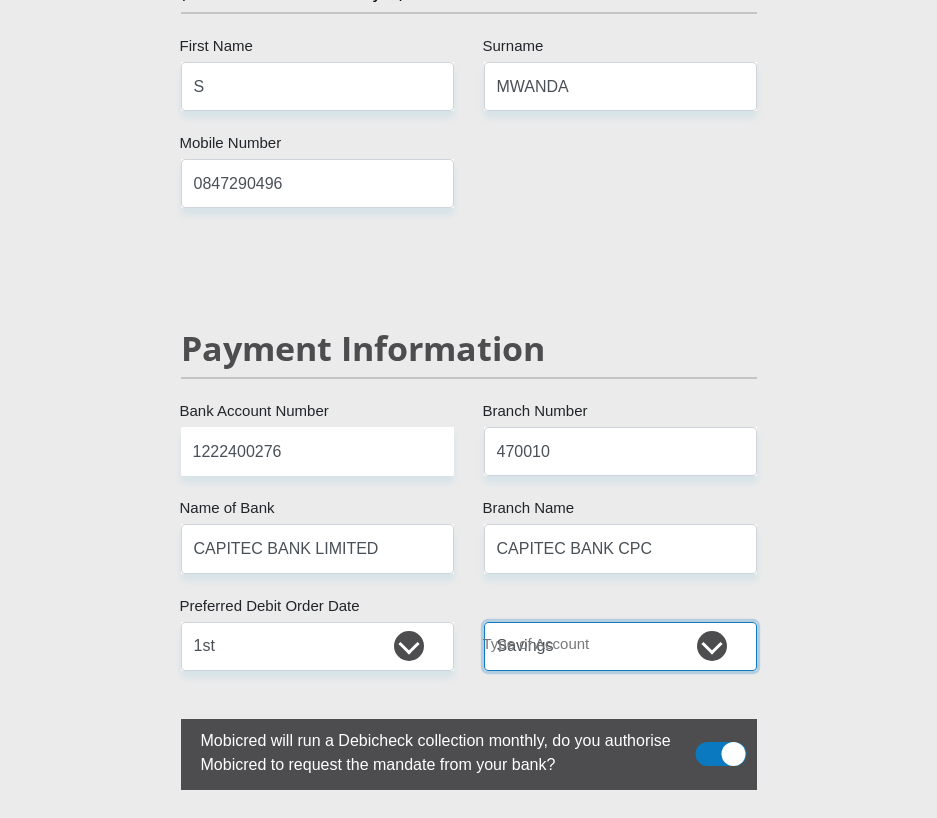 click on "Cheque
Savings" at bounding box center (620, 646) 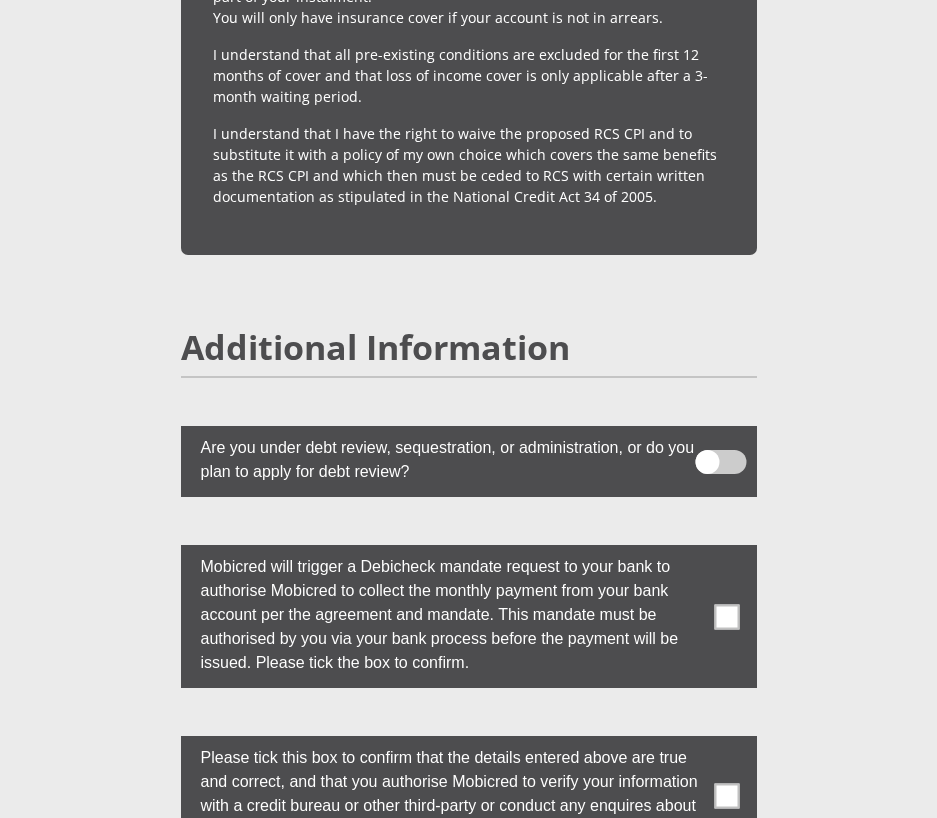 scroll, scrollTop: 5900, scrollLeft: 0, axis: vertical 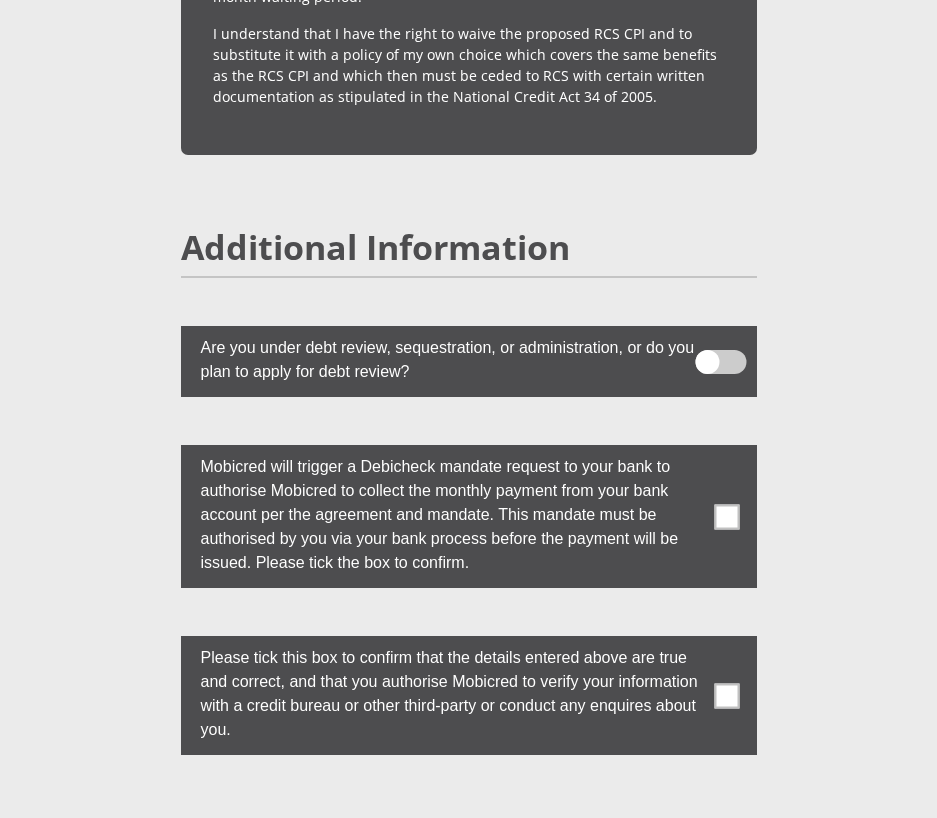 click at bounding box center [726, 516] 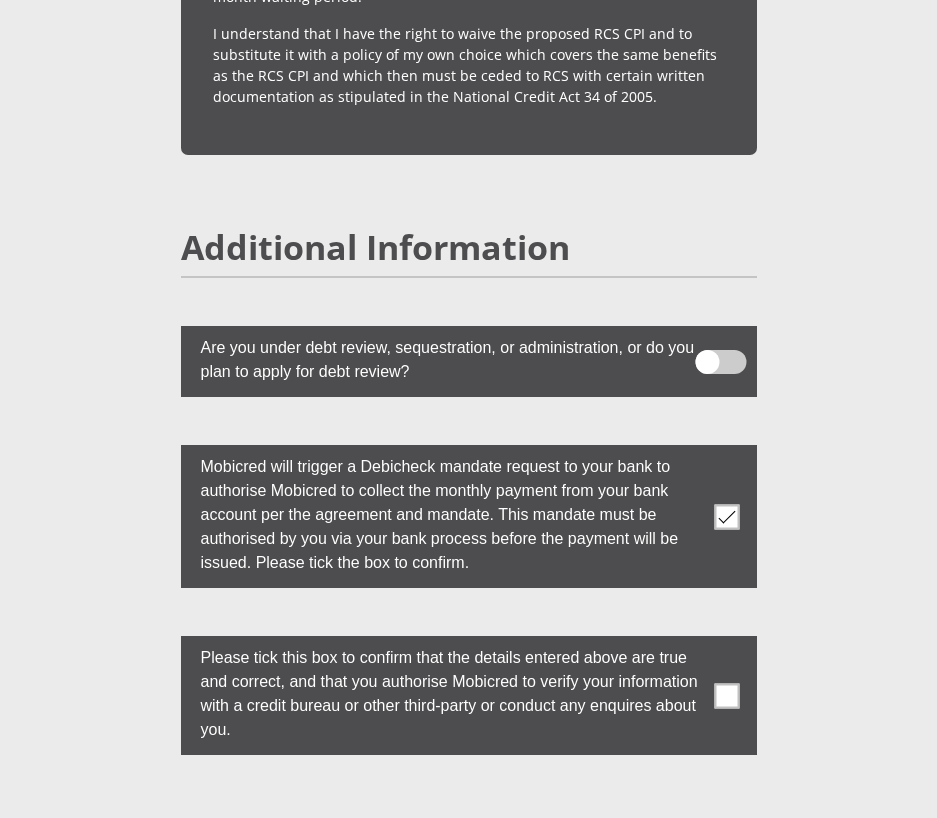 click at bounding box center [726, 695] 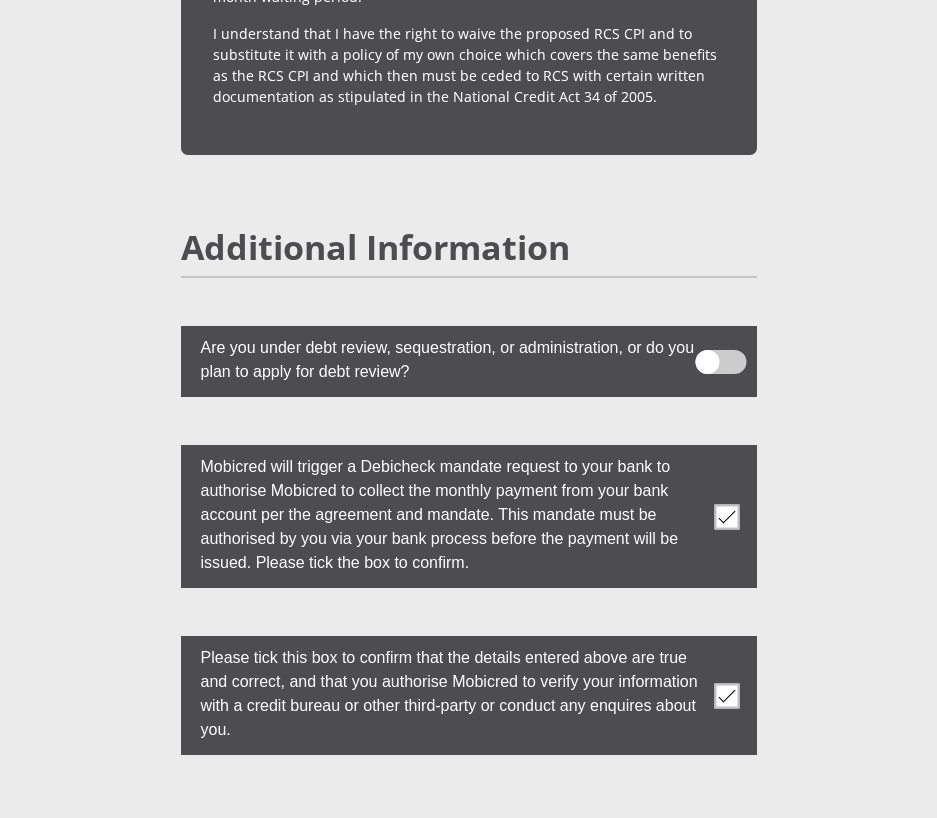 scroll, scrollTop: 6100, scrollLeft: 0, axis: vertical 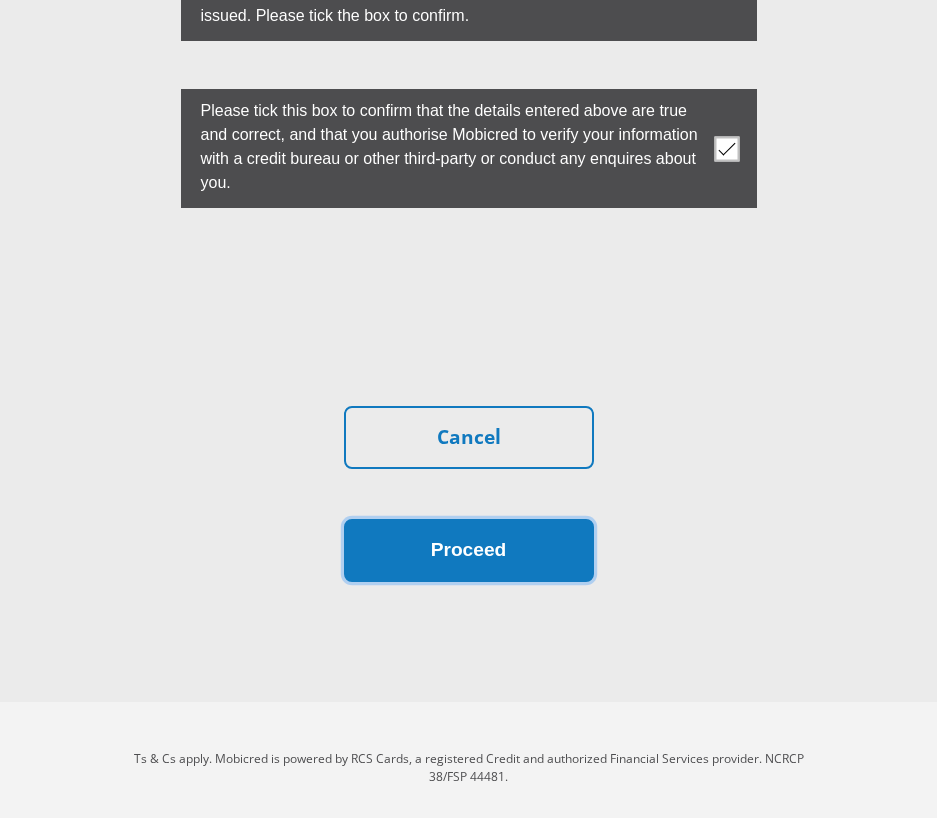 click on "Proceed" at bounding box center (469, 550) 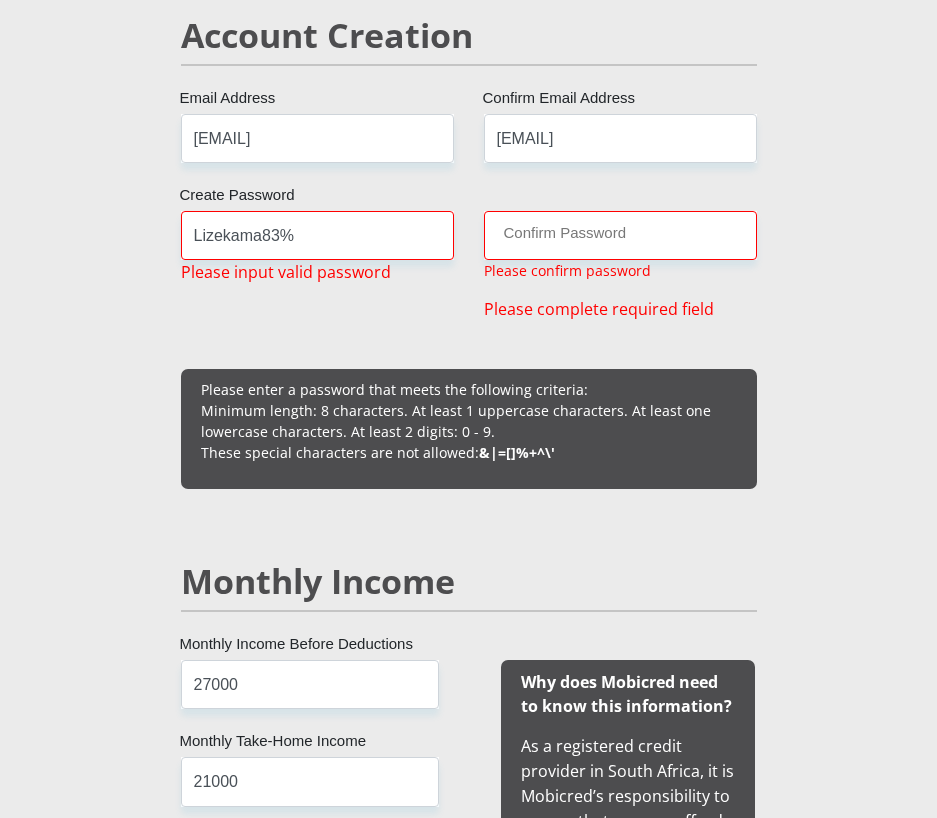 scroll, scrollTop: 1496, scrollLeft: 0, axis: vertical 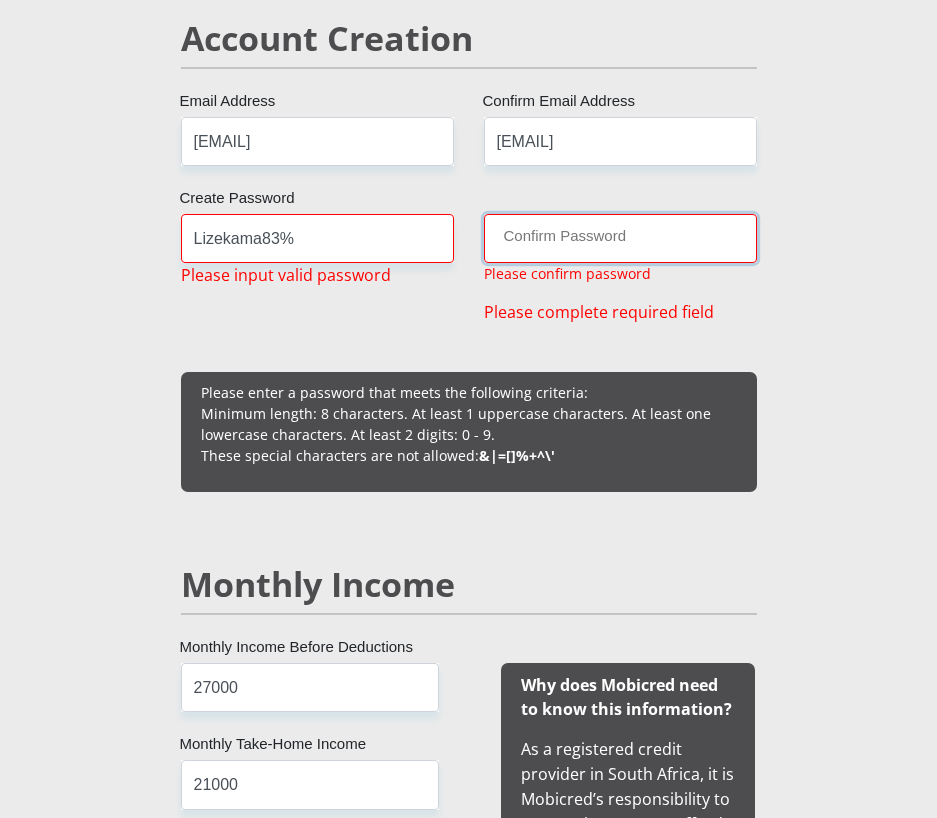 click on "Confirm Password" at bounding box center [620, 238] 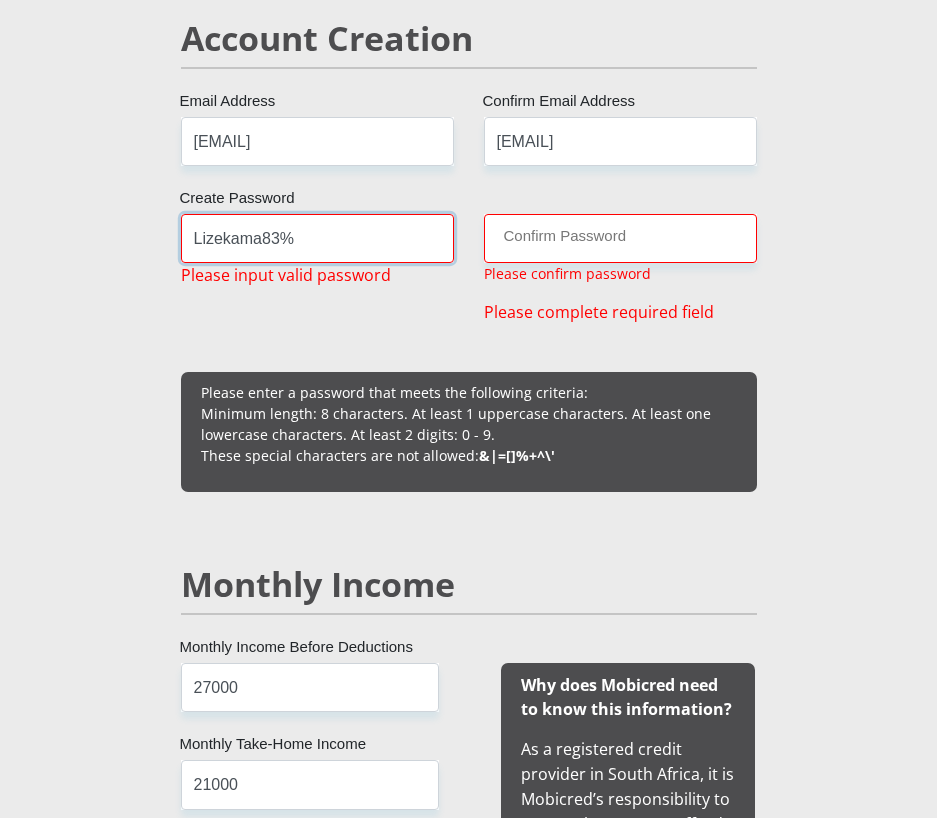 drag, startPoint x: 336, startPoint y: 233, endPoint x: 157, endPoint y: 227, distance: 179.10052 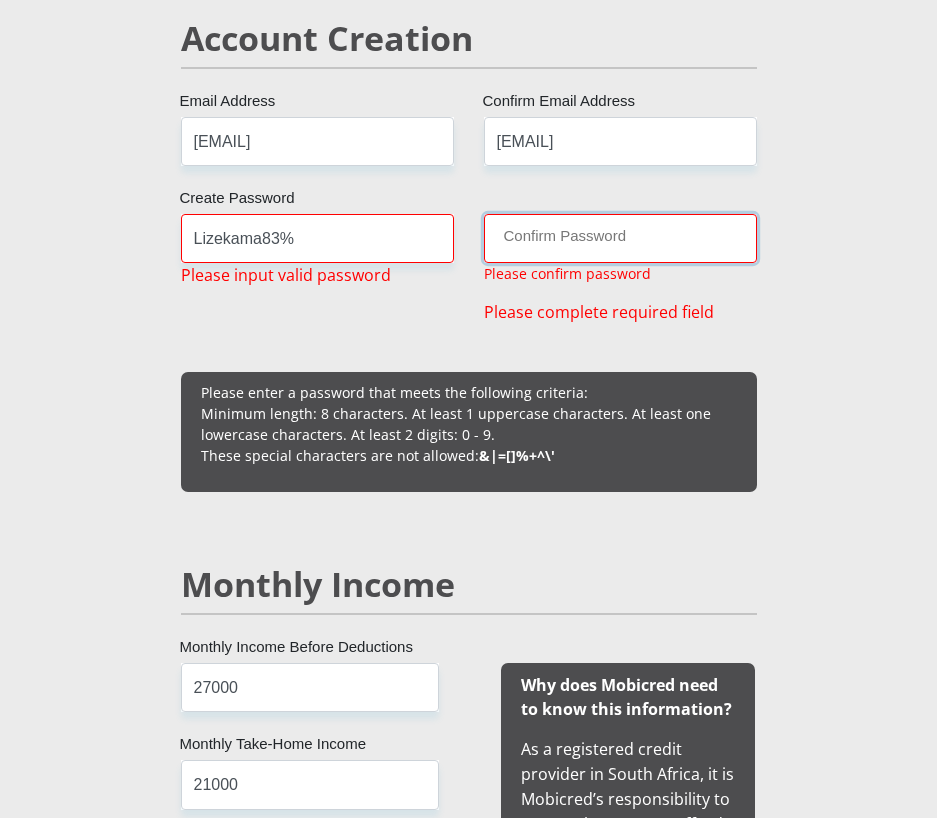 click on "Confirm Password" at bounding box center [620, 238] 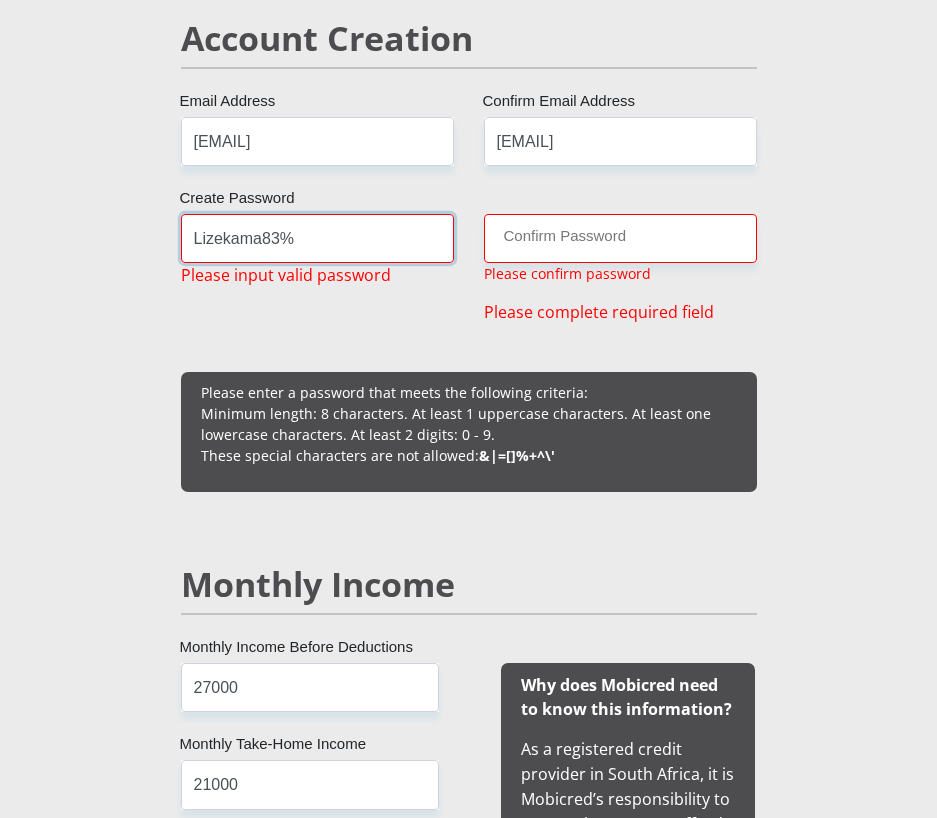 drag, startPoint x: 377, startPoint y: 247, endPoint x: 121, endPoint y: 219, distance: 257.5267 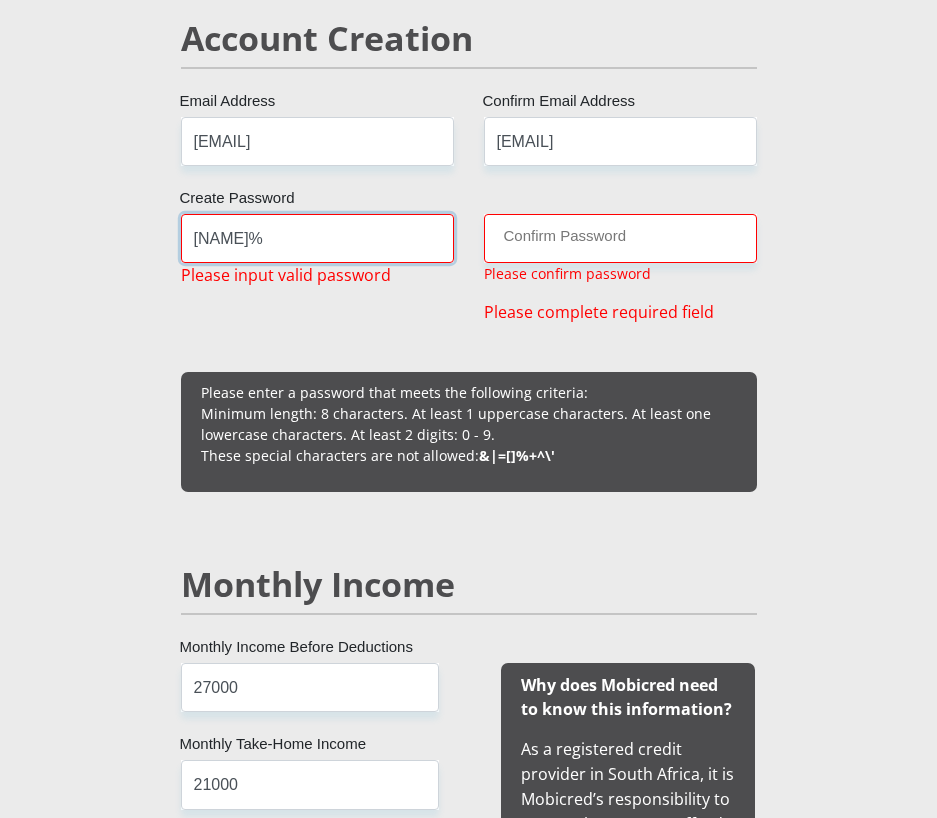 type on "Lizekamatyolo83%" 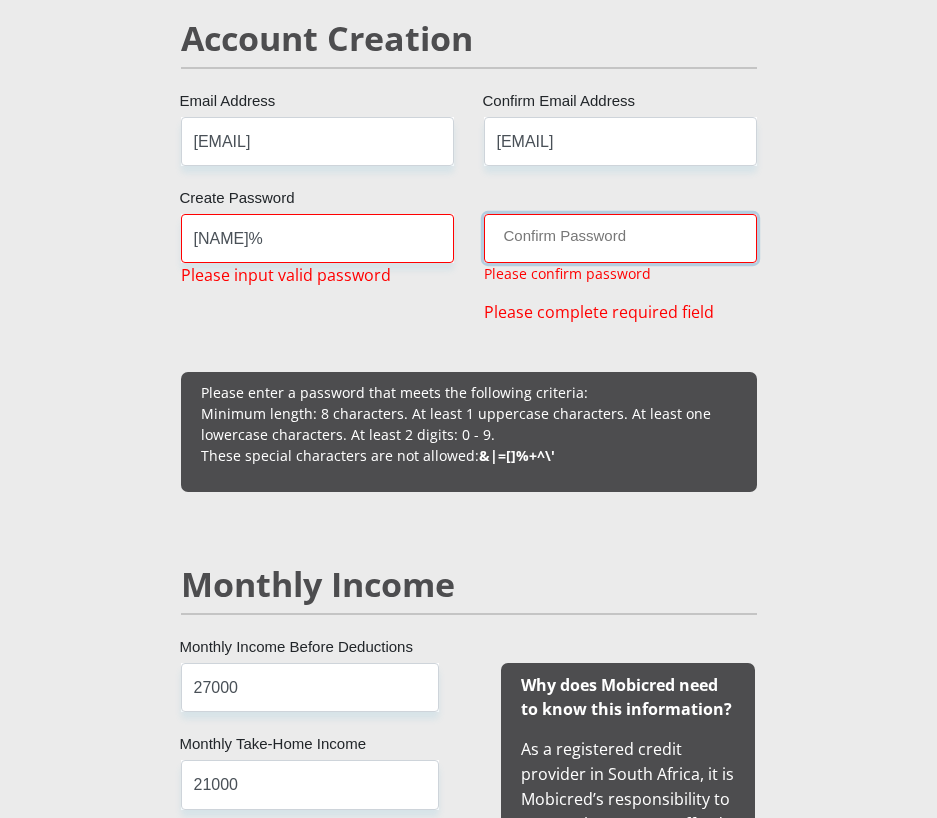 click on "Confirm Password" at bounding box center [620, 238] 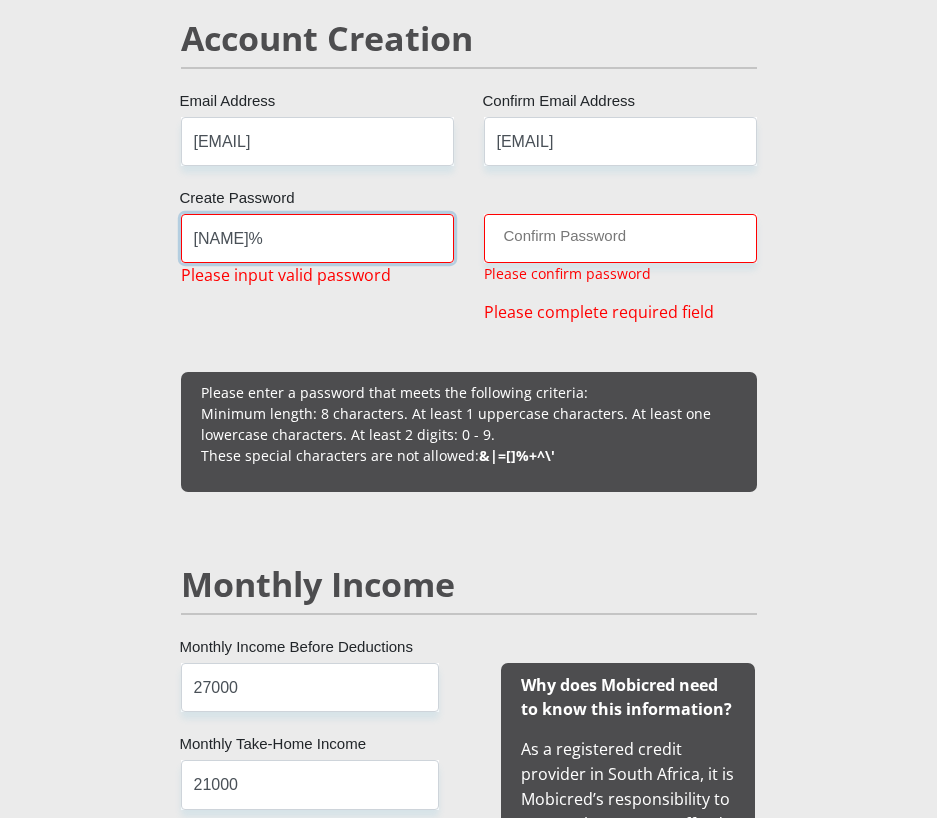 drag, startPoint x: 364, startPoint y: 243, endPoint x: 140, endPoint y: 212, distance: 226.13492 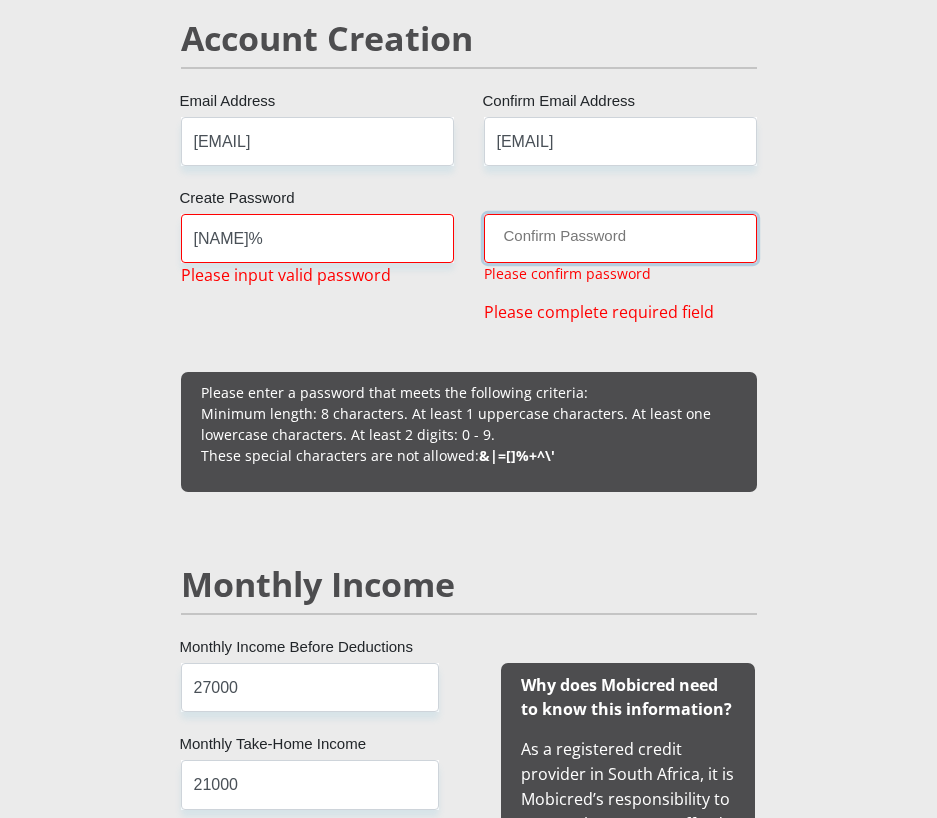 click on "Confirm Password" at bounding box center [620, 238] 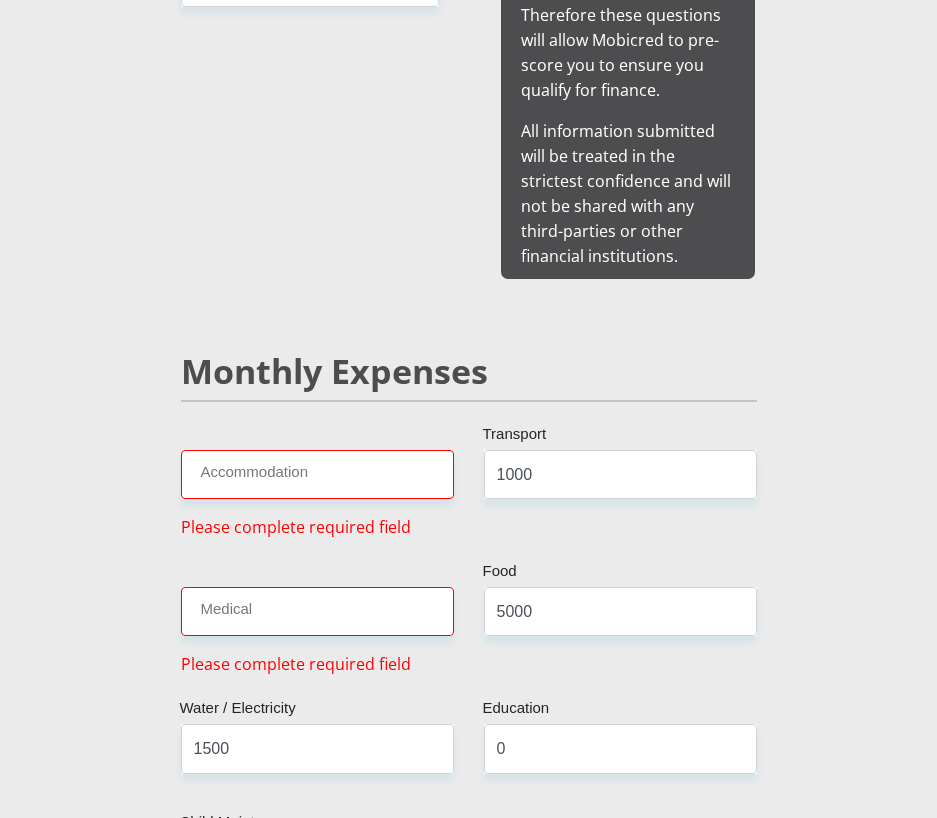 scroll, scrollTop: 2496, scrollLeft: 0, axis: vertical 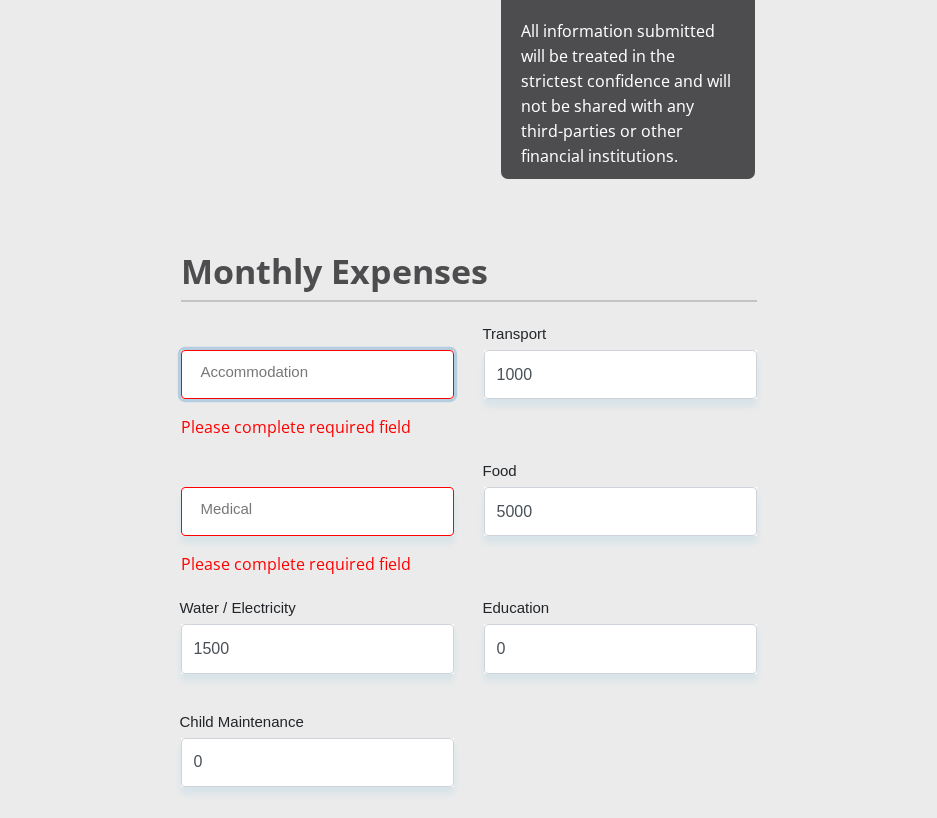 click on "Accommodation" at bounding box center [317, 374] 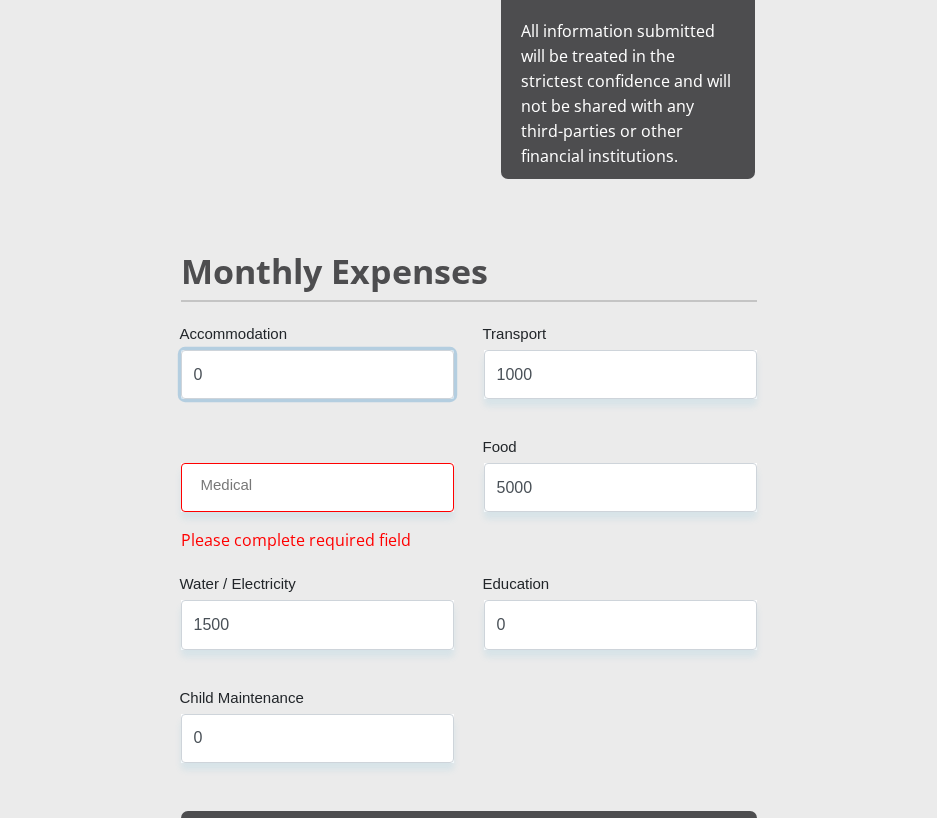 type on "0" 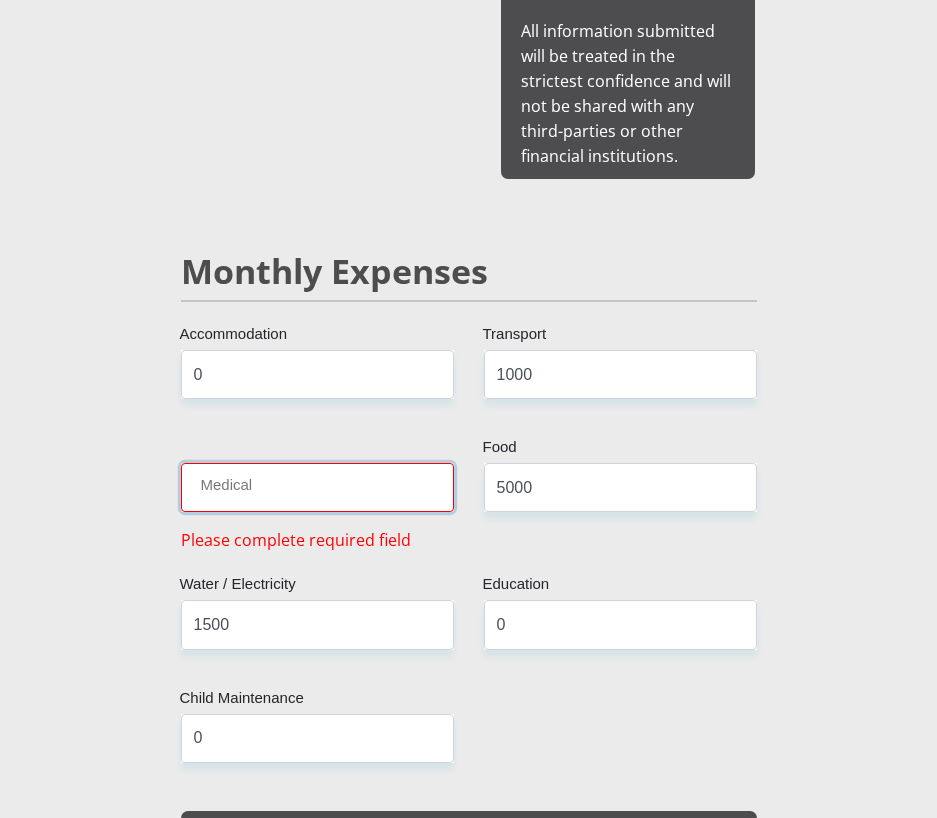 click on "Medical" at bounding box center (317, 487) 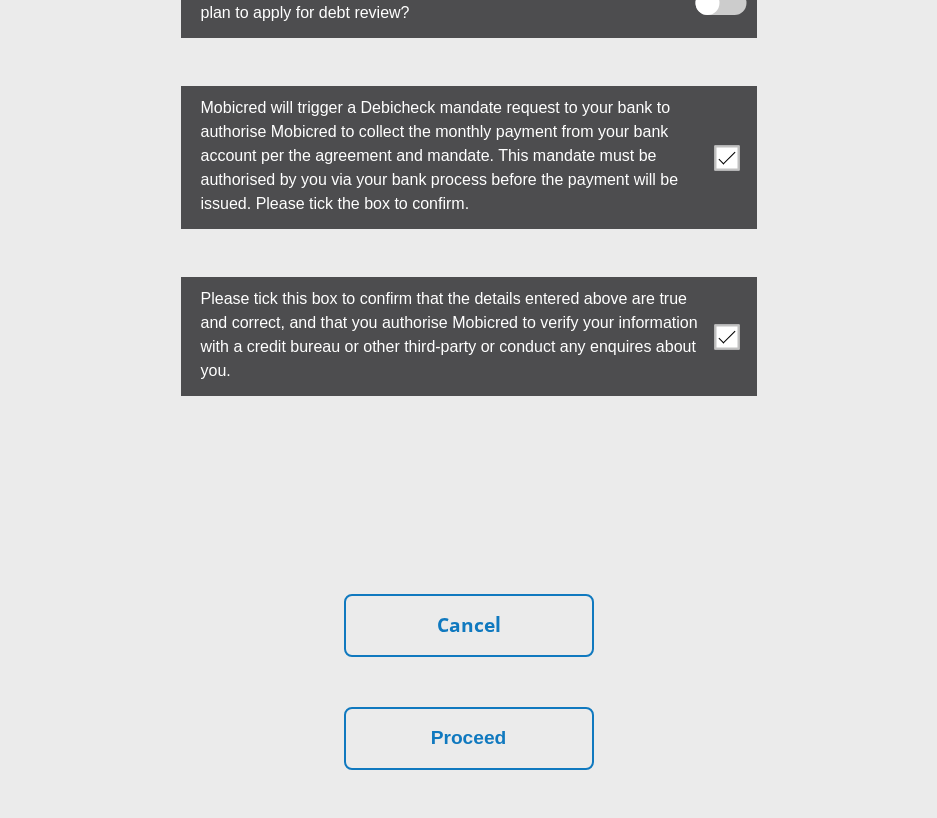 scroll, scrollTop: 6484, scrollLeft: 0, axis: vertical 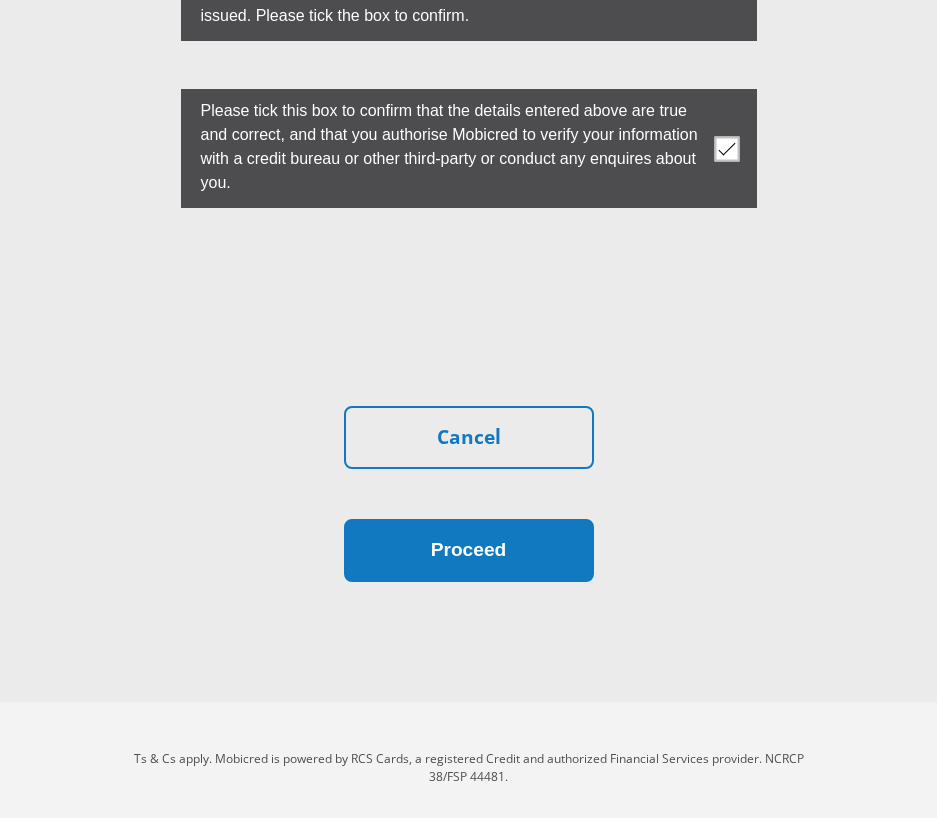 type on "0" 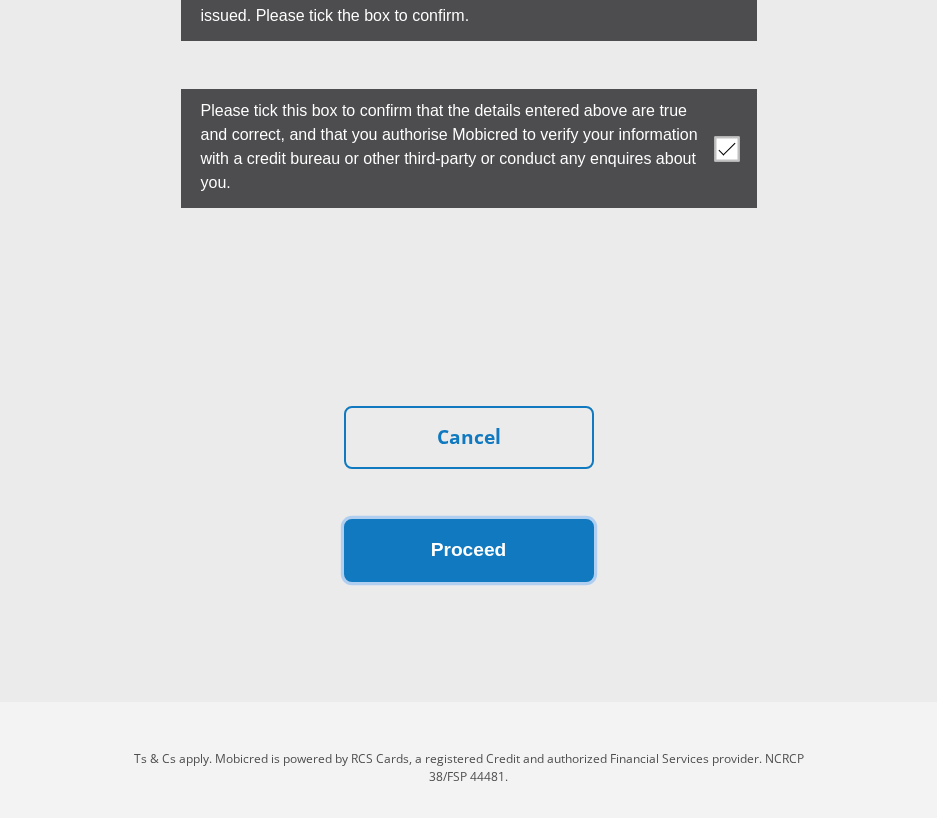 click on "Proceed" at bounding box center (469, 550) 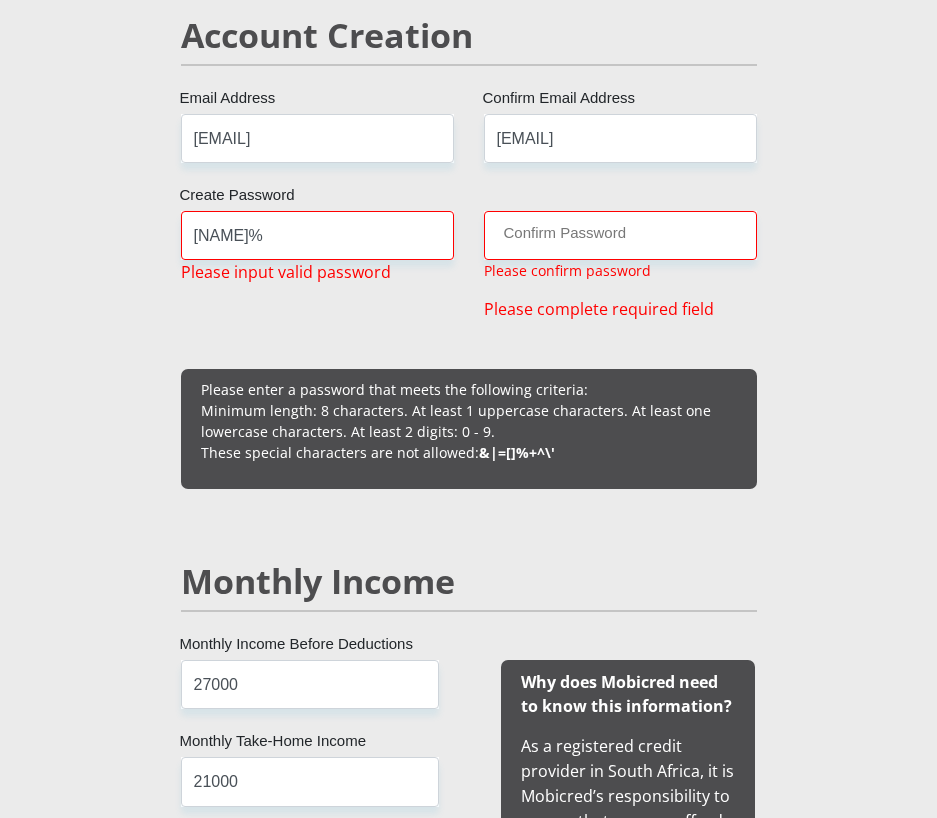 scroll, scrollTop: 1496, scrollLeft: 0, axis: vertical 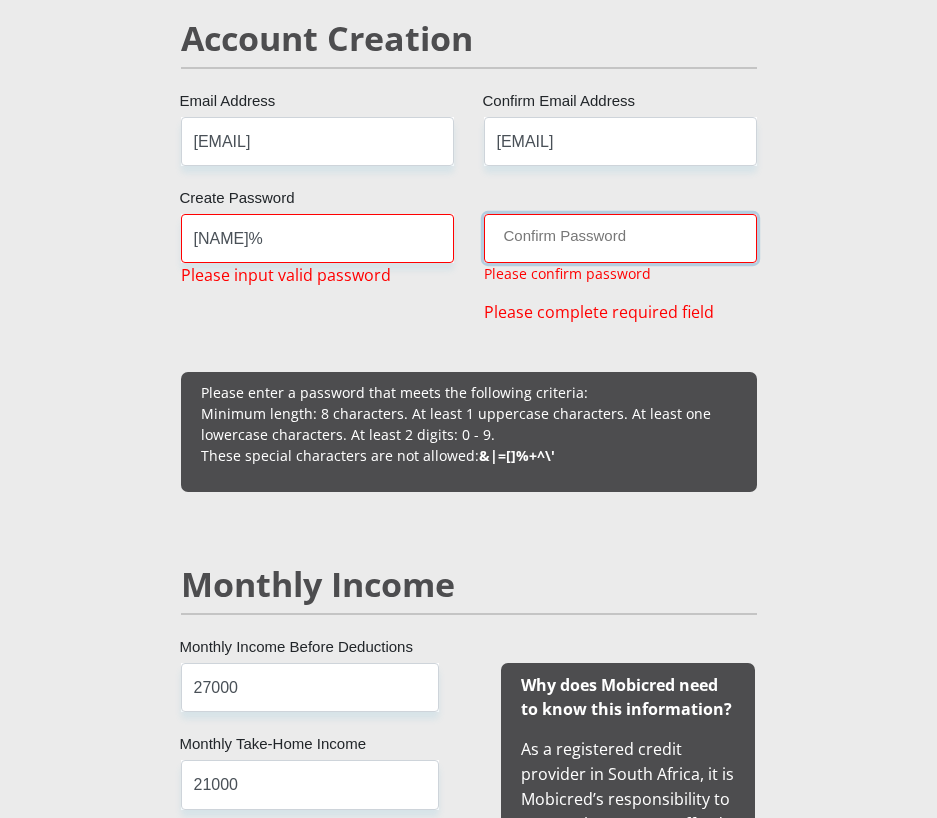 click on "Confirm Password" at bounding box center [620, 238] 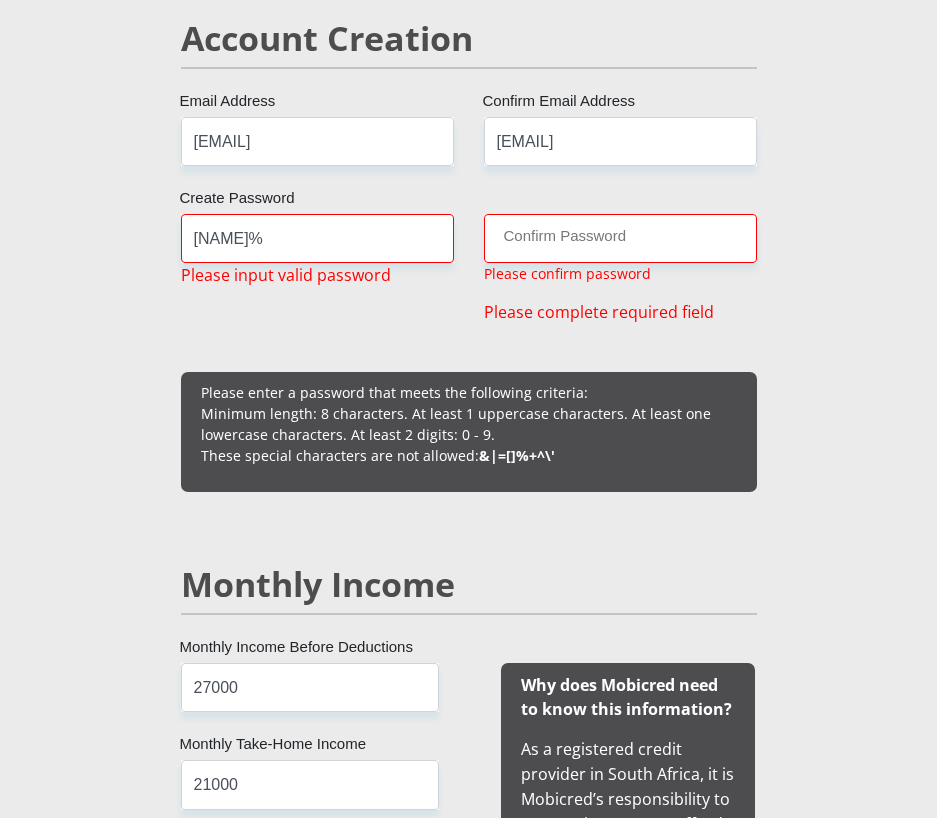 scroll, scrollTop: 6362, scrollLeft: 0, axis: vertical 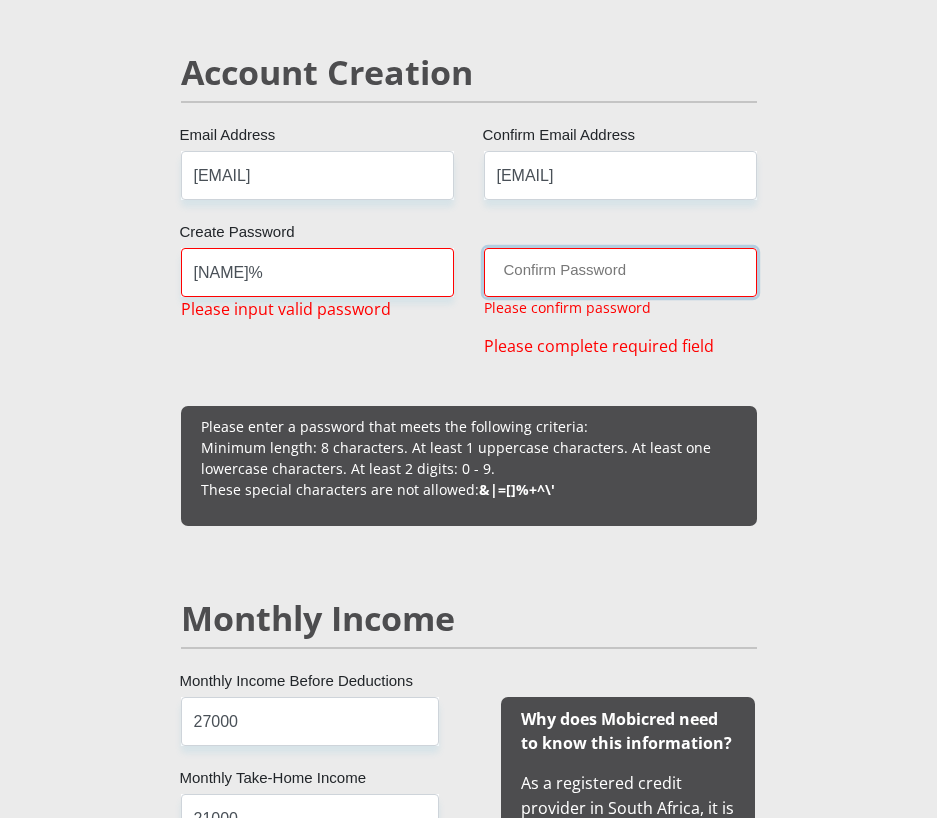 click on "Confirm Password" at bounding box center [620, 272] 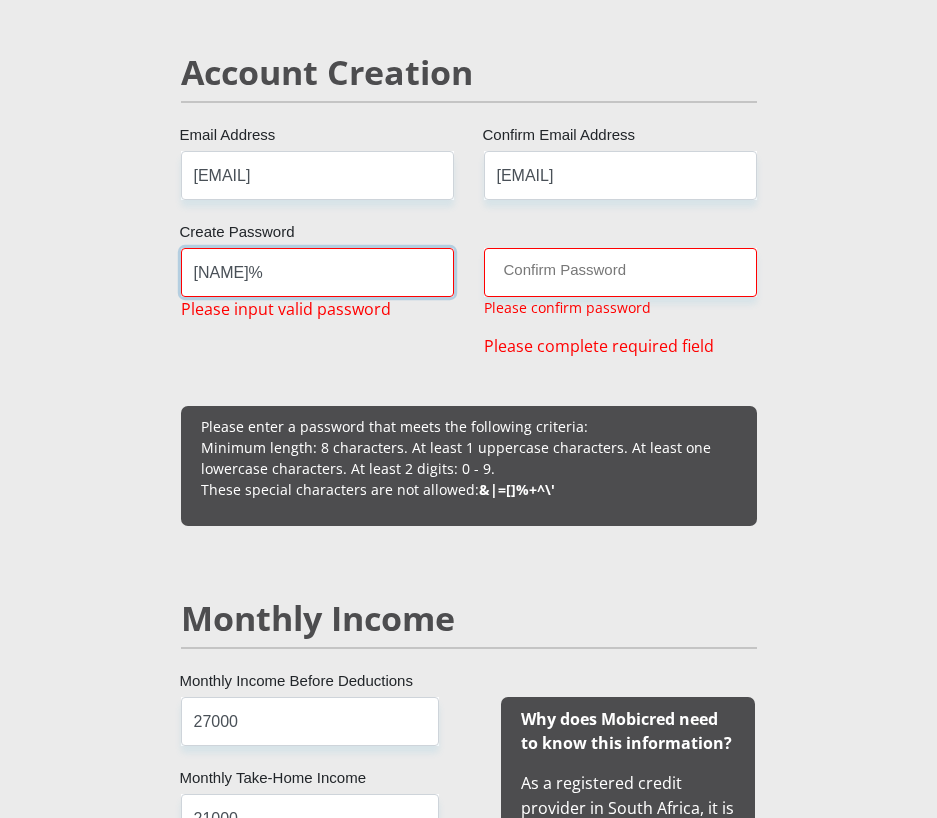drag, startPoint x: 405, startPoint y: 274, endPoint x: 139, endPoint y: 260, distance: 266.36816 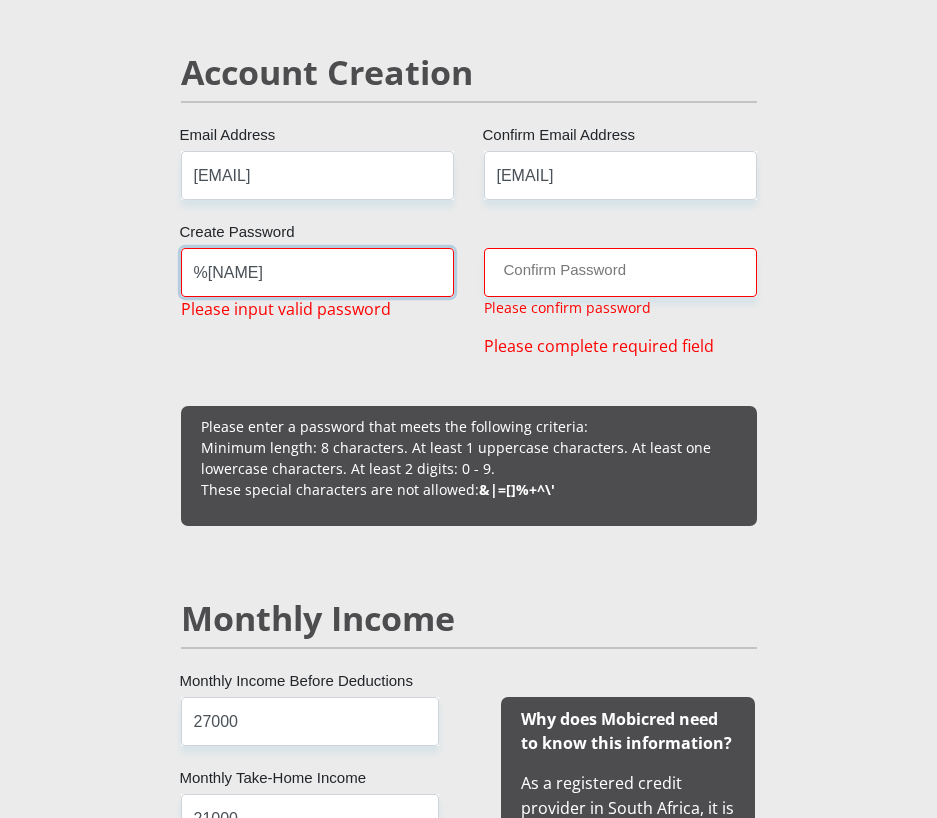 drag, startPoint x: 382, startPoint y: 279, endPoint x: 132, endPoint y: 254, distance: 251.24689 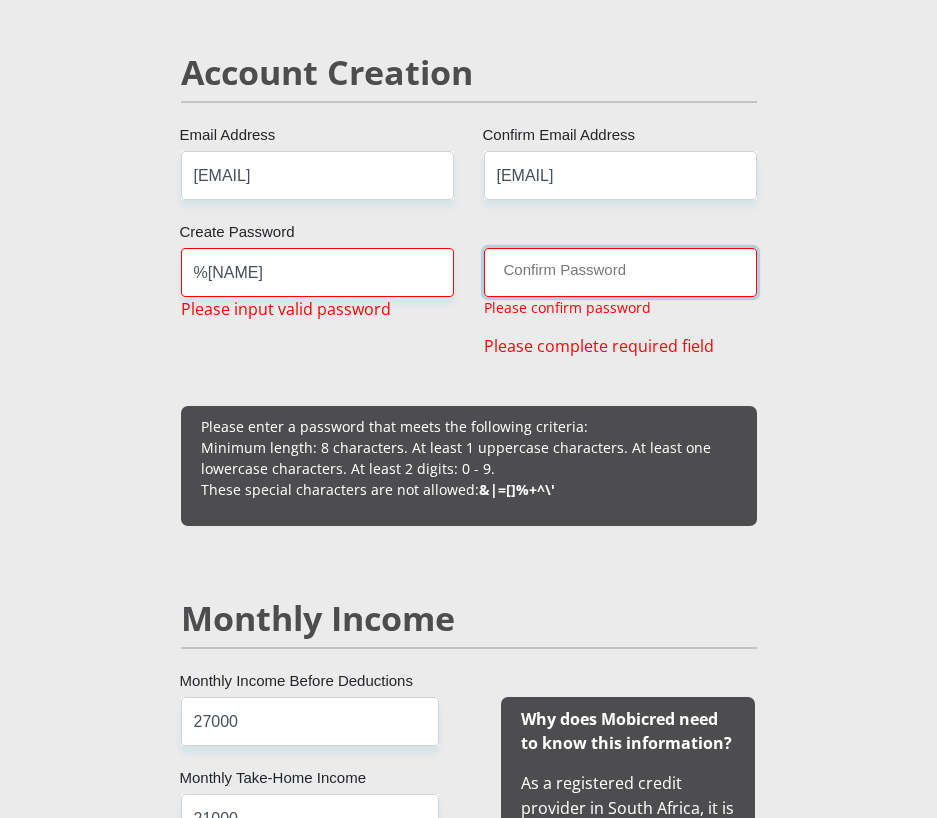 click on "Confirm Password" at bounding box center [620, 272] 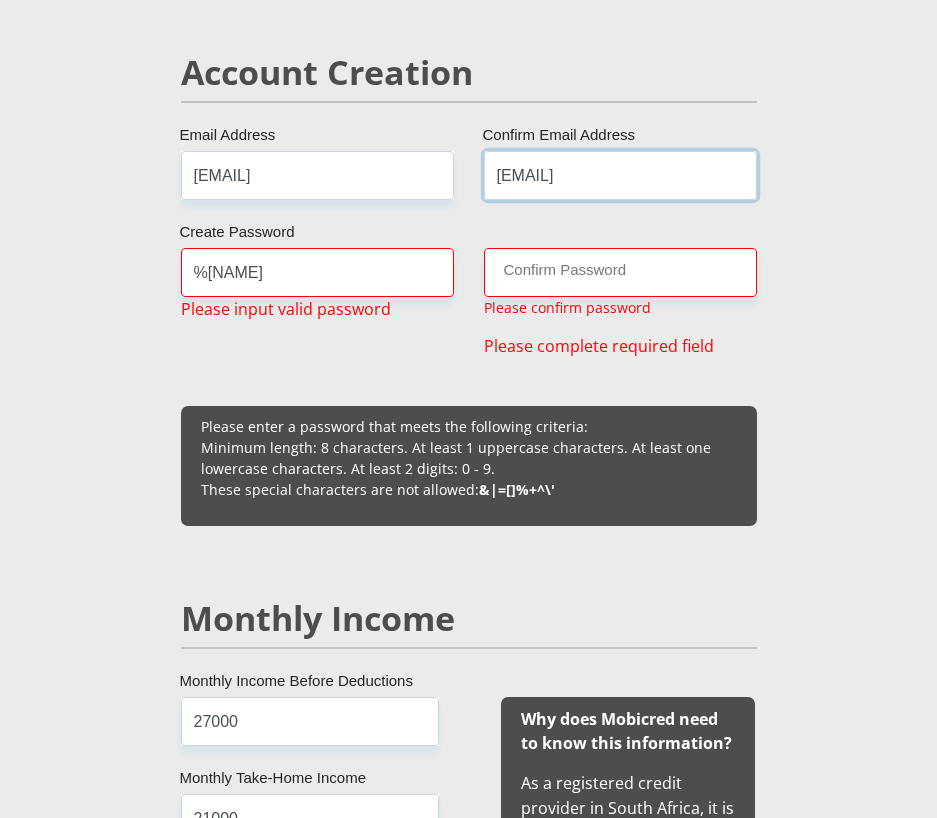 click on "[EMAIL]" at bounding box center [620, 175] 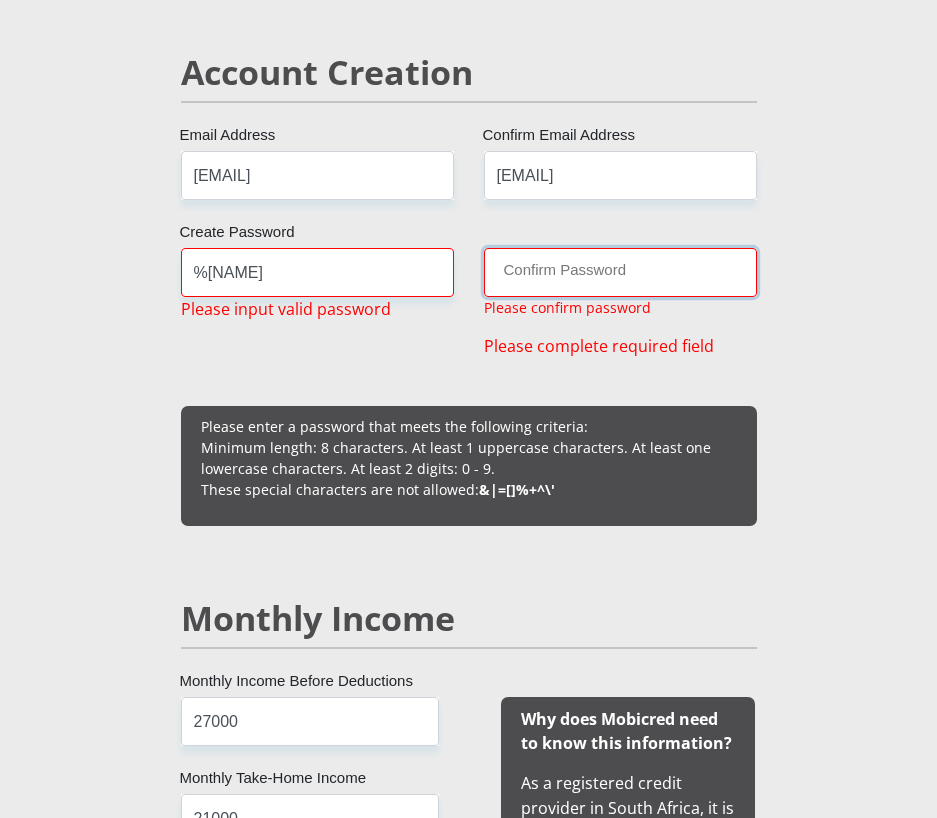 click on "Confirm Password" at bounding box center [620, 272] 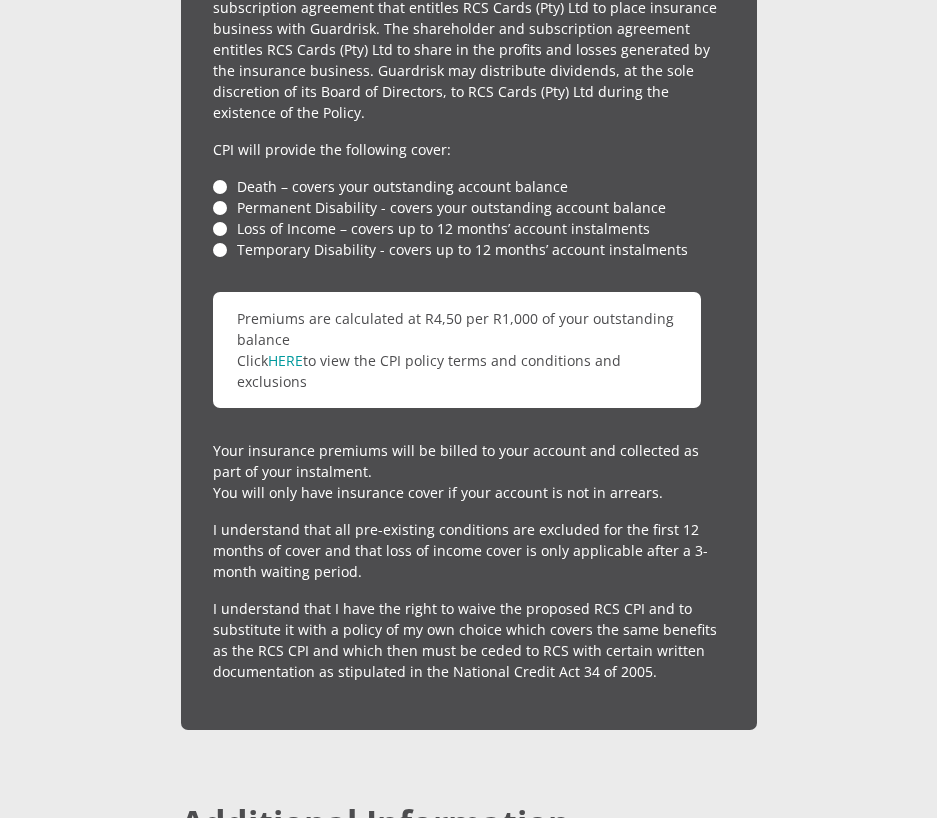 scroll, scrollTop: 6362, scrollLeft: 0, axis: vertical 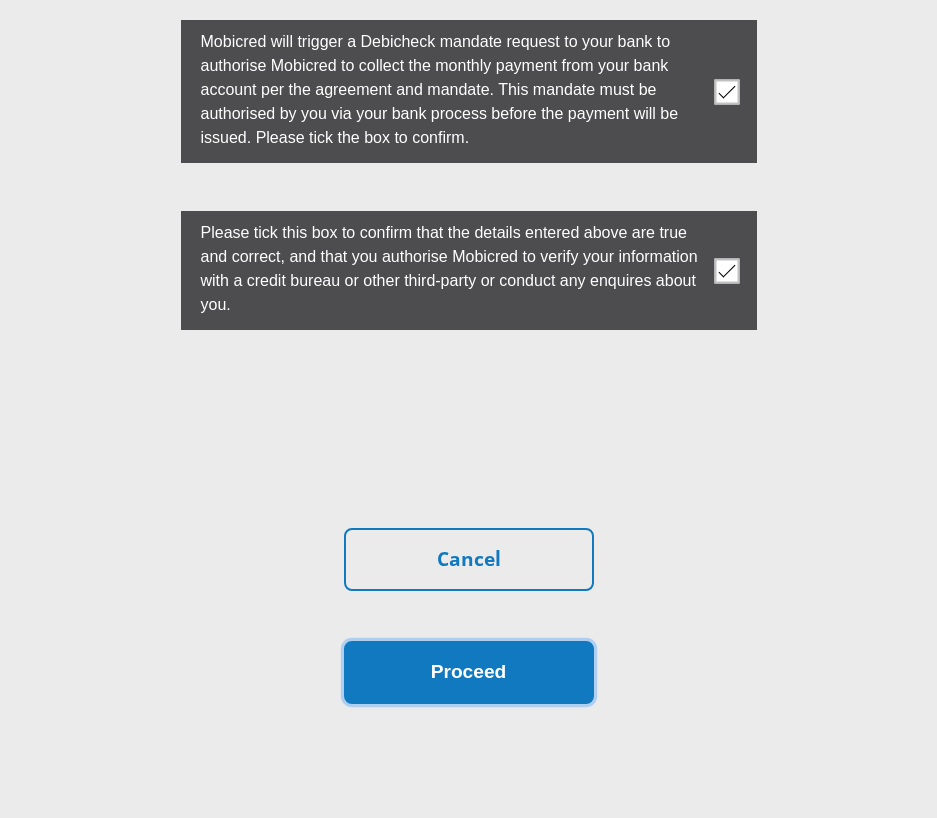 click on "Proceed" at bounding box center [469, 672] 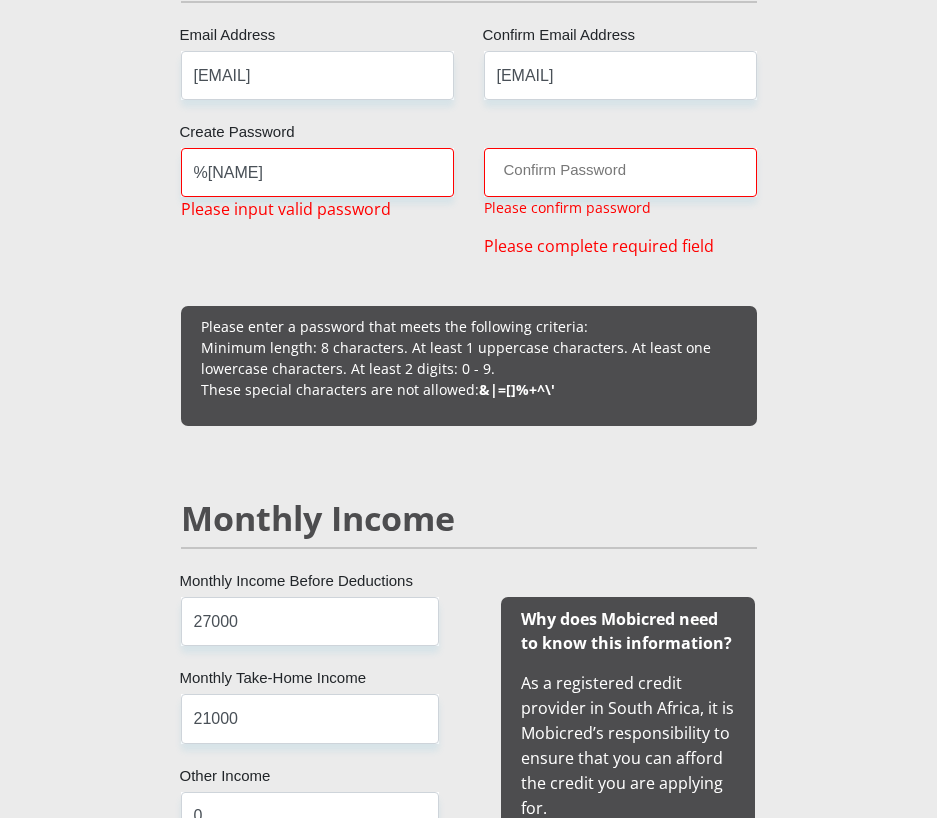 scroll, scrollTop: 1496, scrollLeft: 0, axis: vertical 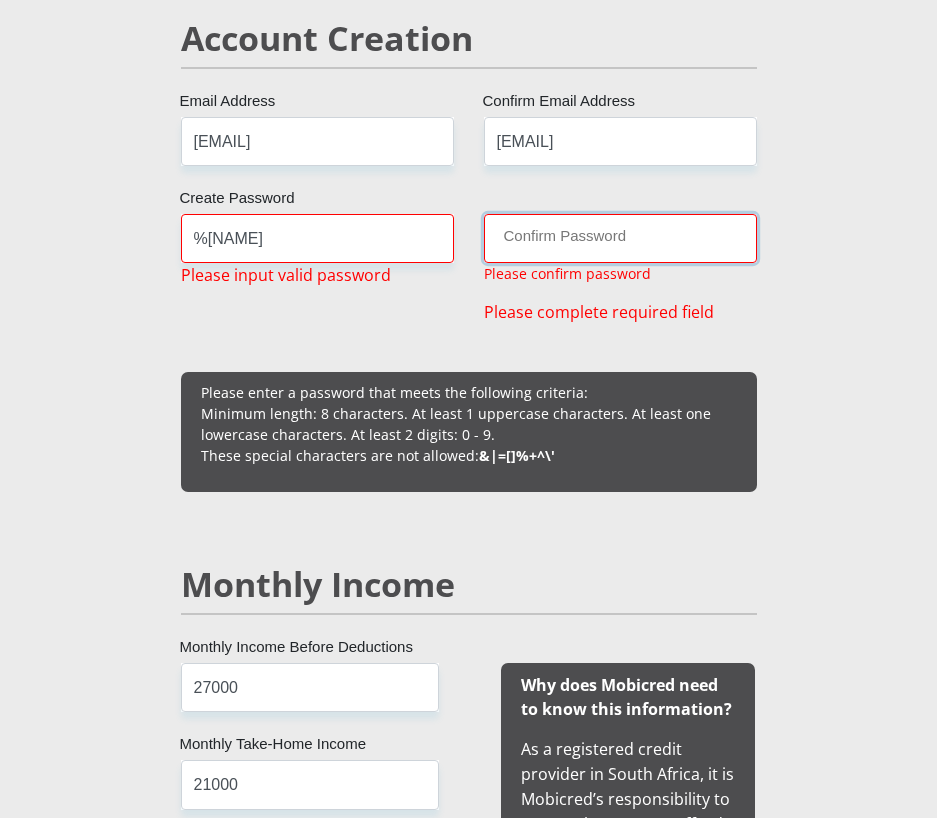 click on "Confirm Password" at bounding box center (620, 238) 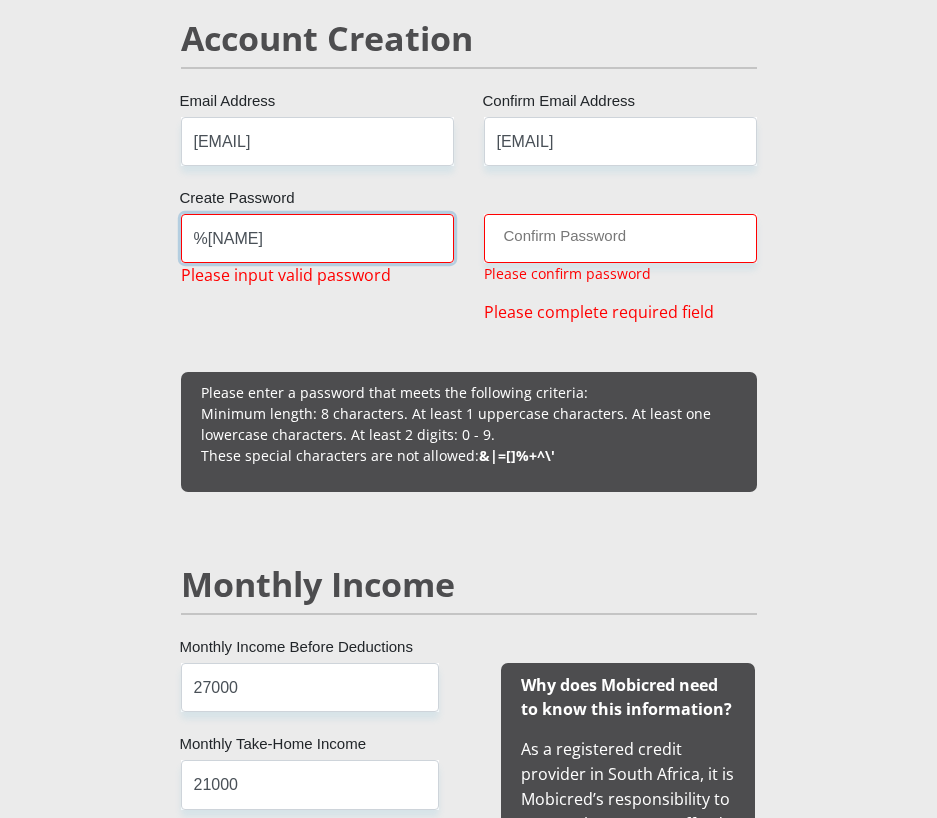 drag, startPoint x: 390, startPoint y: 252, endPoint x: 113, endPoint y: 242, distance: 277.18045 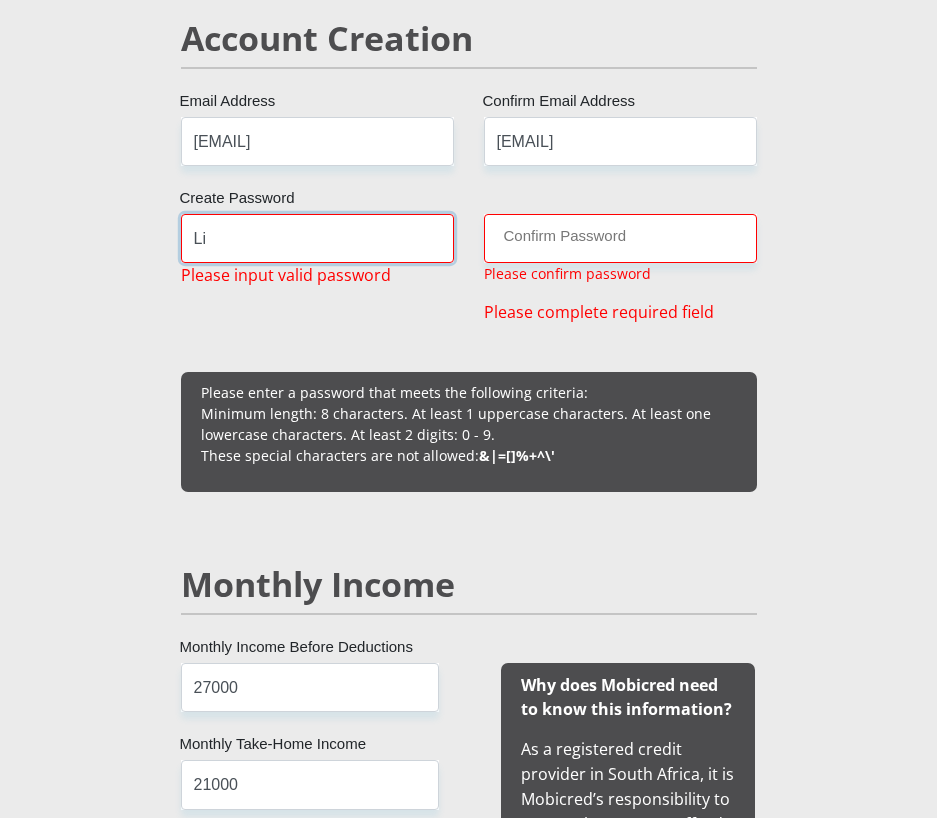 type on "L" 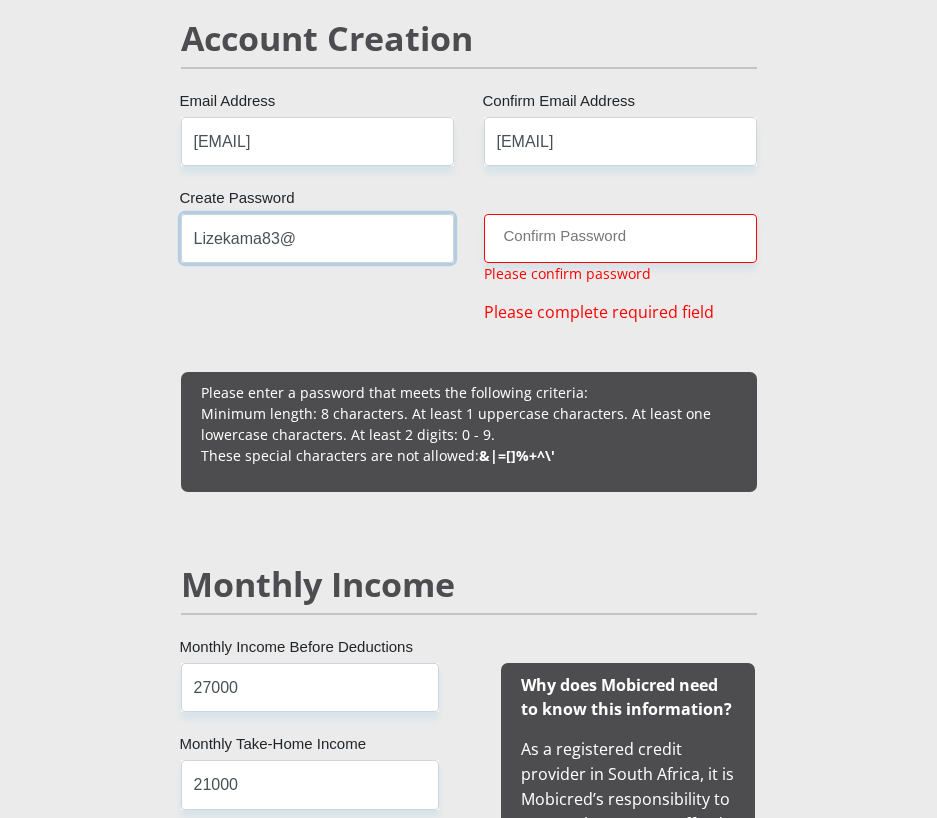 type on "Lizekama83@" 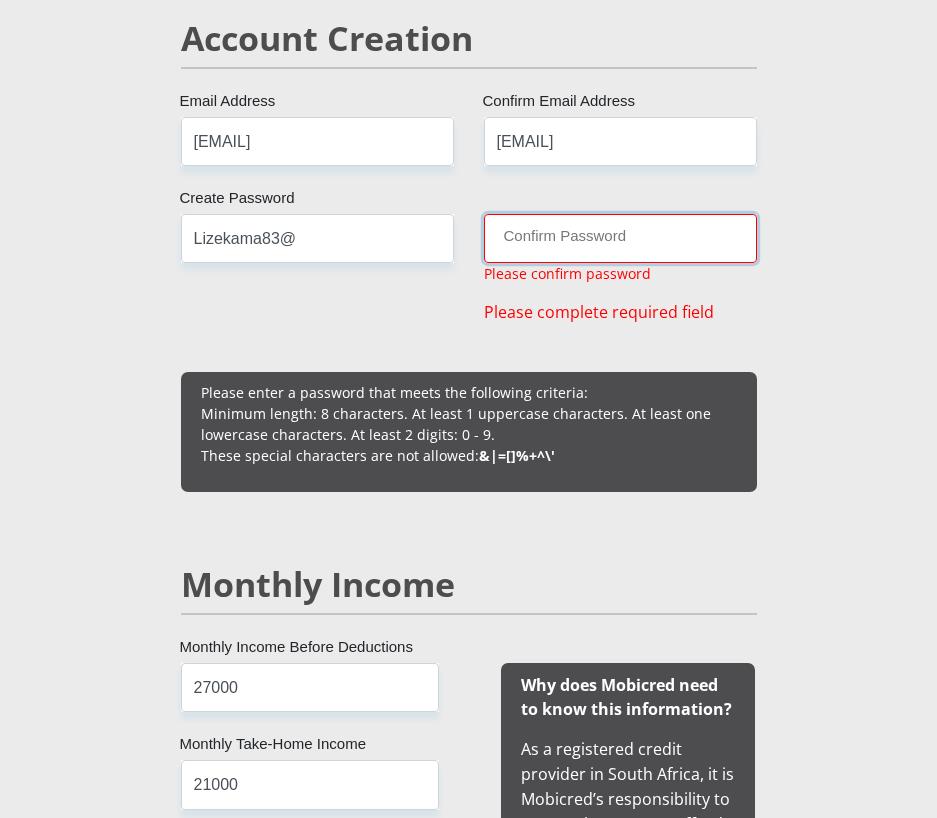 click on "Confirm Password" at bounding box center [620, 238] 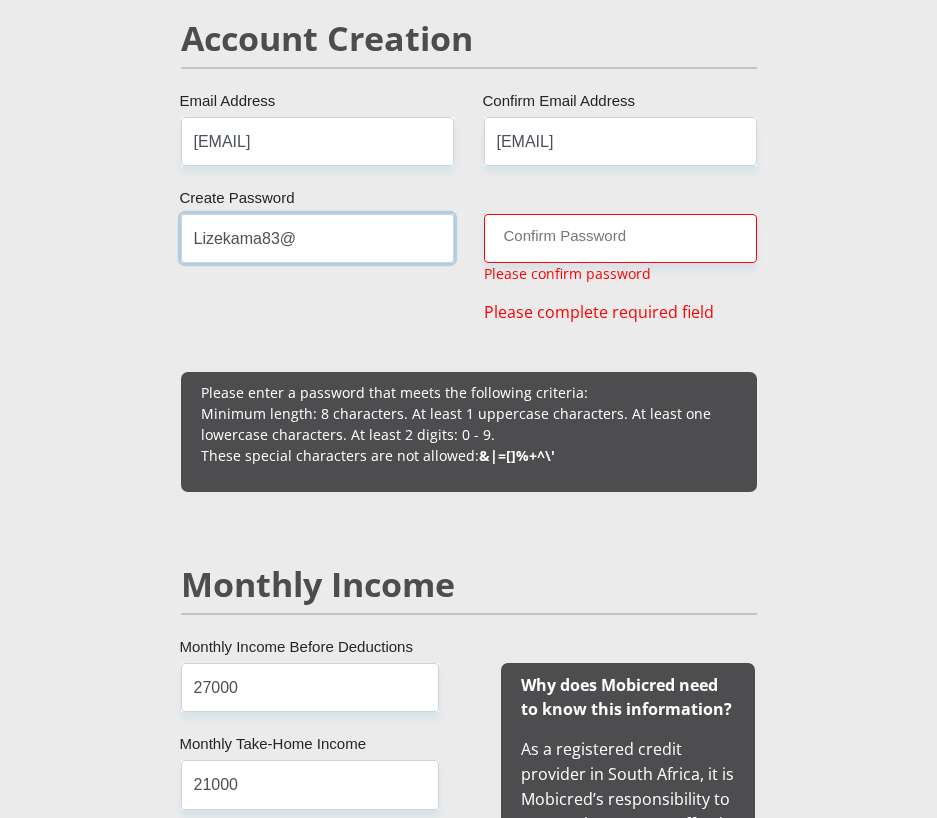 drag, startPoint x: 240, startPoint y: 241, endPoint x: 166, endPoint y: 237, distance: 74.10803 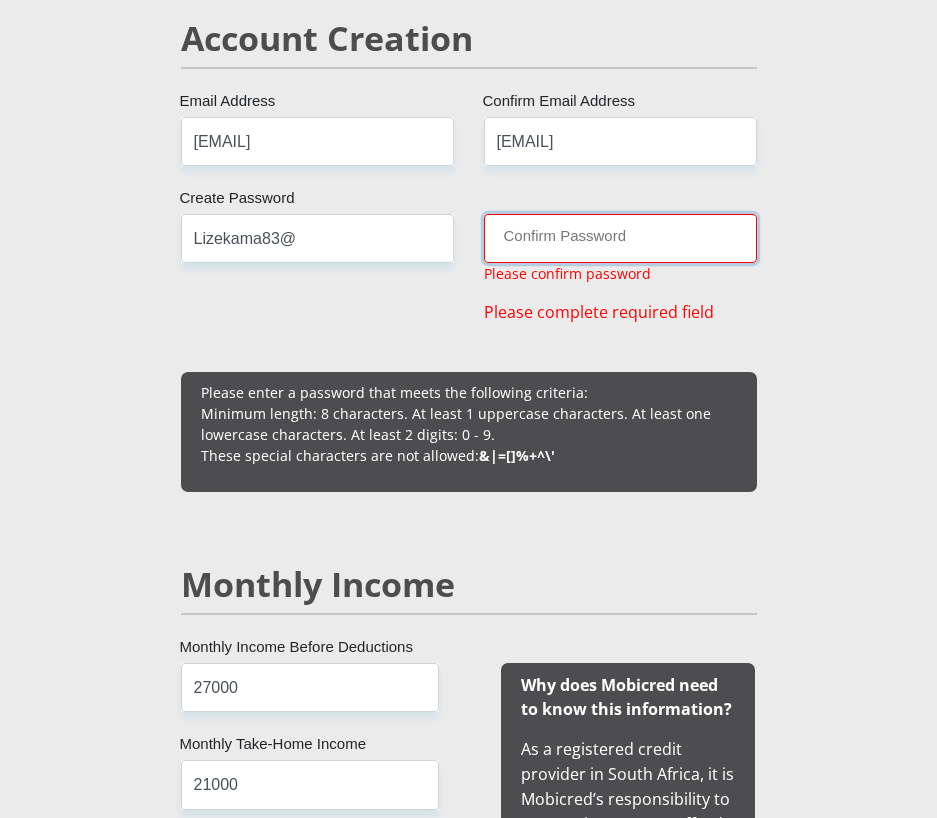 click on "Confirm Password" at bounding box center [620, 238] 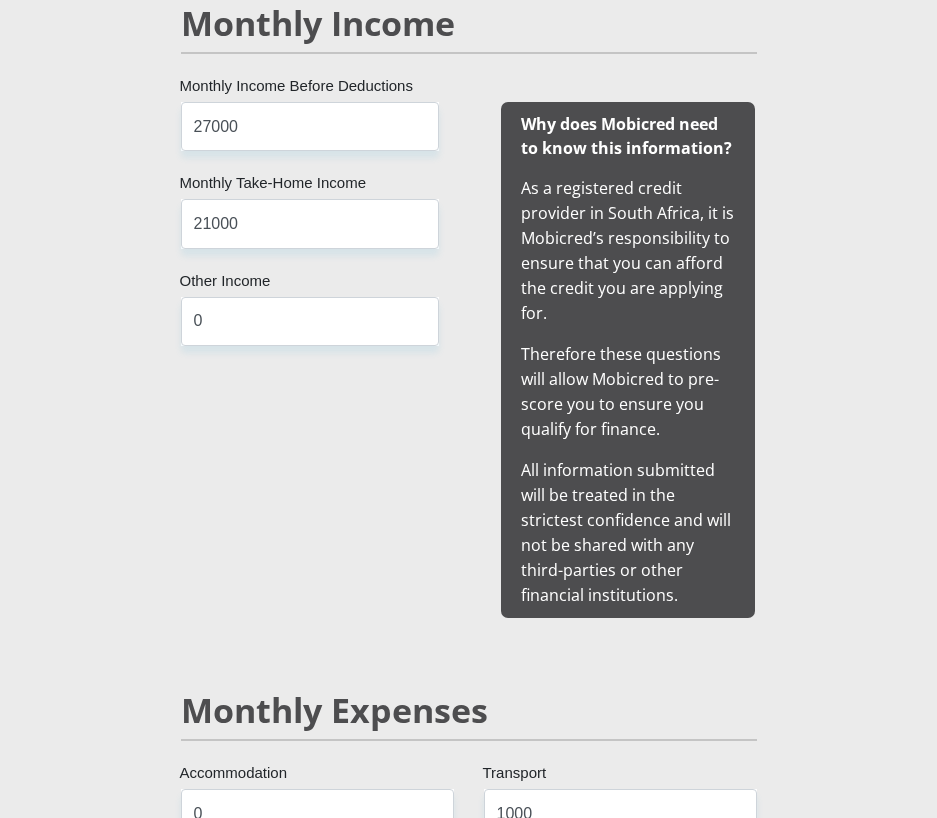 type on "Lizekama83@" 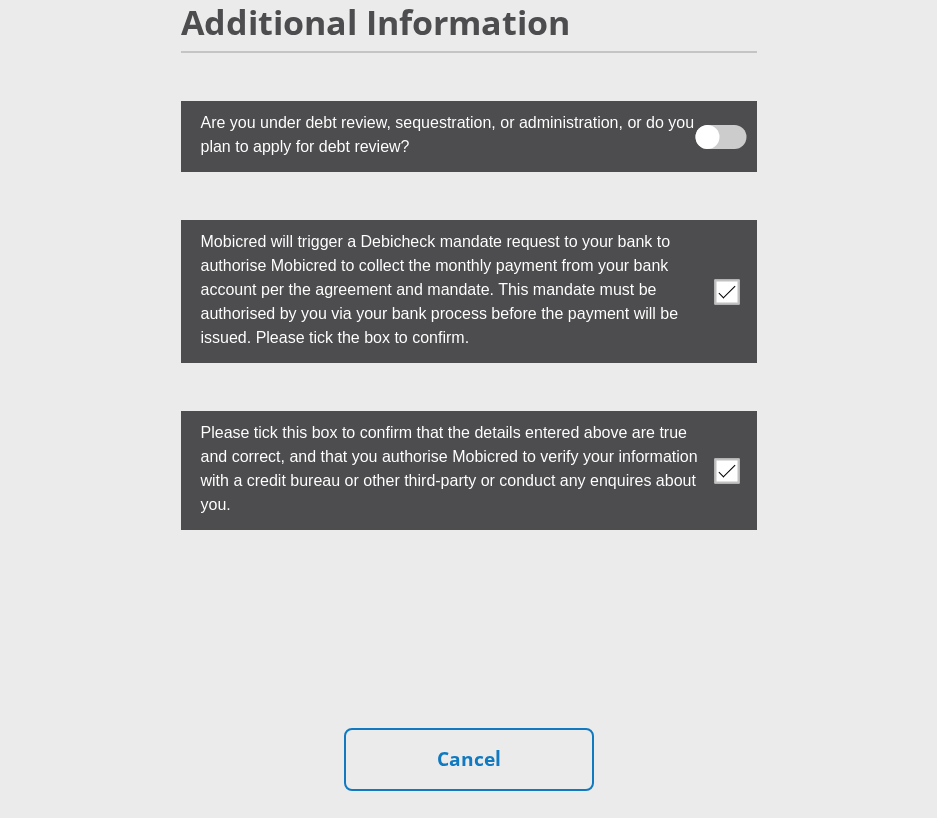 scroll, scrollTop: 6401, scrollLeft: 0, axis: vertical 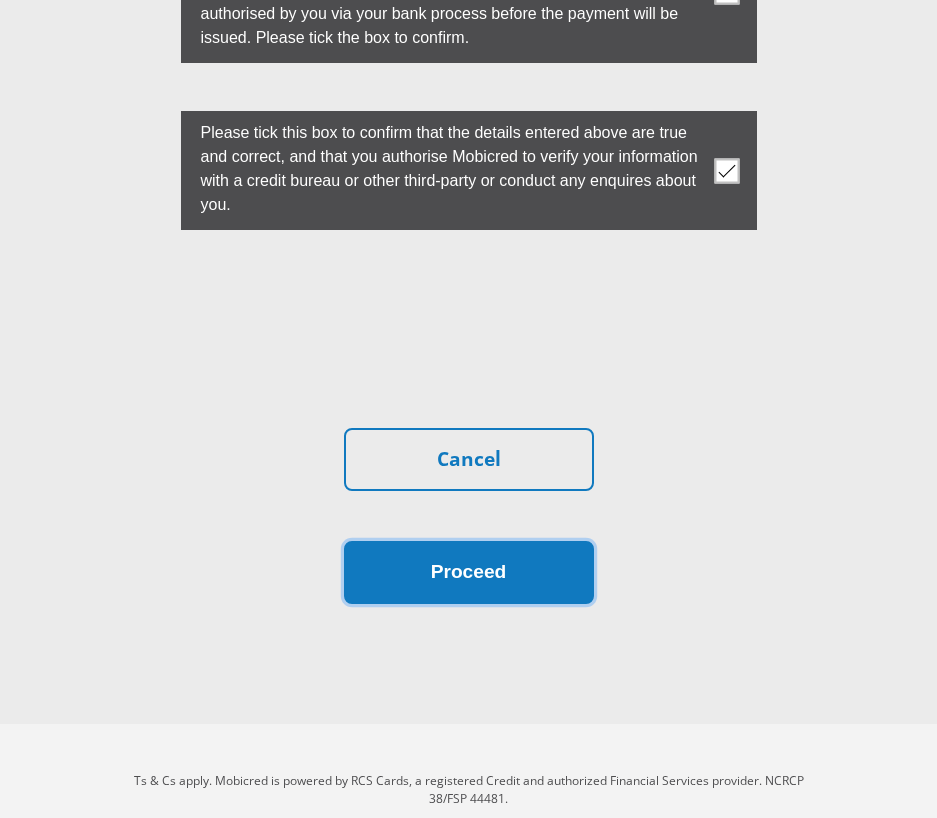 click on "Proceed" at bounding box center [469, 572] 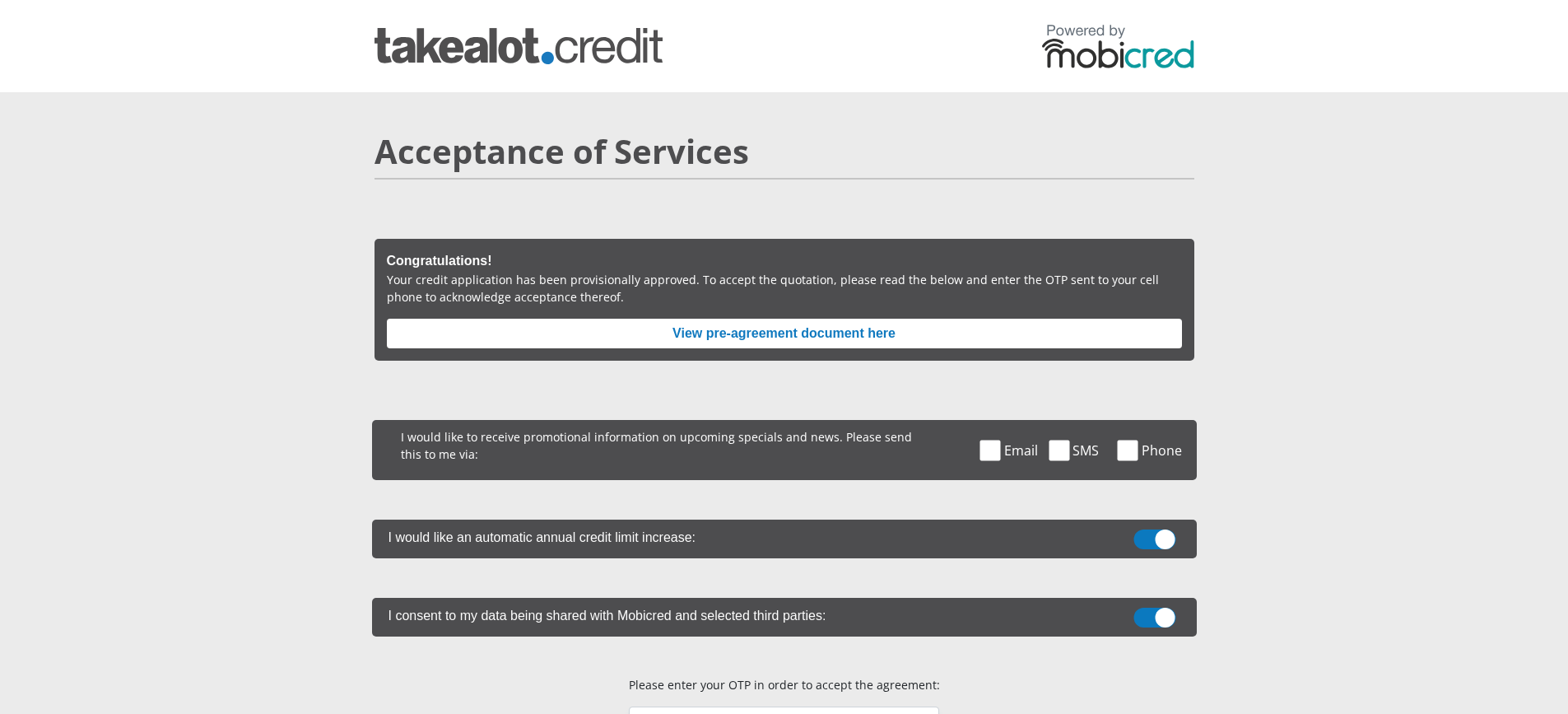 scroll, scrollTop: 0, scrollLeft: 0, axis: both 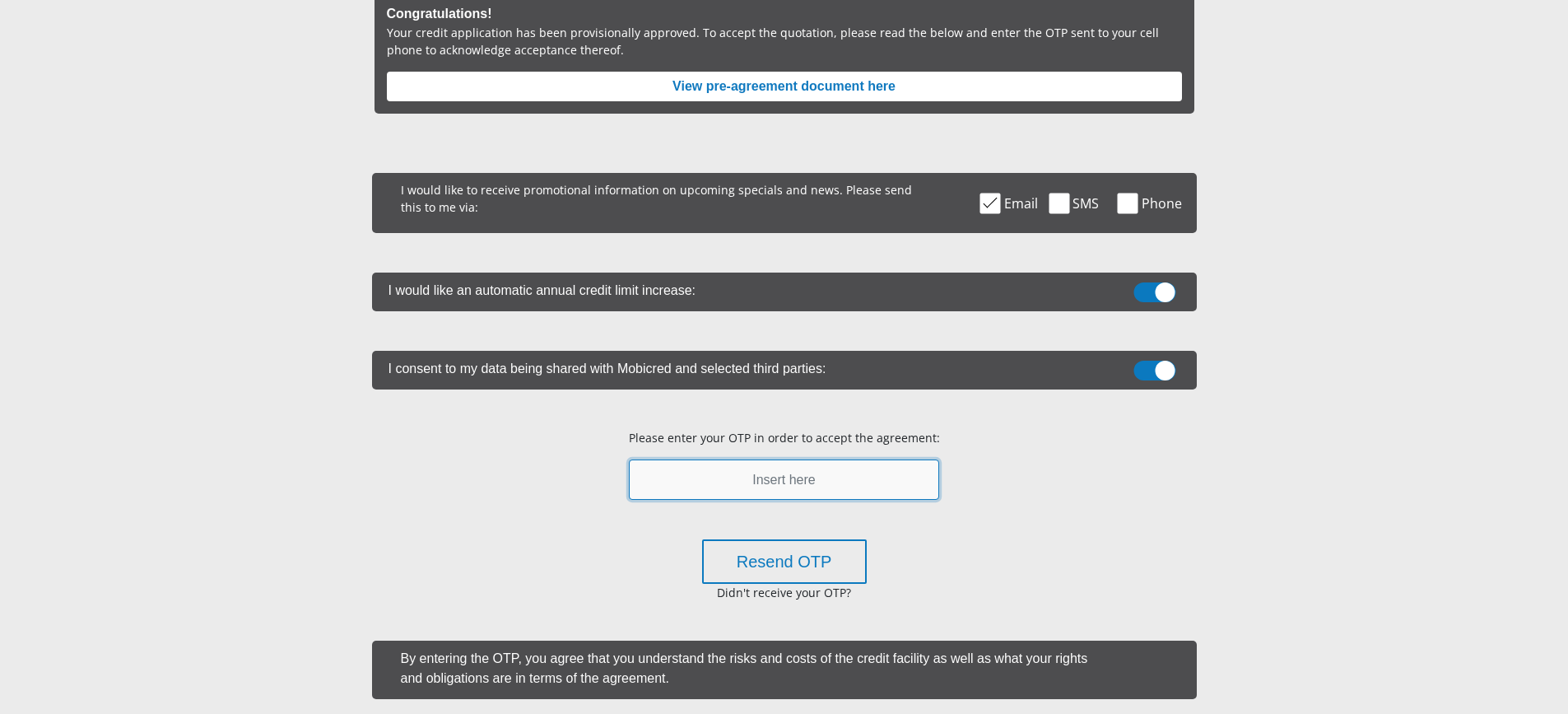click at bounding box center (784, 479) 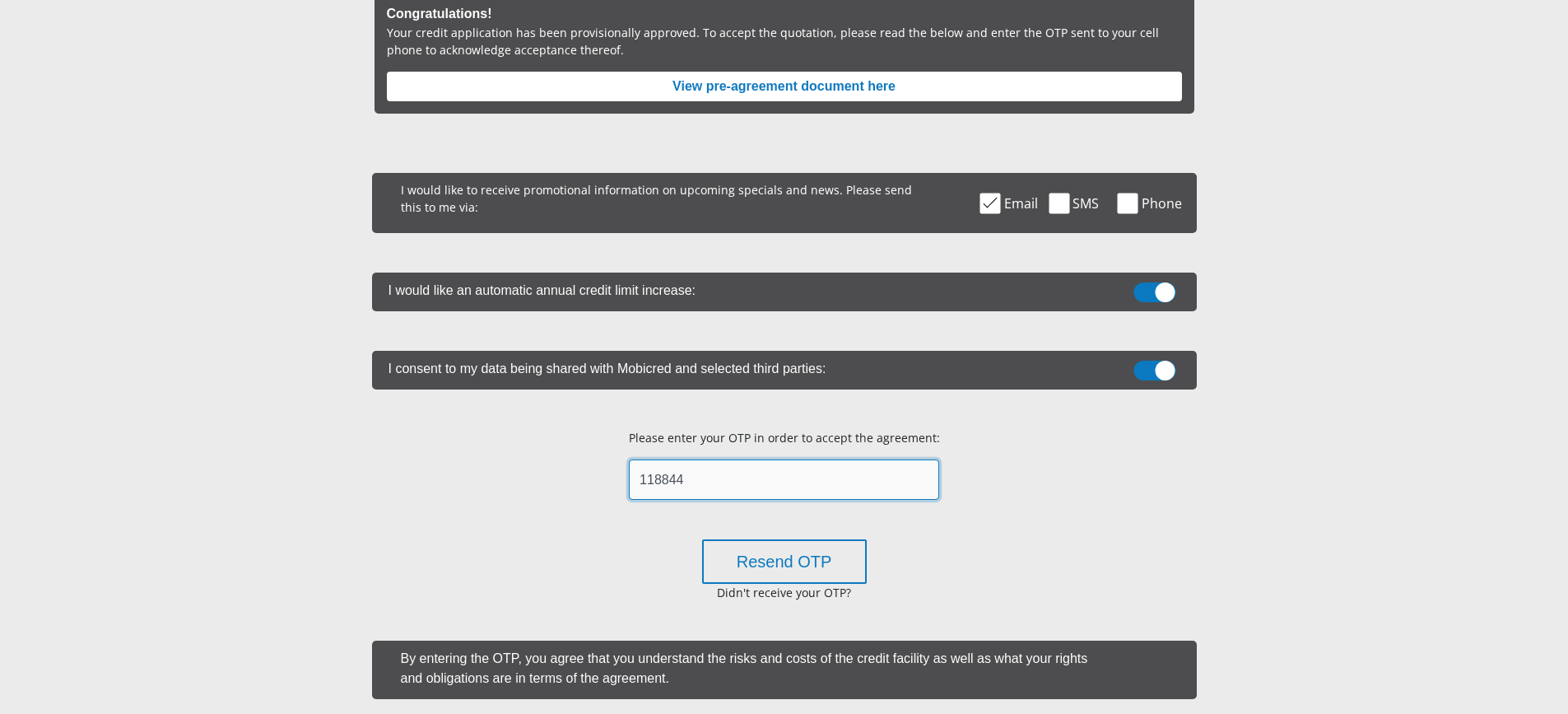 scroll, scrollTop: 477, scrollLeft: 0, axis: vertical 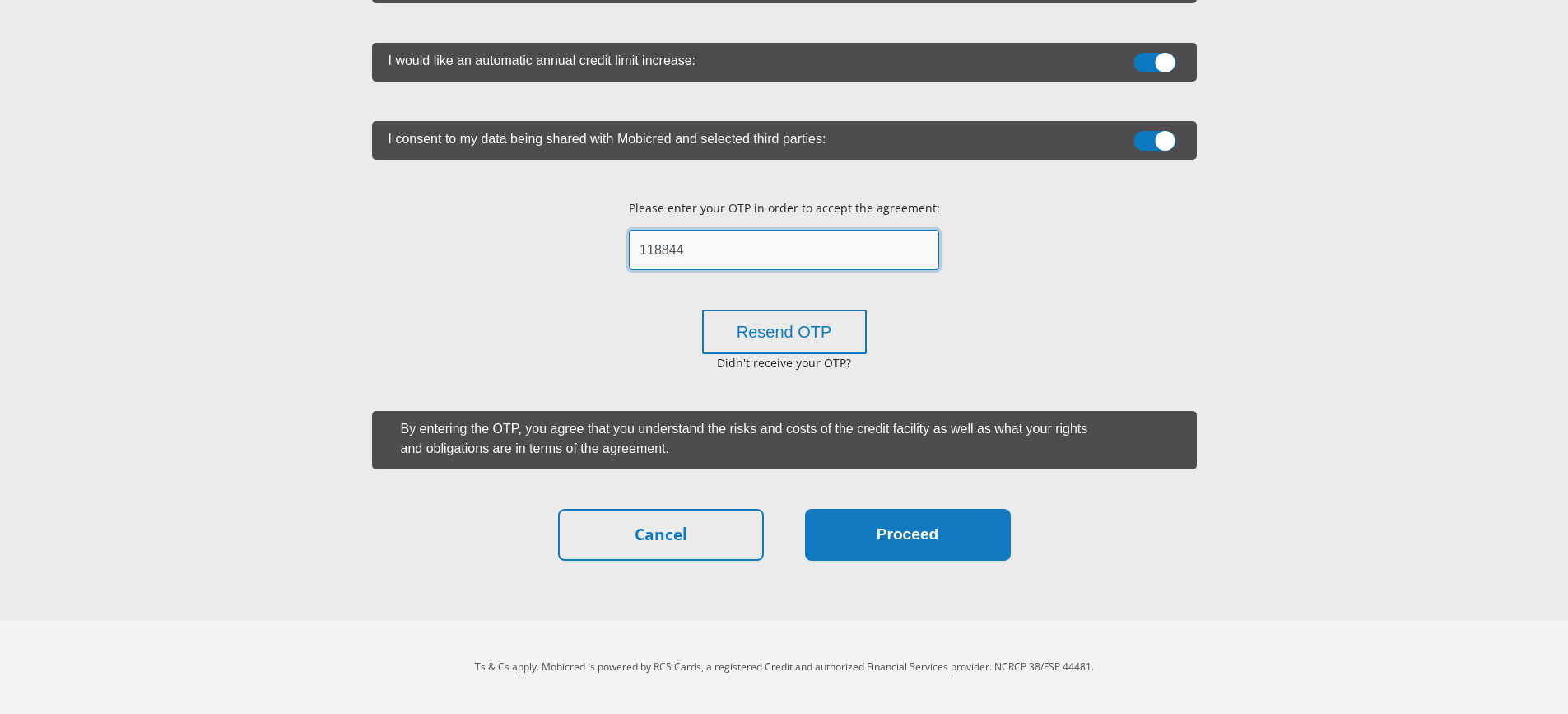 type on "118844" 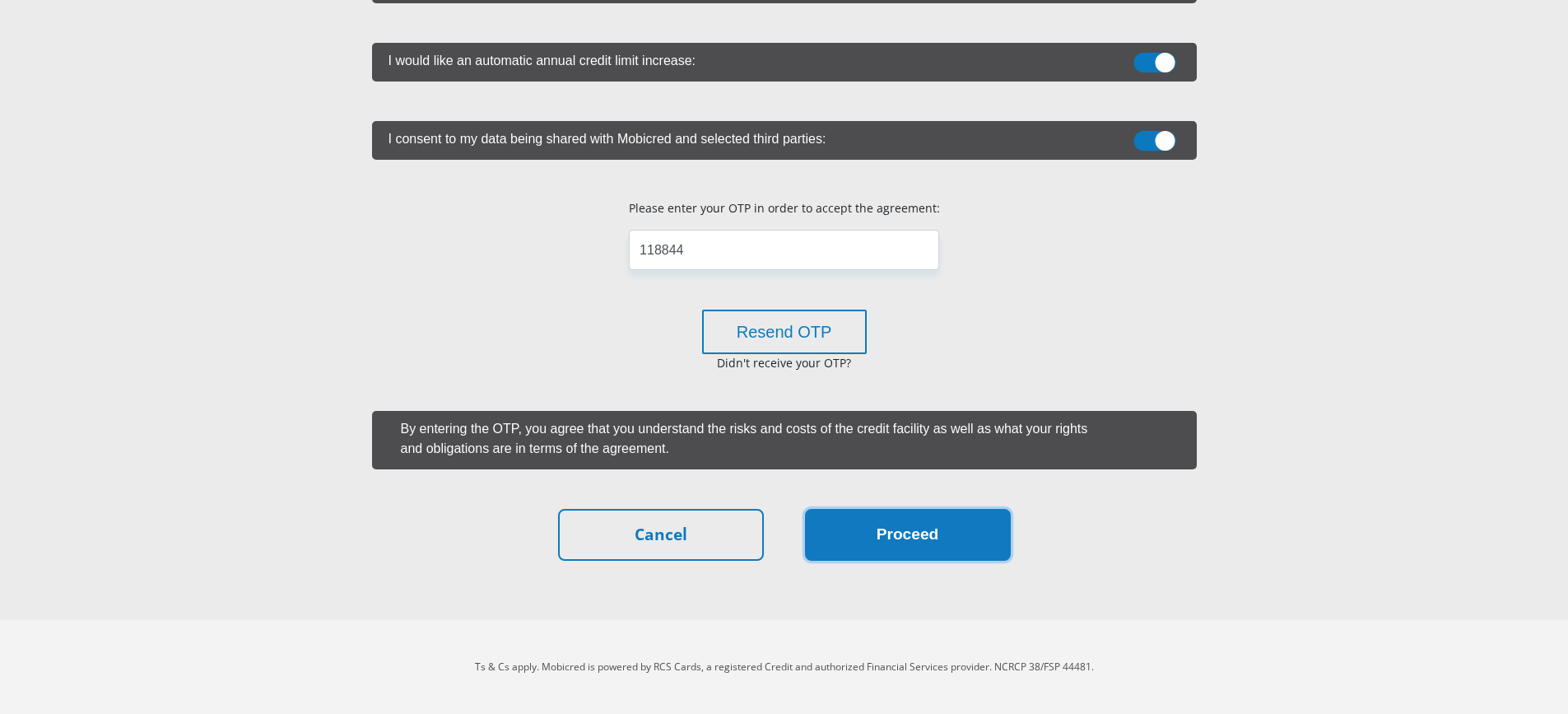 click on "Proceed" at bounding box center (908, 534) 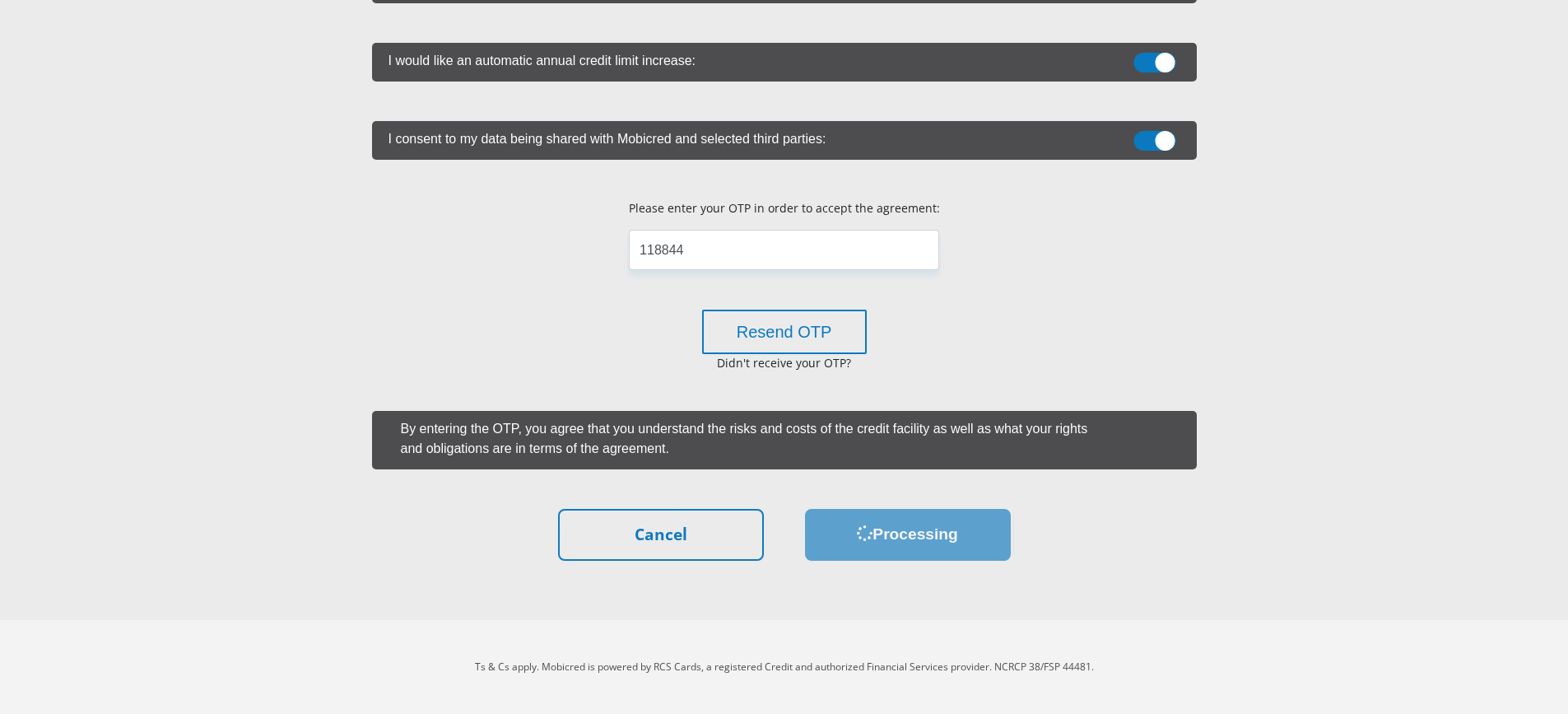scroll, scrollTop: 0, scrollLeft: 0, axis: both 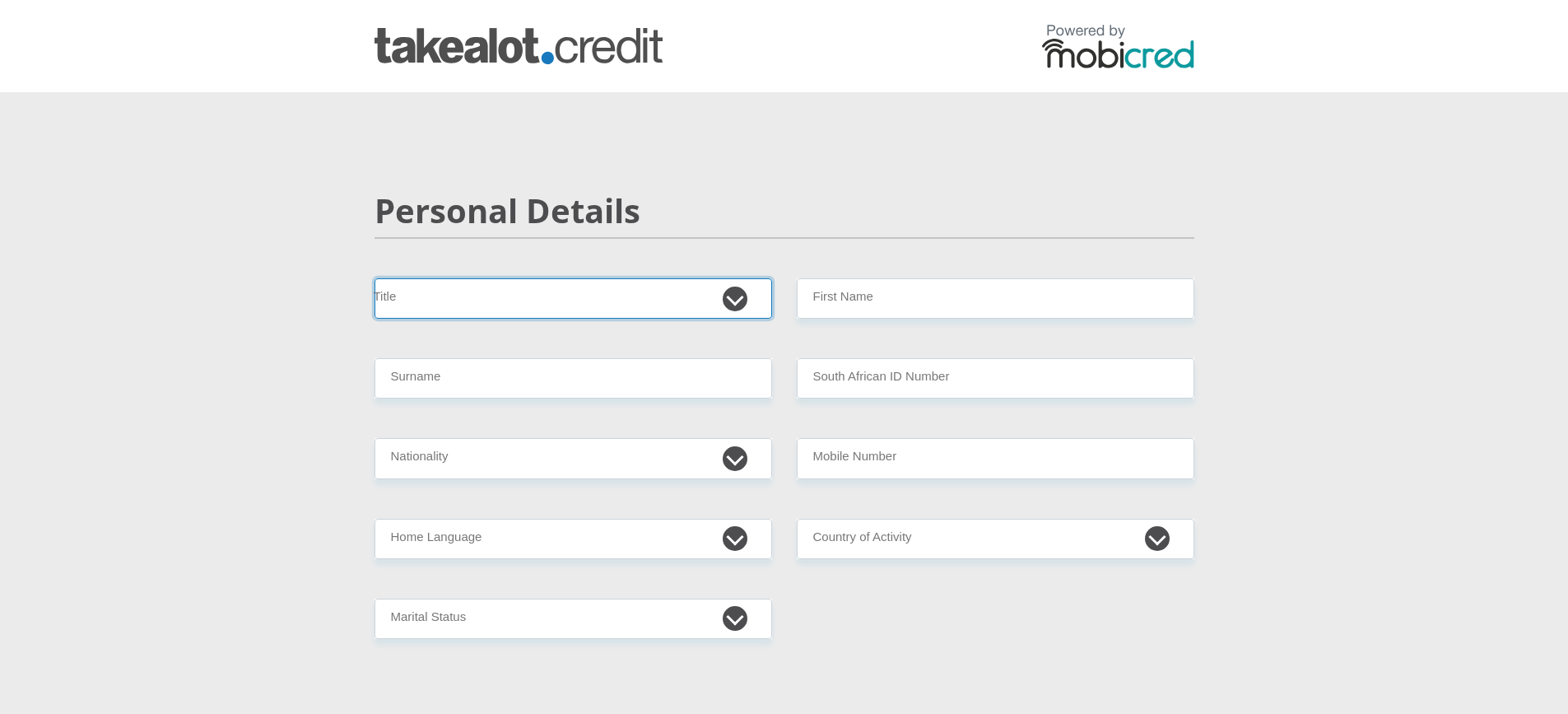 click on "Mr
Ms
Mrs
Dr
Other" at bounding box center (573, 298) 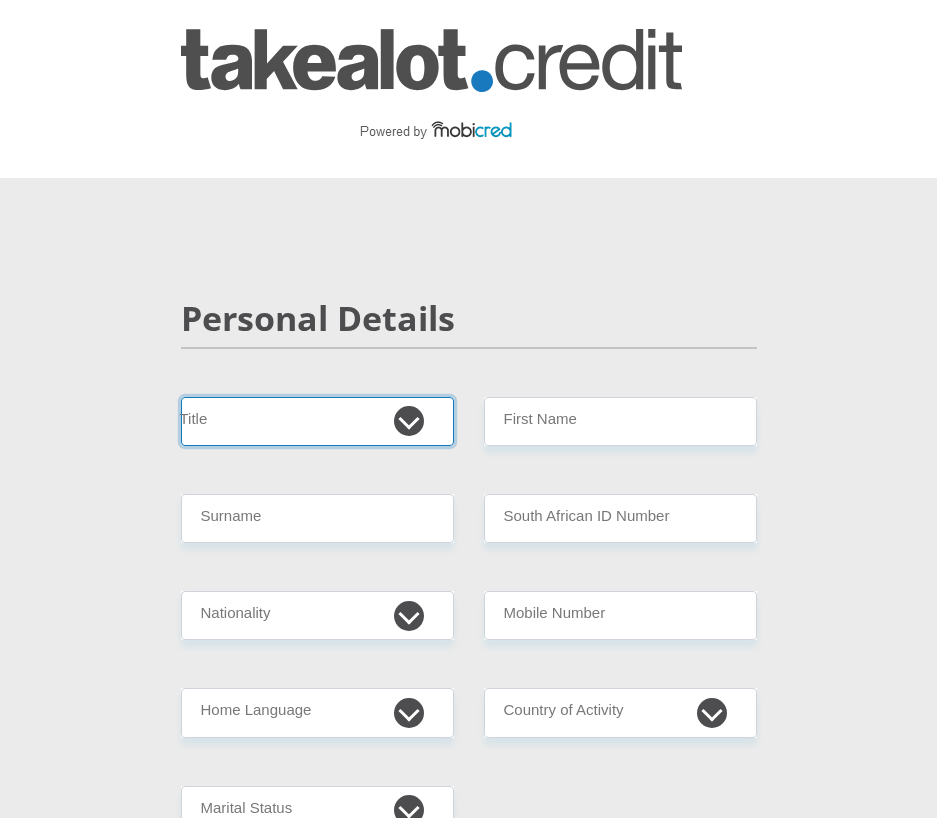 click on "Mr
Ms
Mrs
Dr
Other" at bounding box center (317, 421) 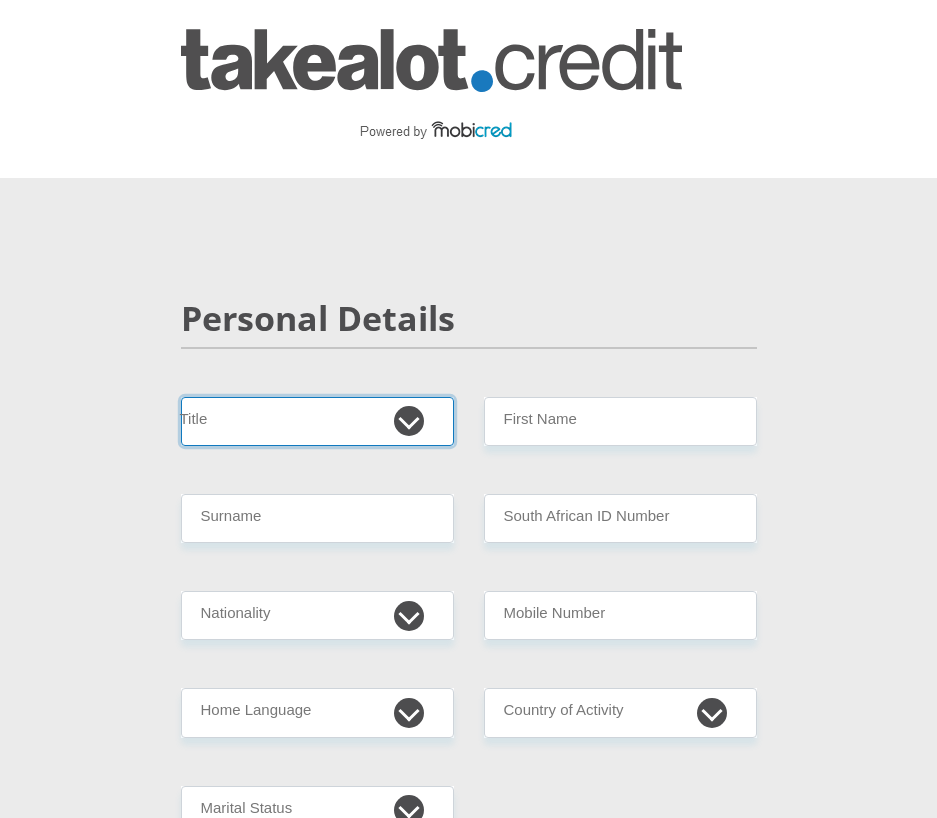 select on "Mrs" 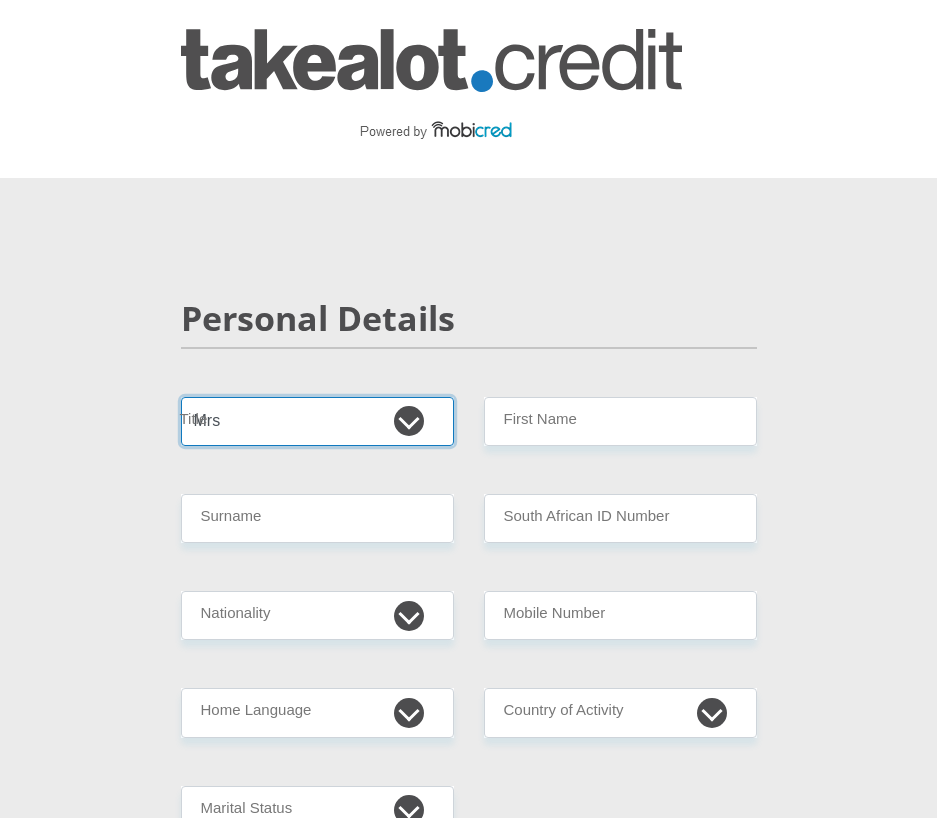 click on "Mr
Ms
Mrs
Dr
Other" at bounding box center (317, 421) 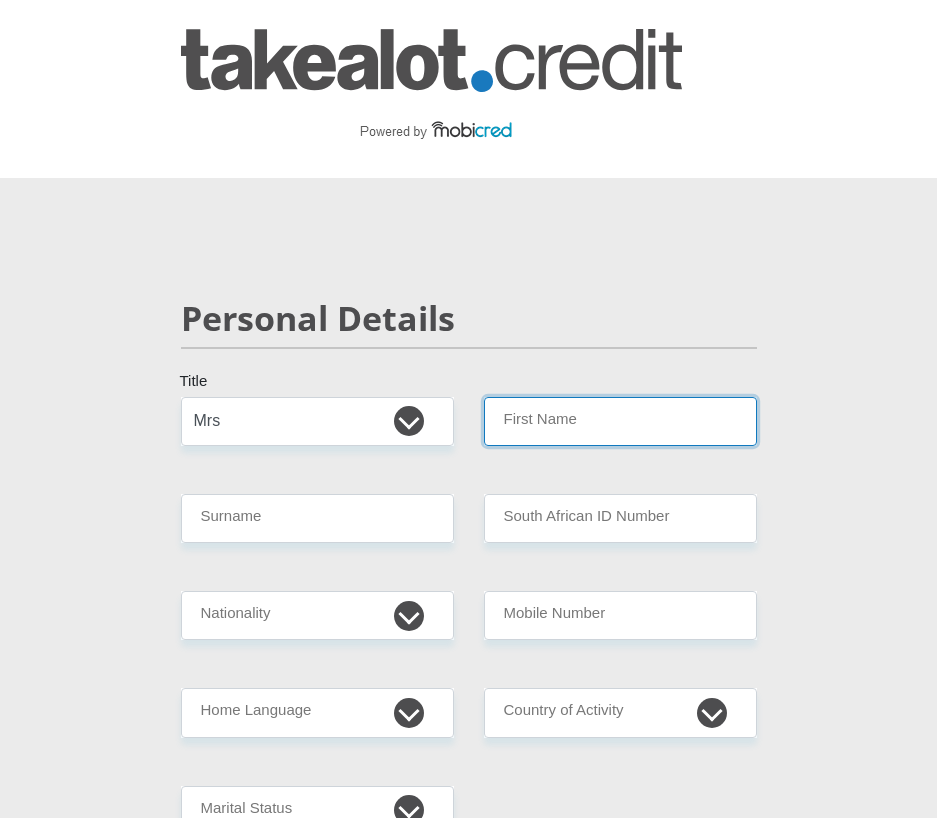 click on "First Name" at bounding box center [620, 421] 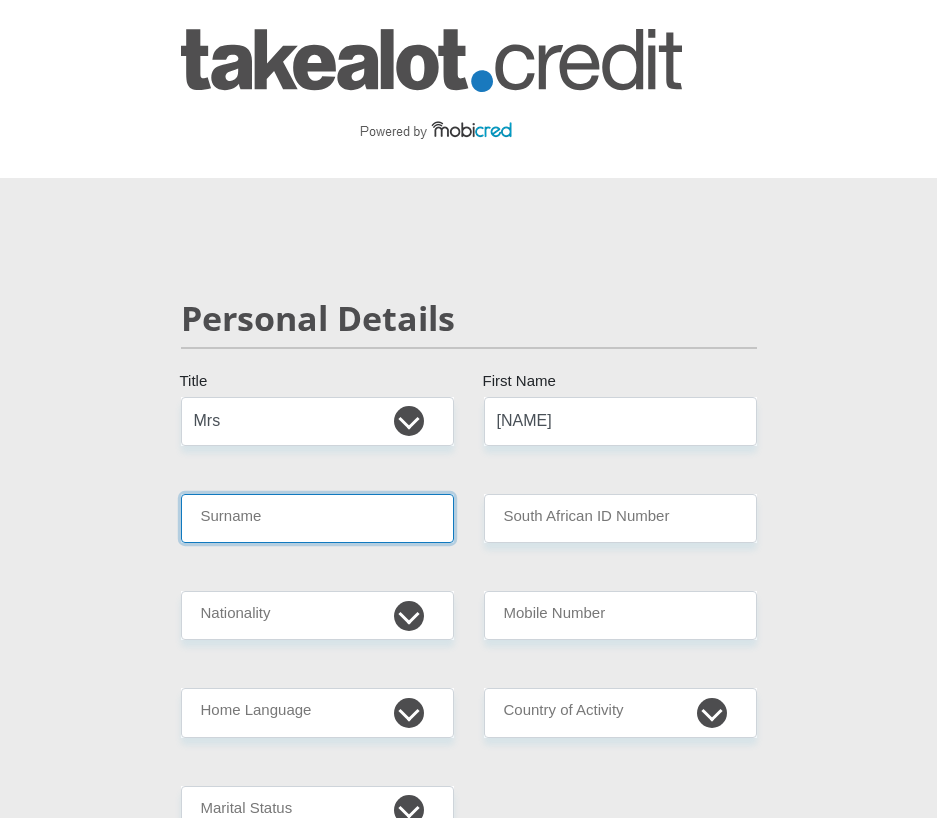 type on "MATYOLO" 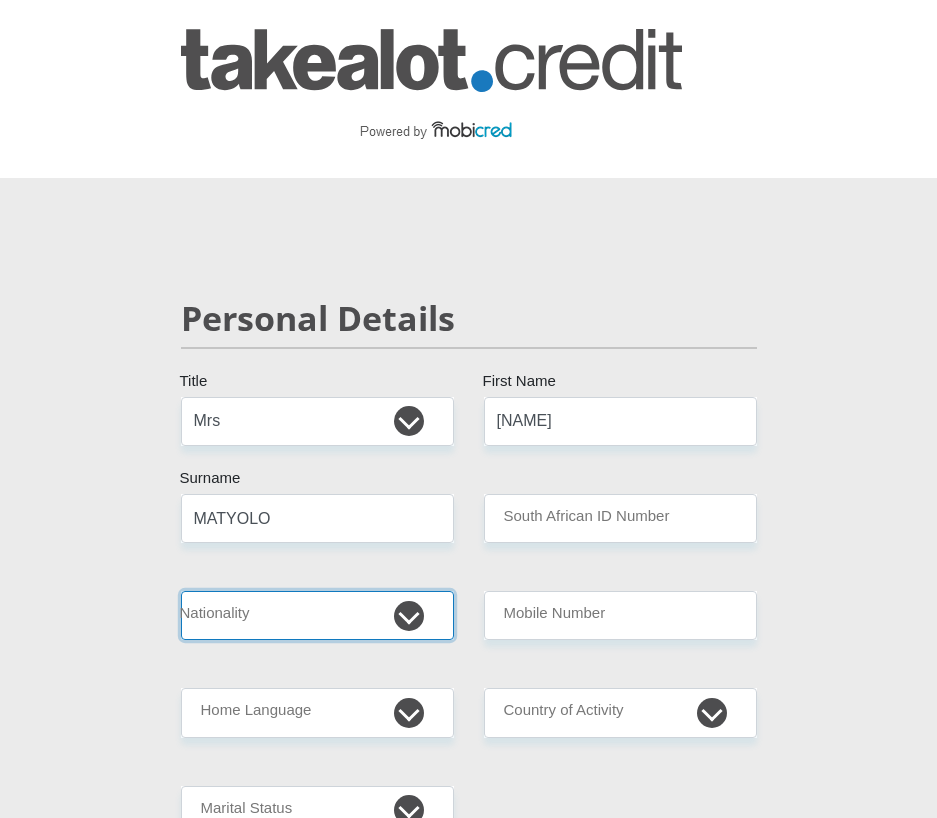 select on "ZAF" 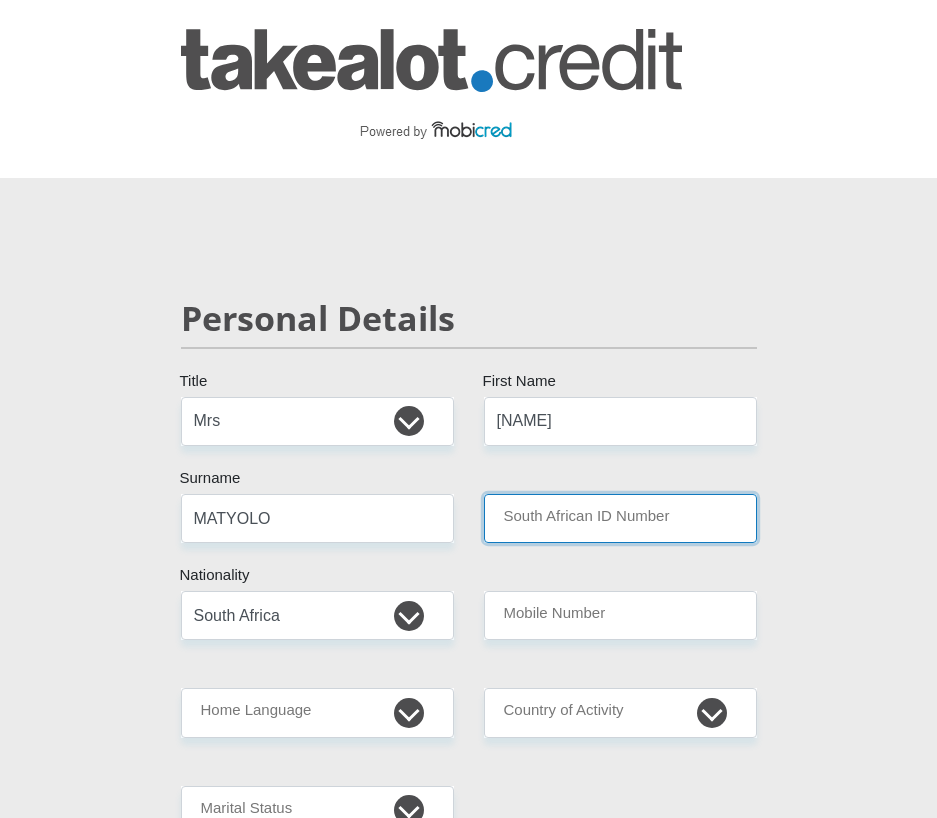 click on "South African ID Number" at bounding box center [620, 518] 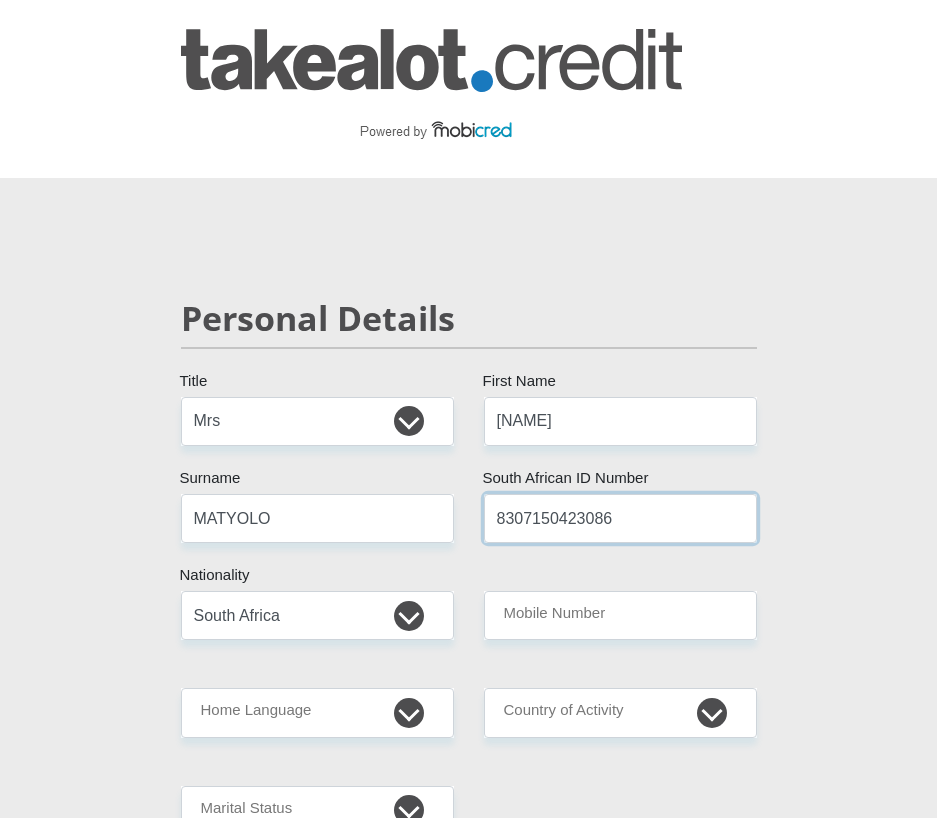 type on "8307150423086" 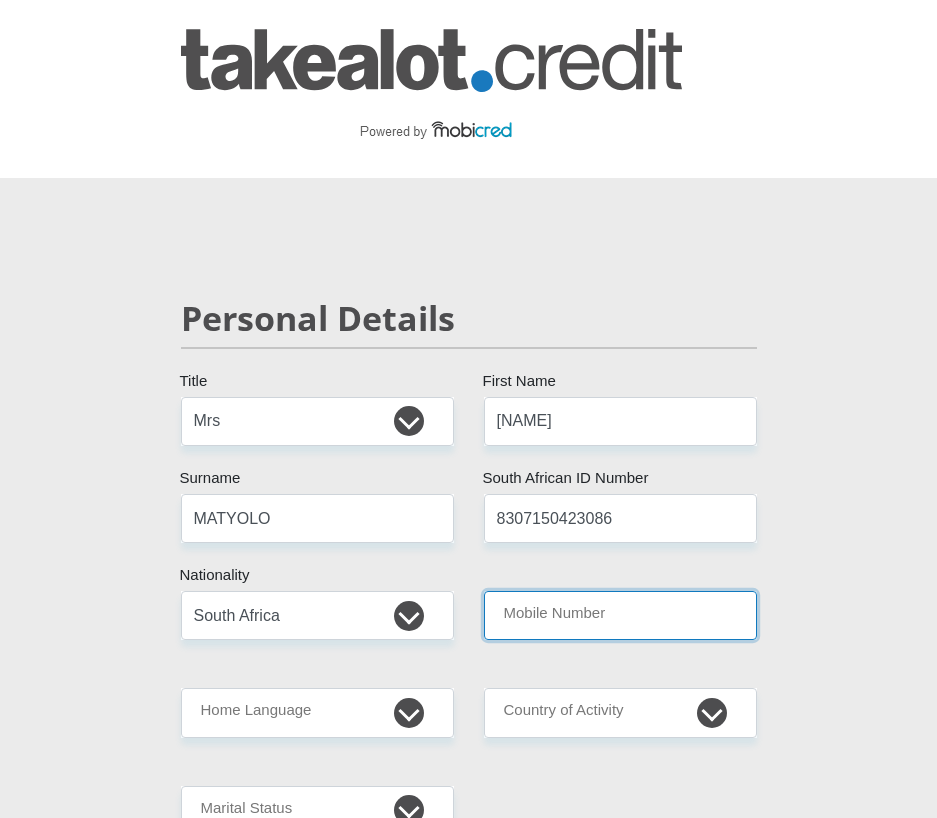 click on "Mobile Number" at bounding box center [620, 615] 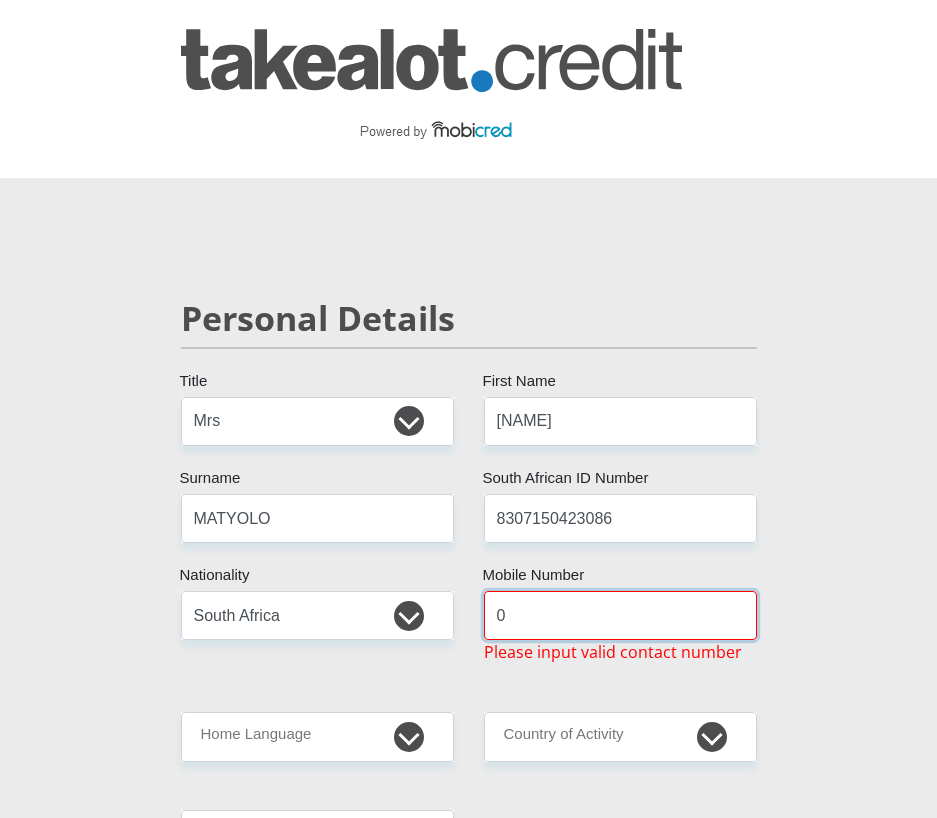 type on "0814208880" 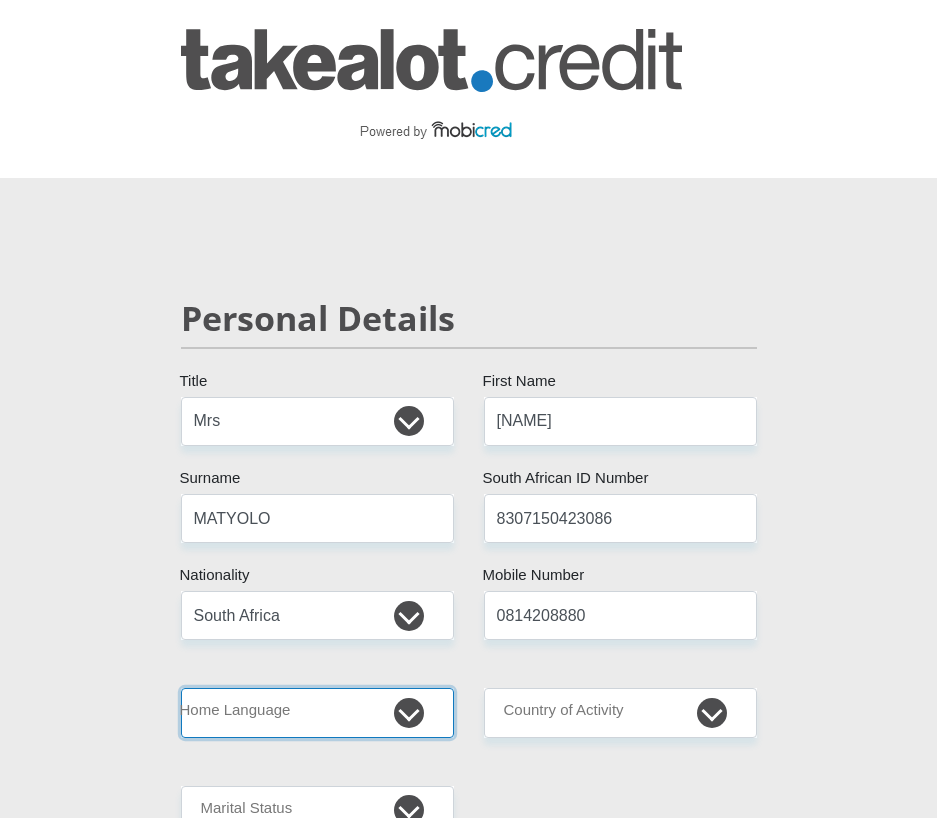 click on "Afrikaans
English
Sepedi
South Ndebele
Southern Sotho
Swati
Tsonga
Tswana
Venda
Xhosa
Zulu
Other" at bounding box center [317, 712] 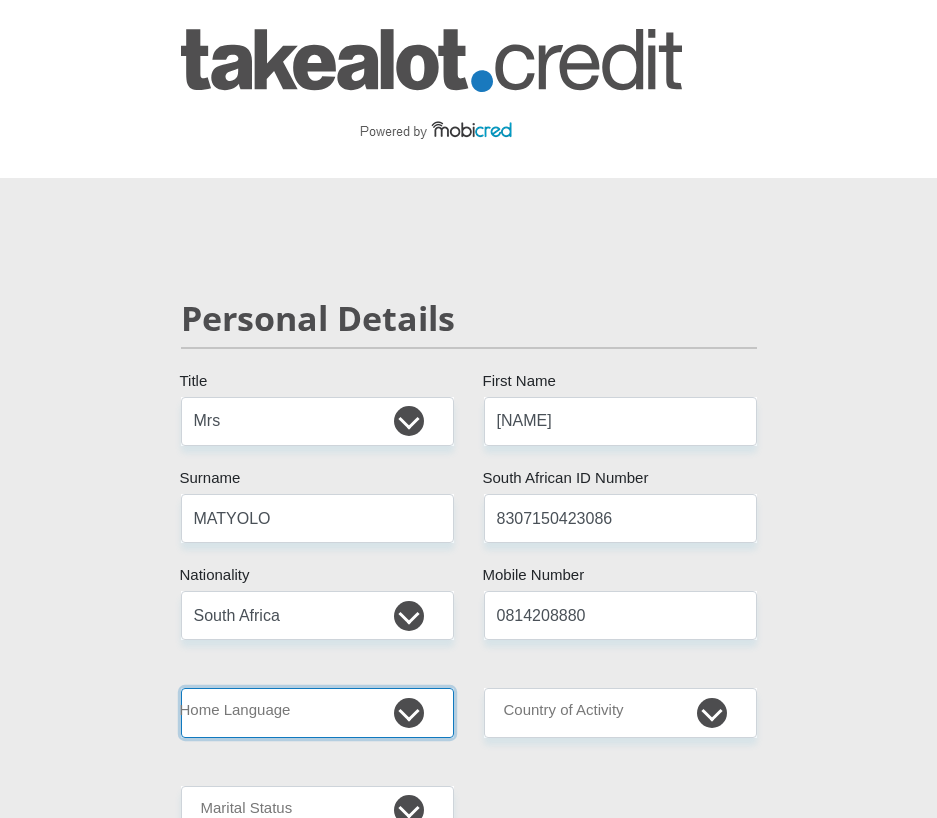select on "xho" 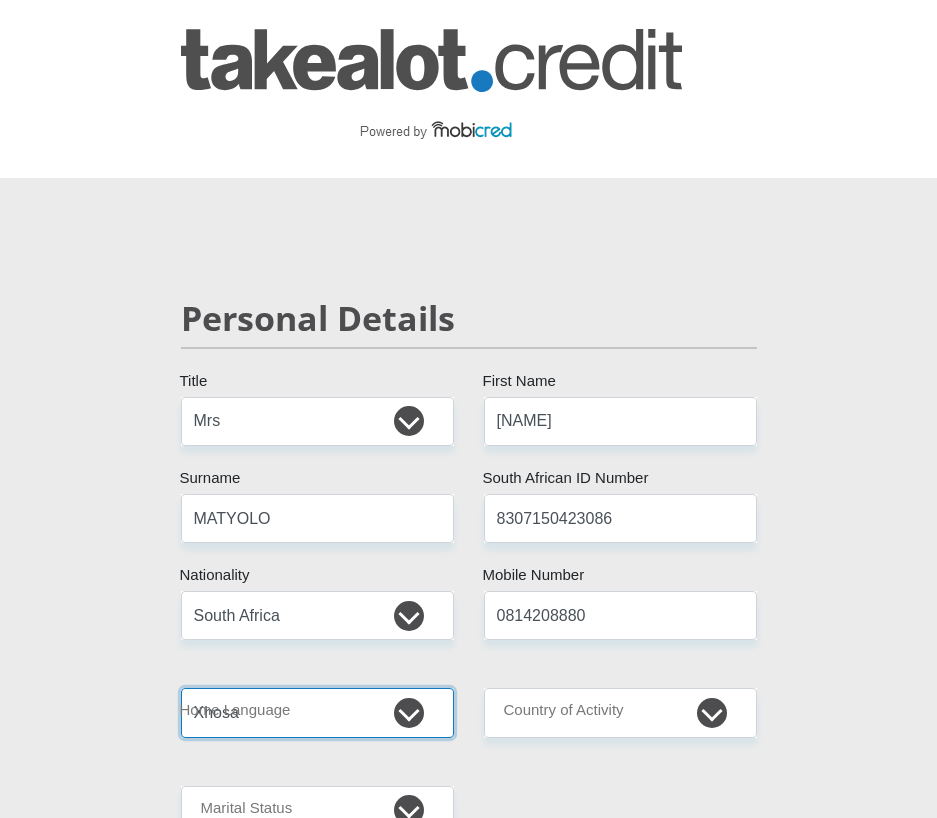 click on "Afrikaans
English
Sepedi
South Ndebele
Southern Sotho
Swati
Tsonga
Tswana
Venda
Xhosa
Zulu
Other" at bounding box center [317, 712] 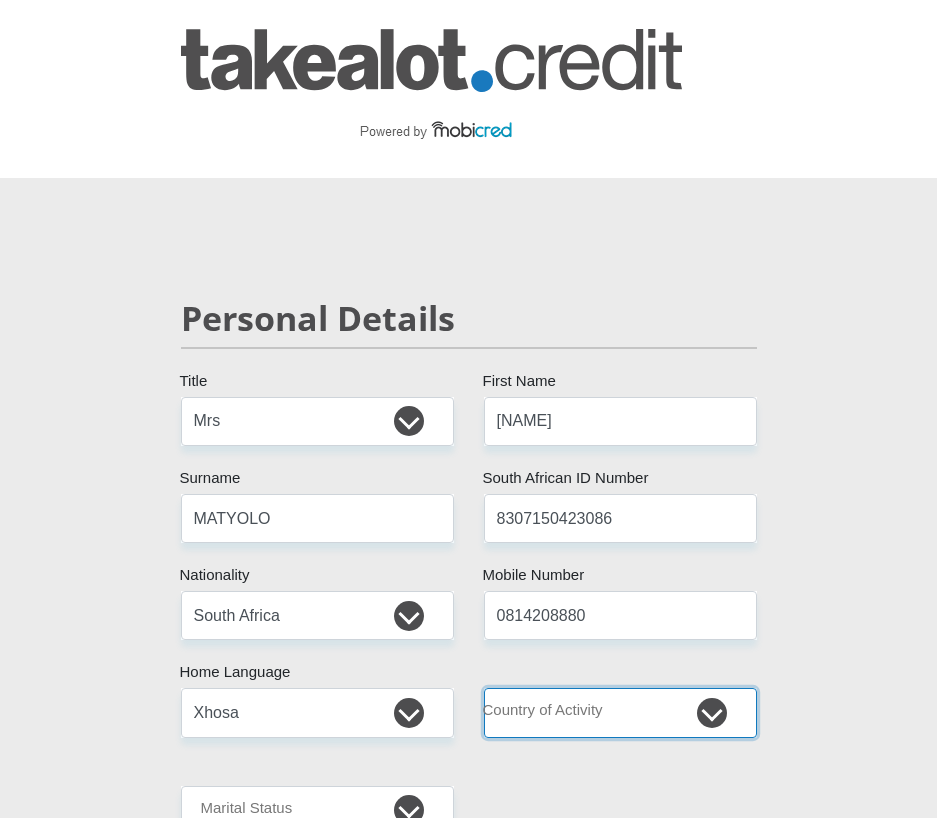 click on "South Africa
Afghanistan
Aland Islands
Albania
Algeria
America Samoa
American Virgin Islands
Andorra
Angola
Anguilla
Antarctica
Antigua and Barbuda
Argentina
Armenia
Aruba
Ascension Island
Australia
Austria
Azerbaijan
Chad" at bounding box center (620, 712) 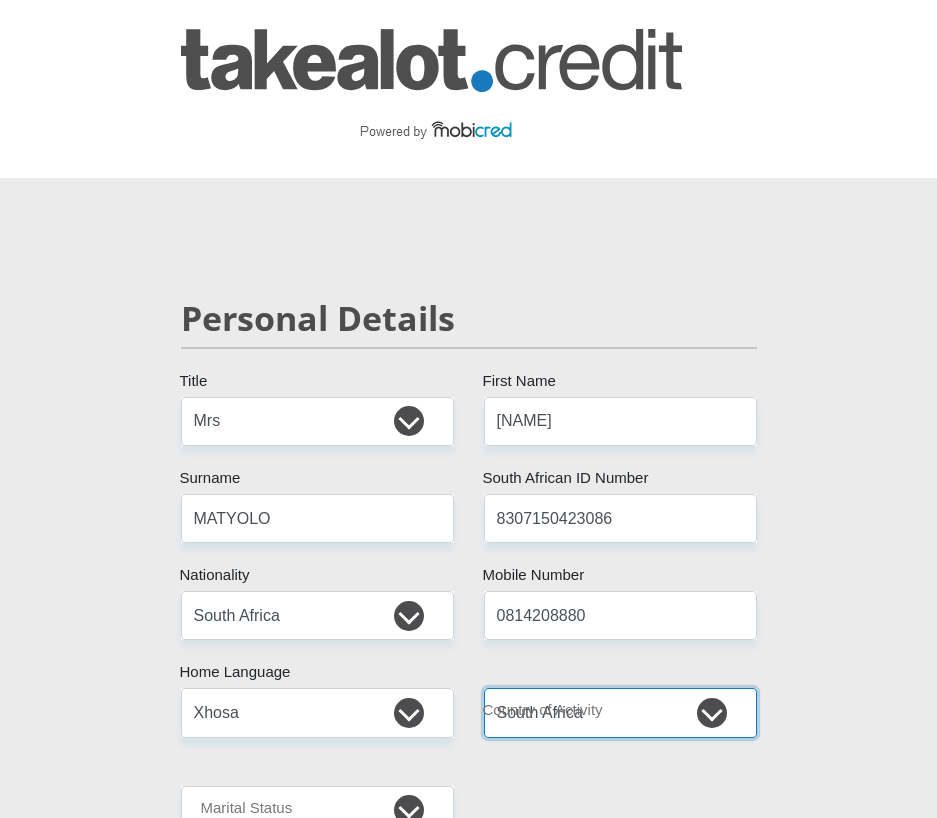 click on "South Africa
Afghanistan
Aland Islands
Albania
Algeria
America Samoa
American Virgin Islands
Andorra
Angola
Anguilla
Antarctica
Antigua and Barbuda
Argentina
Armenia
Aruba
Ascension Island
Australia
Austria
Azerbaijan
Chad" at bounding box center (620, 712) 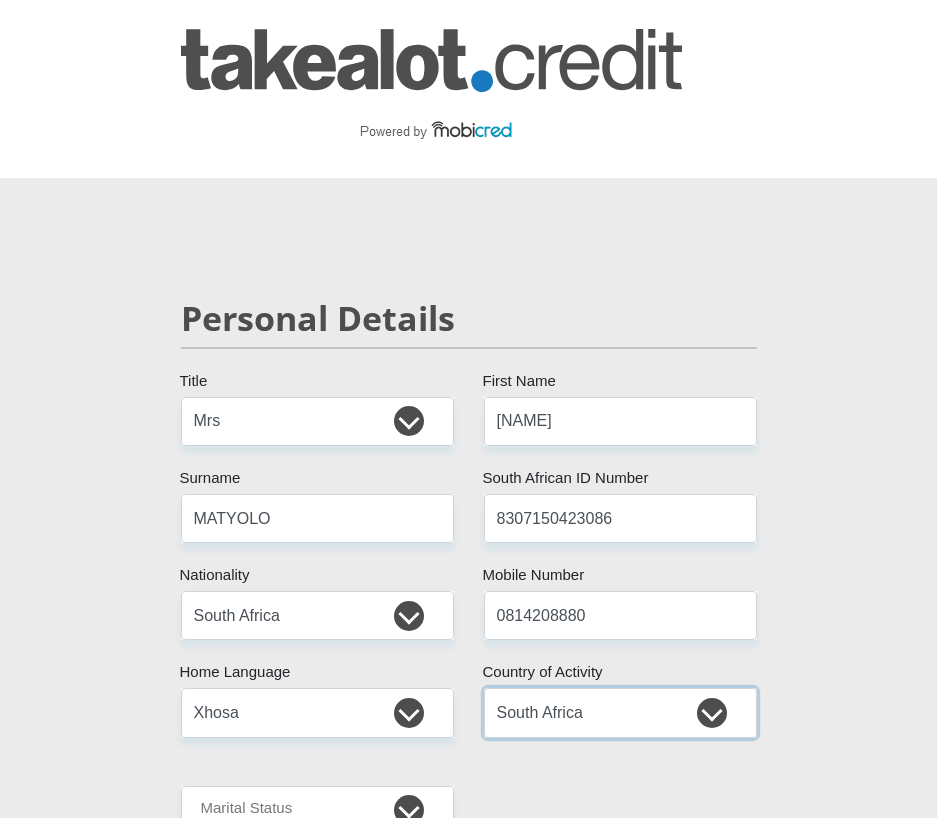 scroll, scrollTop: 200, scrollLeft: 0, axis: vertical 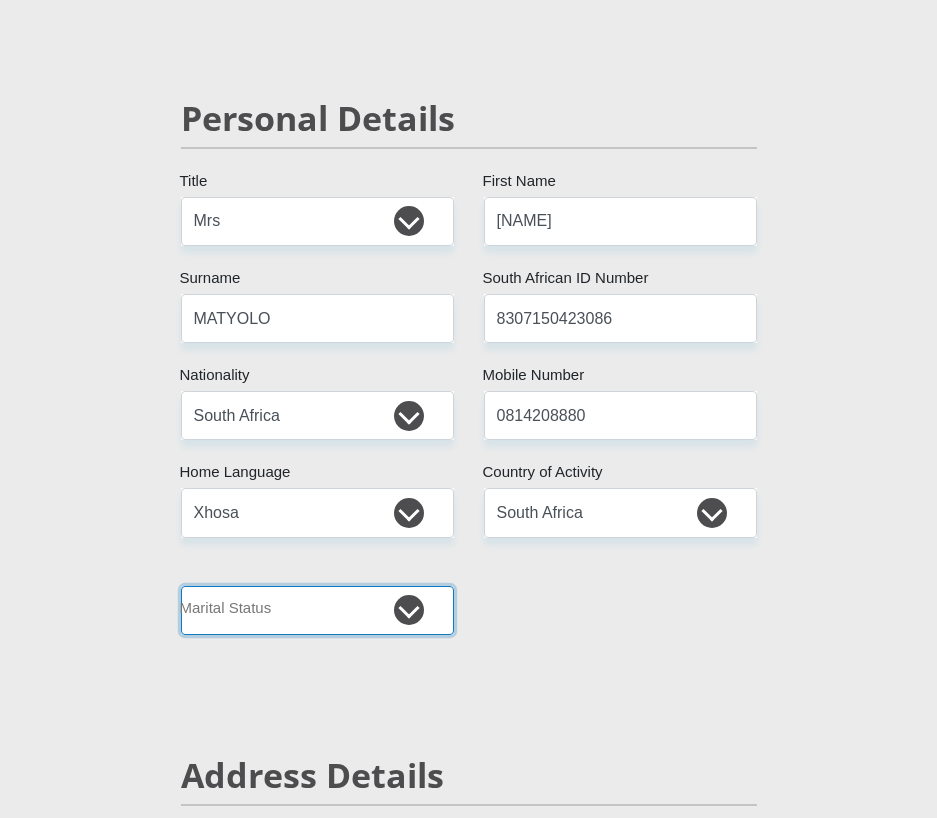 click on "Married ANC
Single
Divorced
Widowed
Married COP or Customary Law" at bounding box center [317, 610] 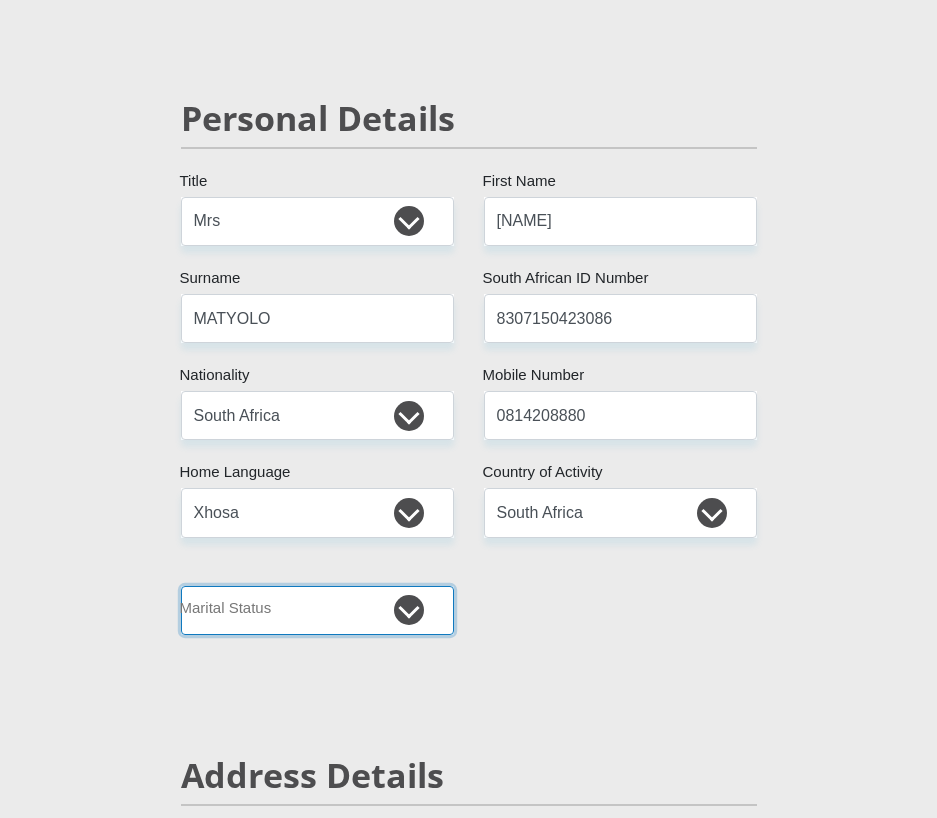 select on "1" 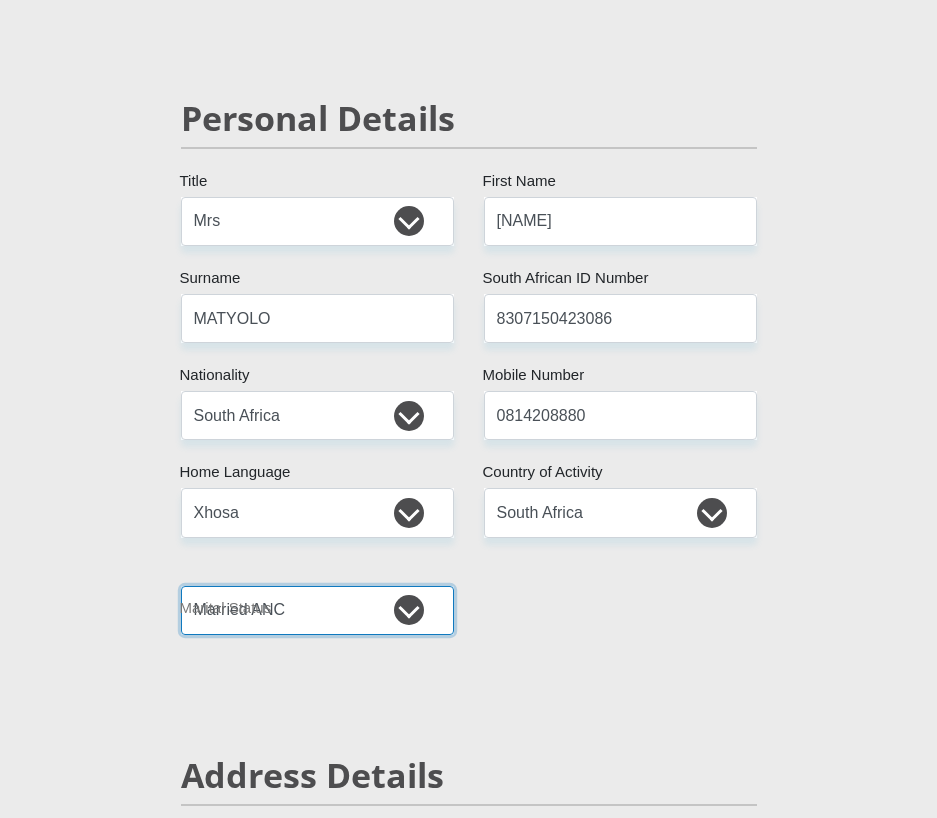 click on "Married ANC
Single
Divorced
Widowed
Married COP or Customary Law" at bounding box center (317, 610) 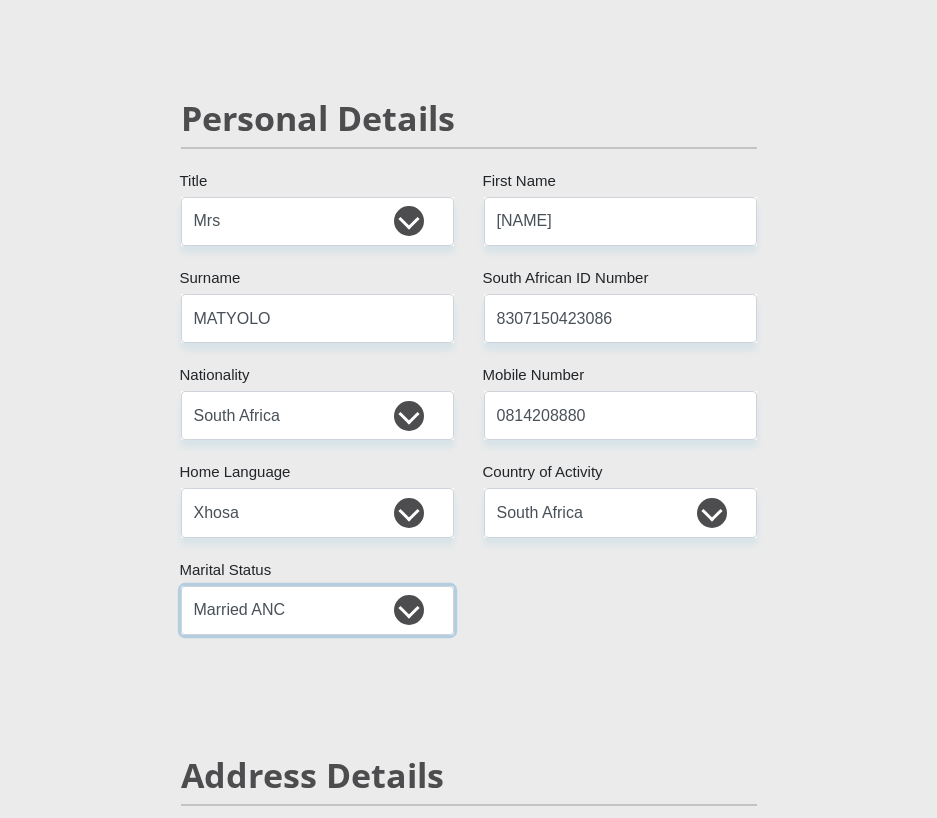 scroll, scrollTop: 600, scrollLeft: 0, axis: vertical 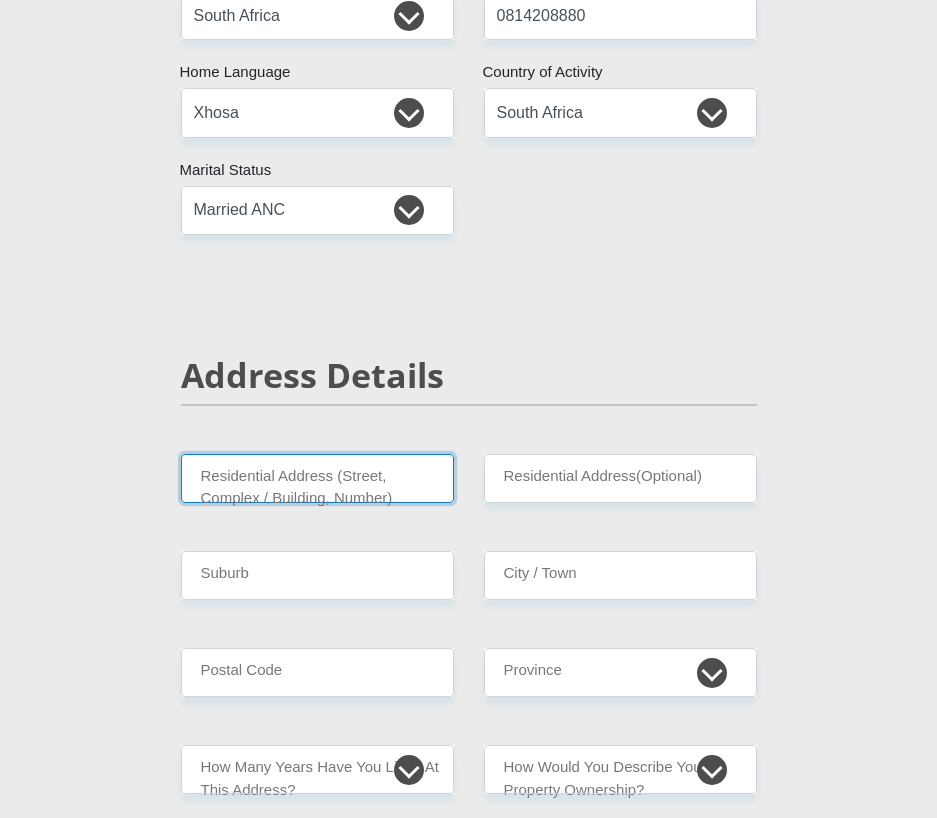click on "Residential Address (Street, Complex / Building, Number)" at bounding box center [317, 478] 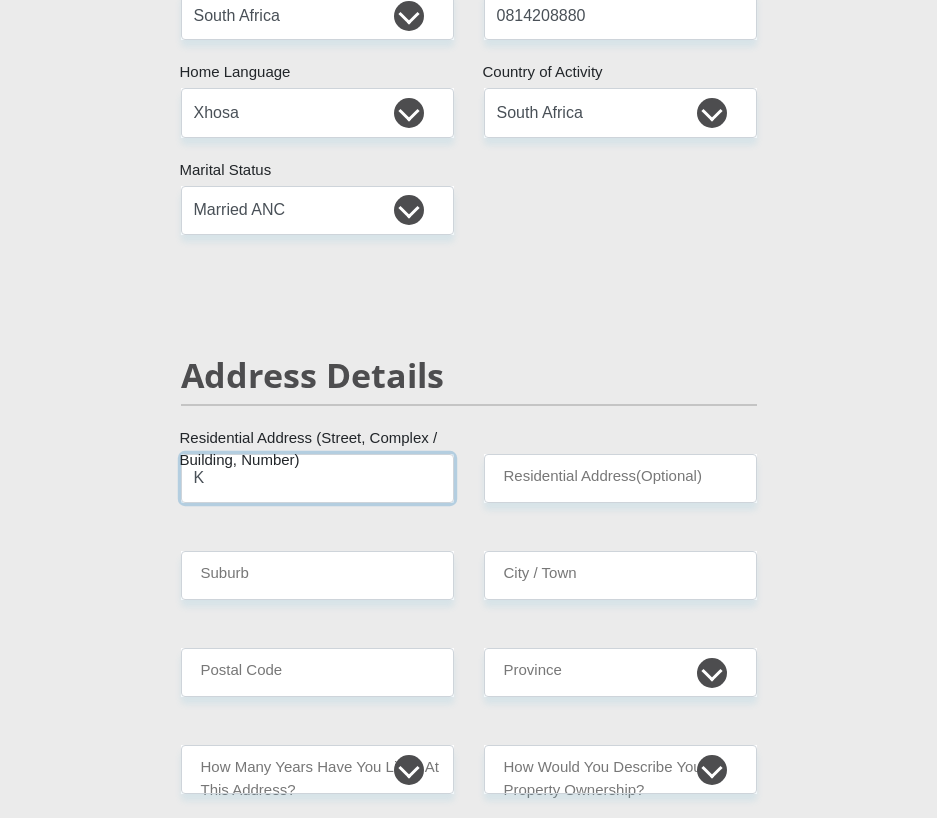 type on "KNQUBELA AA" 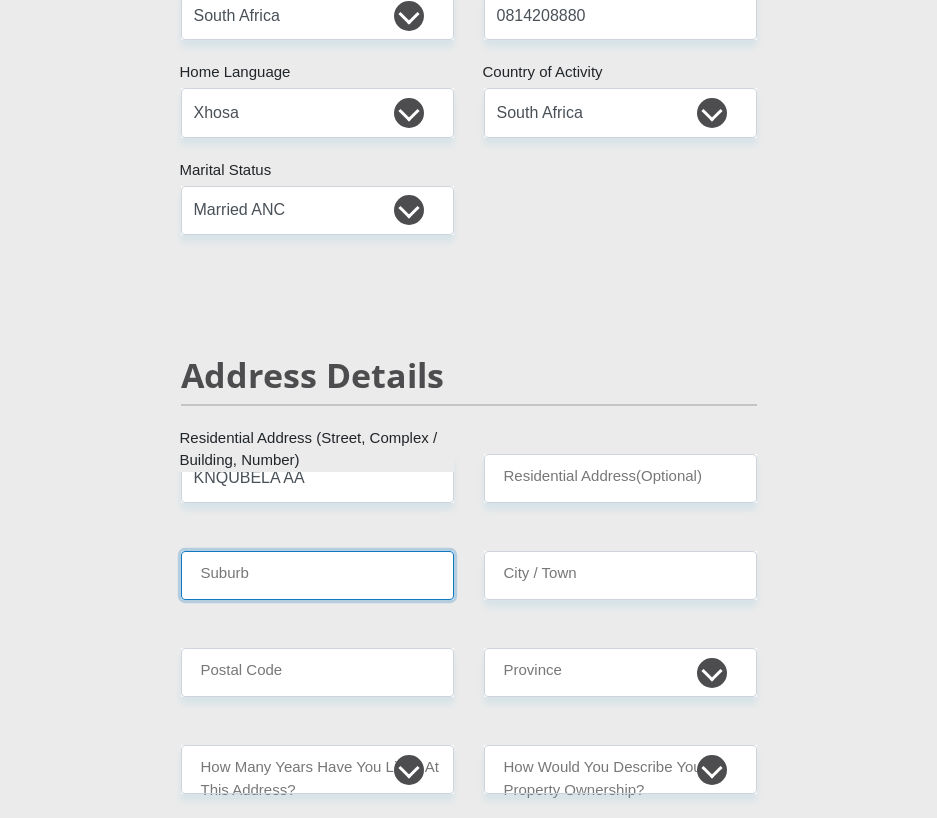 click on "Suburb" at bounding box center [317, 575] 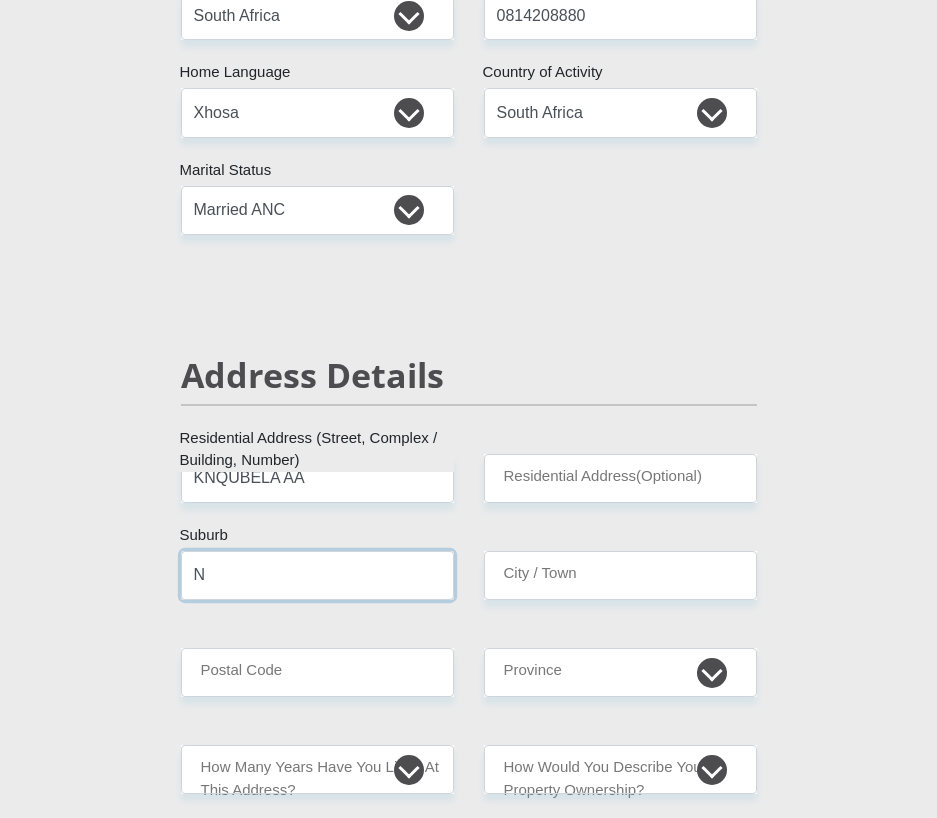 type on "NGOLO" 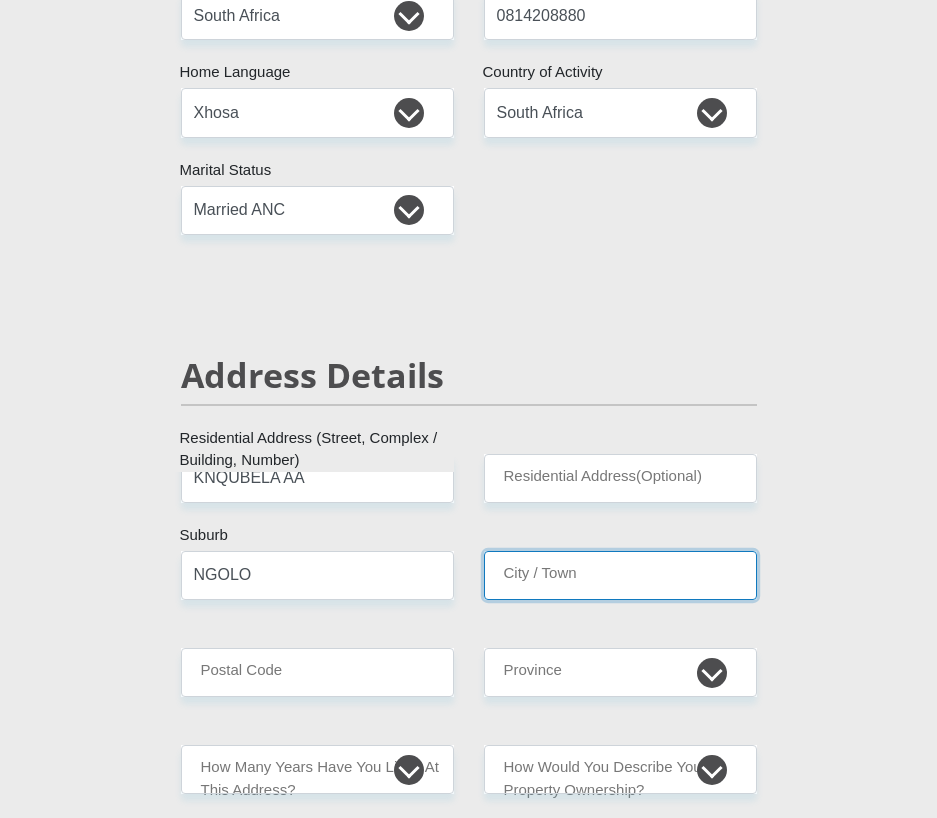 click on "City / Town" at bounding box center [620, 575] 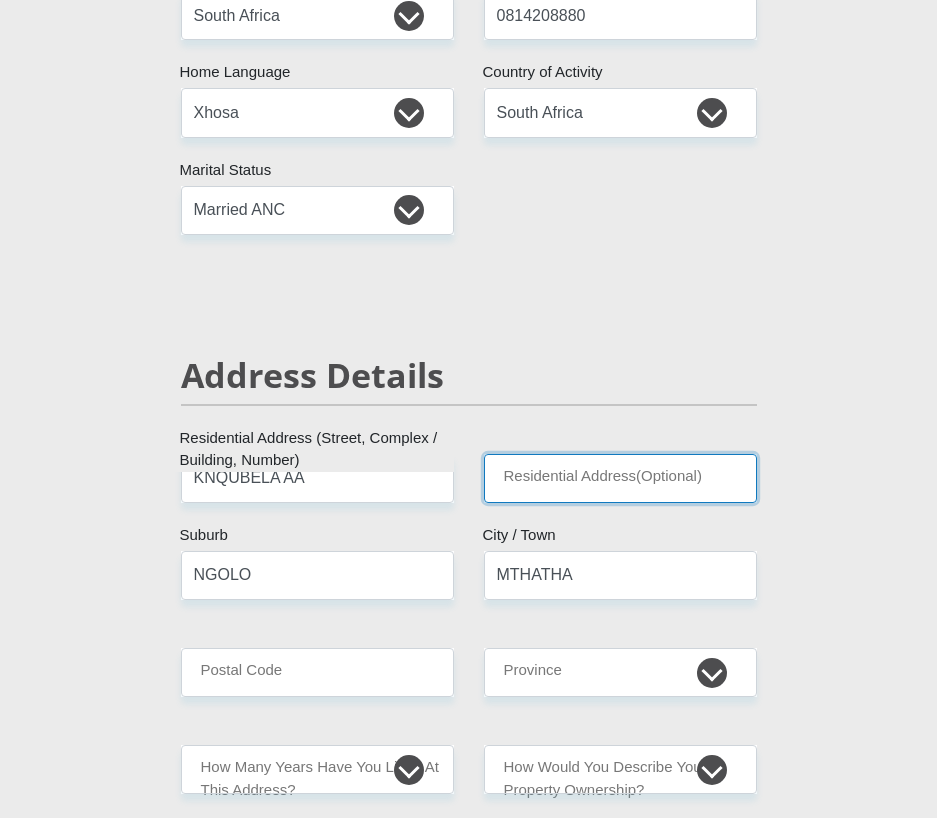 type on "SPAR NORTHCREST" 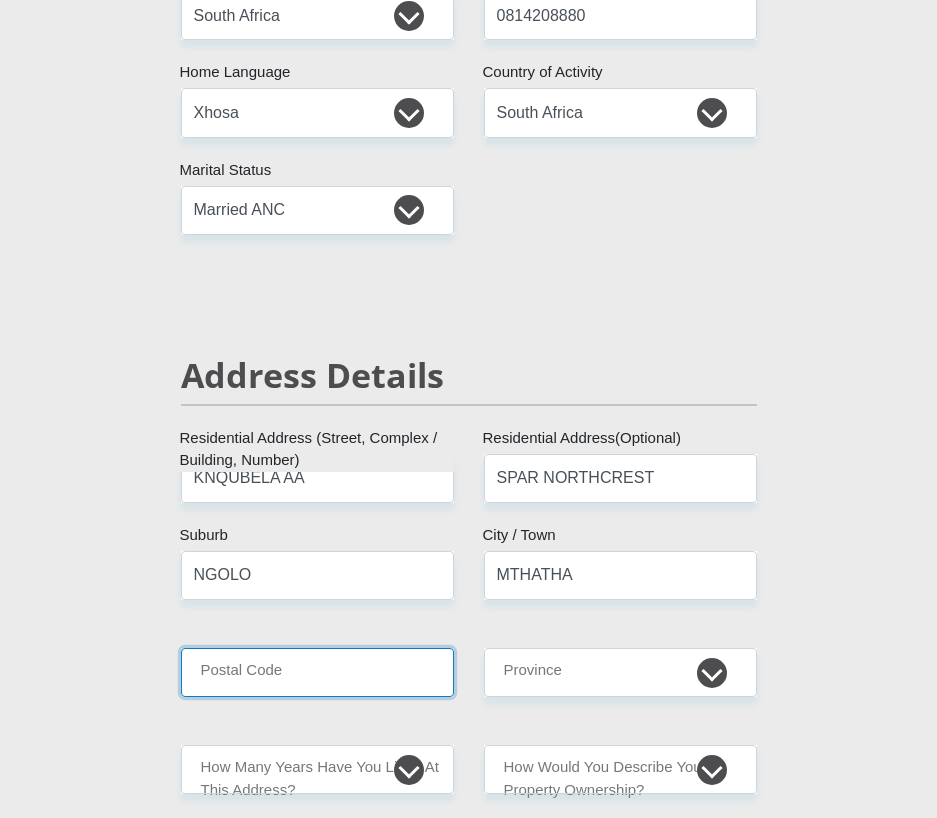 type on "5100" 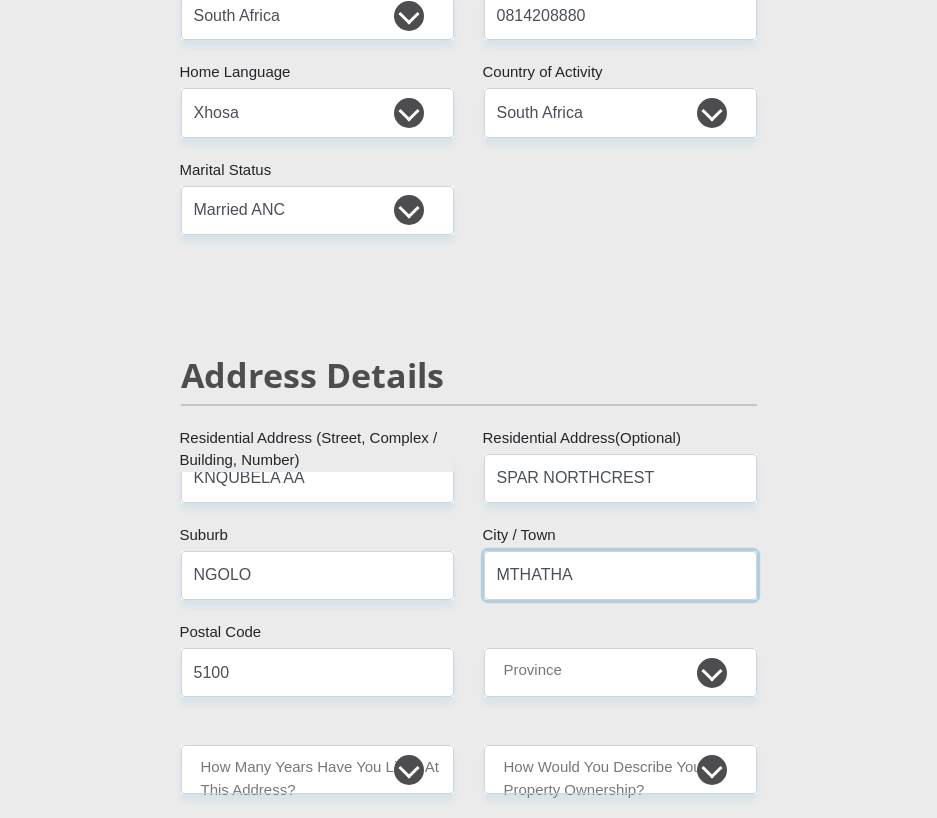 scroll, scrollTop: 800, scrollLeft: 0, axis: vertical 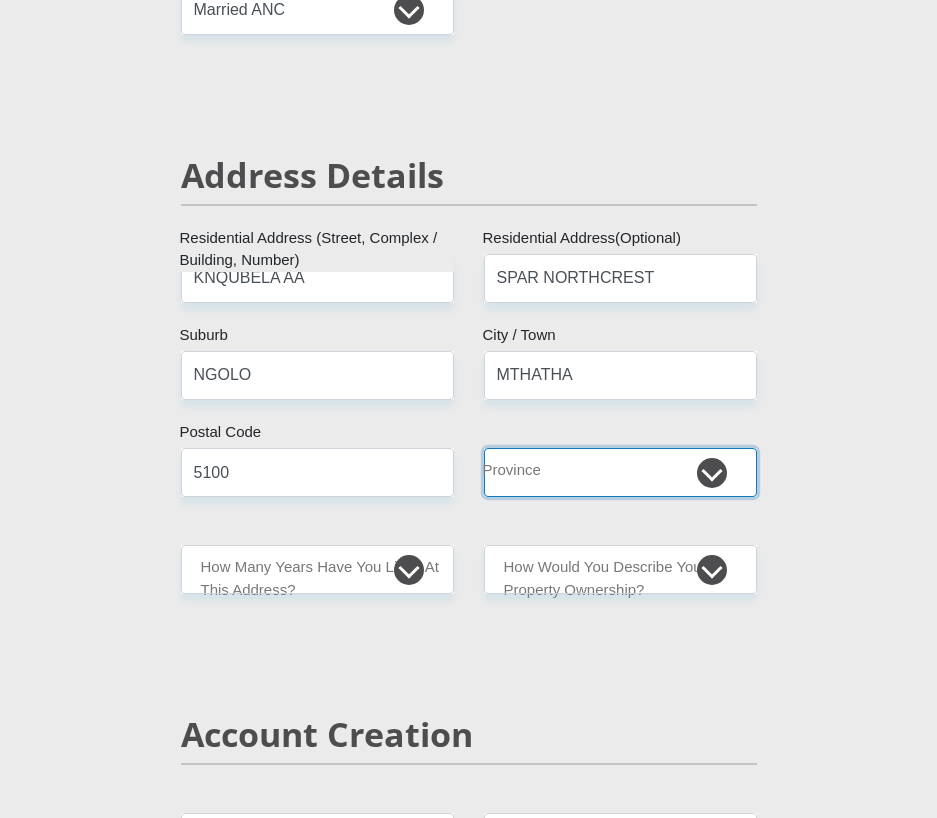 click on "Eastern Cape
Free State
Gauteng
KwaZulu-Natal
Limpopo
Mpumalanga
Northern Cape
North West
Western Cape" at bounding box center [620, 472] 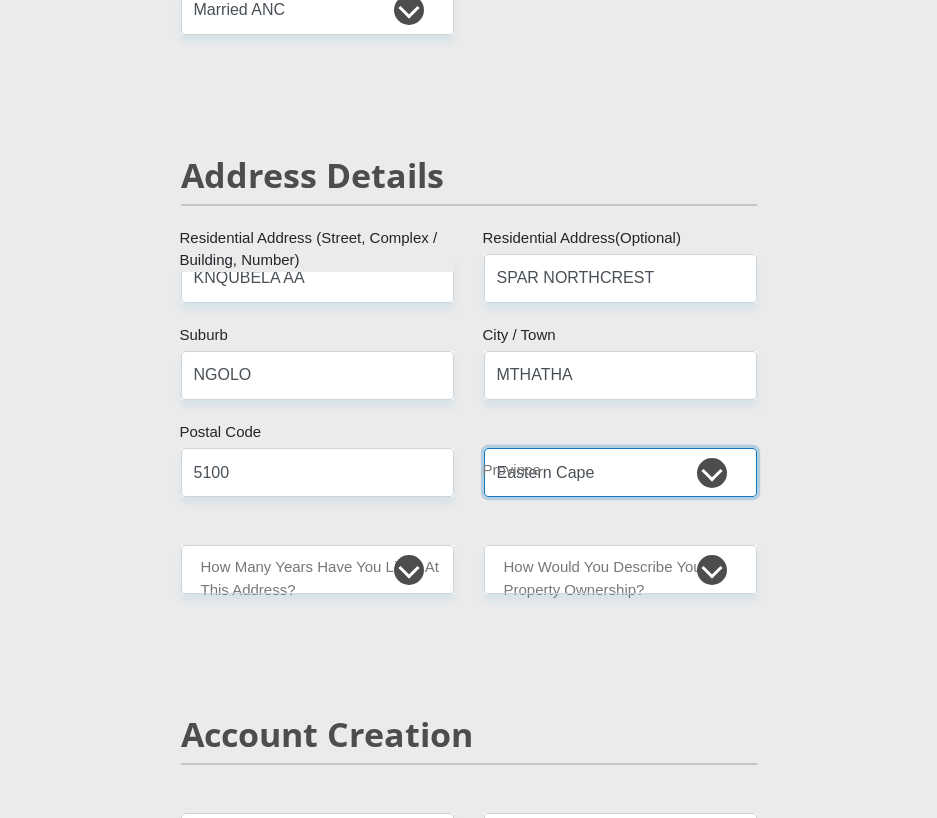 click on "Eastern Cape
Free State
Gauteng
KwaZulu-Natal
Limpopo
Mpumalanga
Northern Cape
North West
Western Cape" at bounding box center [620, 472] 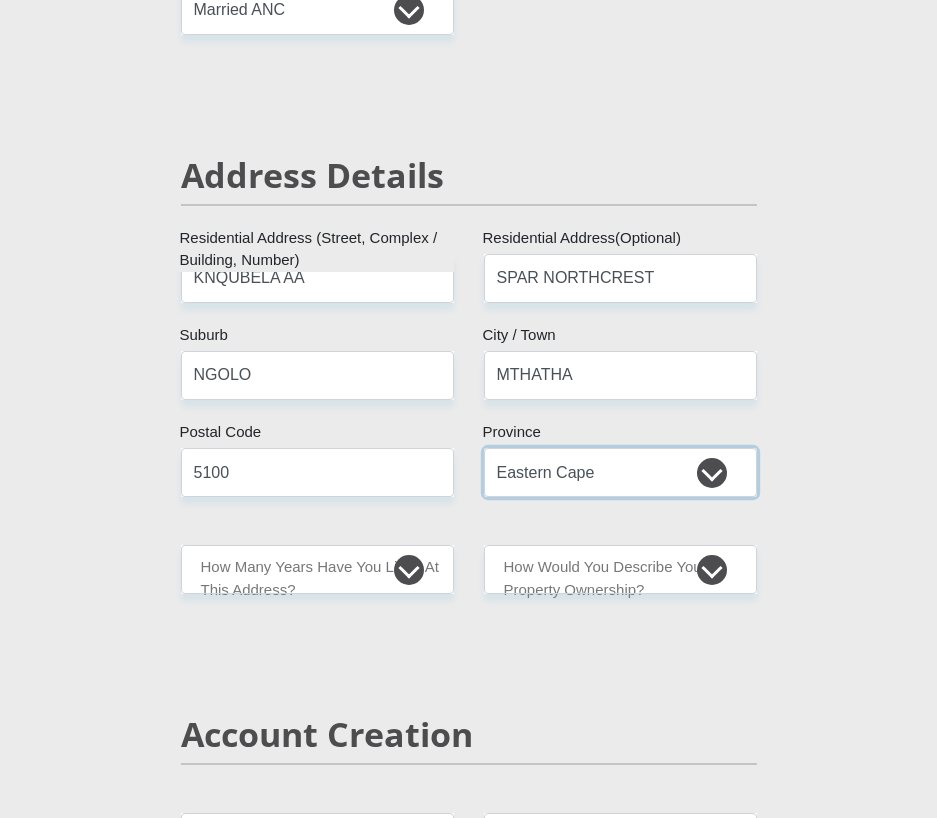 scroll, scrollTop: 1100, scrollLeft: 0, axis: vertical 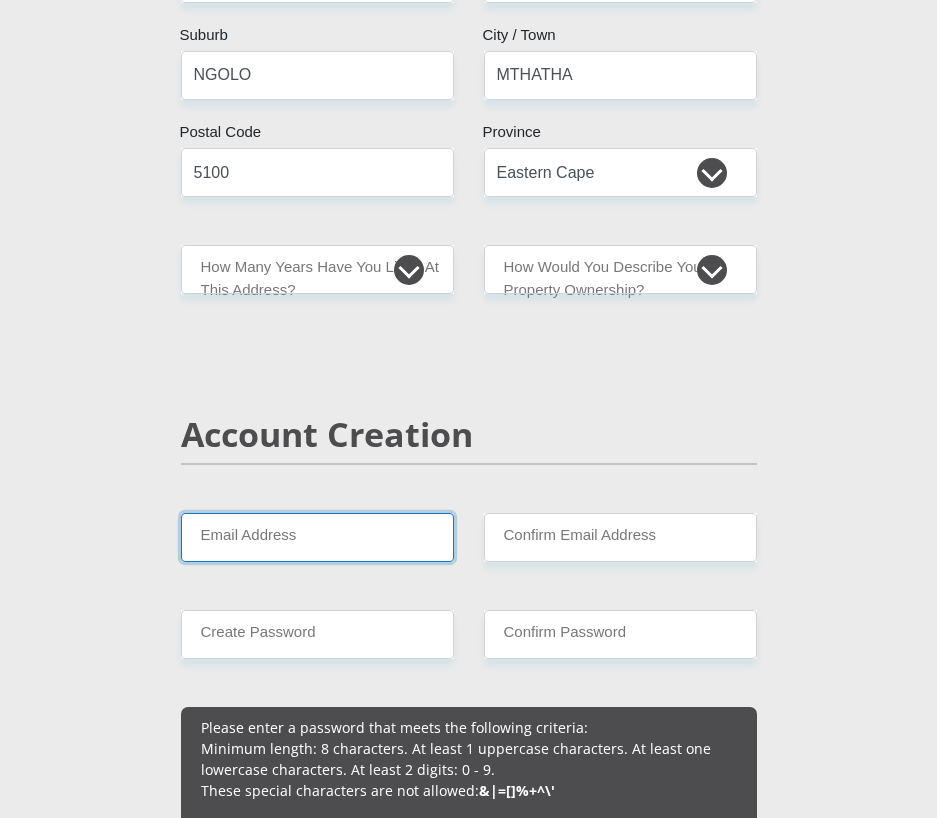 click on "Email Address" at bounding box center (317, 537) 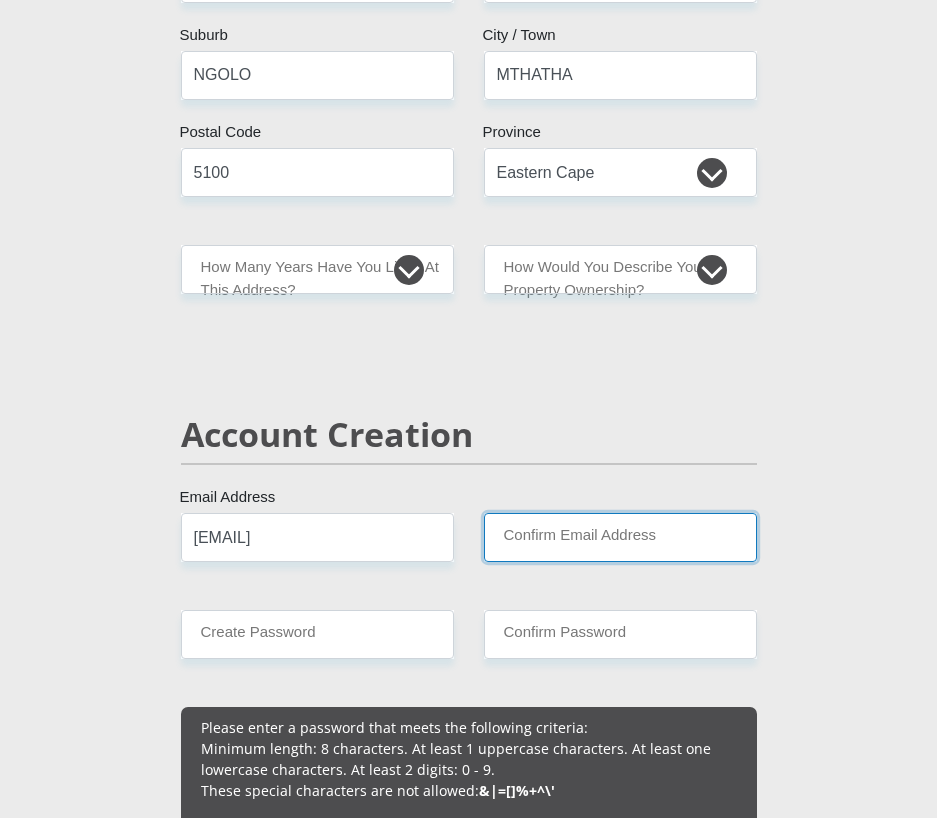 type on "ambeswam@hotmail.com" 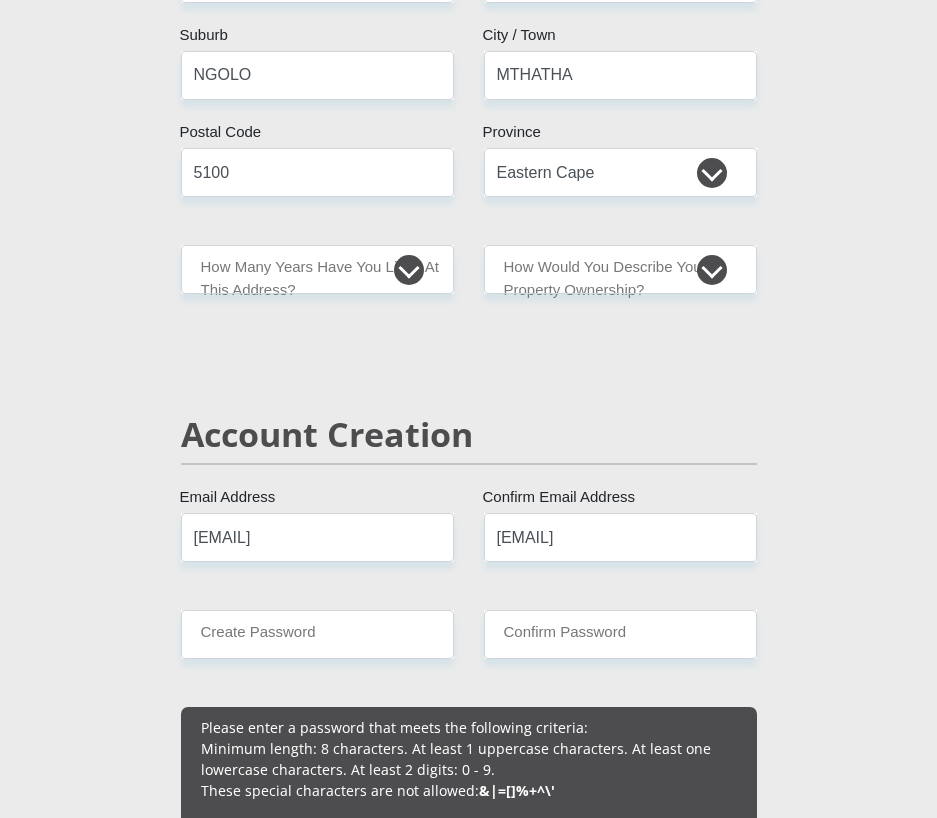 type 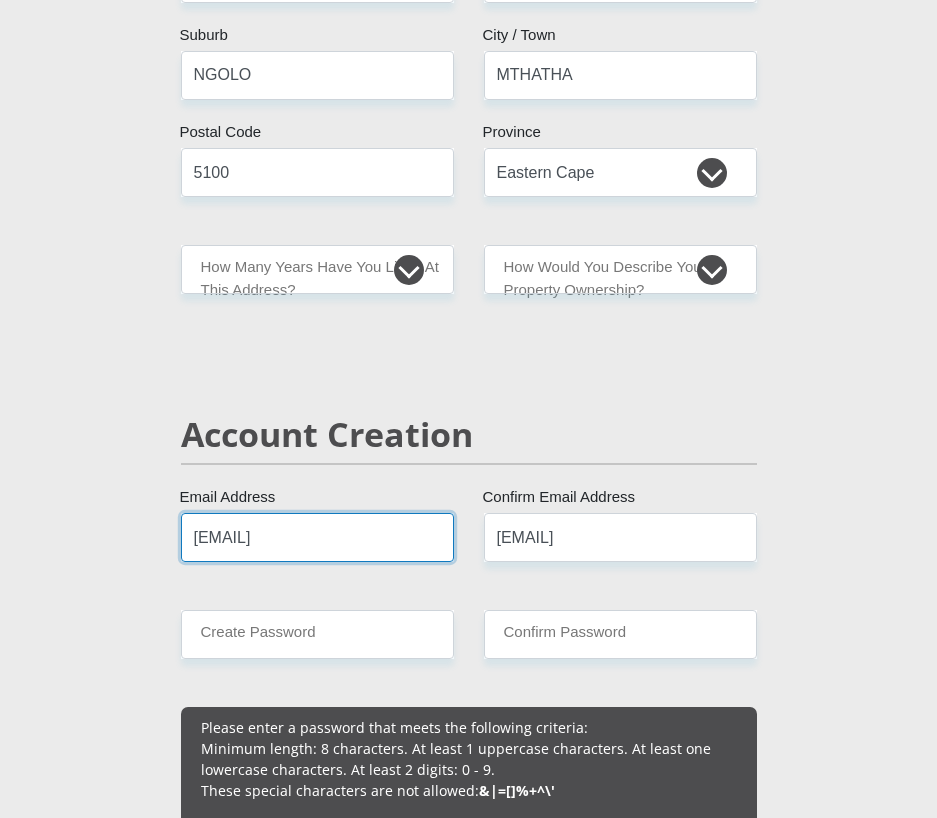 type 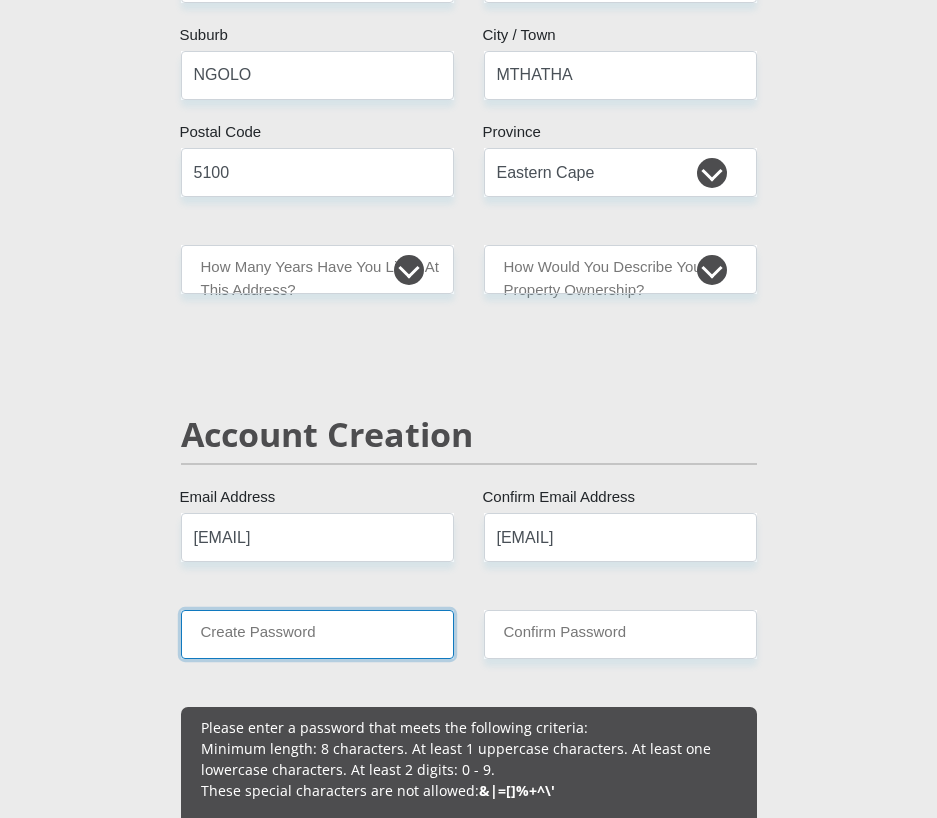 click on "Create Password" at bounding box center (317, 634) 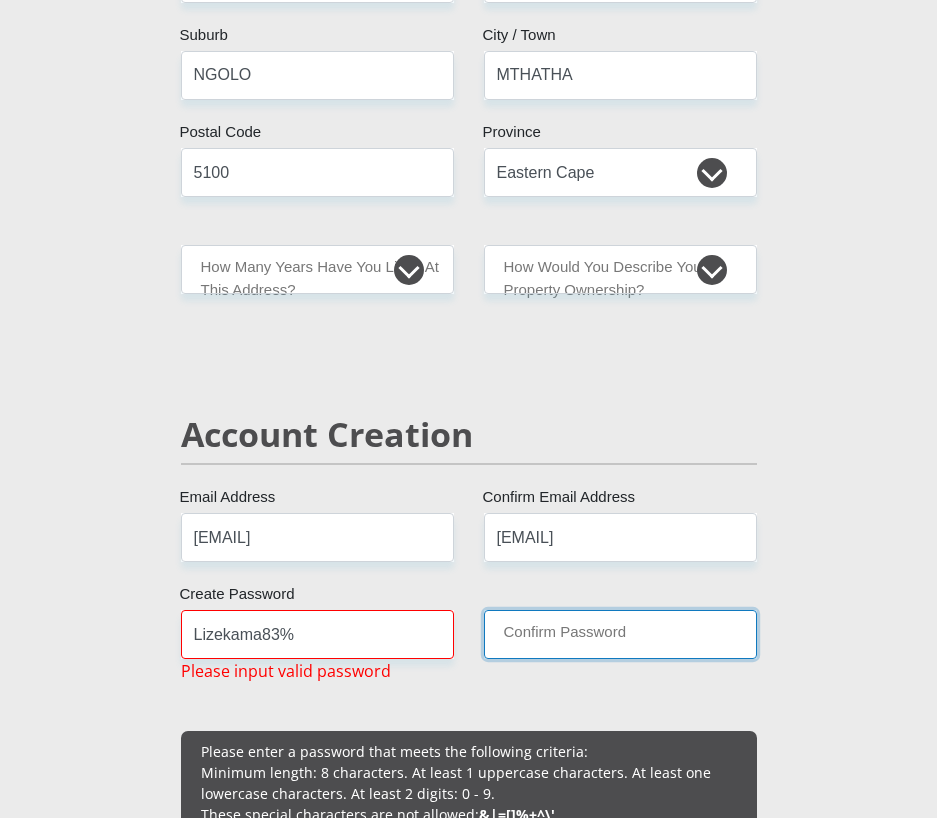 click on "Confirm Password" at bounding box center [620, 634] 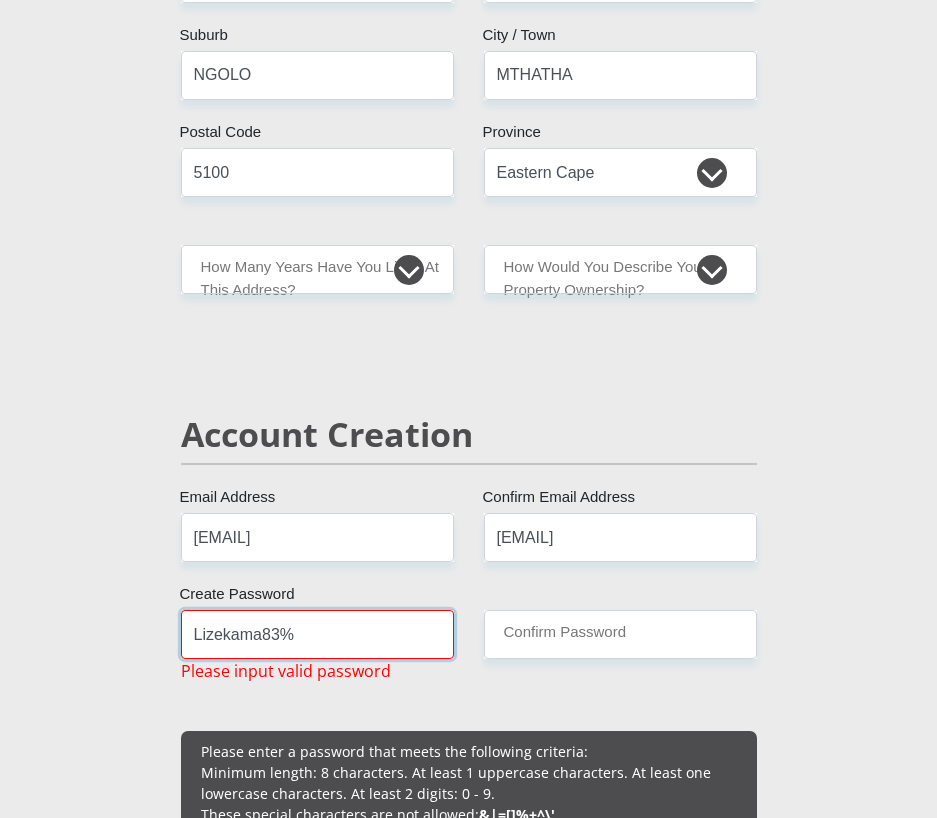 drag, startPoint x: 336, startPoint y: 641, endPoint x: 78, endPoint y: 641, distance: 258 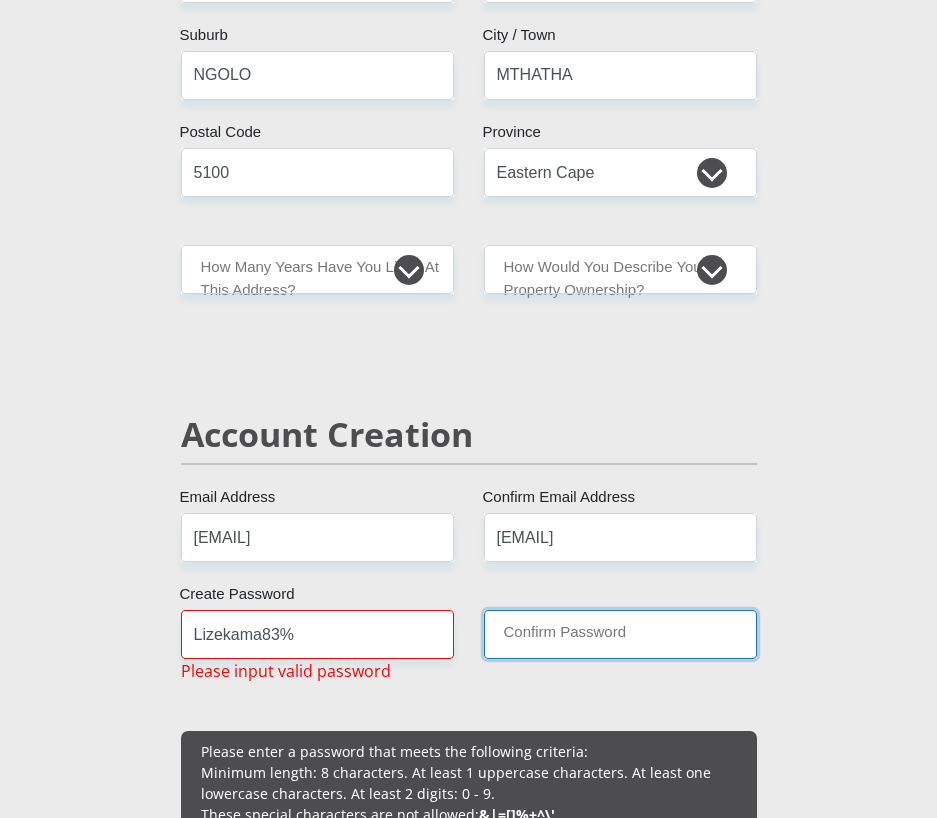 click on "Confirm Password" at bounding box center [620, 634] 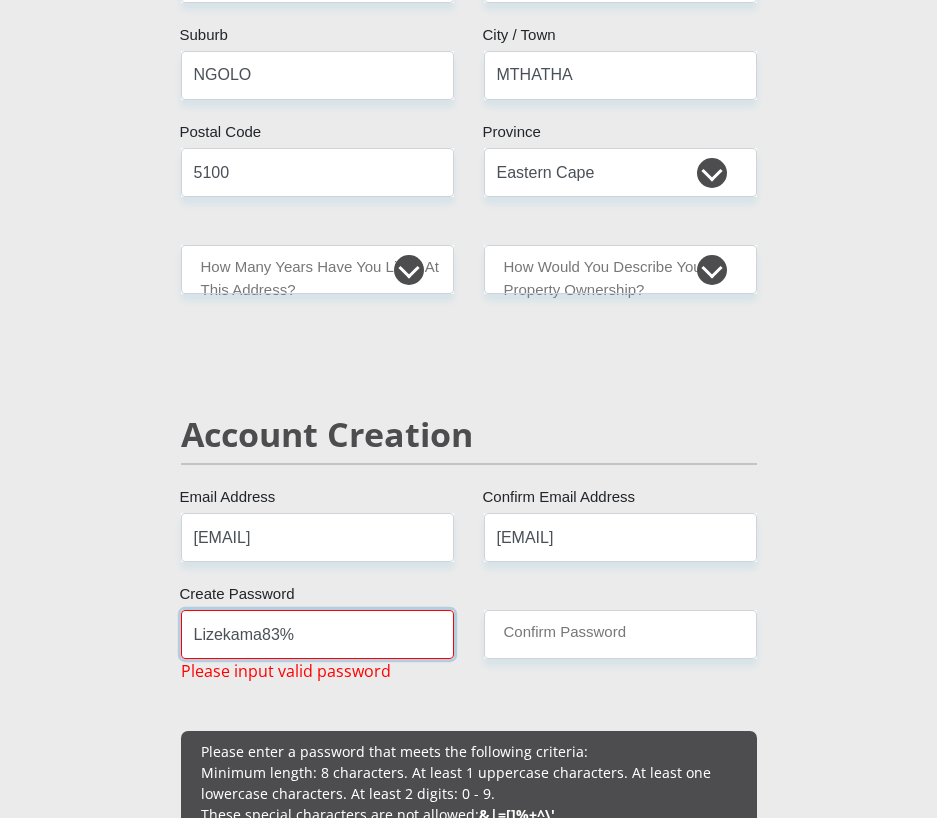 click on "Lizekama83%" at bounding box center (317, 634) 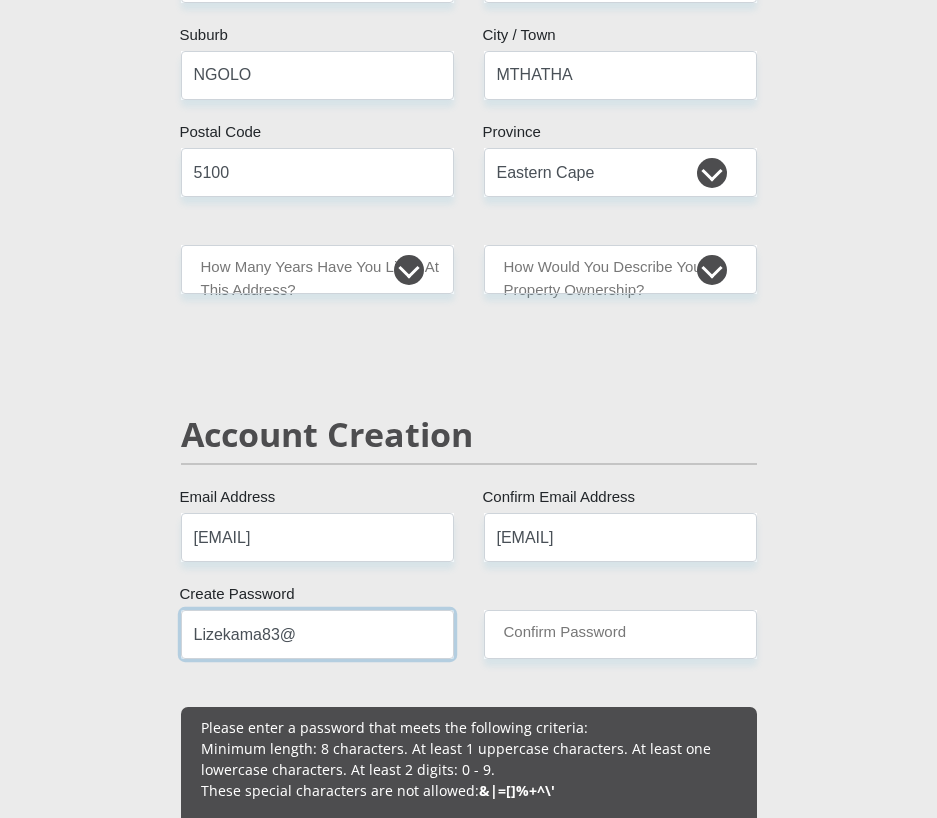 type on "Lizekama83@" 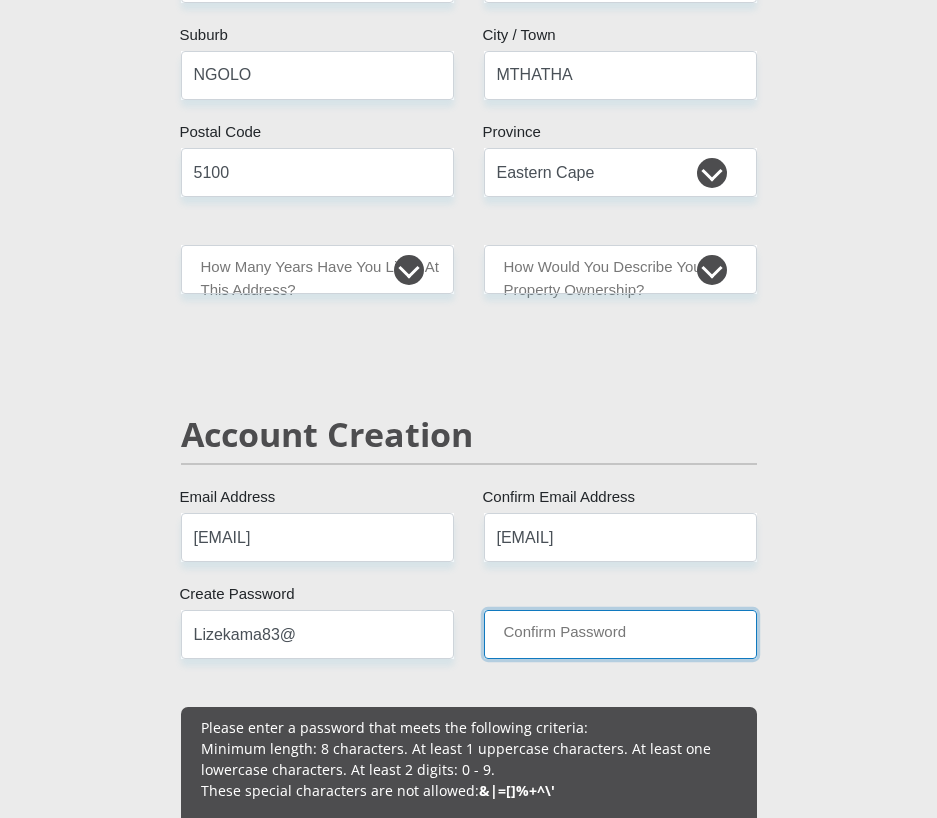 click on "Confirm Password" at bounding box center (620, 634) 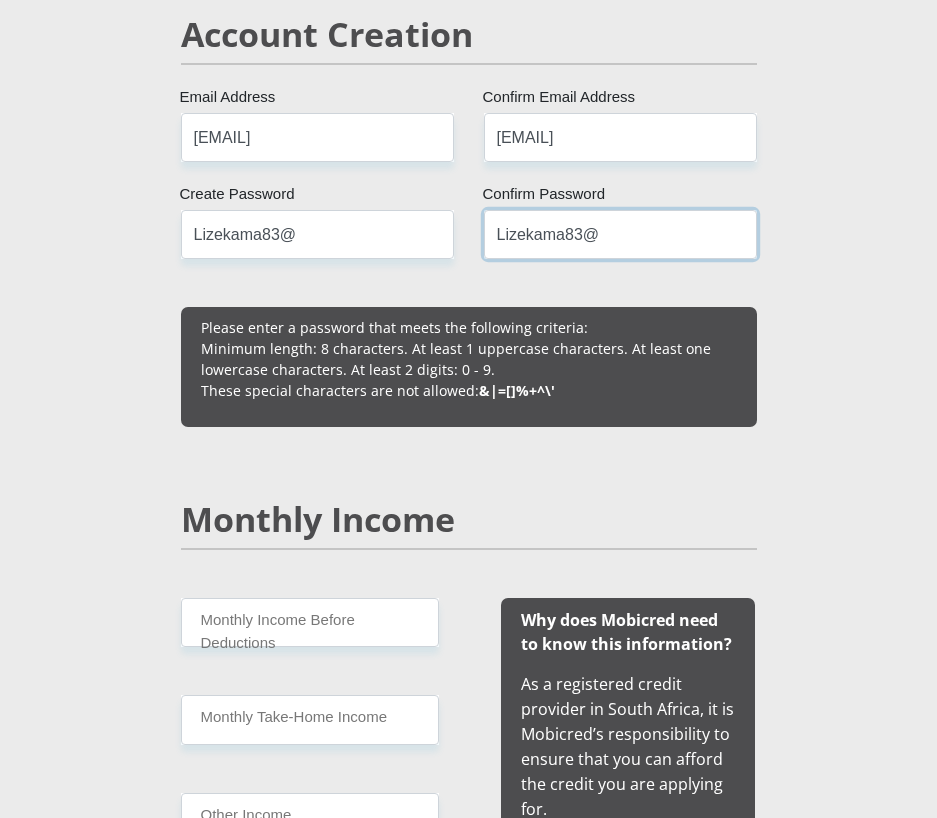 scroll, scrollTop: 1600, scrollLeft: 0, axis: vertical 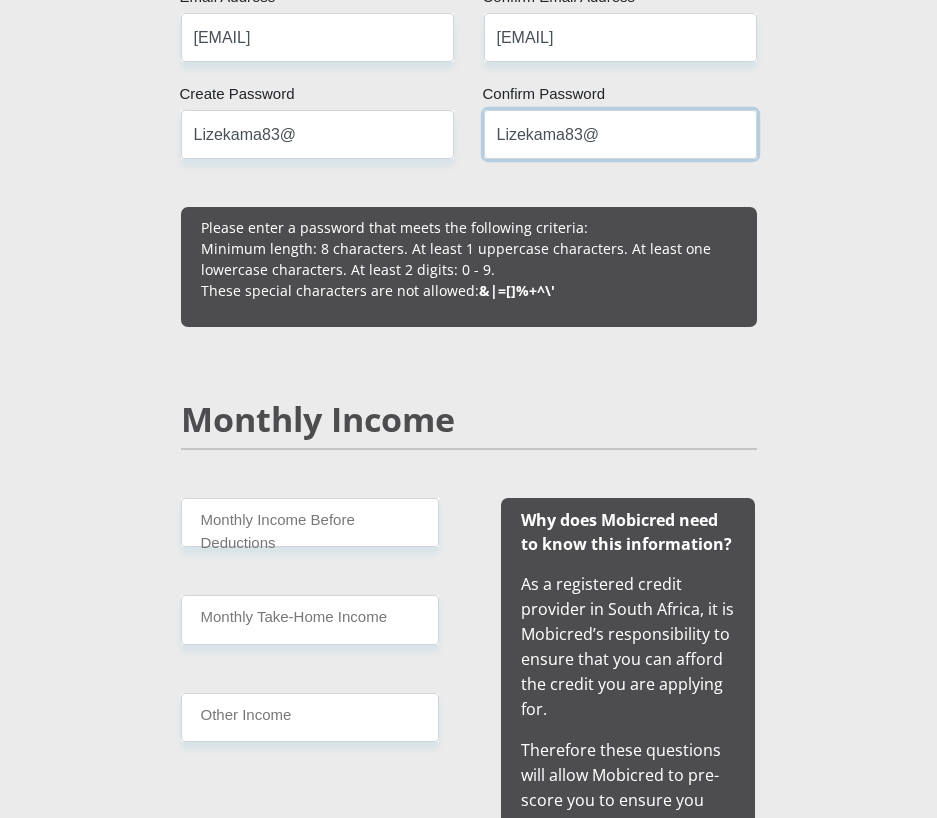 type on "Lizekama83@" 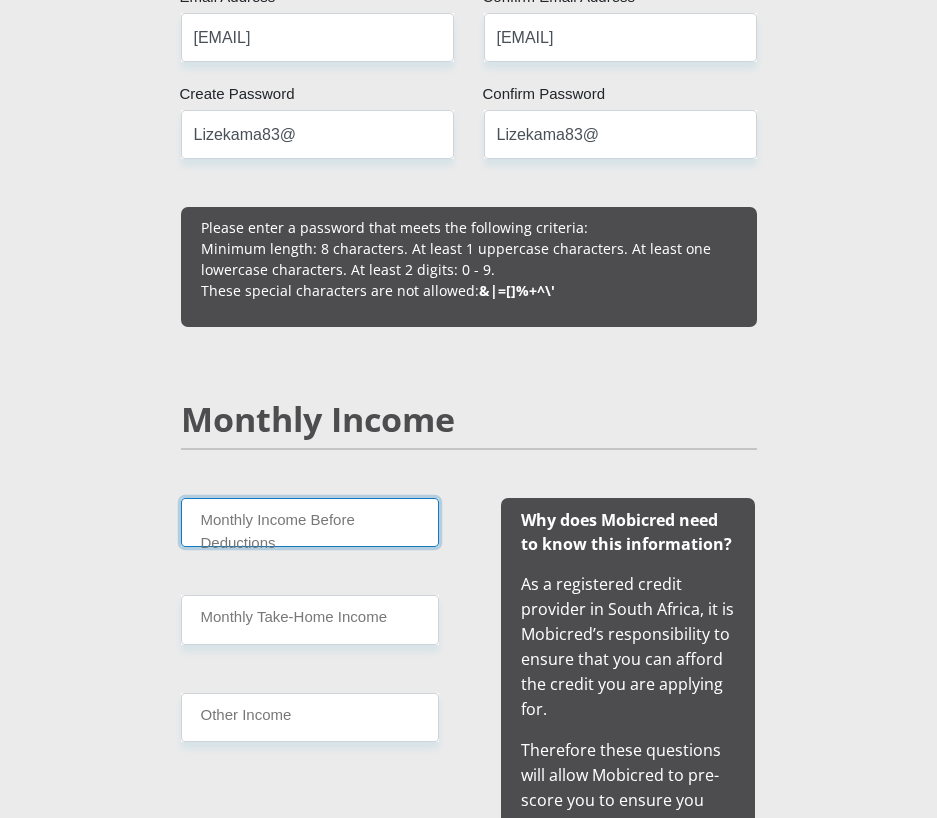 click on "Monthly Income Before Deductions" at bounding box center (310, 522) 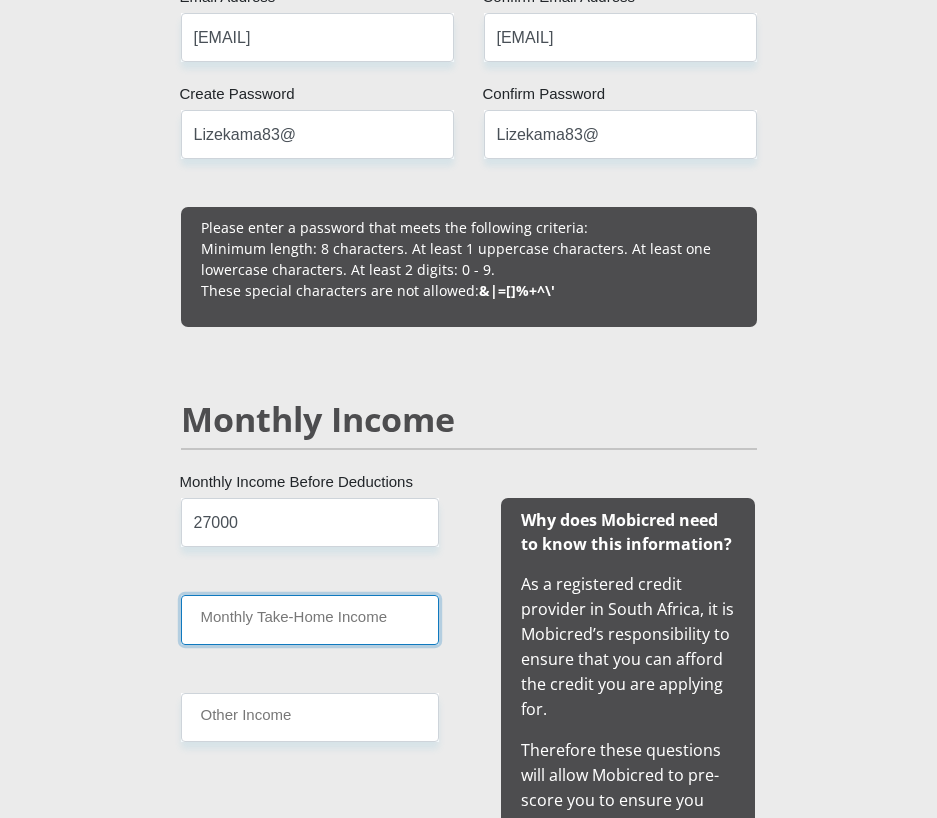 click on "Monthly Take-Home Income" at bounding box center [310, 619] 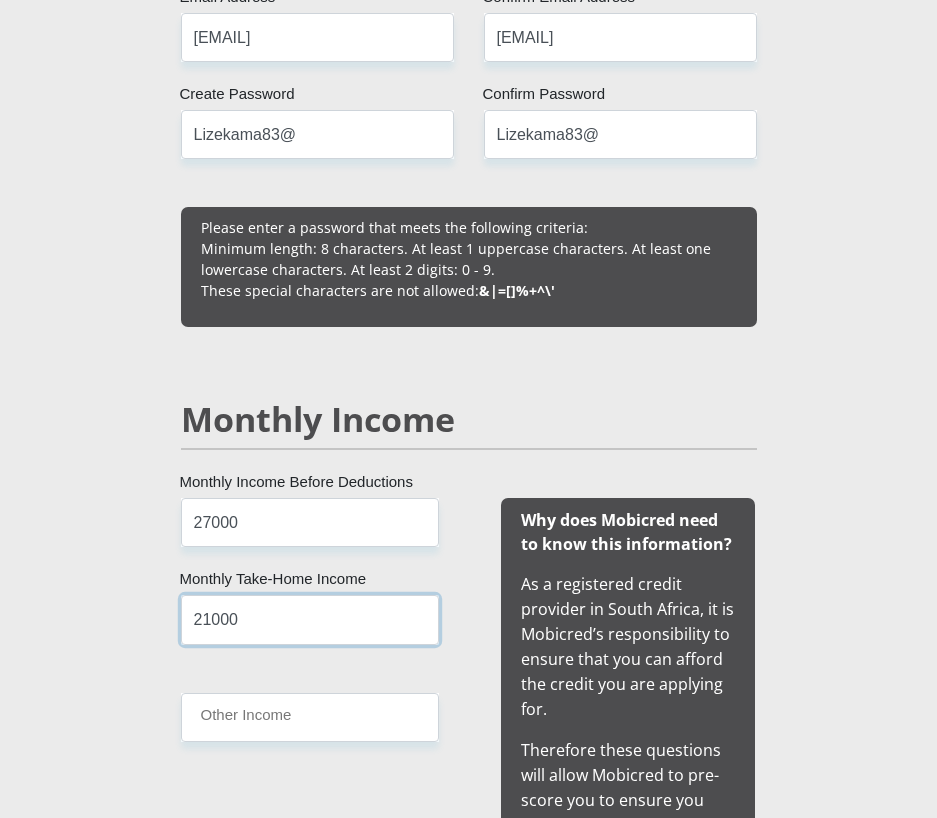 scroll, scrollTop: 1800, scrollLeft: 0, axis: vertical 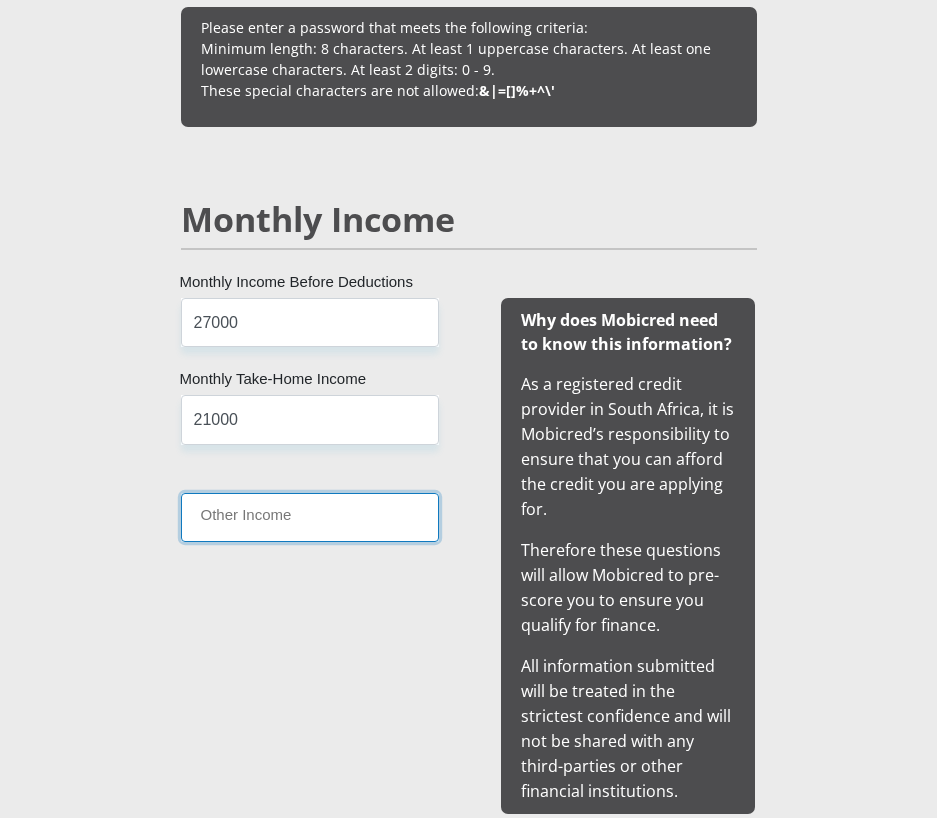 click on "Other Income" at bounding box center [310, 517] 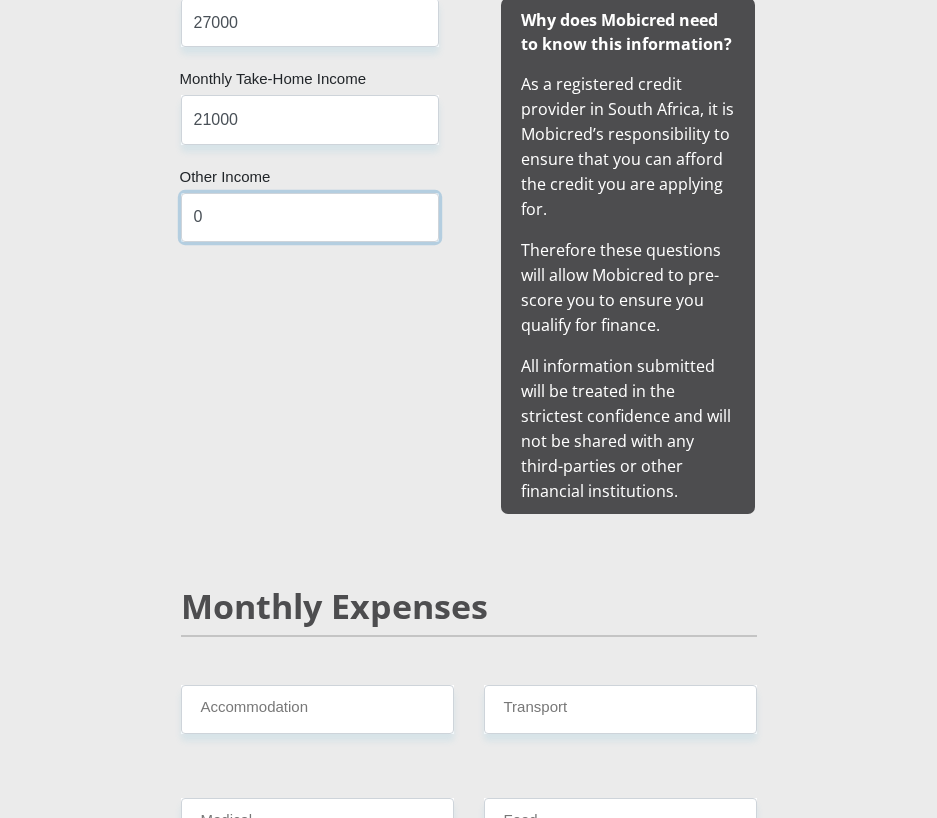 scroll, scrollTop: 2300, scrollLeft: 0, axis: vertical 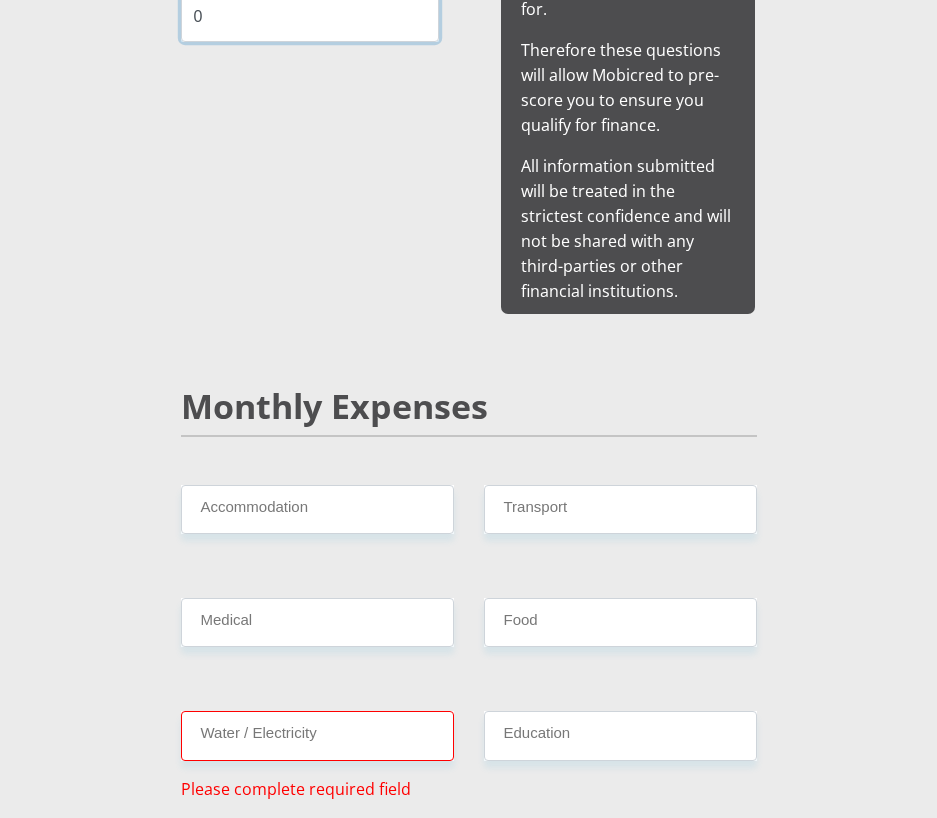 type on "0" 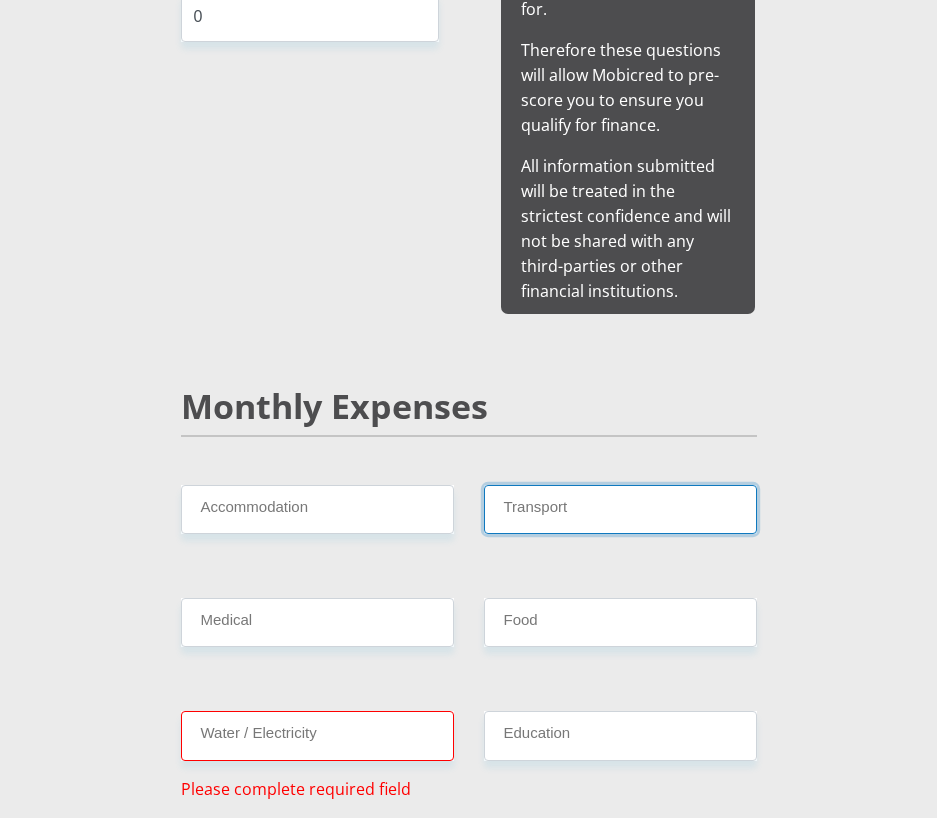 click on "Transport" at bounding box center (620, 509) 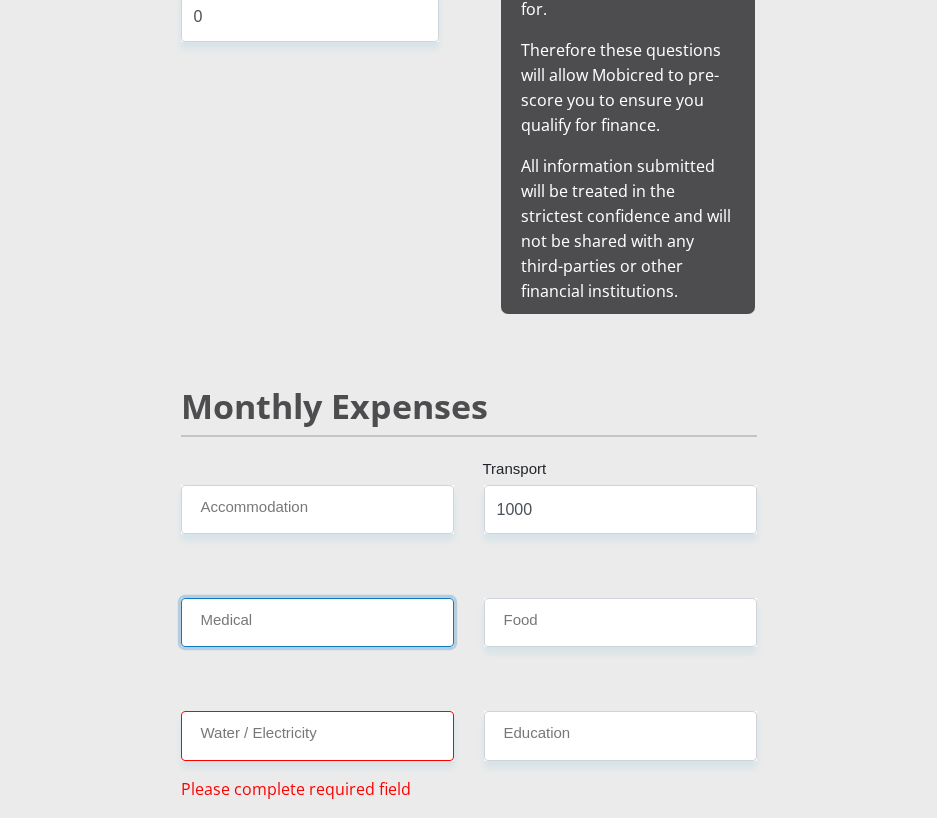 click on "Medical" at bounding box center [317, 622] 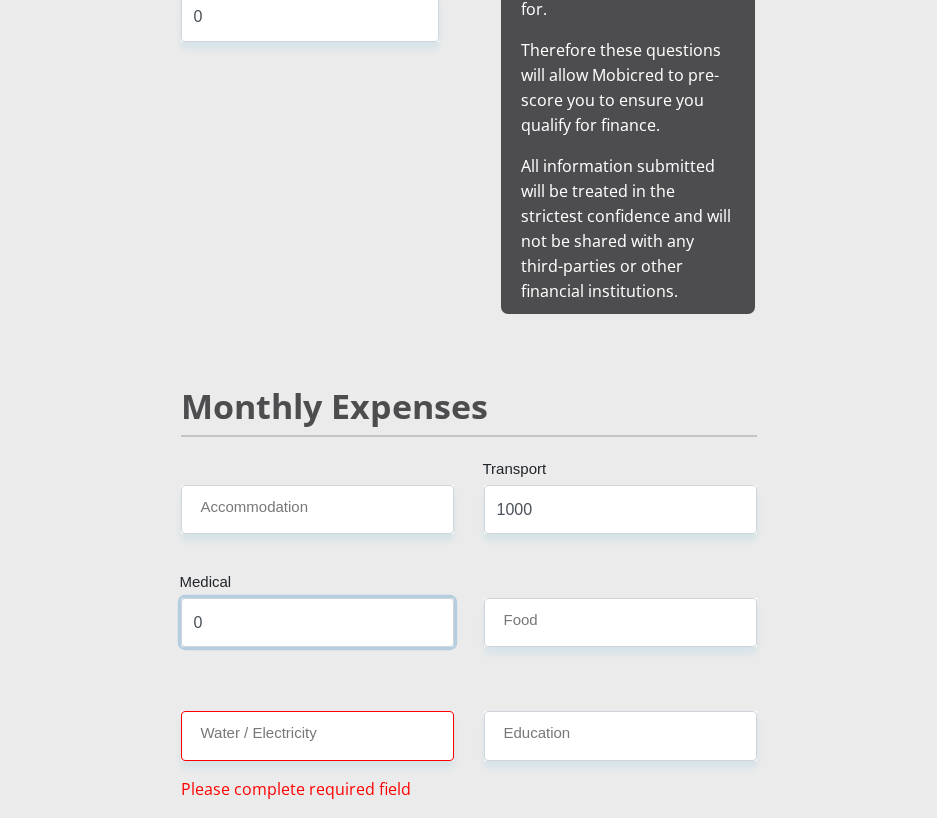 type on "0" 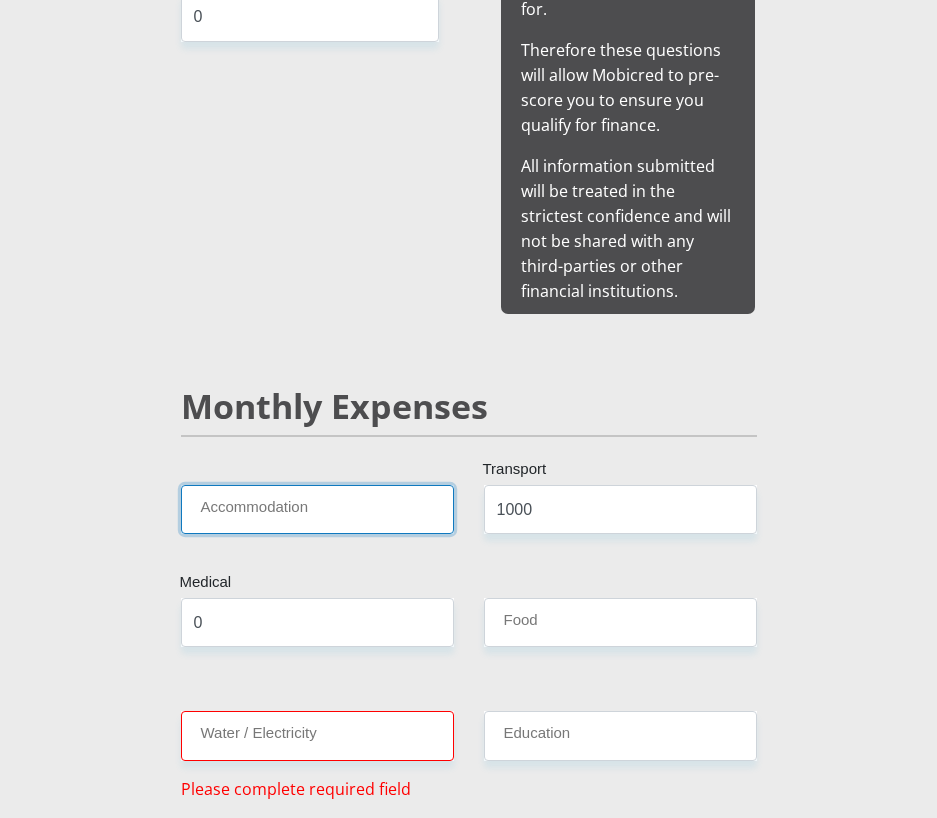 click on "Accommodation" at bounding box center (317, 509) 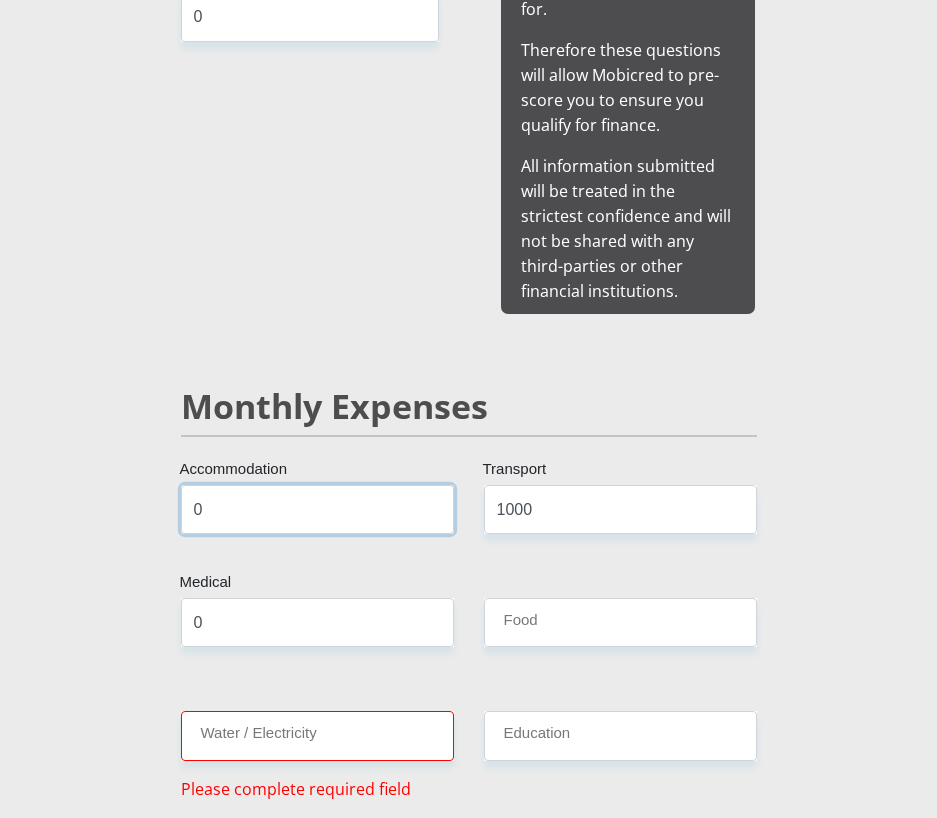 type on "0" 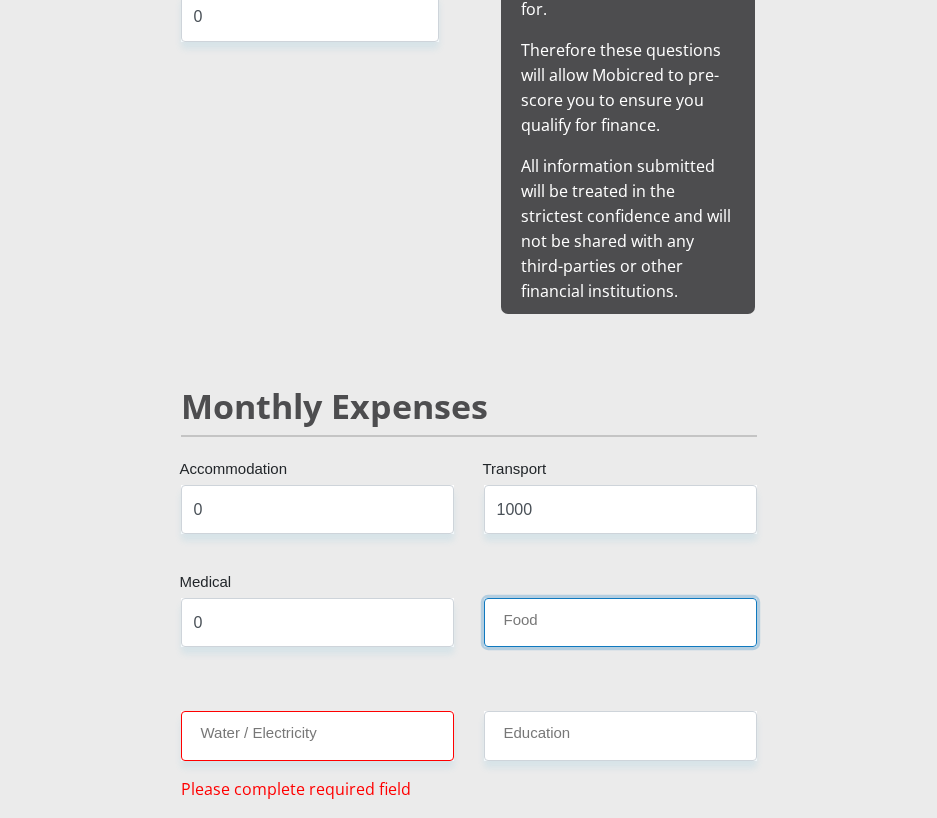 click on "Food" at bounding box center [620, 622] 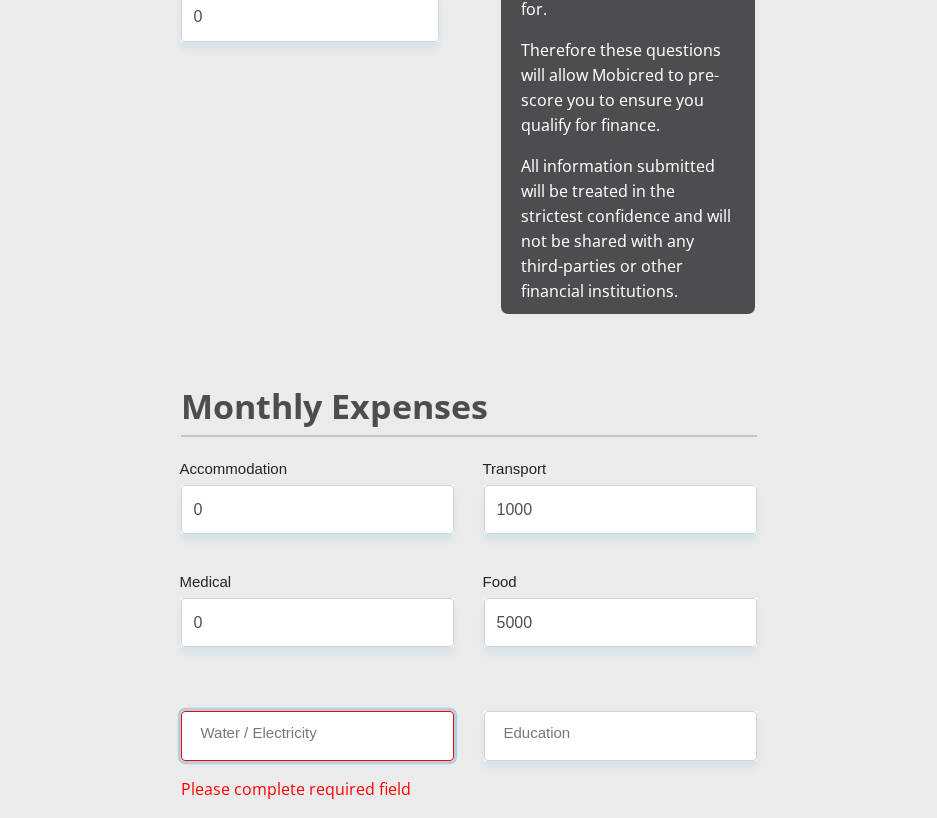 click on "Water / Electricity" at bounding box center [317, 735] 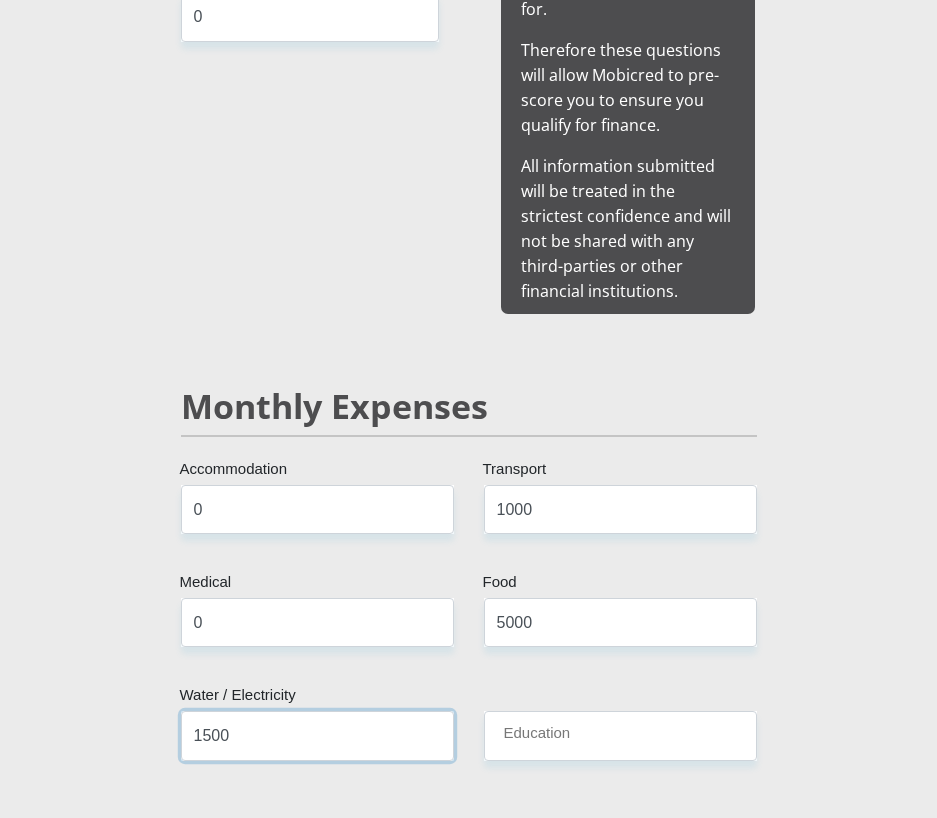 type on "1500" 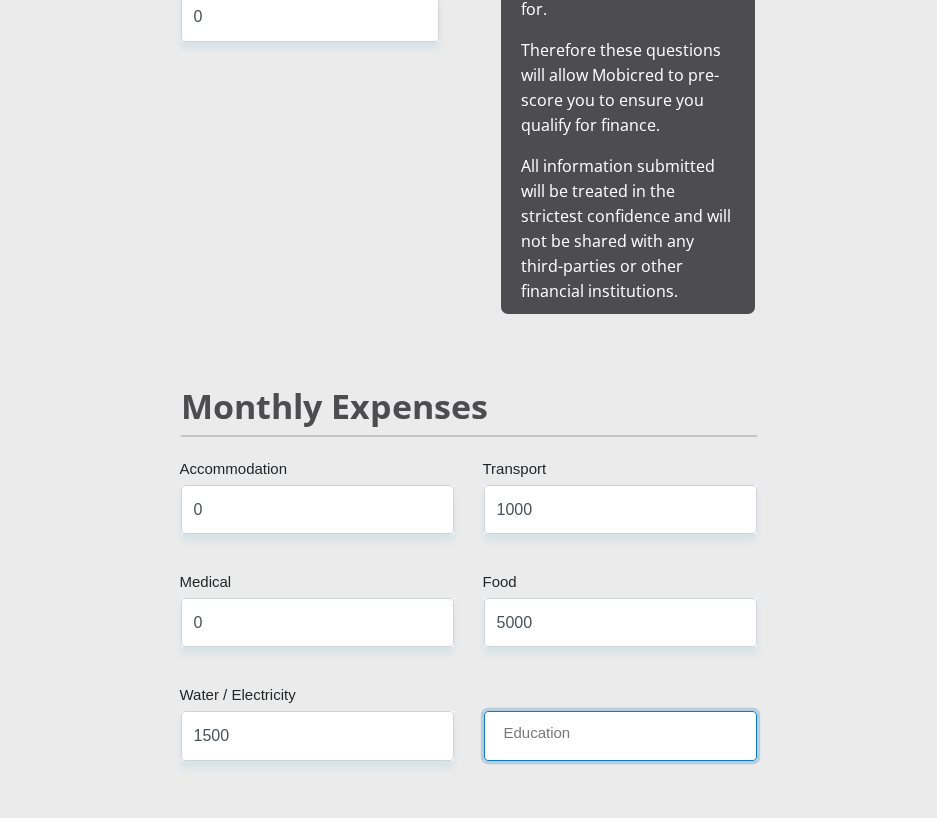 click on "Education" at bounding box center [620, 735] 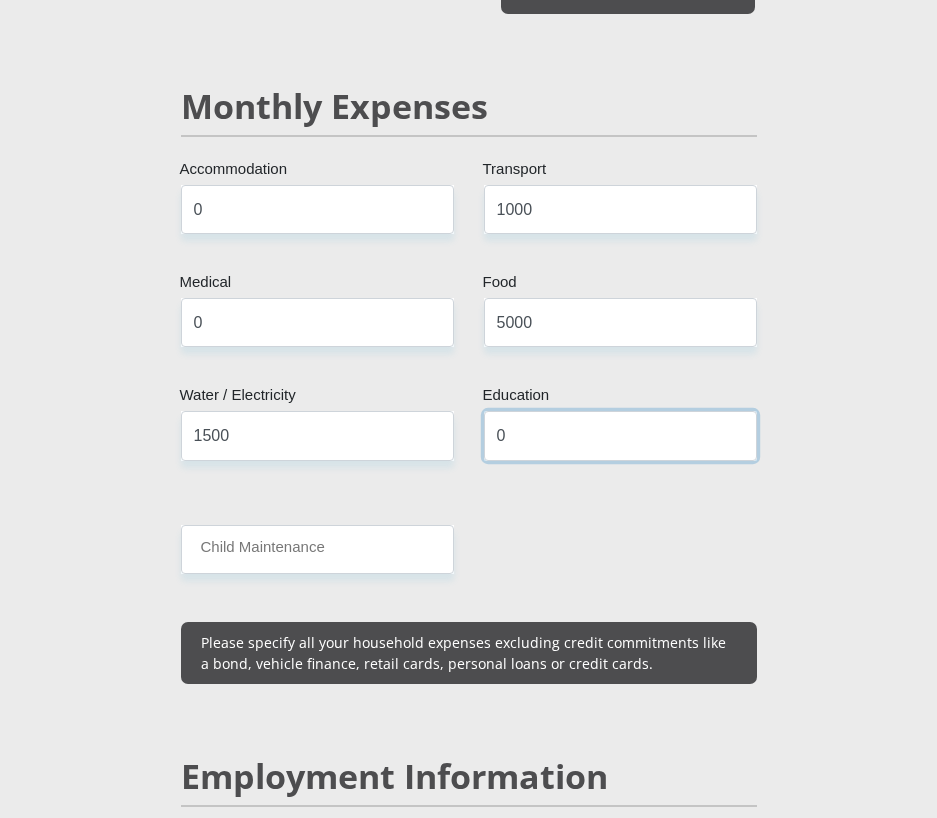 scroll, scrollTop: 2900, scrollLeft: 0, axis: vertical 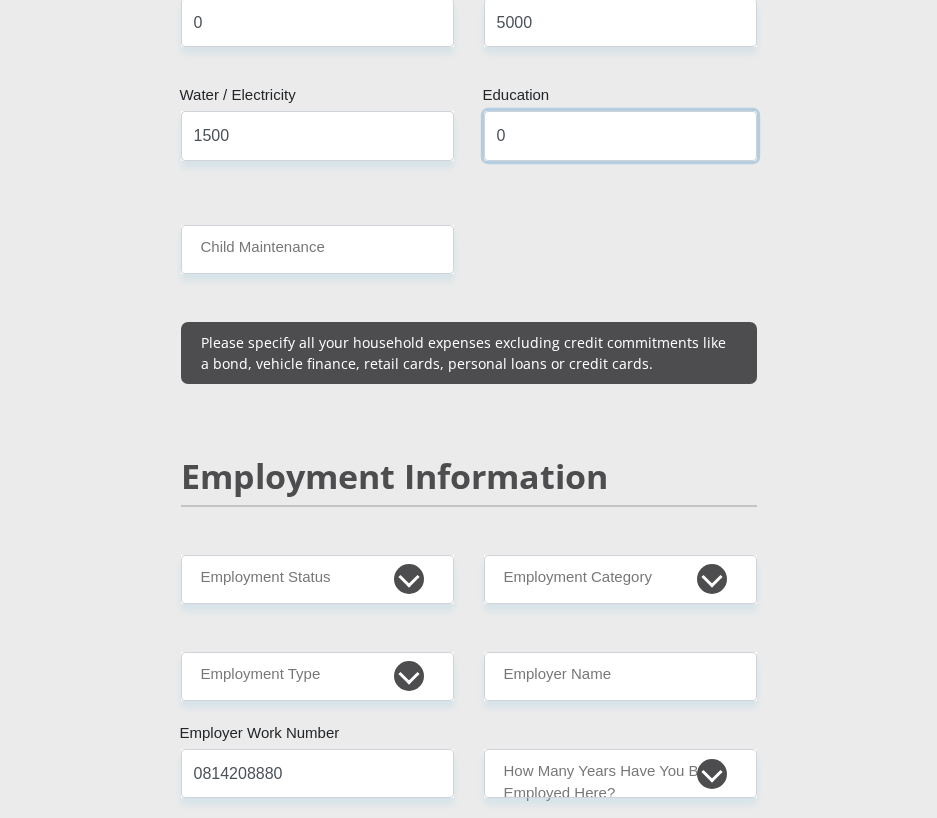 type on "0" 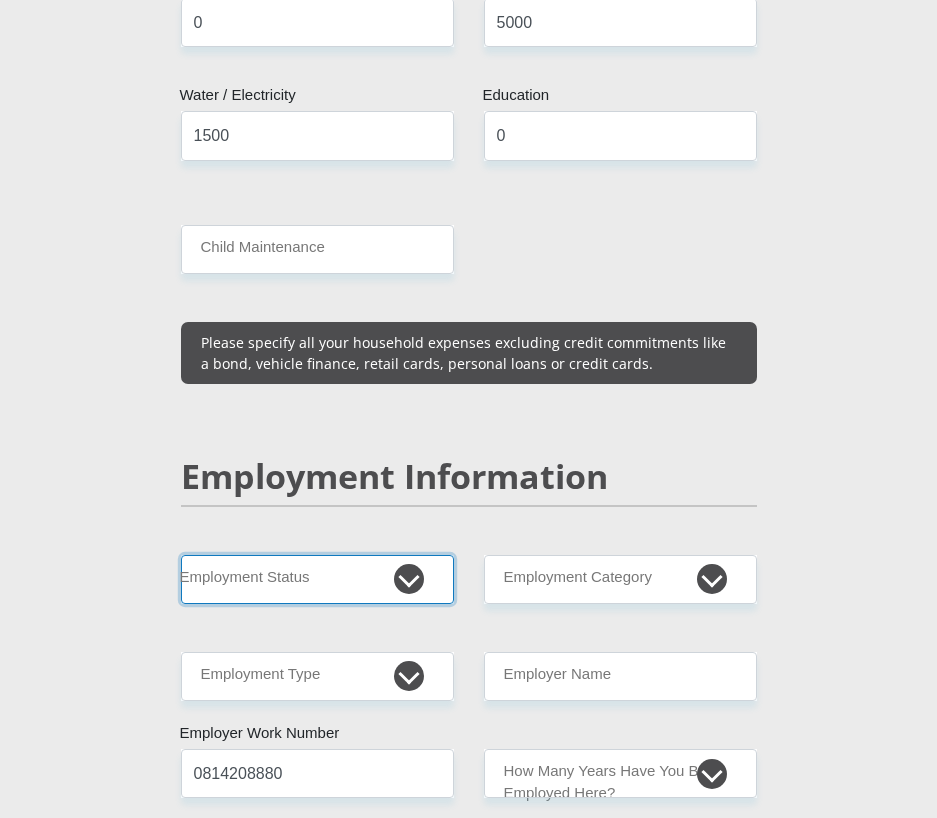 click on "Permanent/Full-time
Part-time/Casual
Contract Worker
Self-Employed
Housewife
Retired
Student
Medically Boarded
Disability
Unemployed" at bounding box center (317, 579) 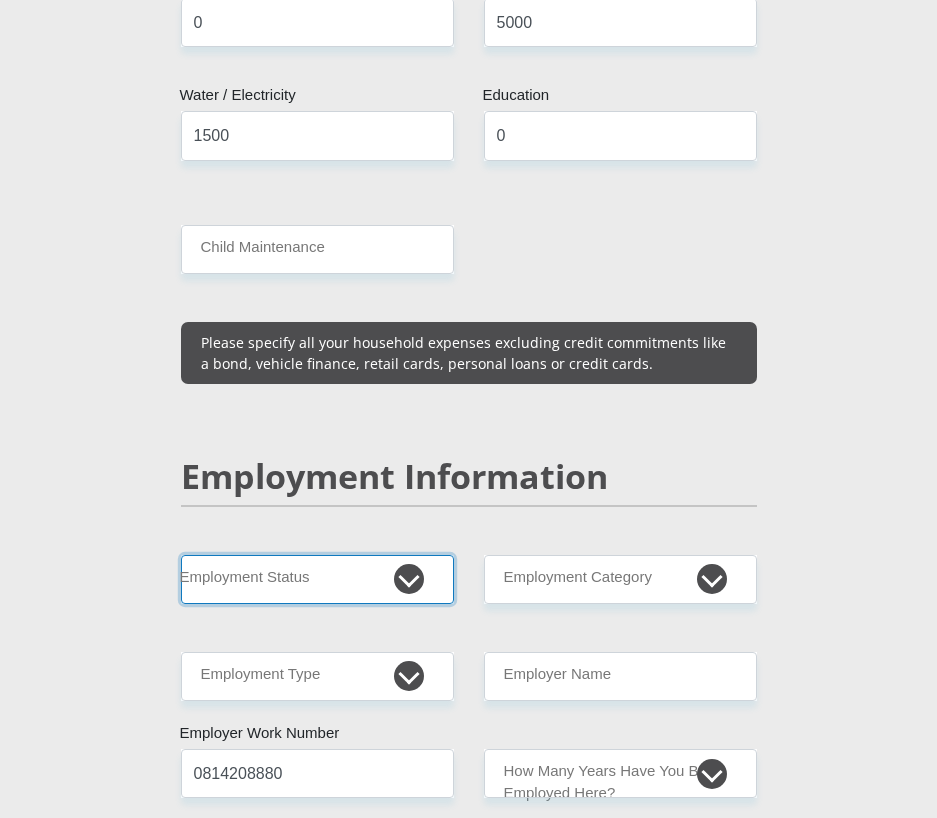 select on "1" 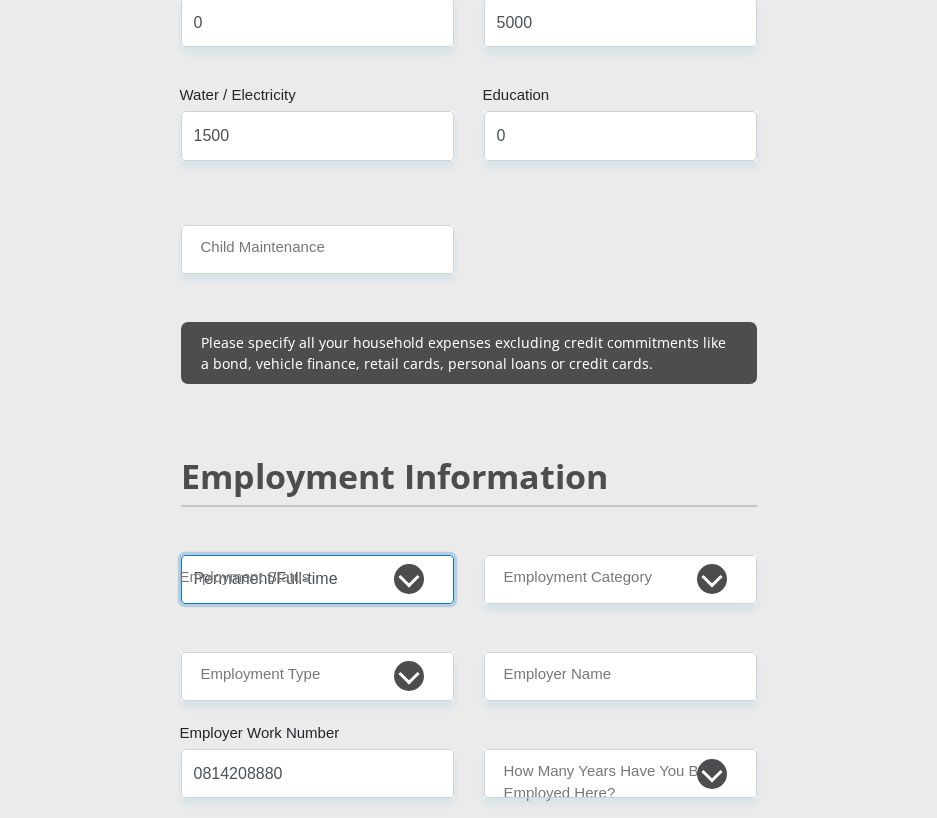 click on "Permanent/Full-time
Part-time/Casual
Contract Worker
Self-Employed
Housewife
Retired
Student
Medically Boarded
Disability
Unemployed" at bounding box center [317, 579] 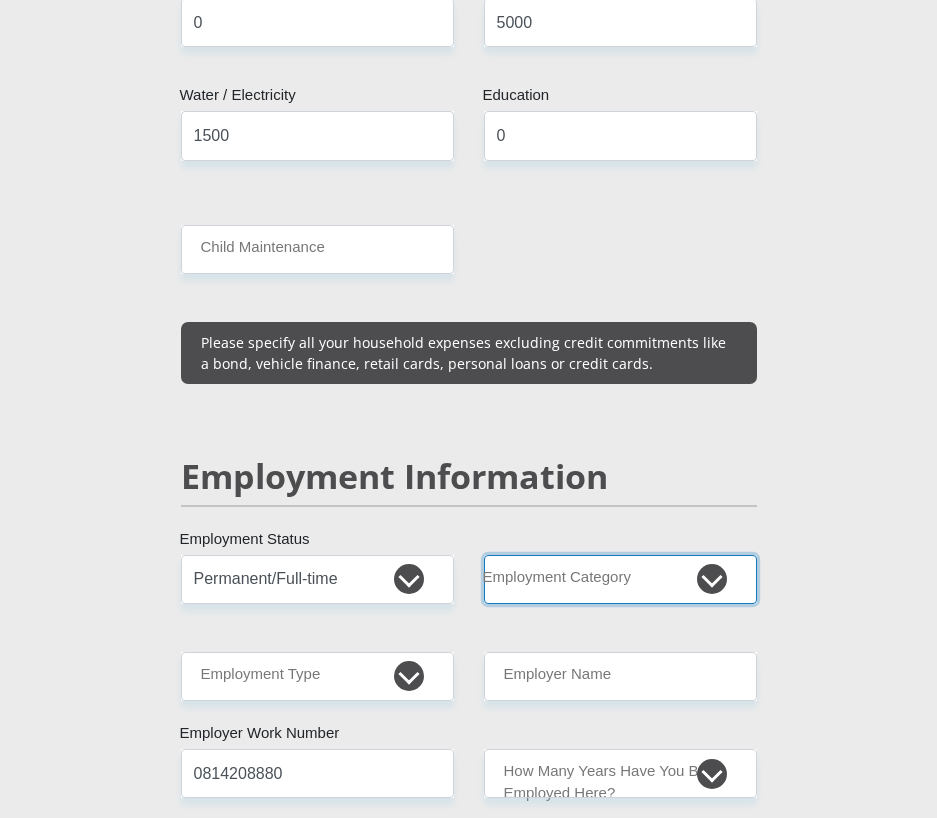 click on "AGRICULTURE
ALCOHOL & TOBACCO
CONSTRUCTION MATERIALS
METALLURGY
EQUIPMENT FOR RENEWABLE ENERGY
SPECIALIZED CONTRACTORS
CAR
GAMING (INCL. INTERNET
OTHER WHOLESALE
UNLICENSED PHARMACEUTICALS
CURRENCY EXCHANGE HOUSES
OTHER FINANCIAL INSTITUTIONS & INSURANCE
REAL ESTATE AGENTS
OIL & GAS
OTHER MATERIALS (E.G. IRON ORE)
PRECIOUS STONES & PRECIOUS METALS
POLITICAL ORGANIZATIONS
RELIGIOUS ORGANIZATIONS(NOT SECTS)
ACTI. HAVING BUSINESS DEAL WITH PUBLIC ADMINISTRATION
LAUNDROMATS" at bounding box center (620, 579) 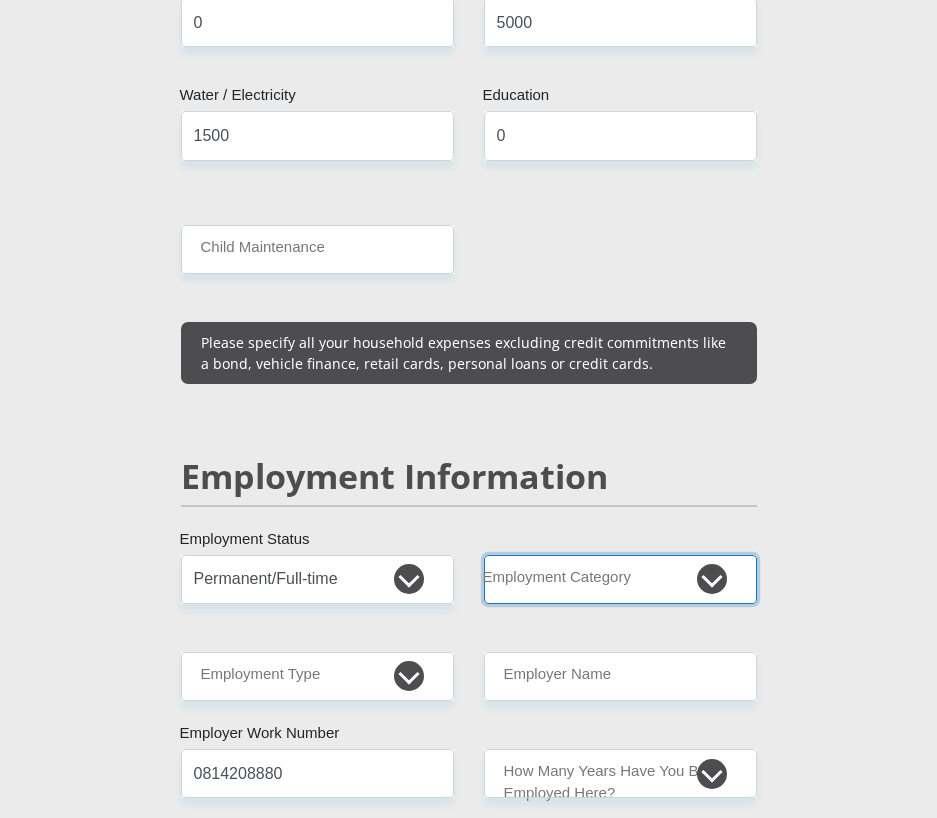 select on "76" 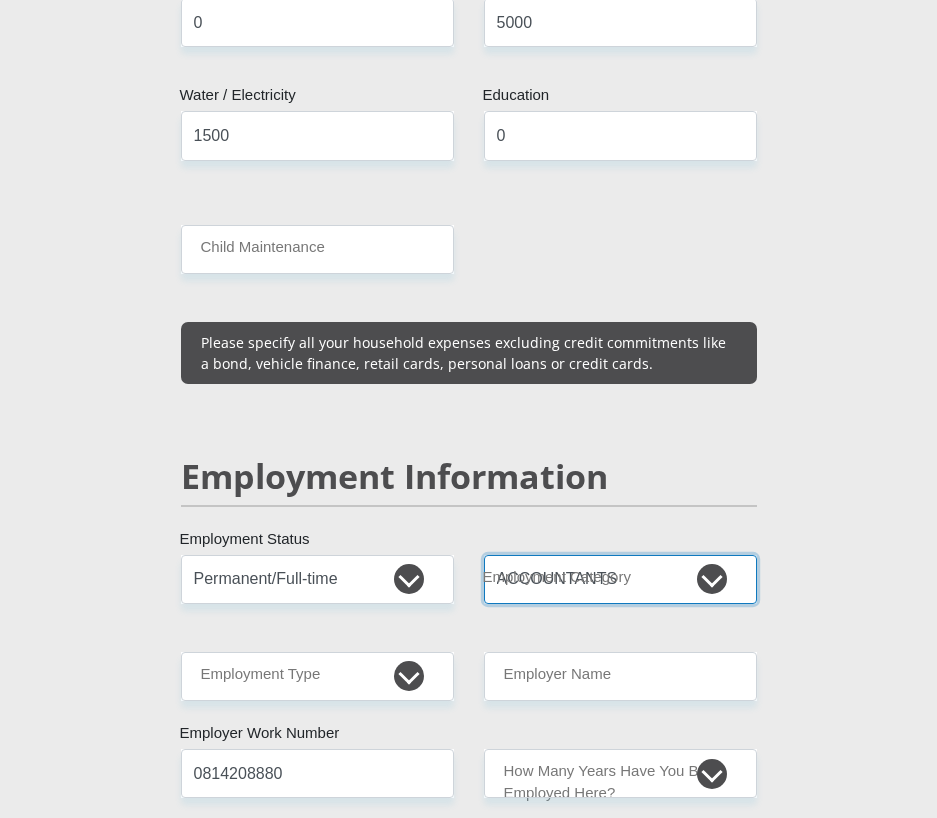 click on "AGRICULTURE
ALCOHOL & TOBACCO
CONSTRUCTION MATERIALS
METALLURGY
EQUIPMENT FOR RENEWABLE ENERGY
SPECIALIZED CONTRACTORS
CAR
GAMING (INCL. INTERNET
OTHER WHOLESALE
UNLICENSED PHARMACEUTICALS
CURRENCY EXCHANGE HOUSES
OTHER FINANCIAL INSTITUTIONS & INSURANCE
REAL ESTATE AGENTS
OIL & GAS
OTHER MATERIALS (E.G. IRON ORE)
PRECIOUS STONES & PRECIOUS METALS
POLITICAL ORGANIZATIONS
RELIGIOUS ORGANIZATIONS(NOT SECTS)
ACTI. HAVING BUSINESS DEAL WITH PUBLIC ADMINISTRATION
LAUNDROMATS" at bounding box center (620, 579) 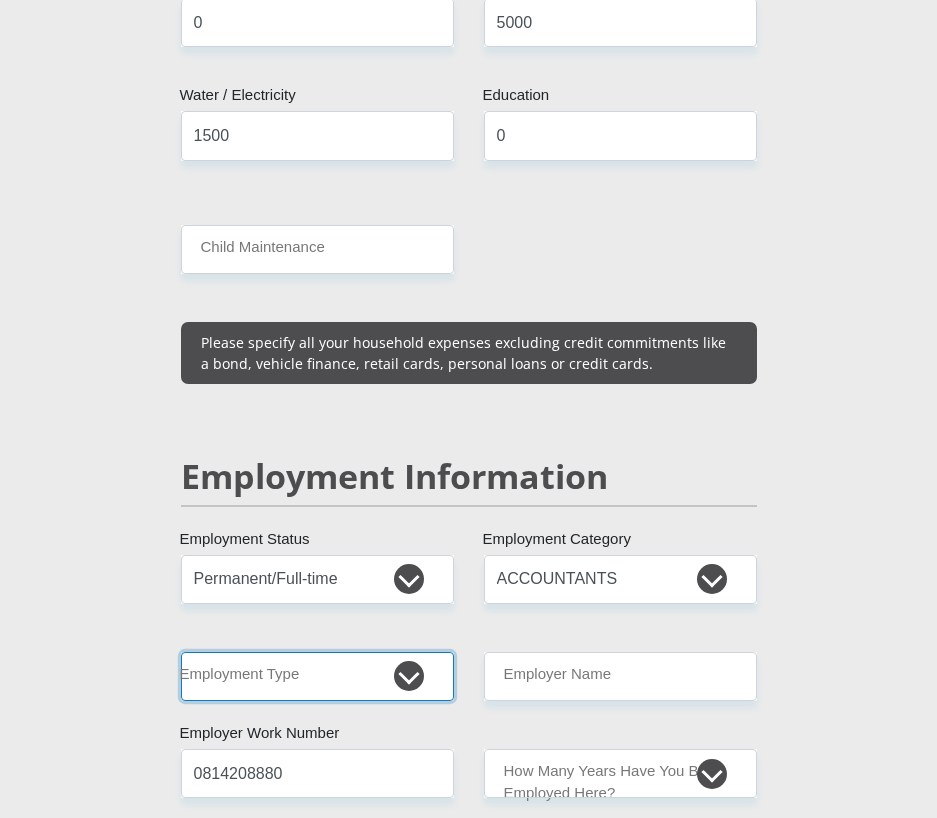 drag, startPoint x: 362, startPoint y: 659, endPoint x: 381, endPoint y: 657, distance: 19.104973 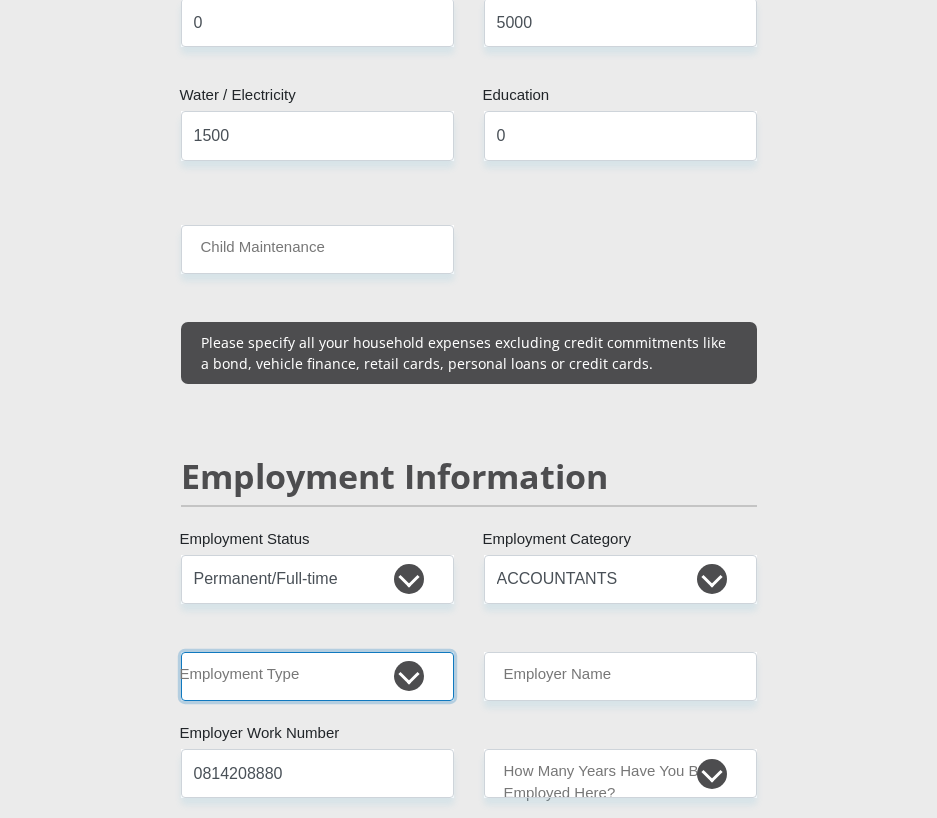 click on "College/Lecturer
Craft Seller
Creative
Driver
Executive
Farmer
Forces - Non Commissioned
Forces - Officer
Hawker
Housewife
Labourer
Licenced Professional
Manager
Miner
Non Licenced Professional
Office Staff/Clerk
Outside Worker
Pensioner
Permanent Teacher
Production/Manufacturing
Sales
Self-Employed
Semi-Professional Worker
Service Industry  Social Worker  Student" at bounding box center (317, 676) 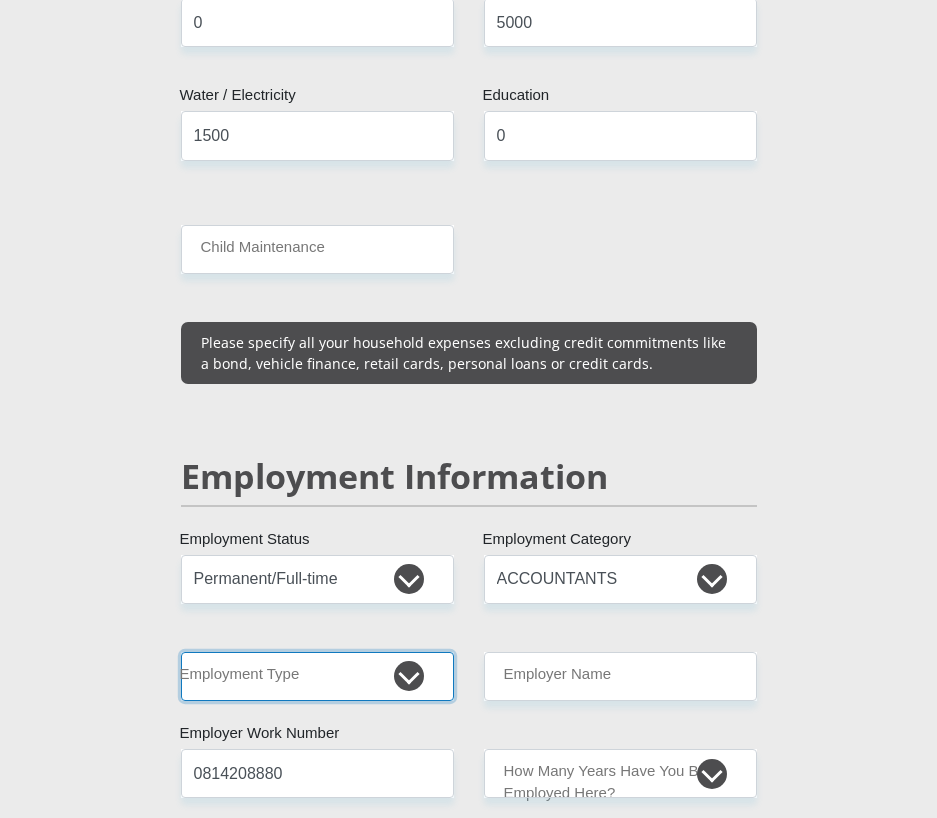 select on "Office Staff/Clerk" 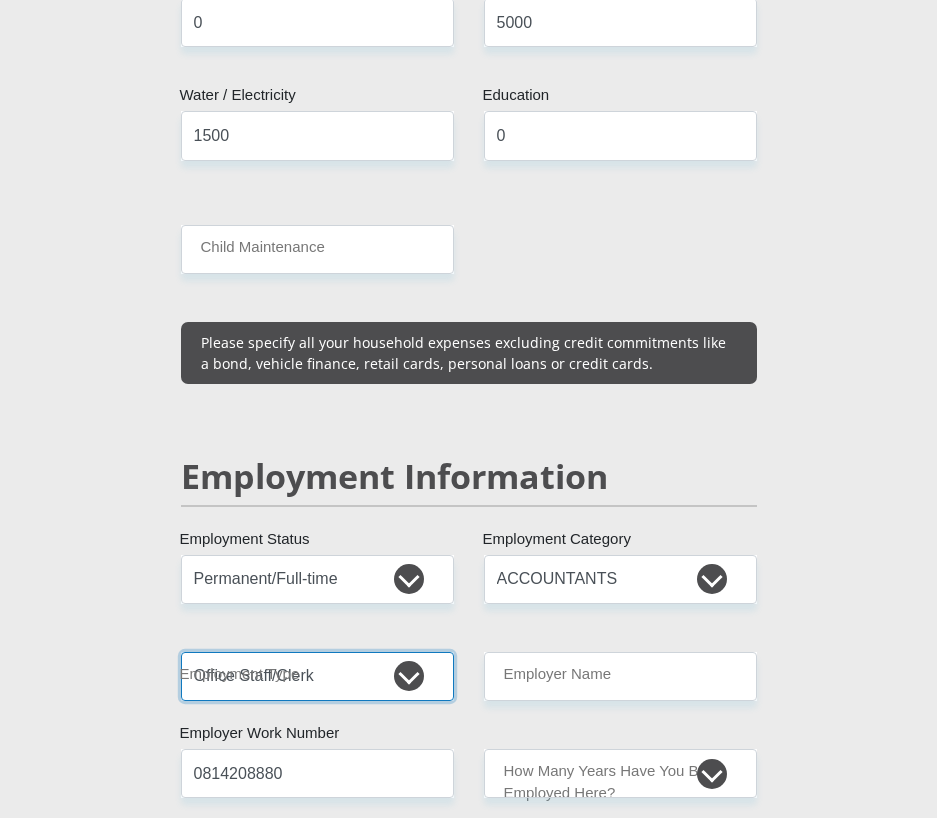 click on "College/Lecturer
Craft Seller
Creative
Driver
Executive
Farmer
Forces - Non Commissioned
Forces - Officer
Hawker
Housewife
Labourer
Licenced Professional
Manager
Miner
Non Licenced Professional
Office Staff/Clerk
Outside Worker
Pensioner
Permanent Teacher
Production/Manufacturing
Sales
Self-Employed
Semi-Professional Worker
Service Industry  Social Worker  Student" at bounding box center (317, 676) 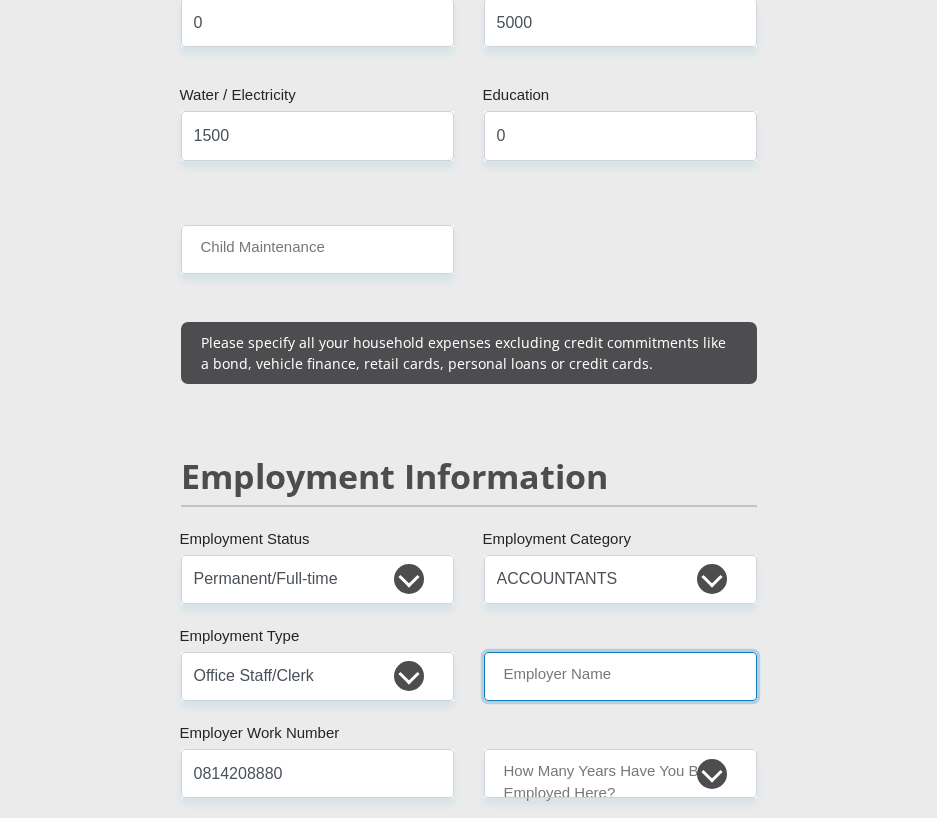 click on "Employer Name" at bounding box center [620, 676] 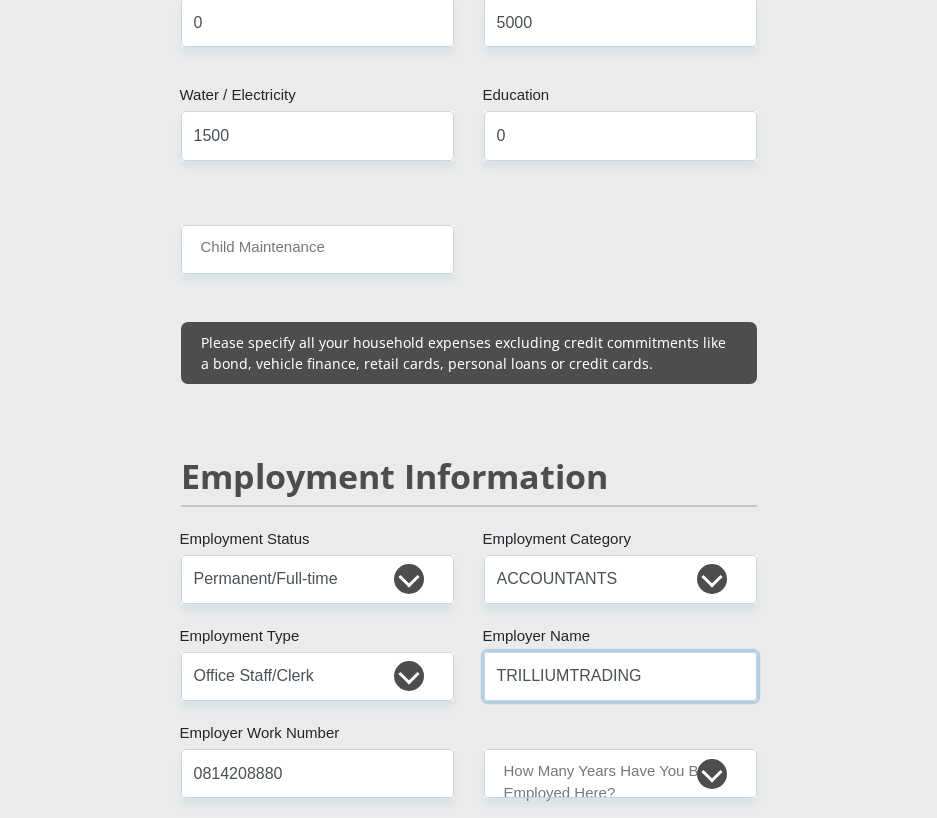 type on "TRILLIUMTRADING" 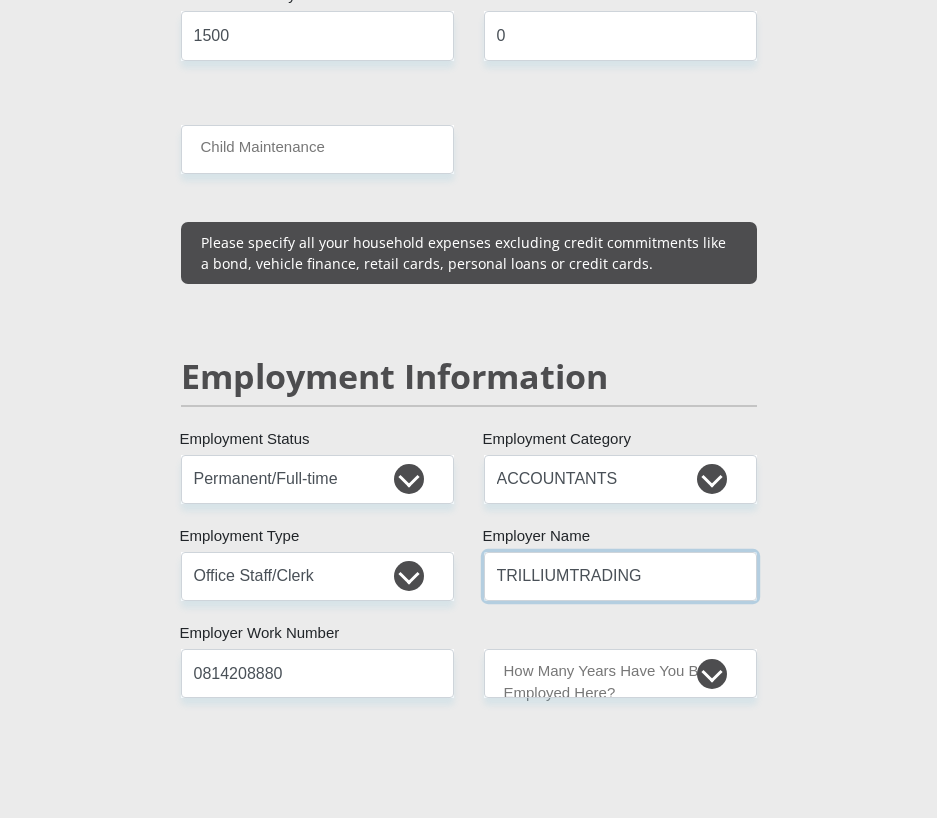 scroll, scrollTop: 3200, scrollLeft: 0, axis: vertical 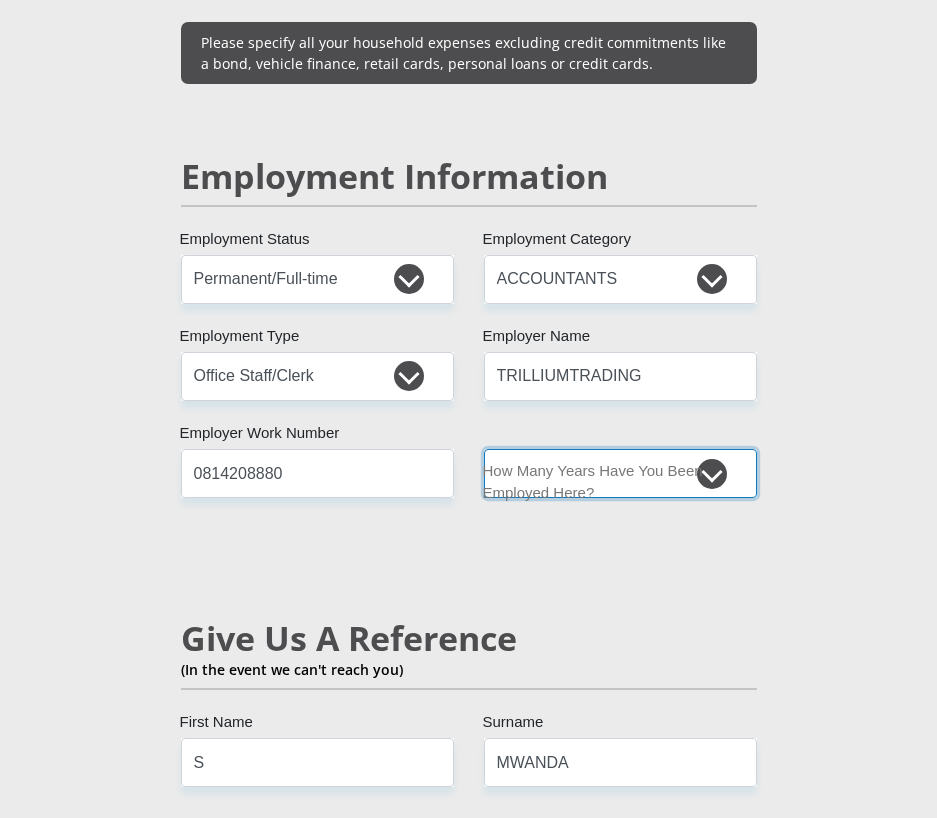 click on "less than 1 year
1-3 years
3-5 years
5+ years" at bounding box center (620, 473) 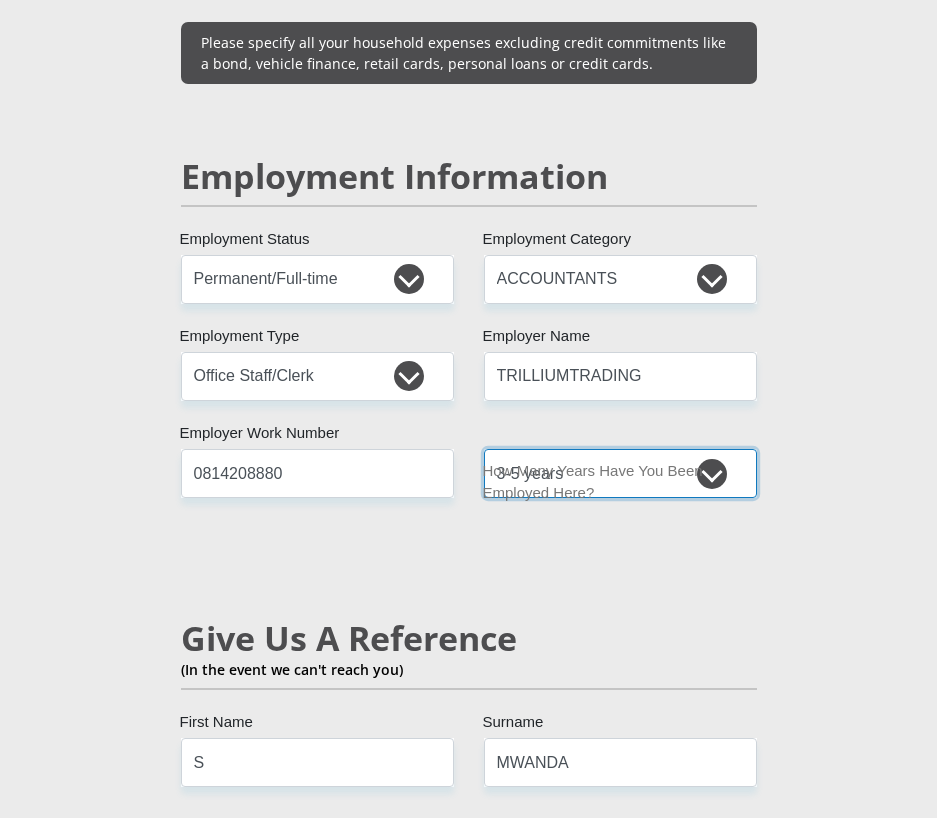 click on "less than 1 year
1-3 years
3-5 years
5+ years" at bounding box center (620, 473) 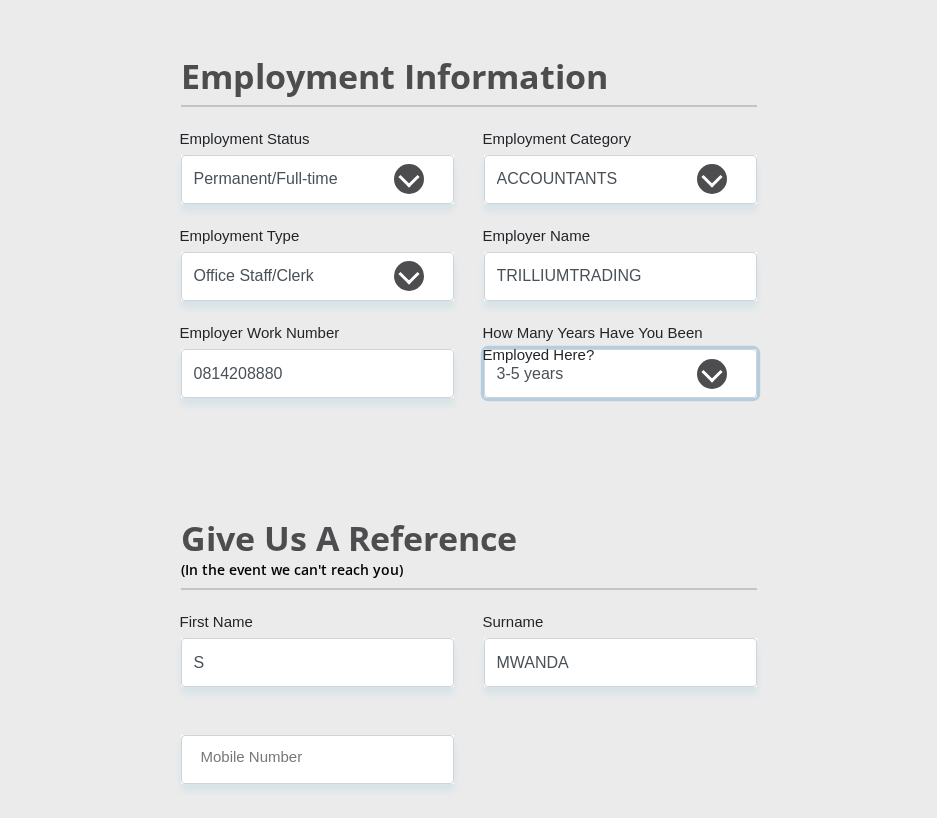 scroll, scrollTop: 3400, scrollLeft: 0, axis: vertical 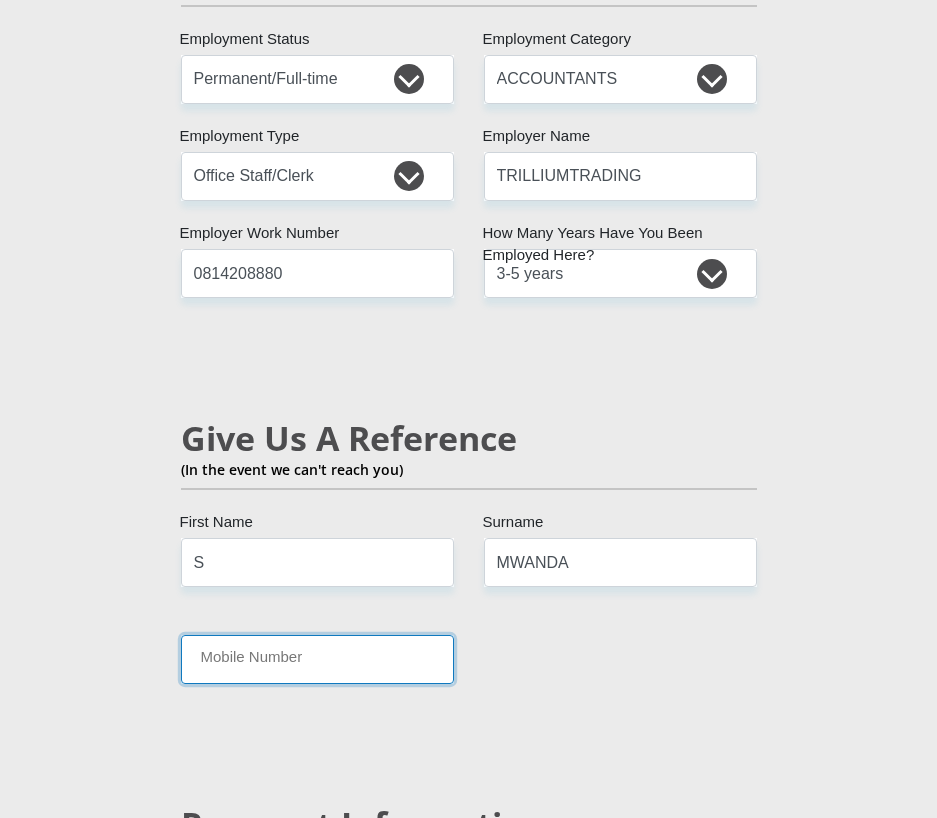 click on "Mobile Number" at bounding box center (317, 659) 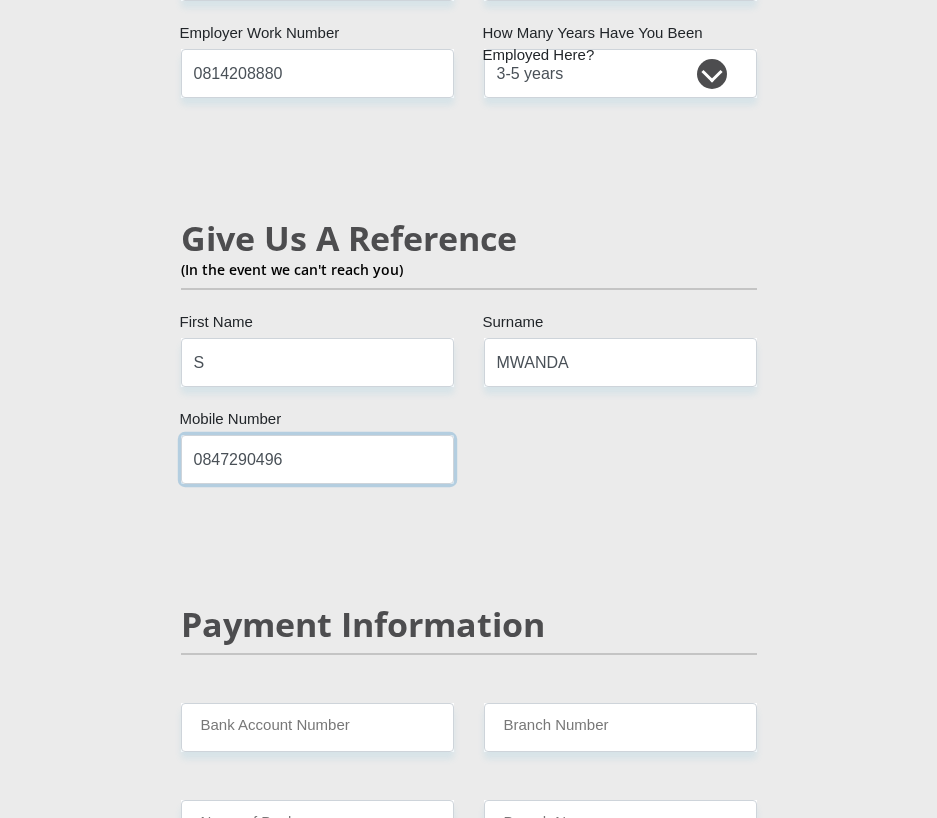 scroll, scrollTop: 3800, scrollLeft: 0, axis: vertical 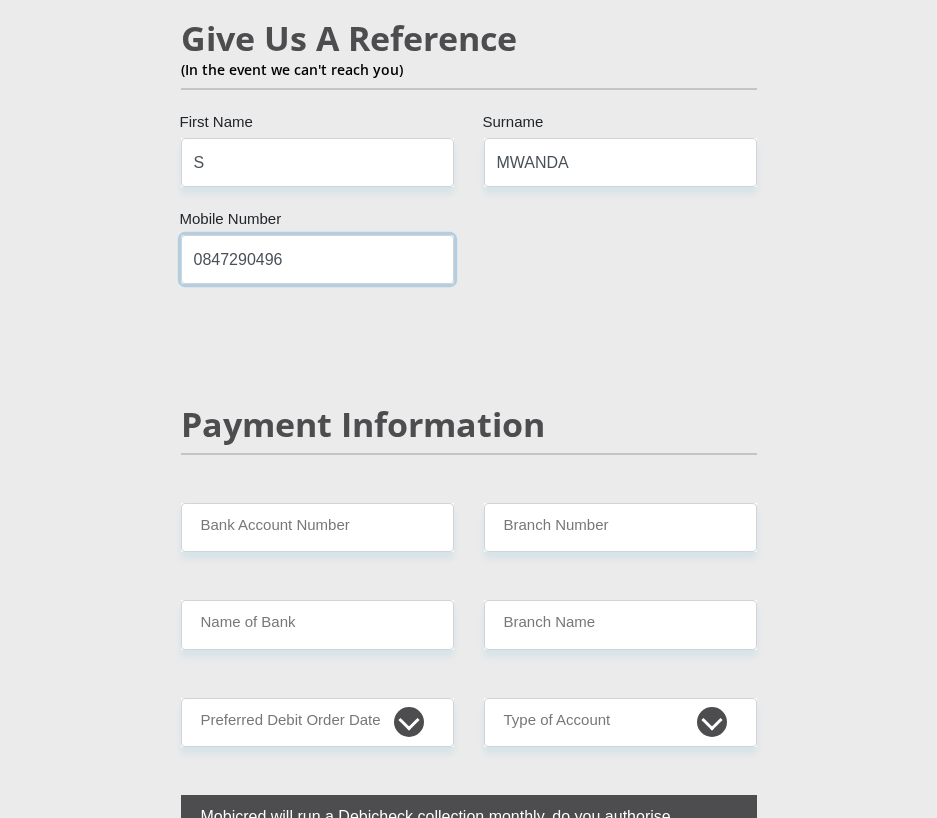 type on "0847290496" 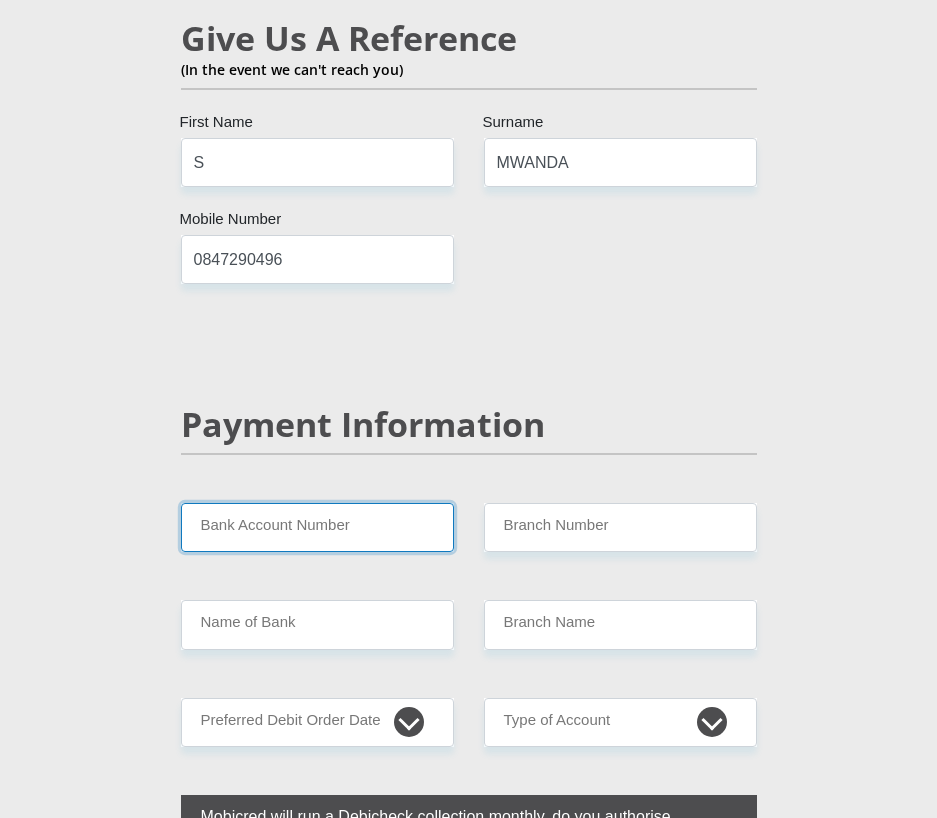 click on "Bank Account Number" at bounding box center (317, 527) 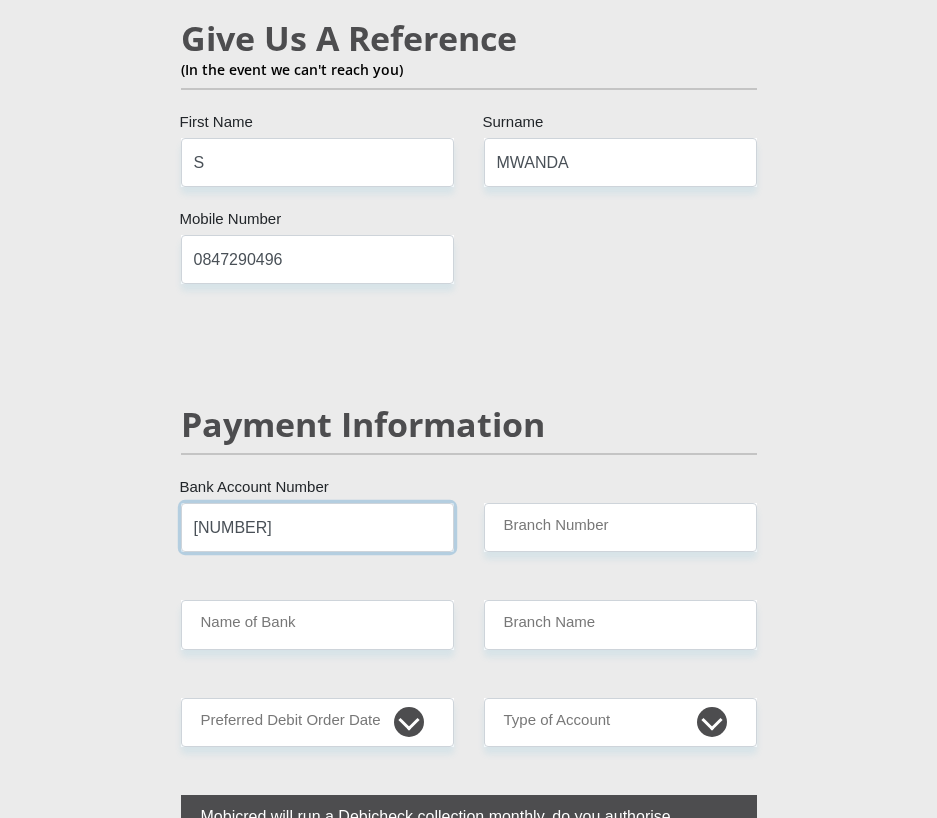 type on "13811032301" 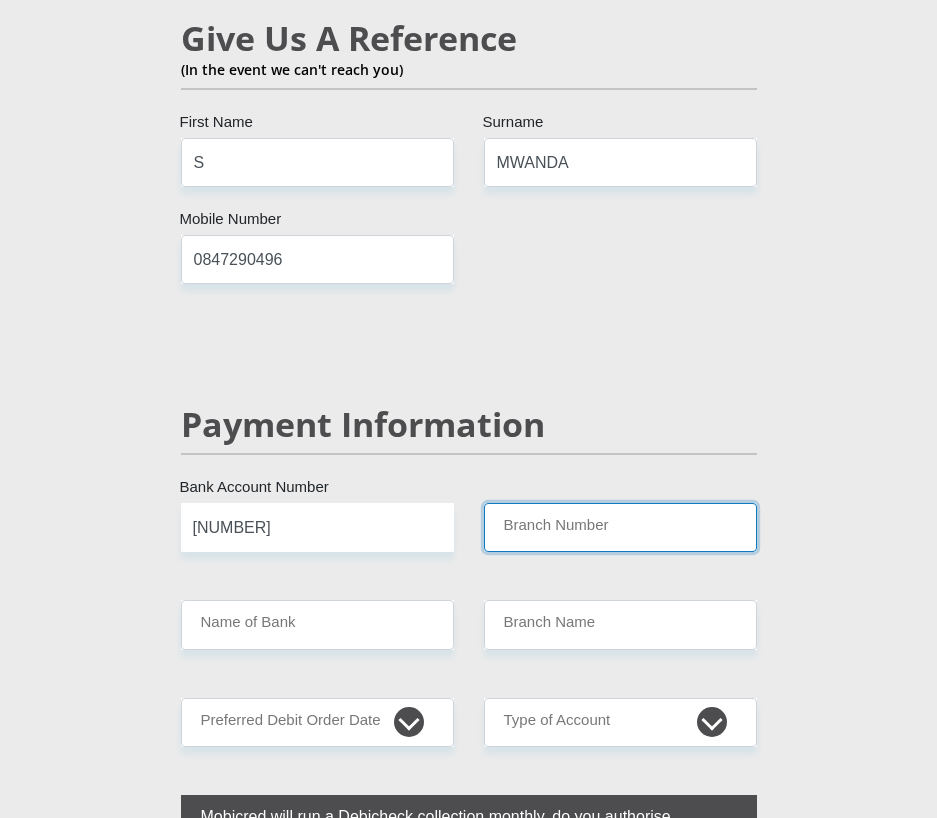 click on "Branch Number" at bounding box center (620, 527) 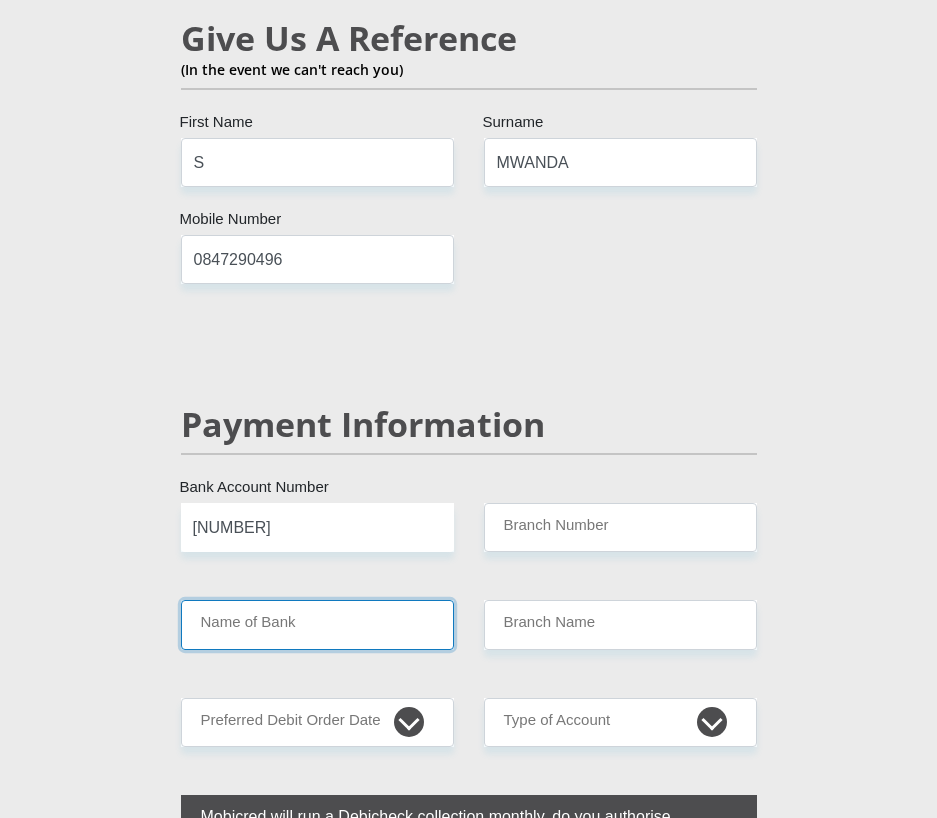 click on "Name of Bank" at bounding box center [317, 624] 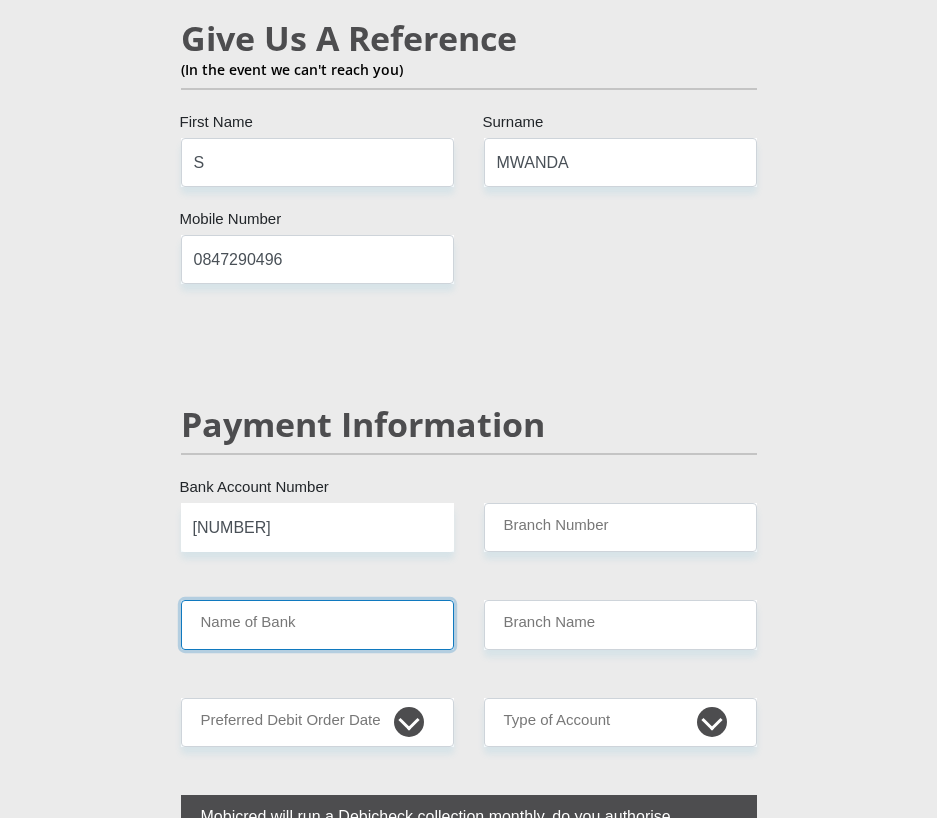 click on "Name of Bank" at bounding box center (317, 624) 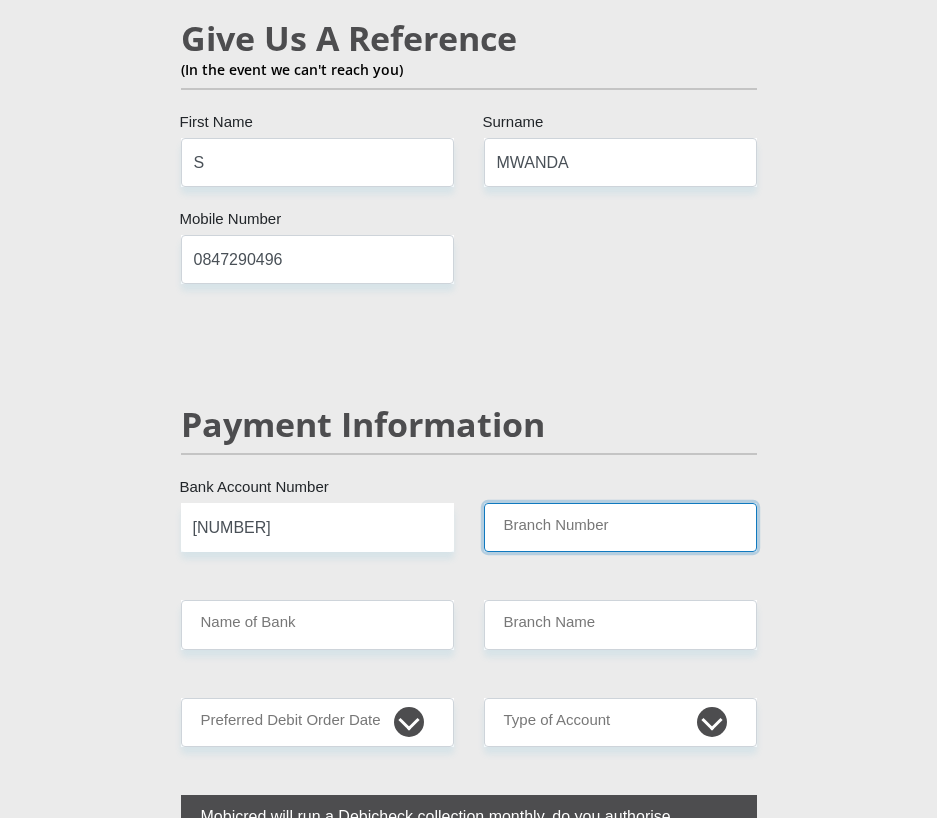 click on "Branch Number" at bounding box center [620, 527] 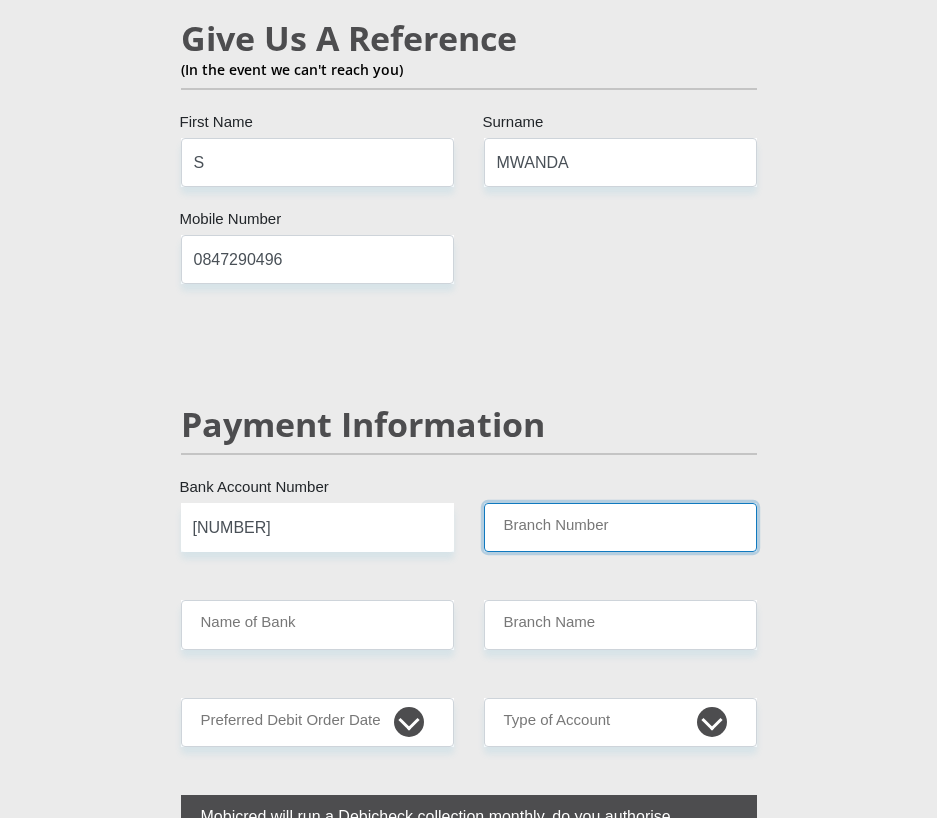 scroll, scrollTop: 4000, scrollLeft: 0, axis: vertical 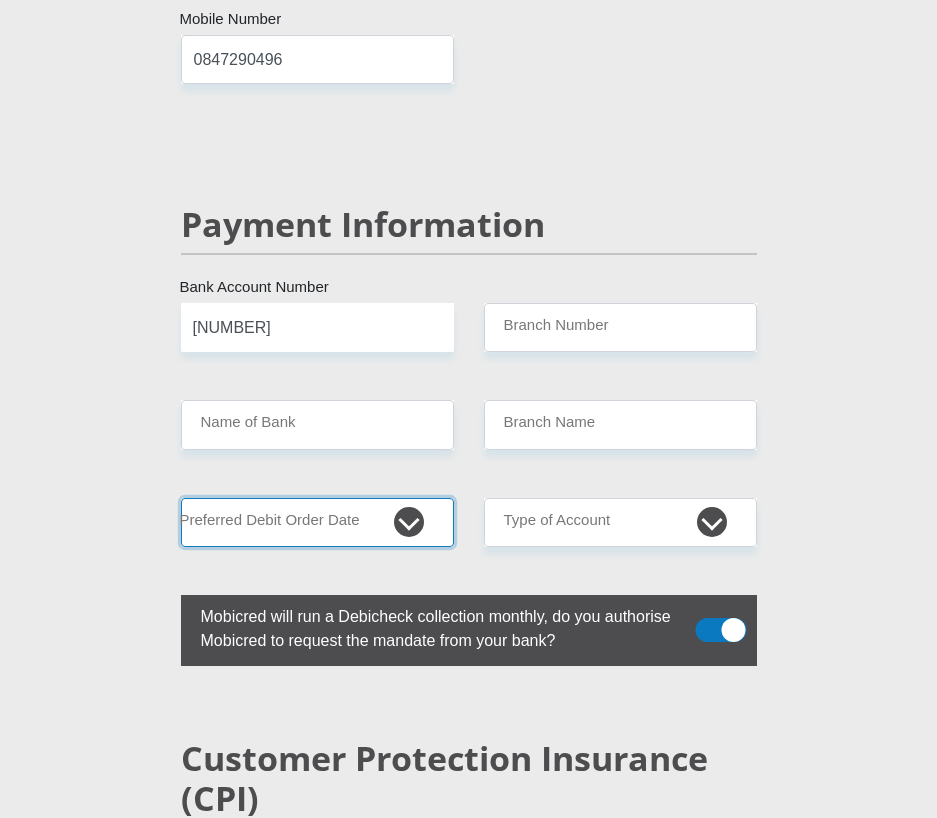 click on "1st
2nd
3rd
4th
5th
7th
18th
19th
20th
21st
22nd
23rd
24th
25th
26th
27th
28th
29th
30th" at bounding box center (317, 522) 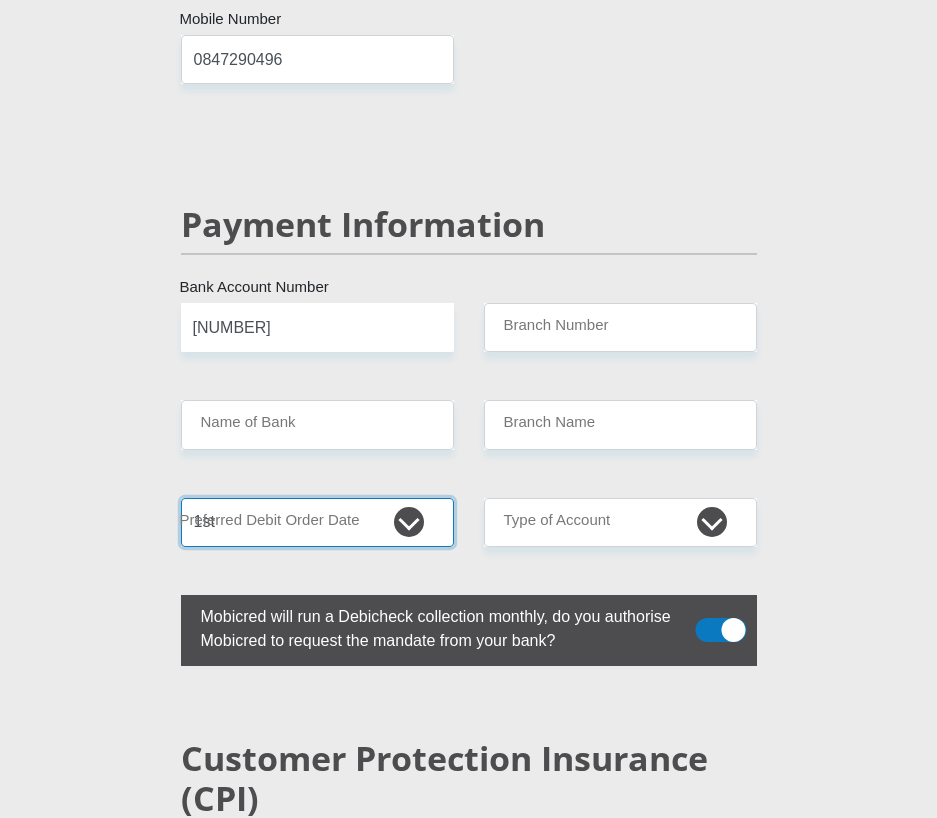 click on "1st
2nd
3rd
4th
5th
7th
18th
19th
20th
21st
22nd
23rd
24th
25th
26th
27th
28th
29th
30th" at bounding box center (317, 522) 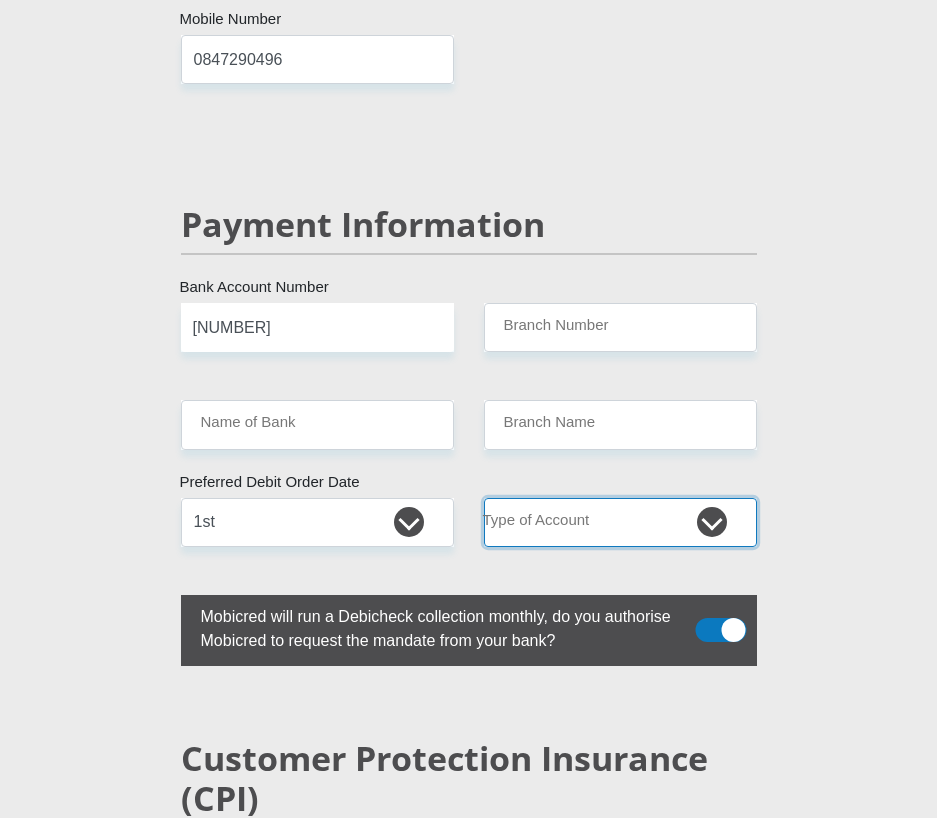 click on "Cheque
Savings" at bounding box center [620, 522] 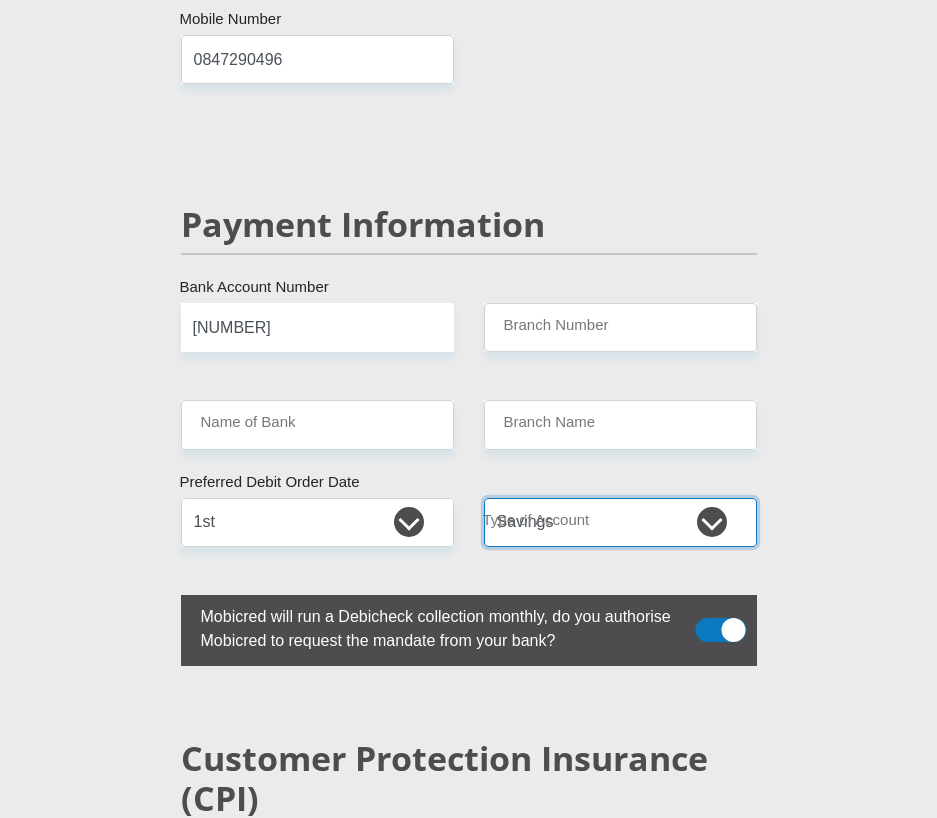 click on "Cheque
Savings" at bounding box center (620, 522) 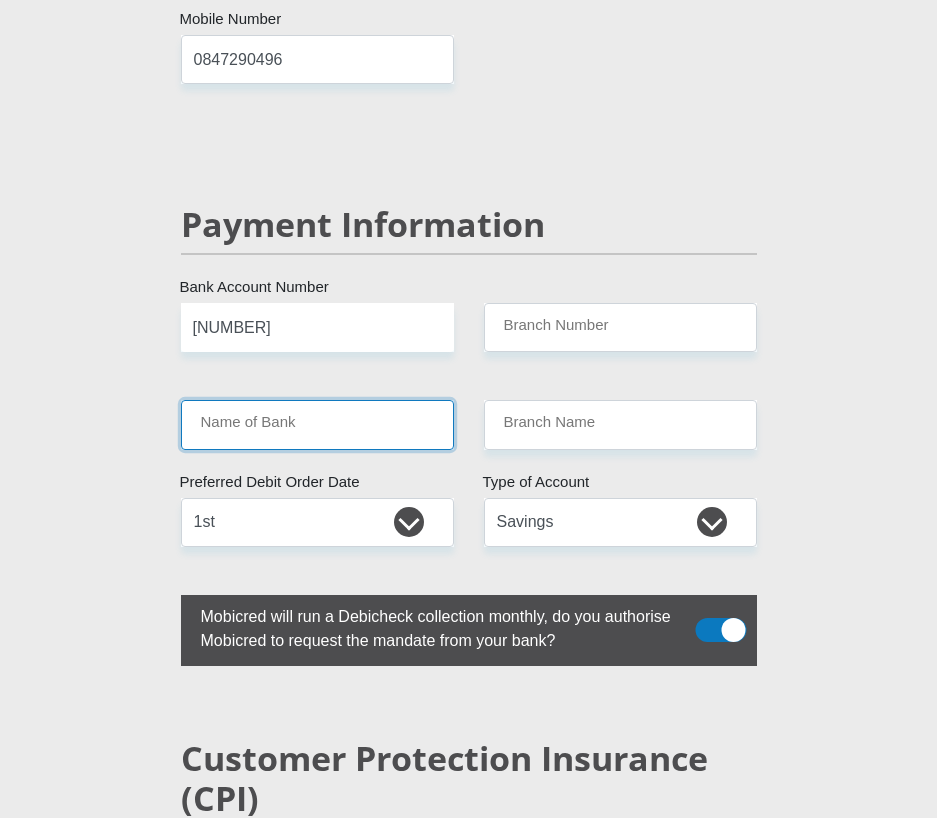click on "Name of Bank" at bounding box center [317, 424] 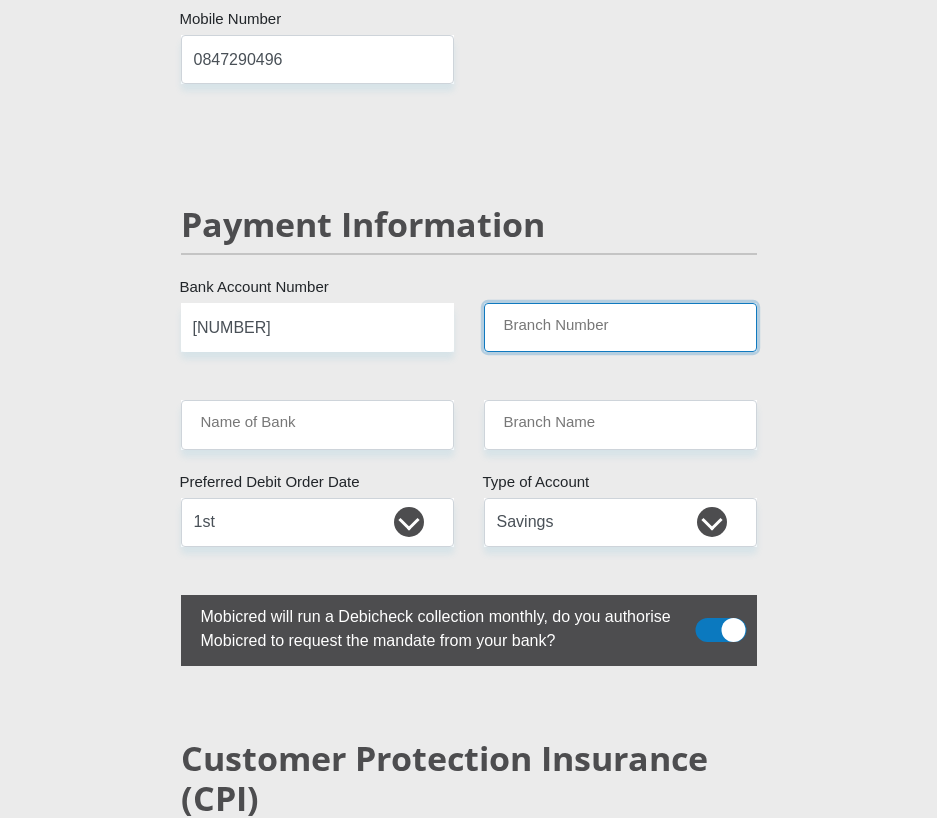 click on "Branch Number" at bounding box center [620, 327] 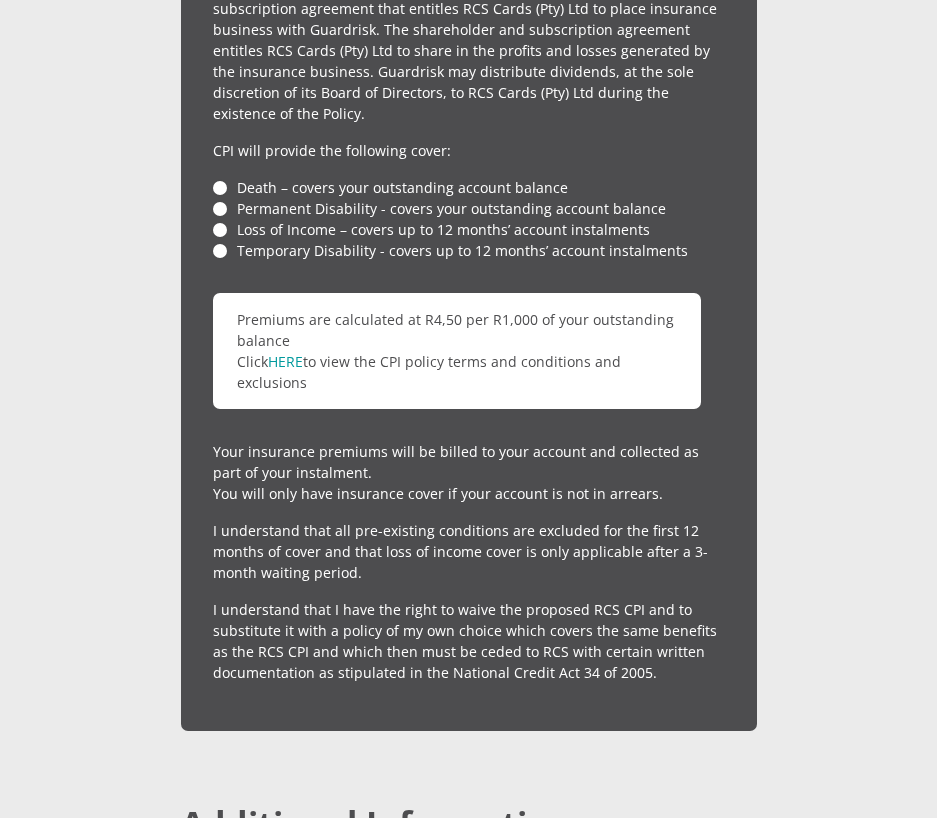 scroll, scrollTop: 5800, scrollLeft: 0, axis: vertical 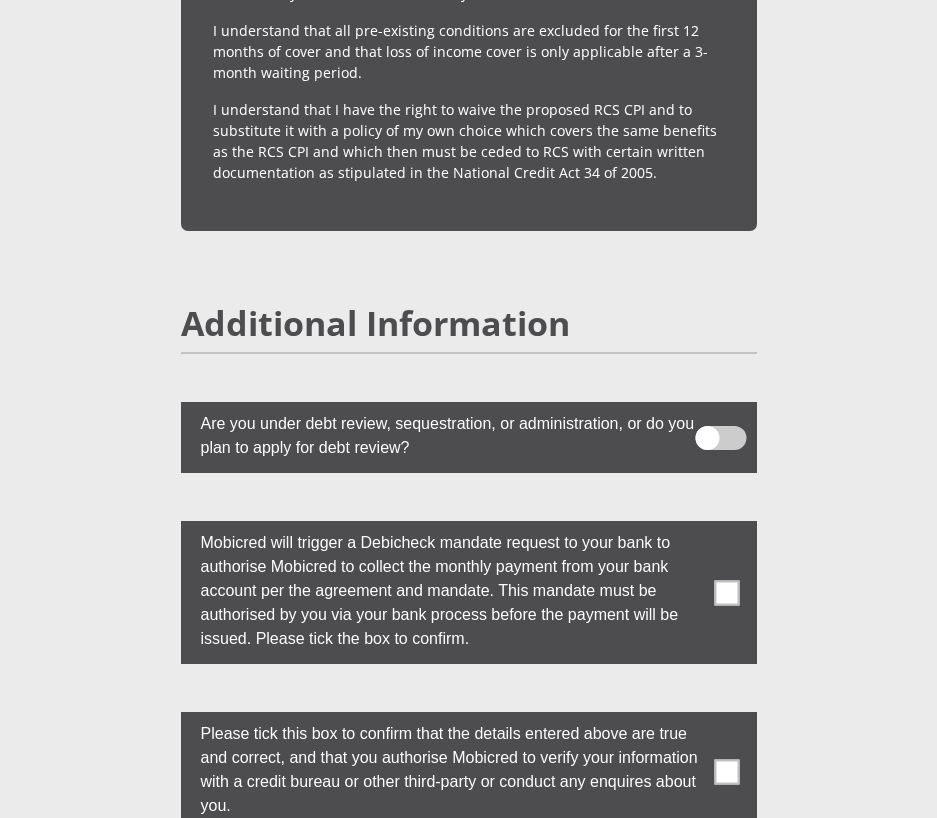 click at bounding box center (726, 592) 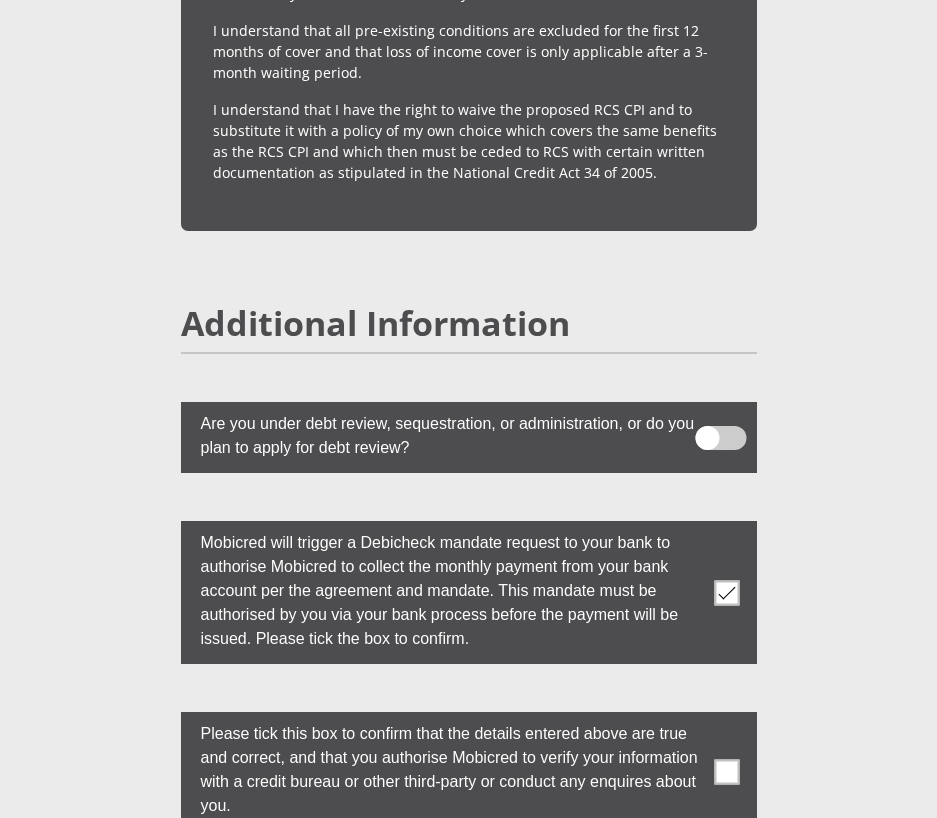 scroll, scrollTop: 6000, scrollLeft: 0, axis: vertical 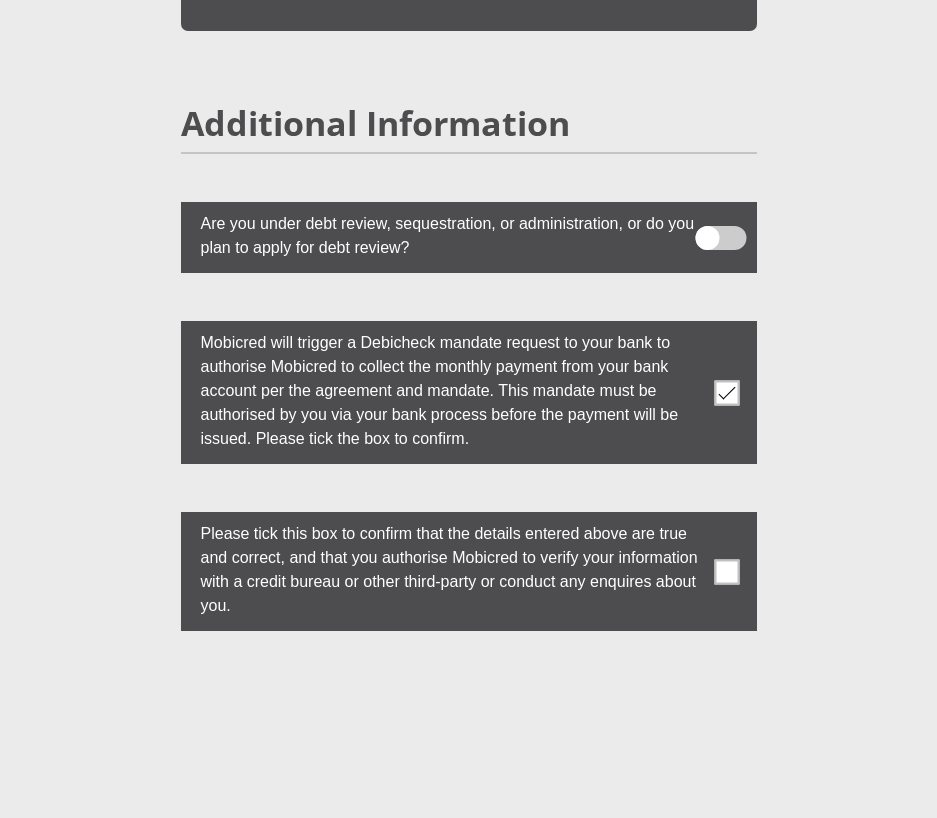 click at bounding box center (726, 571) 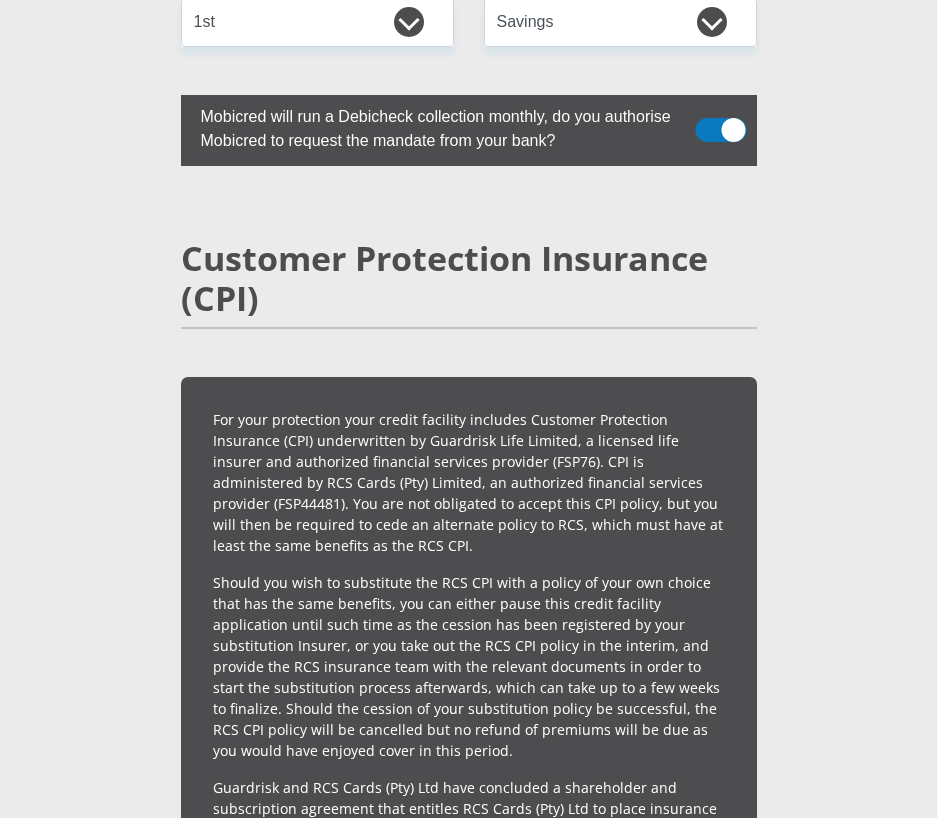 scroll, scrollTop: 4000, scrollLeft: 0, axis: vertical 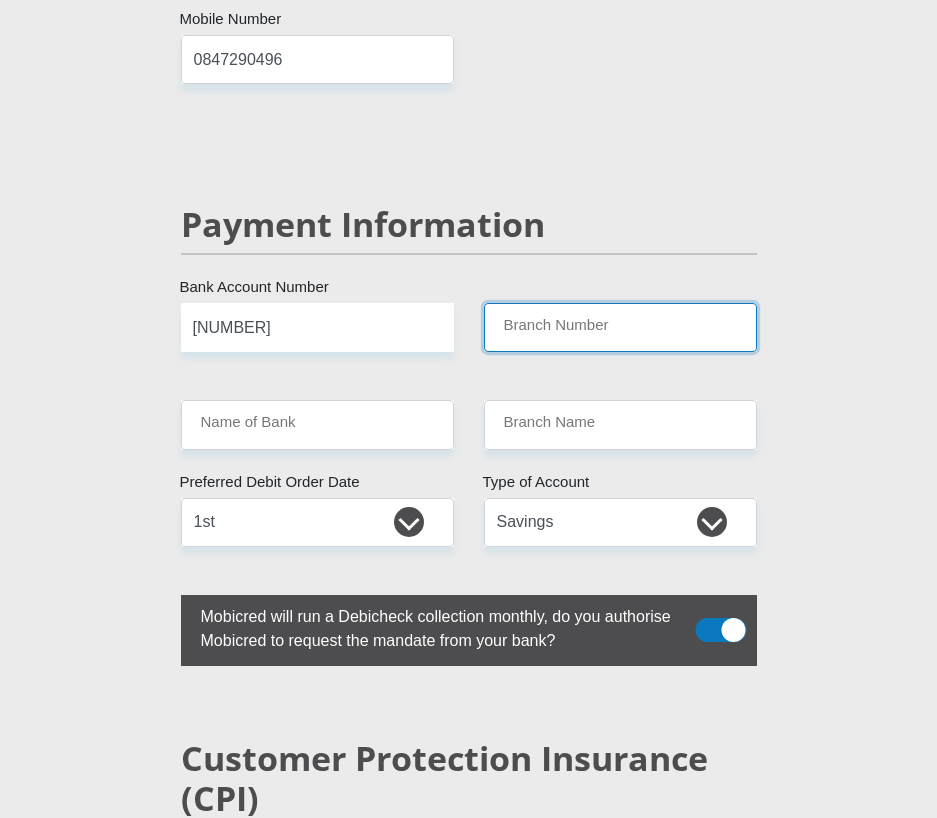 click on "Branch Number" at bounding box center [620, 327] 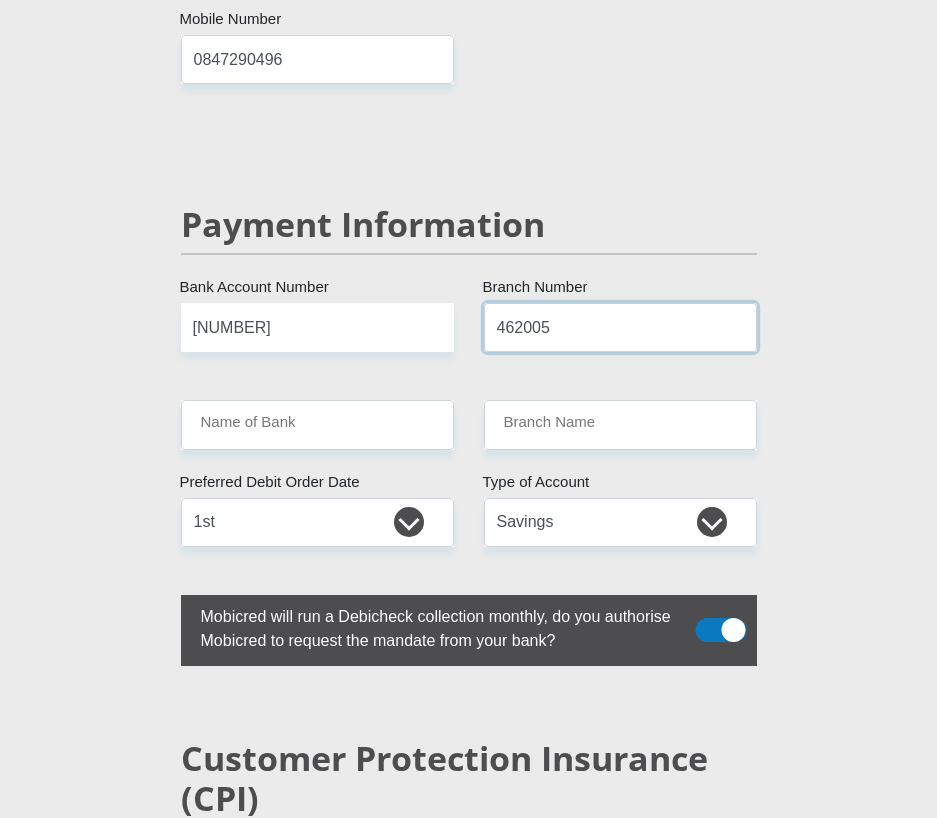 type on "462005" 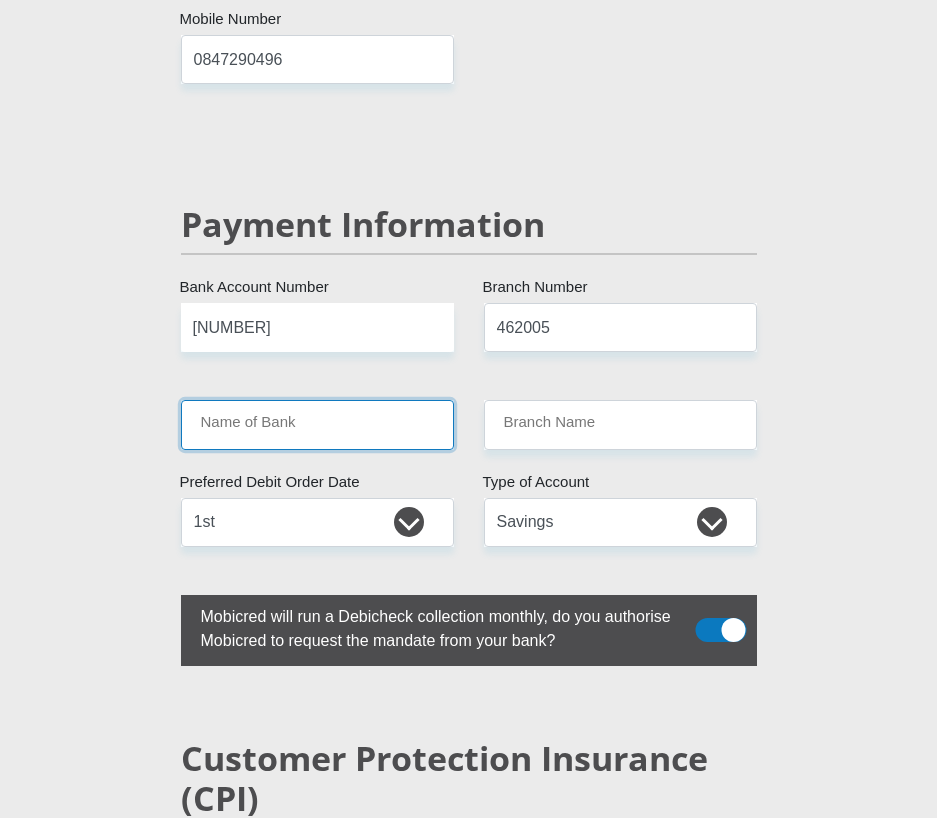 type on "BIDVEST BANK LIMITED" 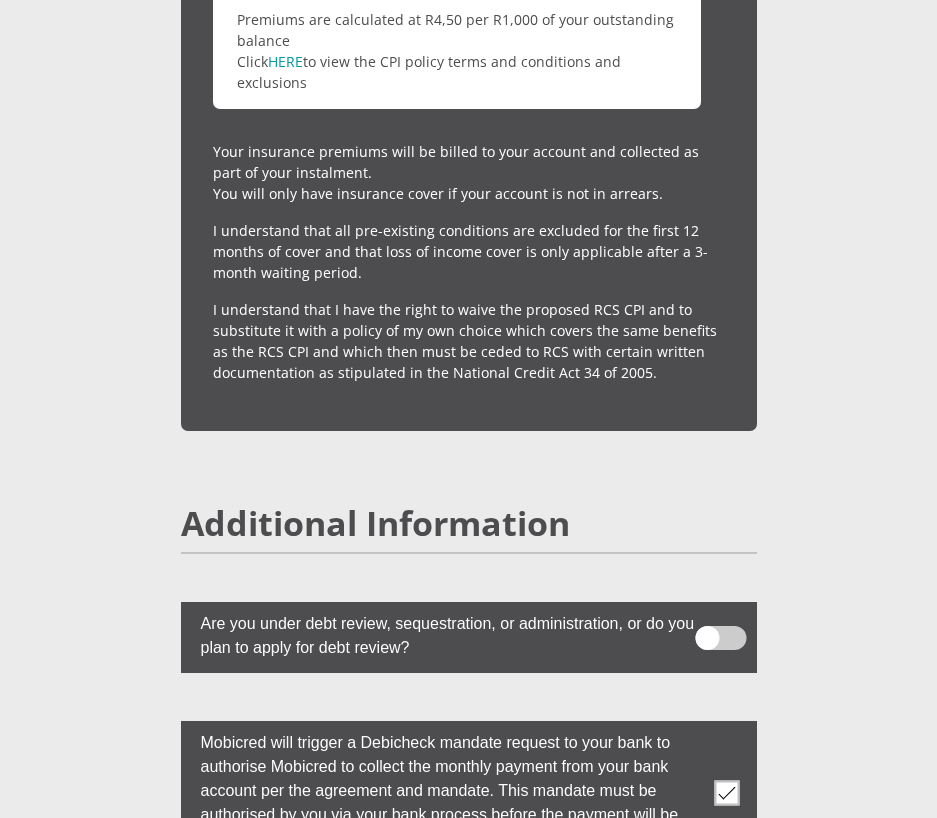 scroll, scrollTop: 6000, scrollLeft: 0, axis: vertical 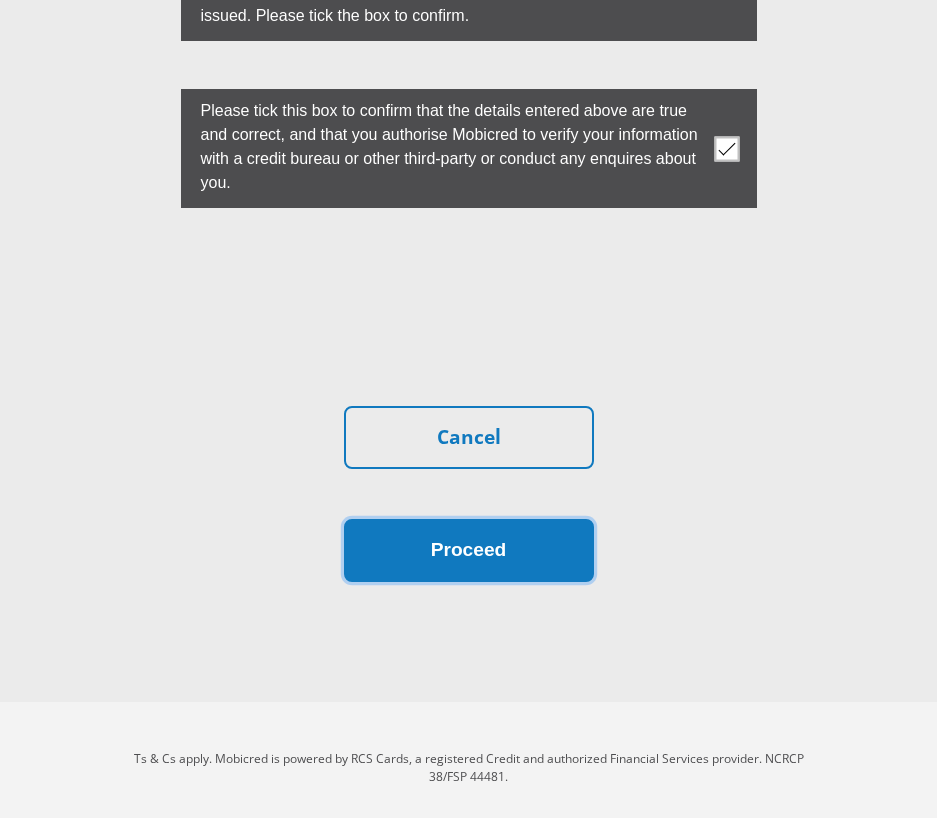 click on "Proceed" at bounding box center [469, 550] 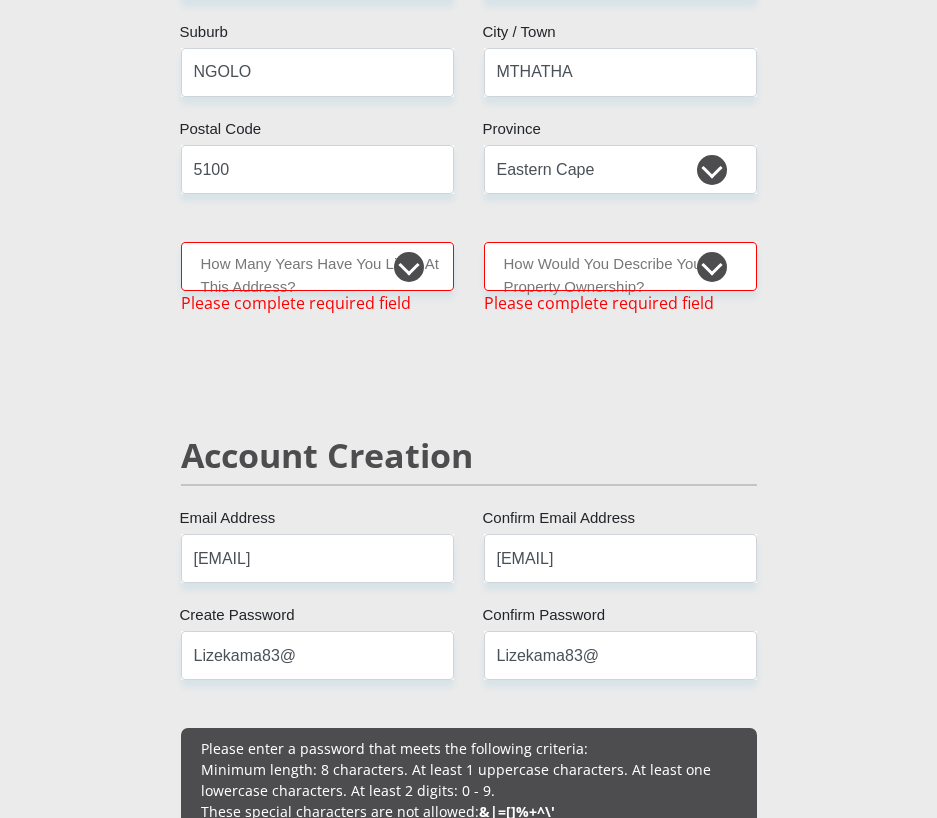scroll, scrollTop: 1094, scrollLeft: 0, axis: vertical 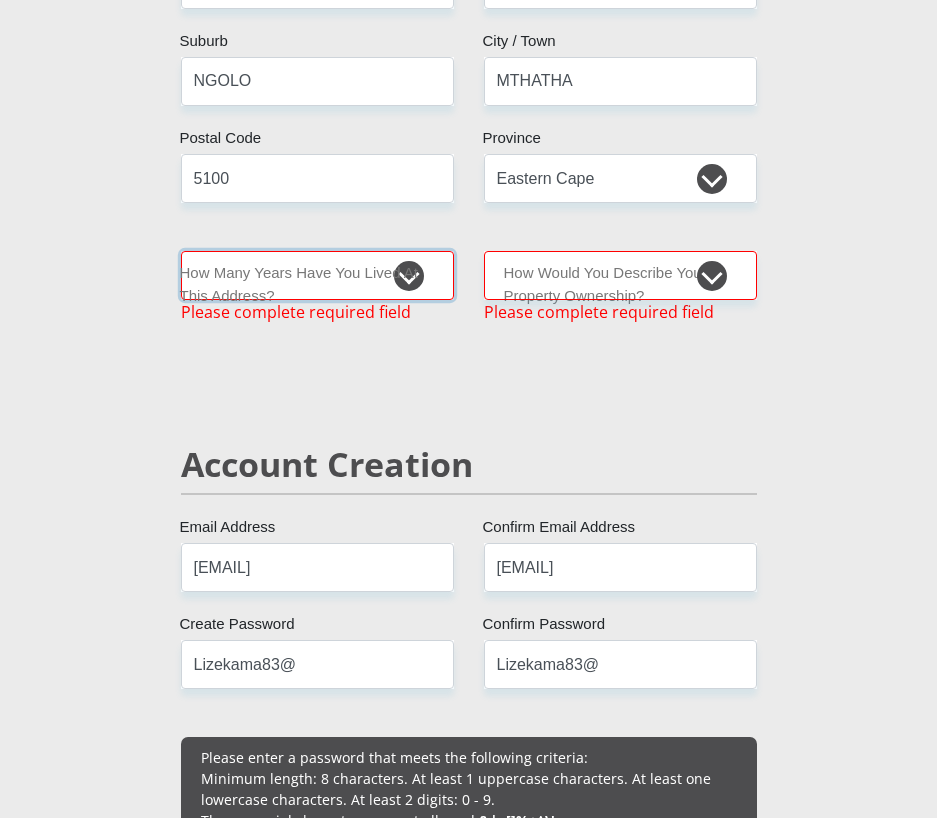 click on "less than 1 year
1-3 years
3-5 years
5+ years" at bounding box center (317, 275) 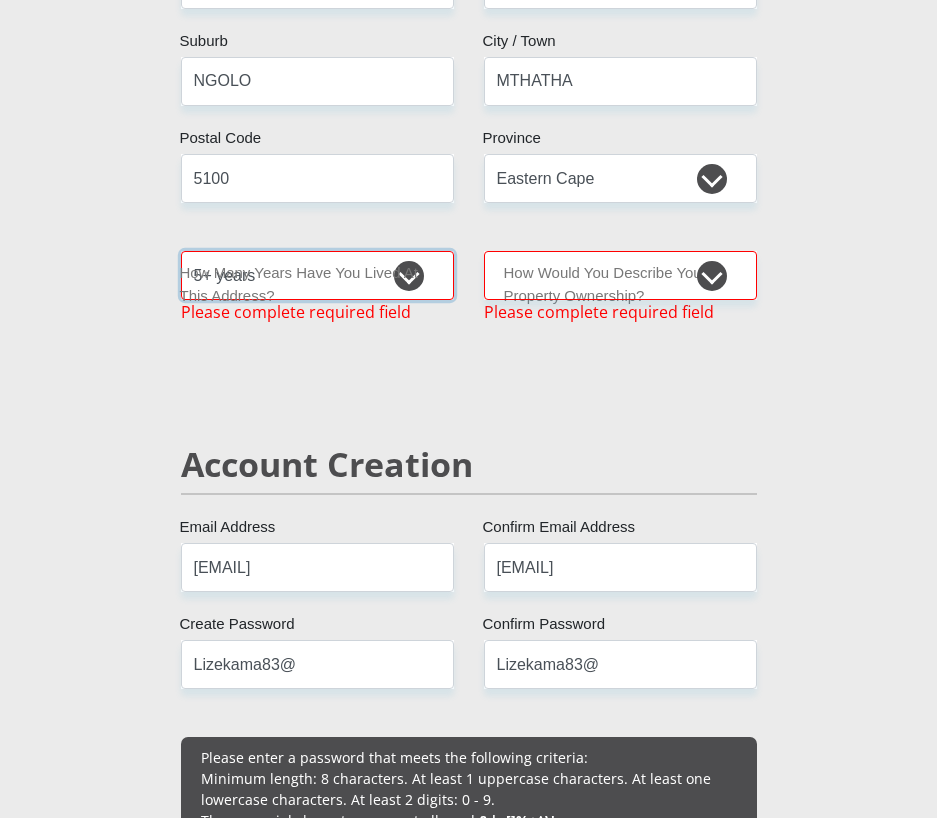 click on "less than 1 year
1-3 years
3-5 years
5+ years" at bounding box center [317, 275] 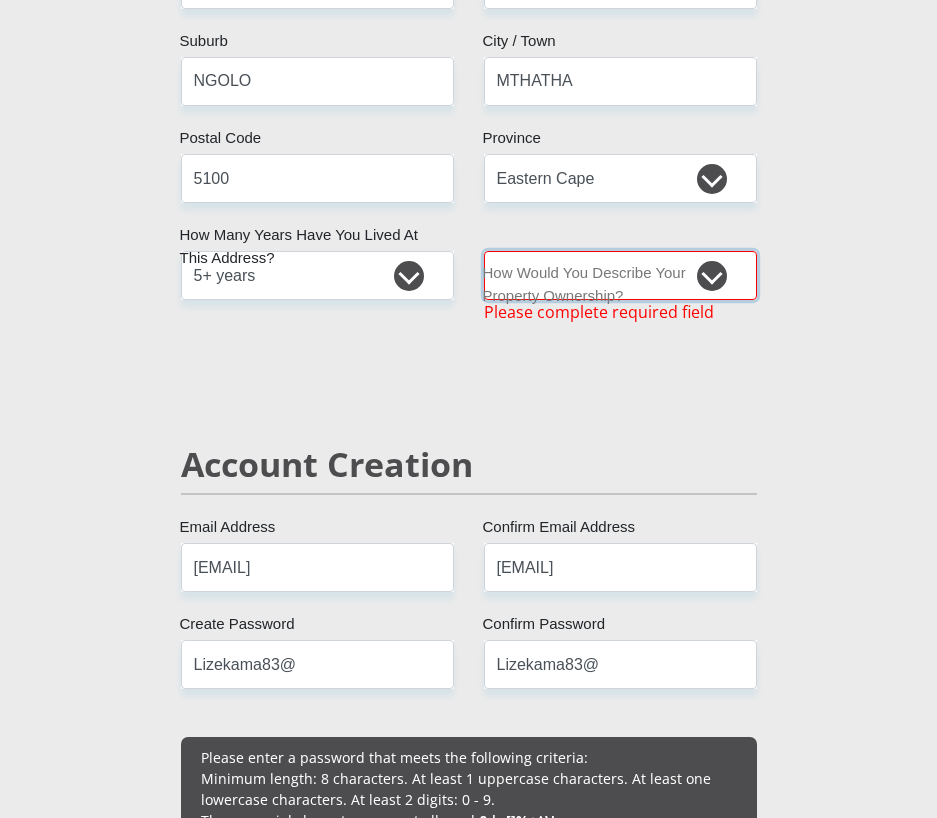 click on "Owned
Rented
Family Owned
Company Dwelling" at bounding box center (620, 275) 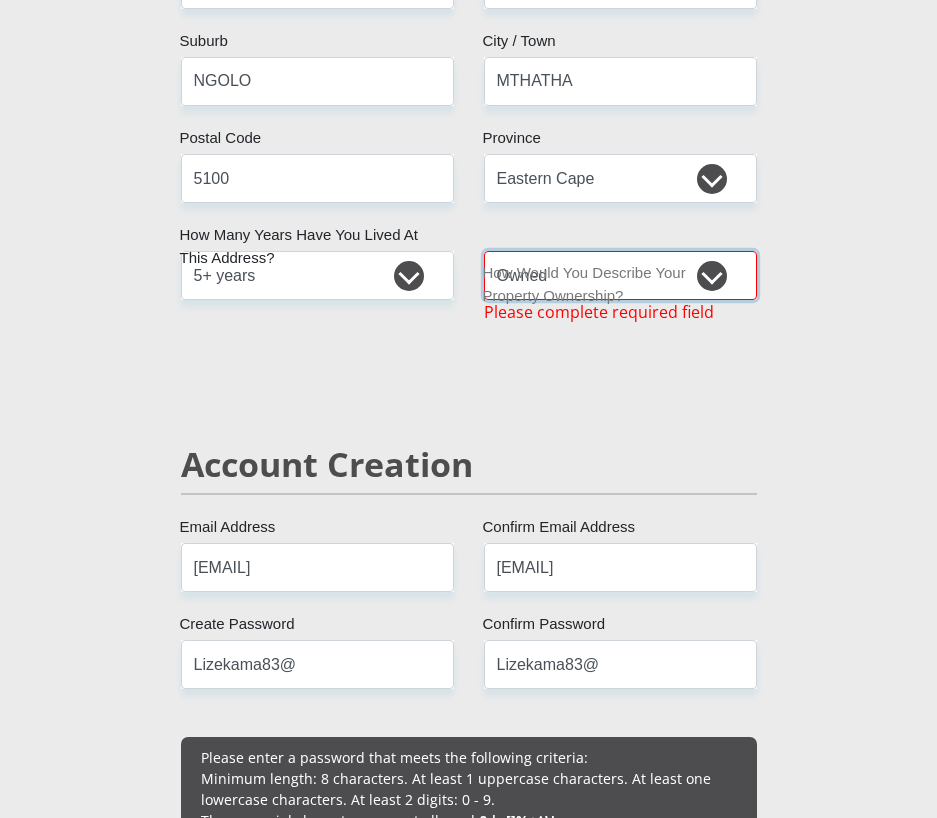 click on "Owned
Rented
Family Owned
Company Dwelling" at bounding box center [620, 275] 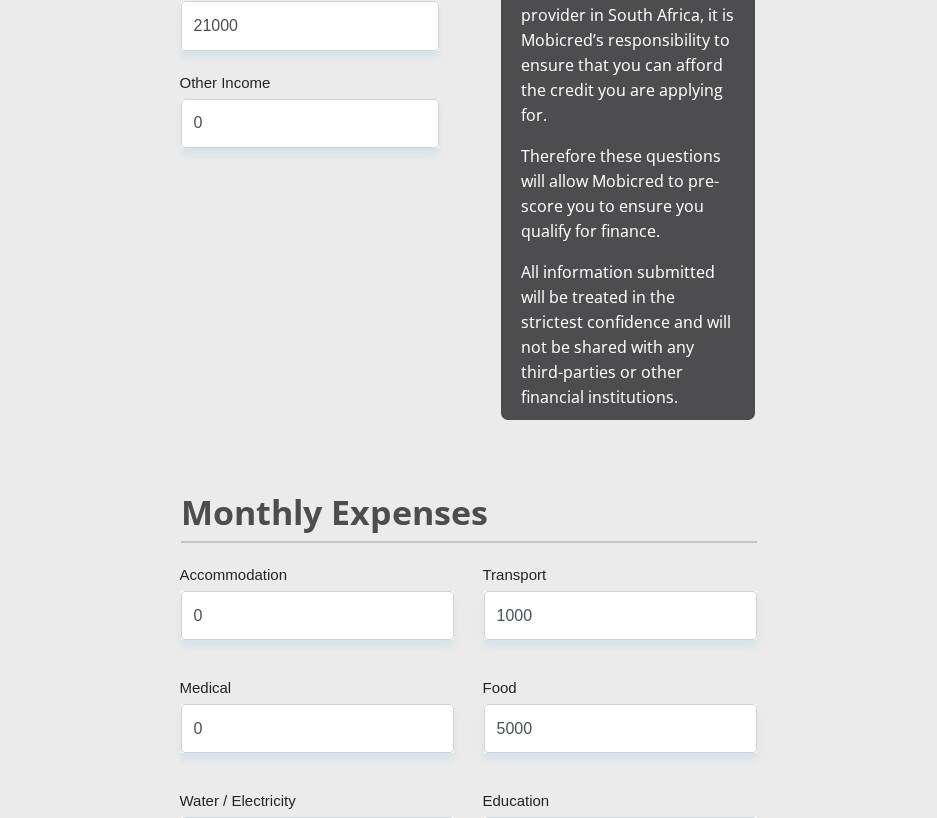 scroll, scrollTop: 2694, scrollLeft: 0, axis: vertical 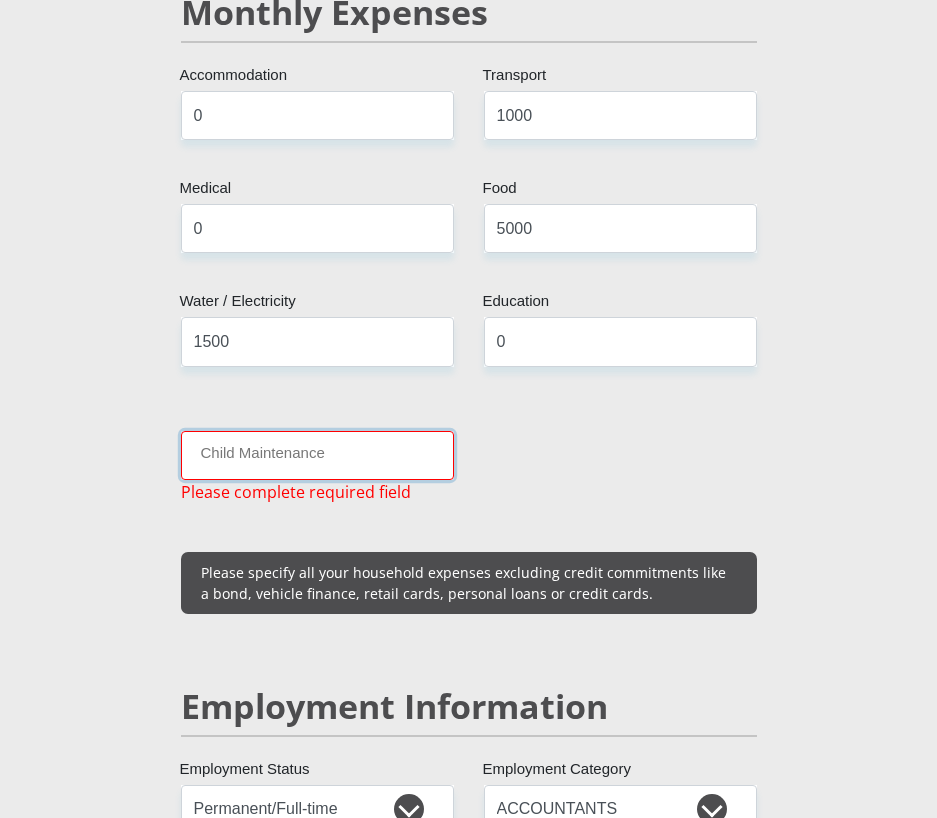 click on "Child Maintenance" at bounding box center [317, 455] 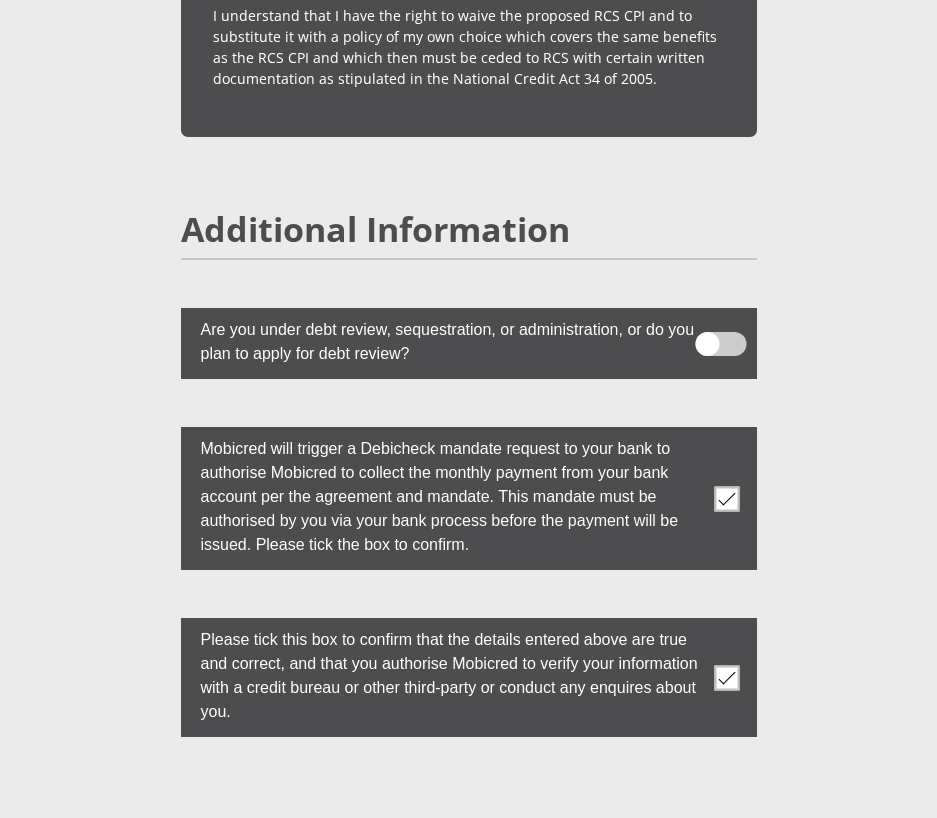 scroll, scrollTop: 6394, scrollLeft: 0, axis: vertical 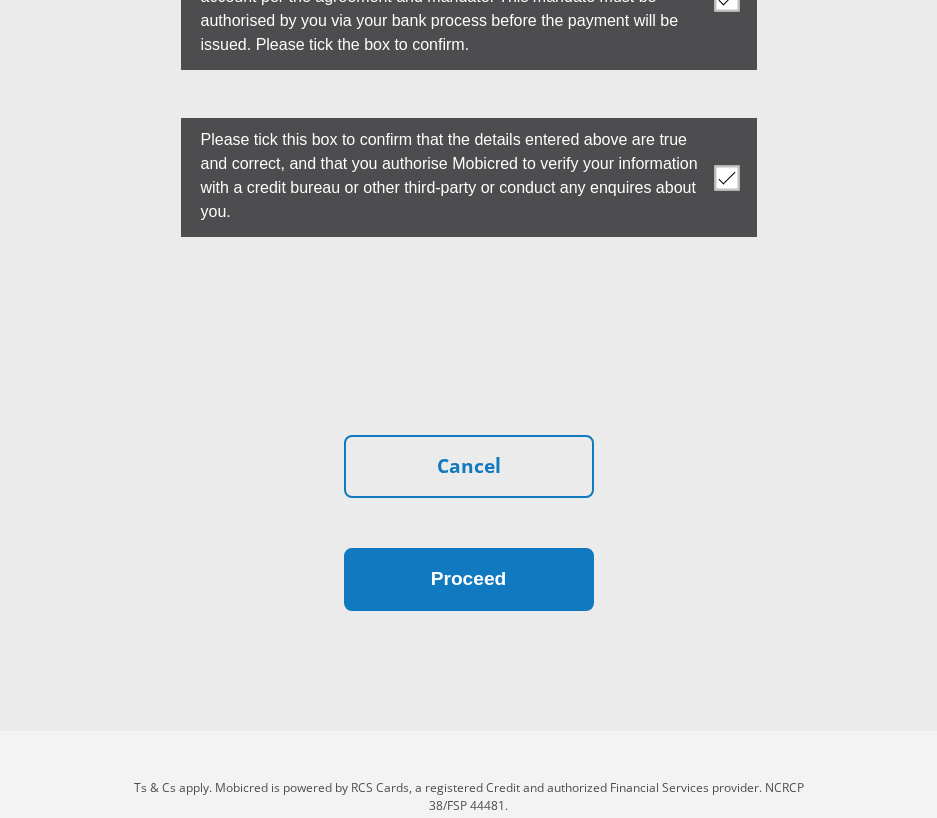type on "0" 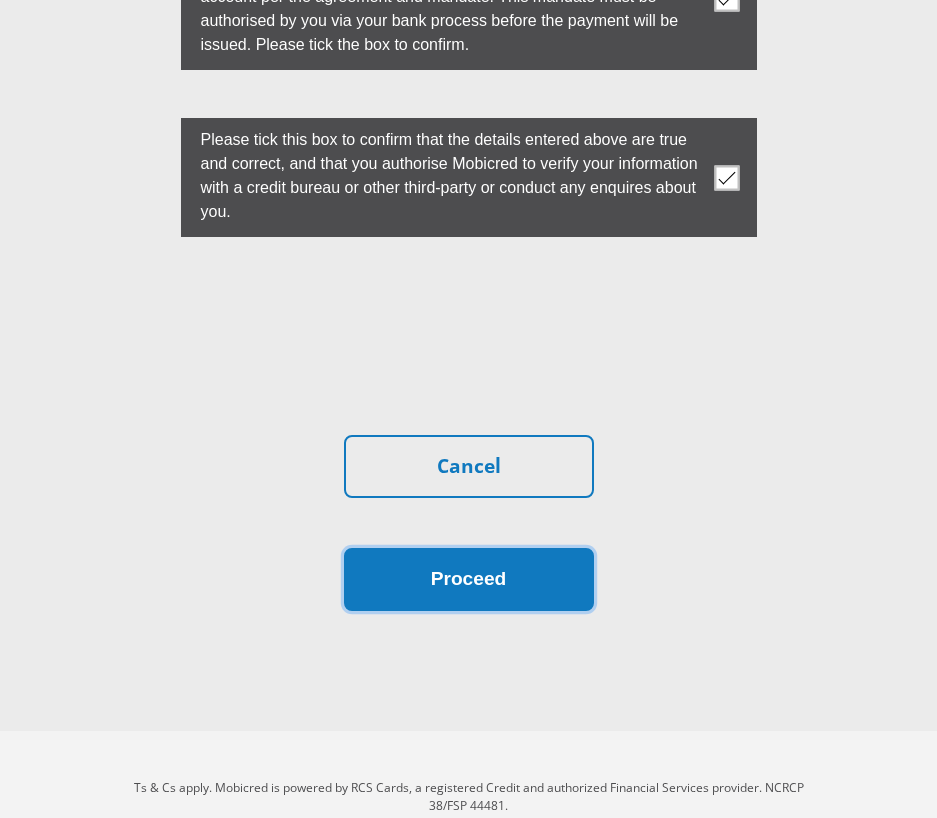 click on "Proceed" at bounding box center [469, 579] 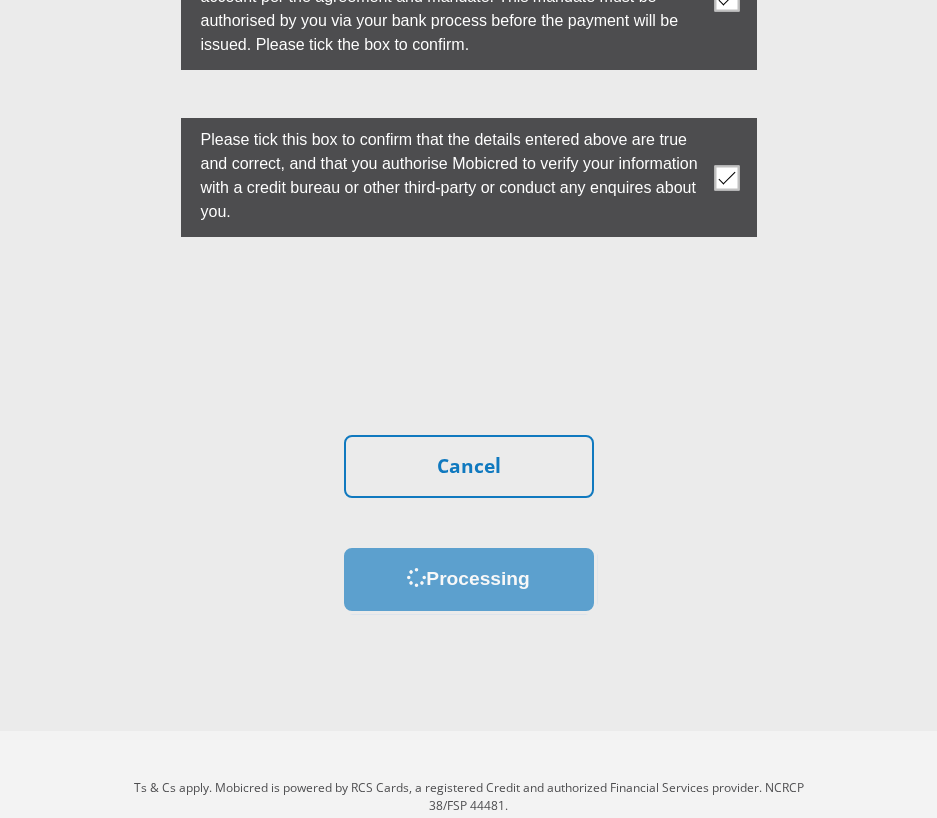 scroll, scrollTop: 0, scrollLeft: 0, axis: both 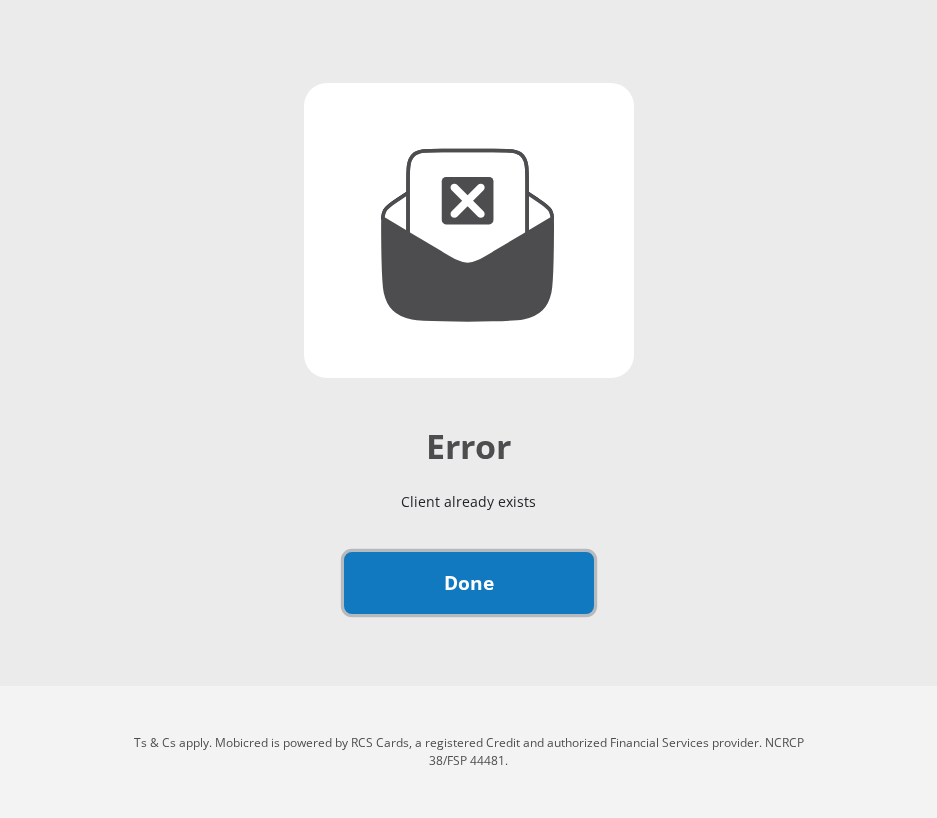 click on "Done" at bounding box center (469, 583) 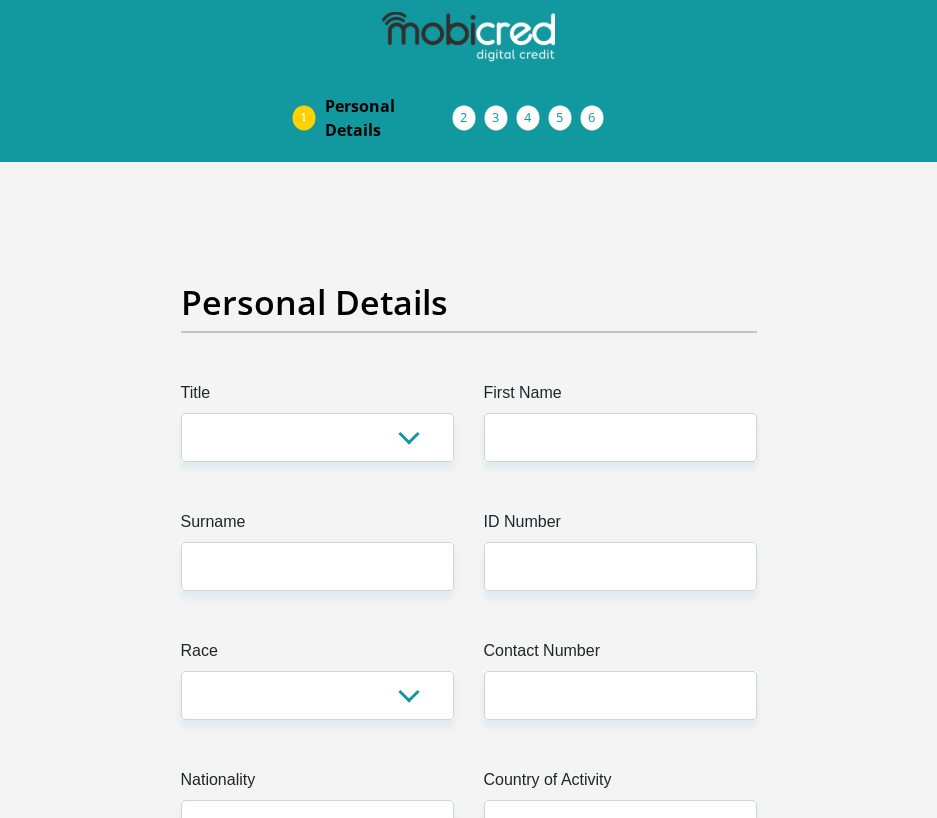 scroll, scrollTop: 0, scrollLeft: 0, axis: both 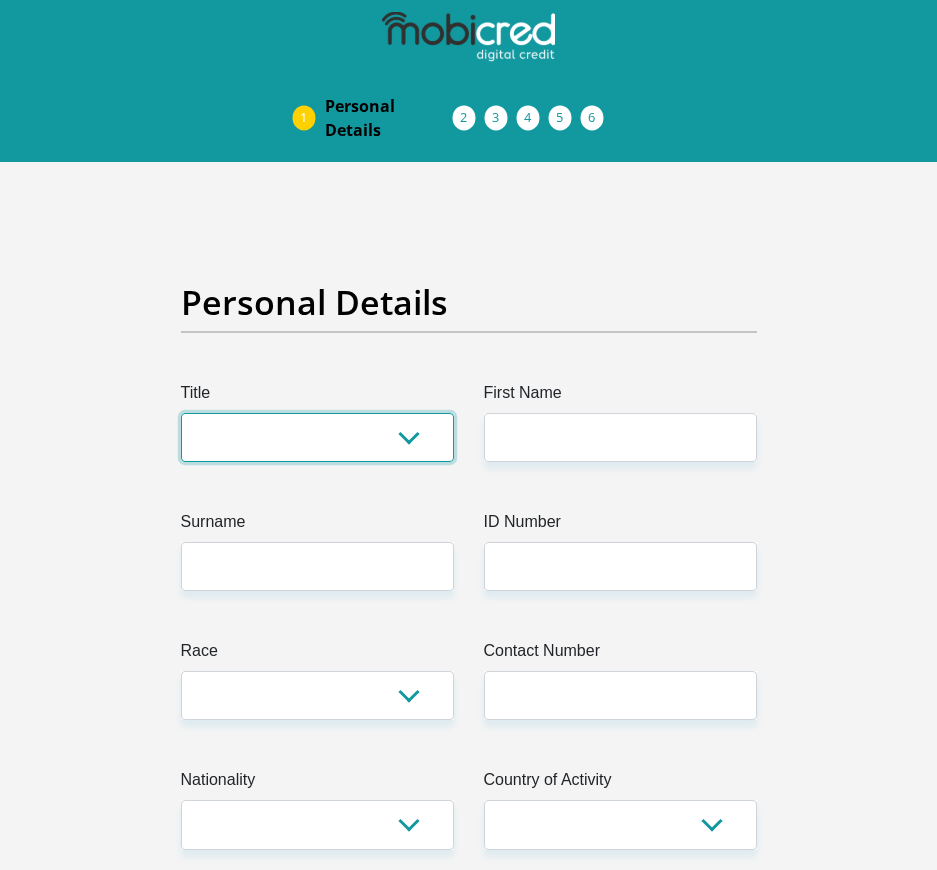 click on "Mr
Ms
Mrs
Dr
Other" at bounding box center [317, 437] 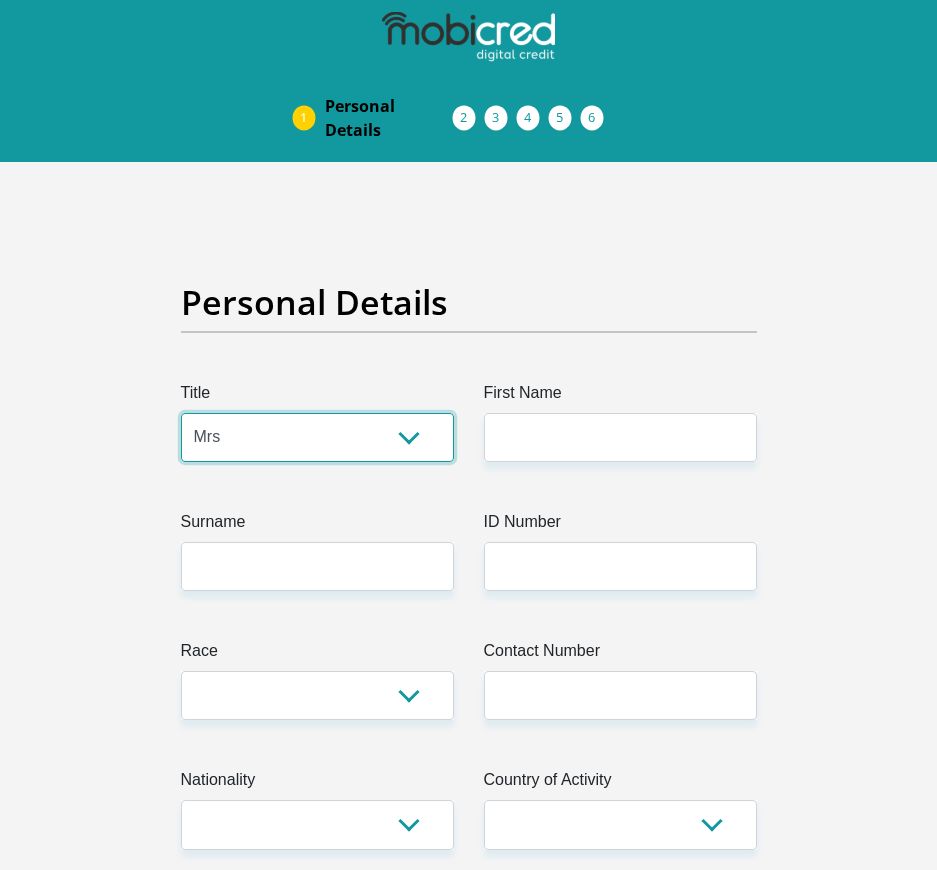 click on "Mr
Ms
Mrs
Dr
Other" at bounding box center (317, 437) 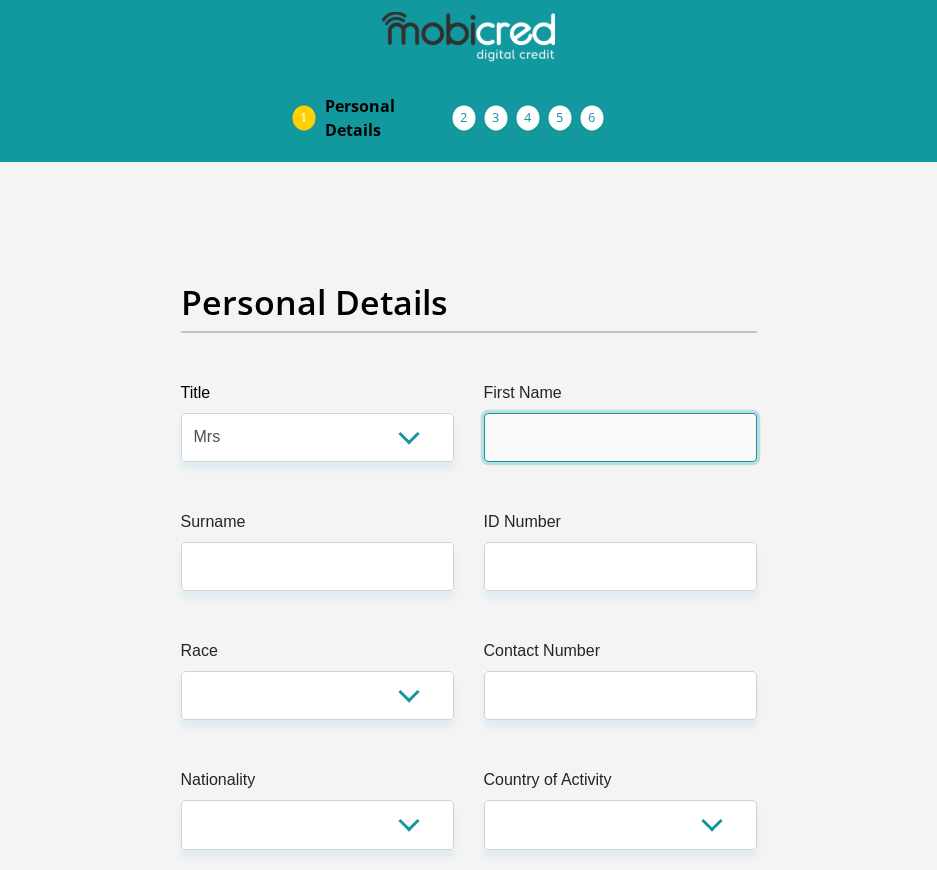 click on "First Name" at bounding box center [620, 437] 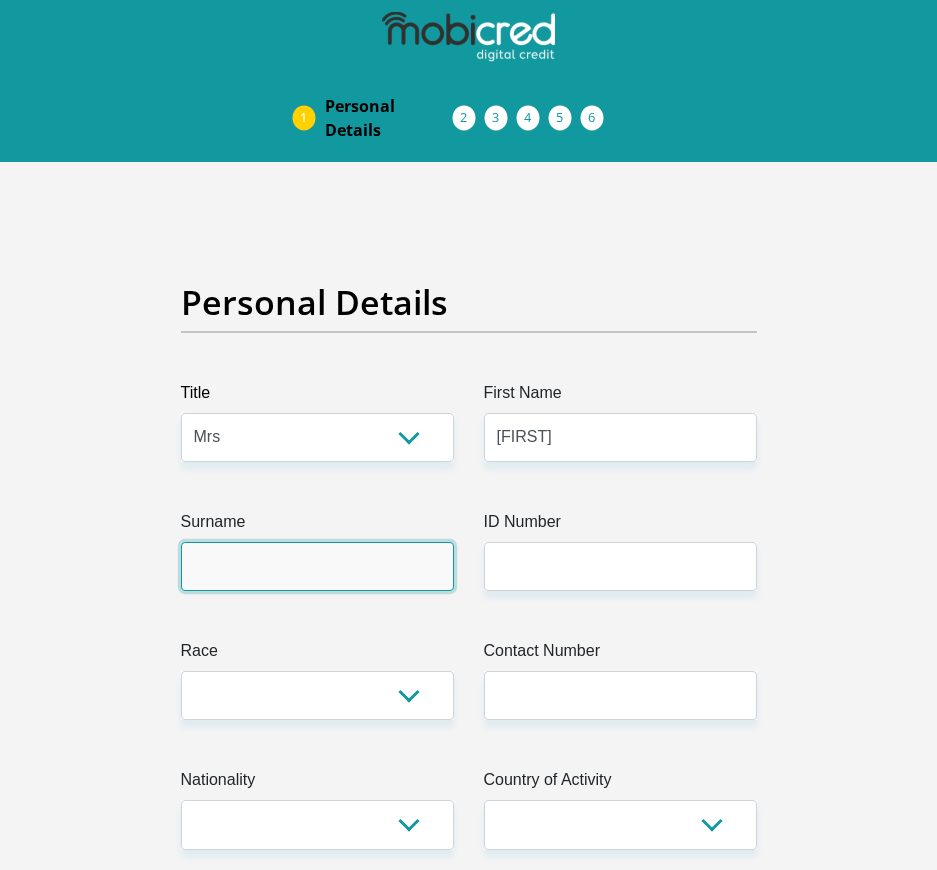 type on "MATYOLO" 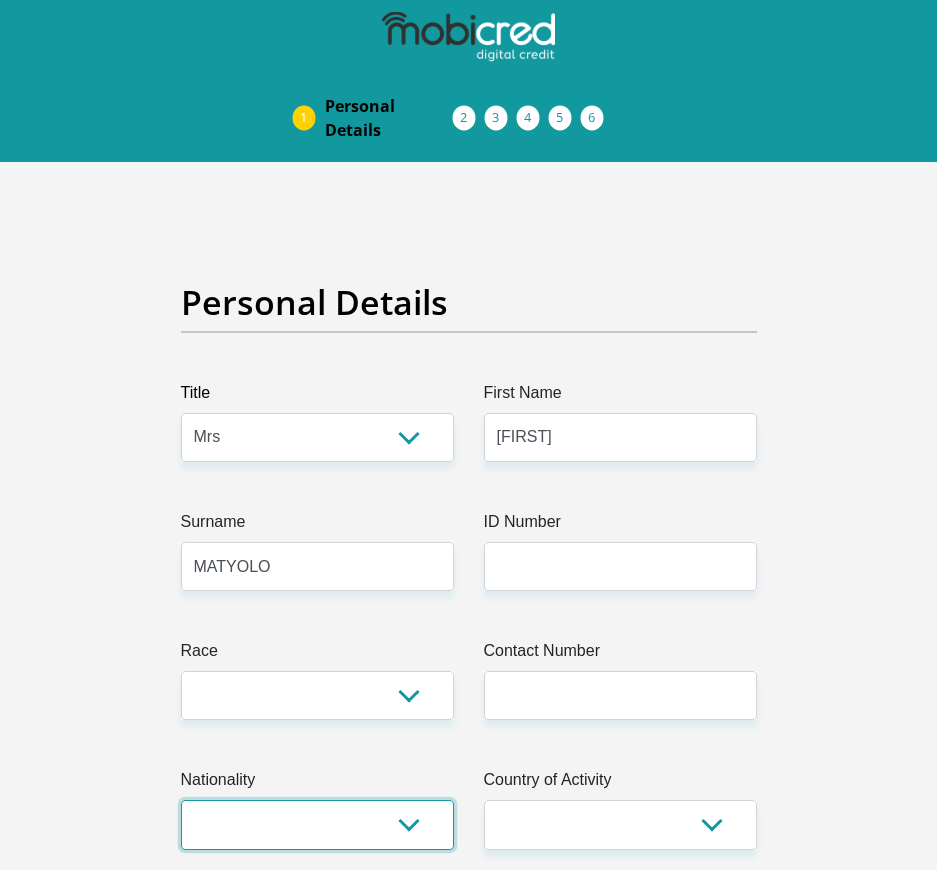 select on "ZAF" 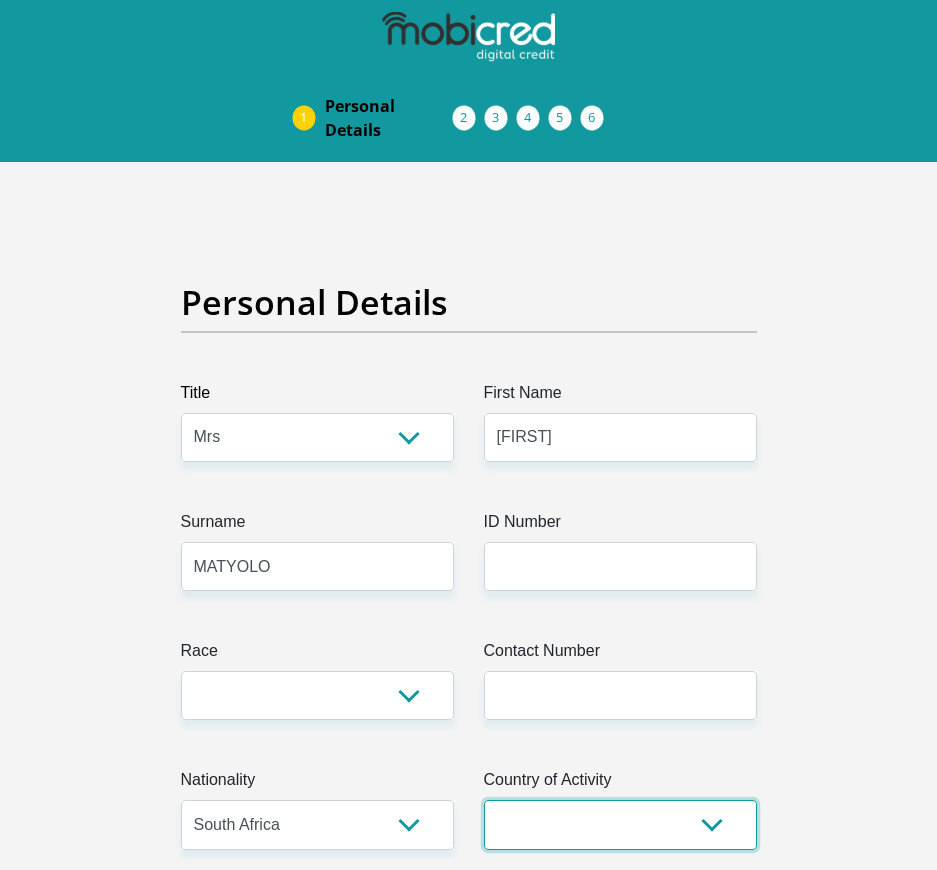 select on "ZAF" 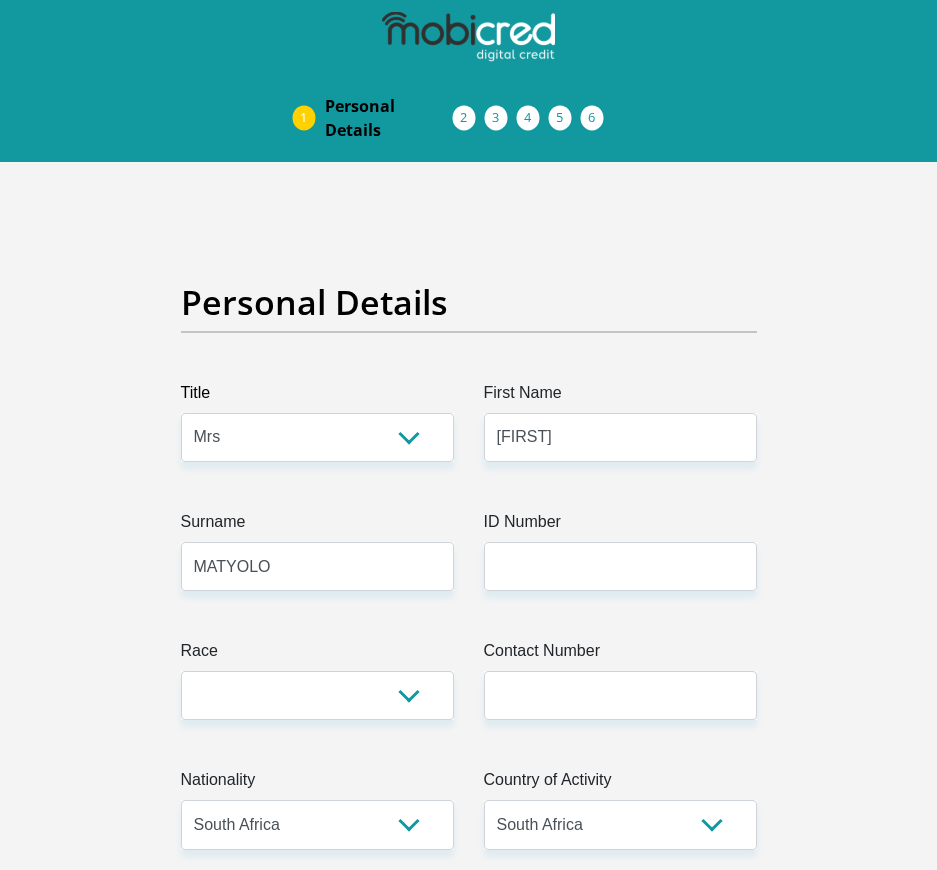 type on "16 DURBAN MAIN ROAD" 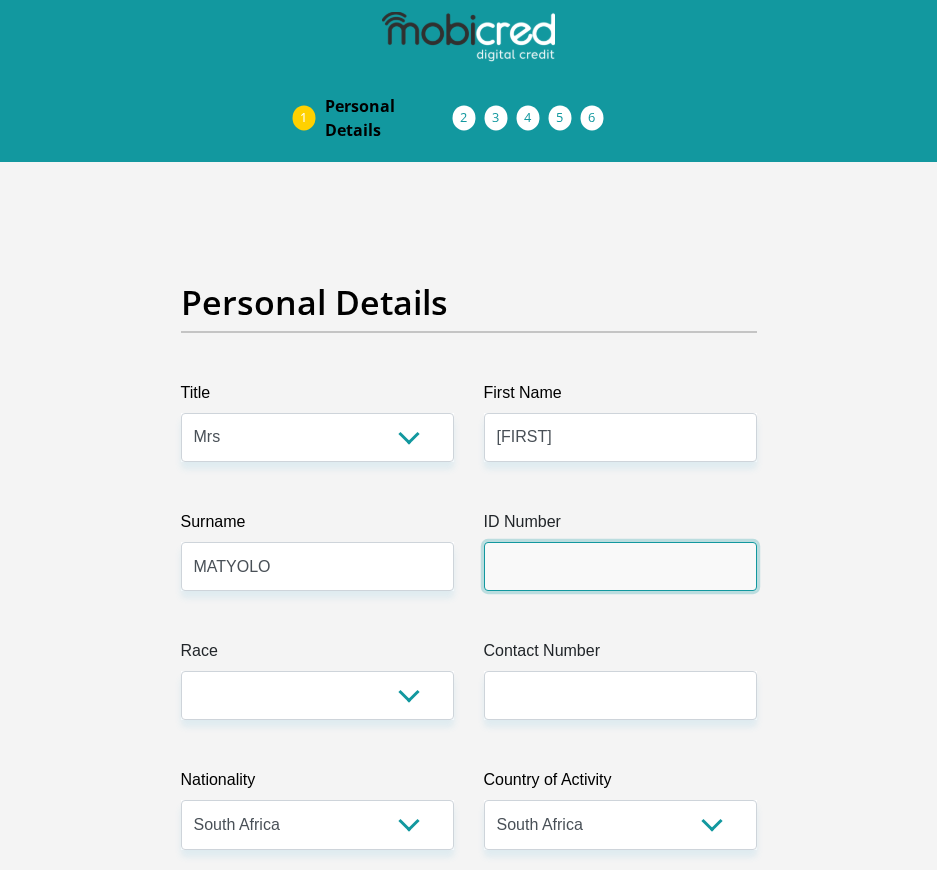 click on "ID Number" at bounding box center [620, 566] 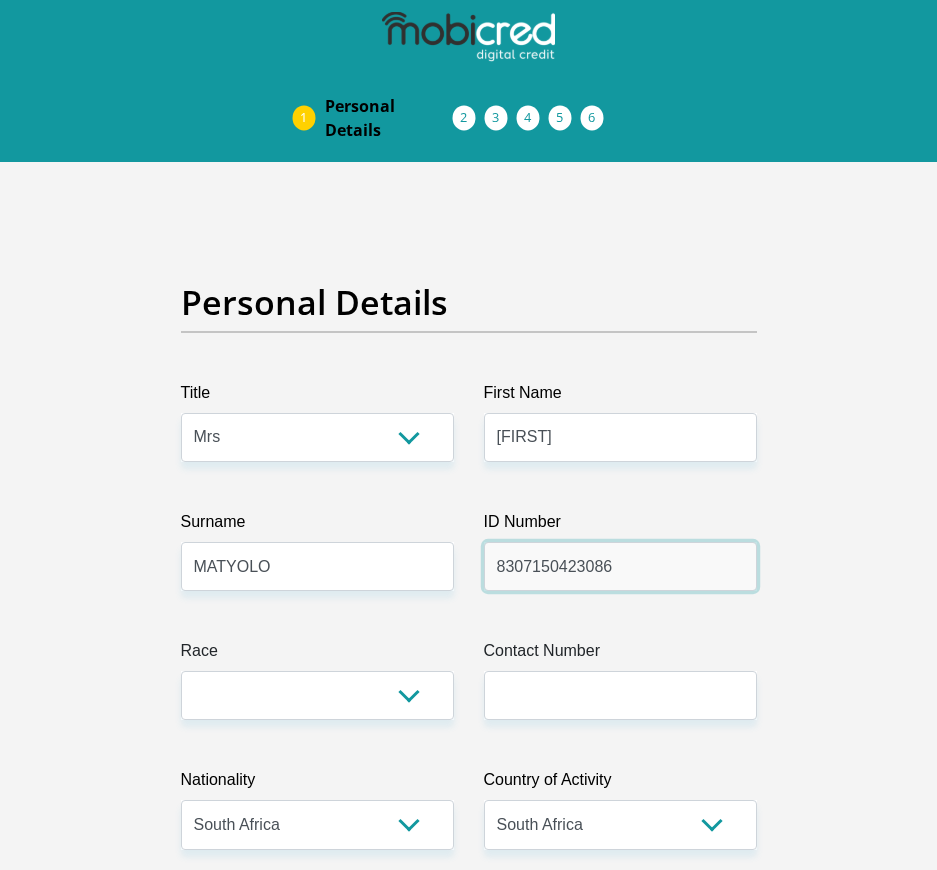 type on "8307150423086" 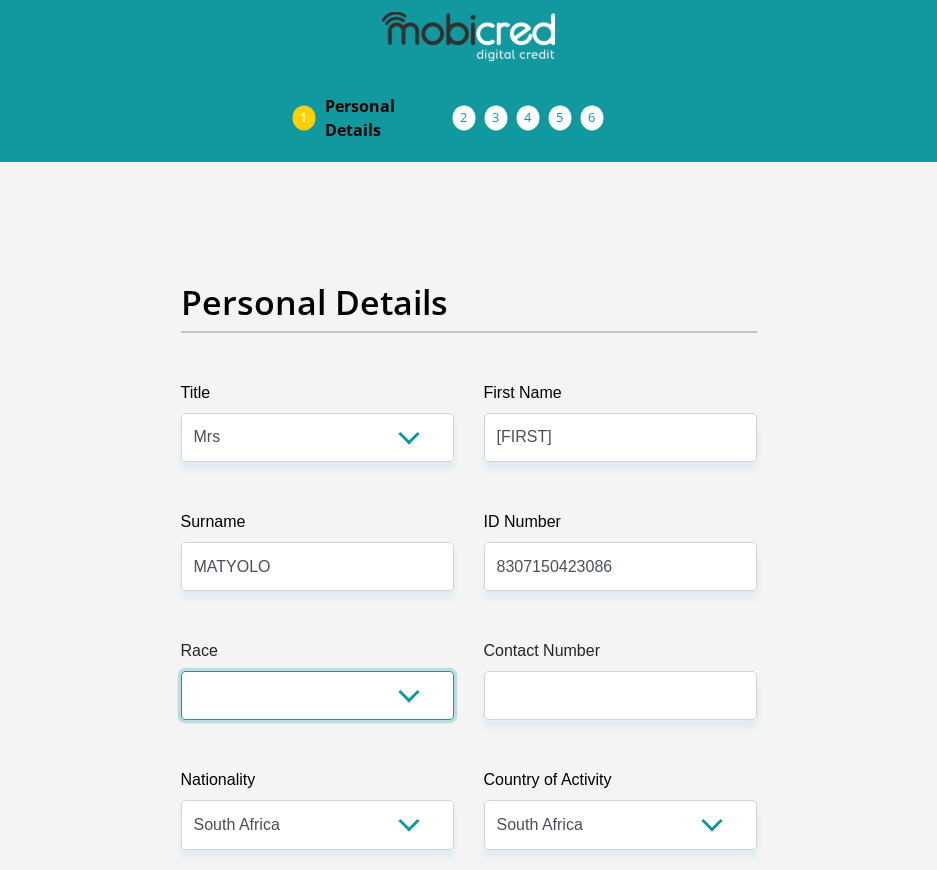 click on "Black
Coloured
Indian
White
Other" at bounding box center [317, 695] 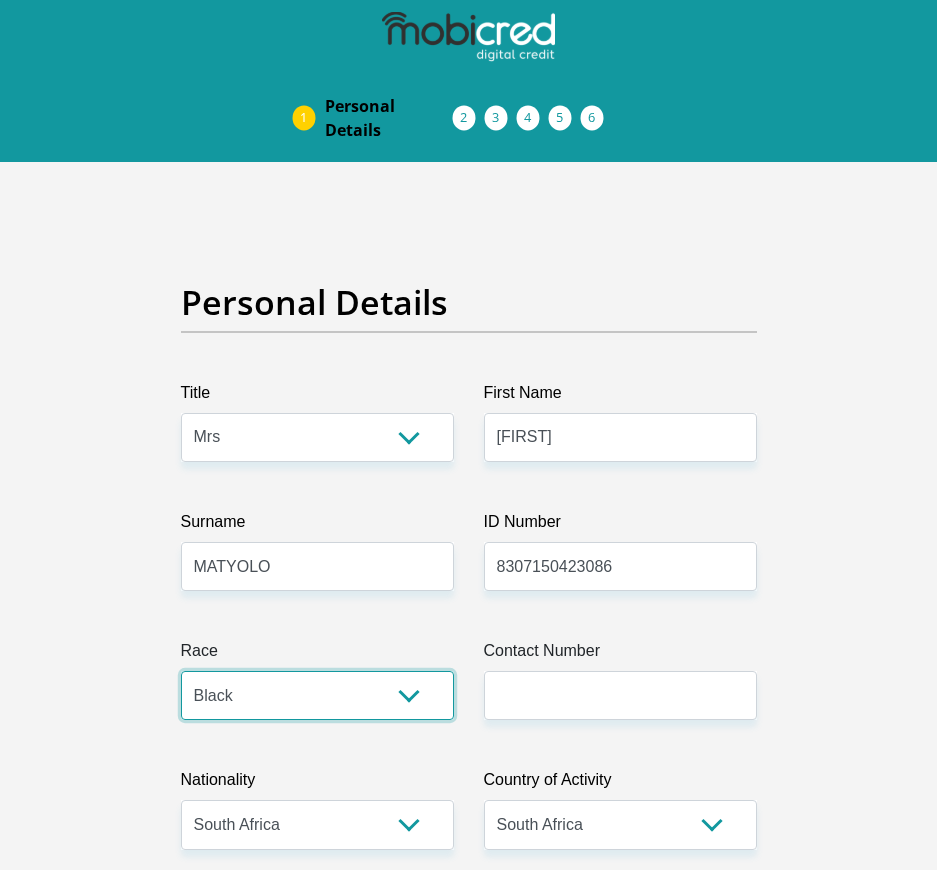 click on "Black
Coloured
Indian
White
Other" at bounding box center (317, 695) 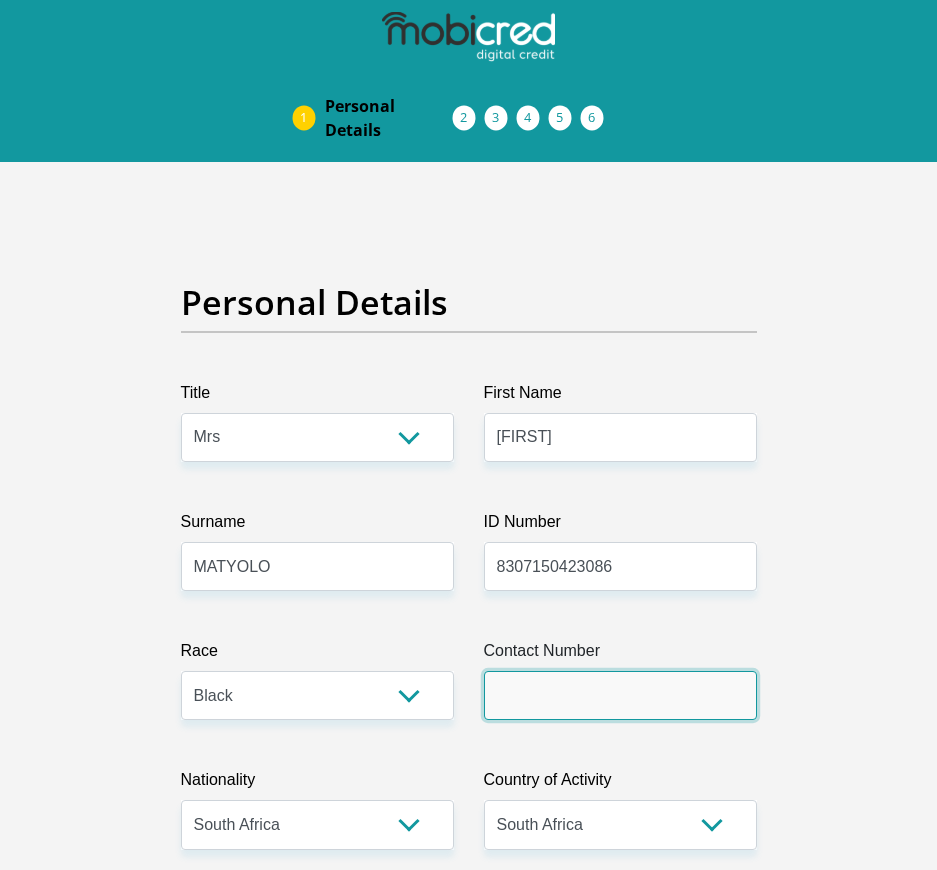 click on "Contact Number" at bounding box center (620, 695) 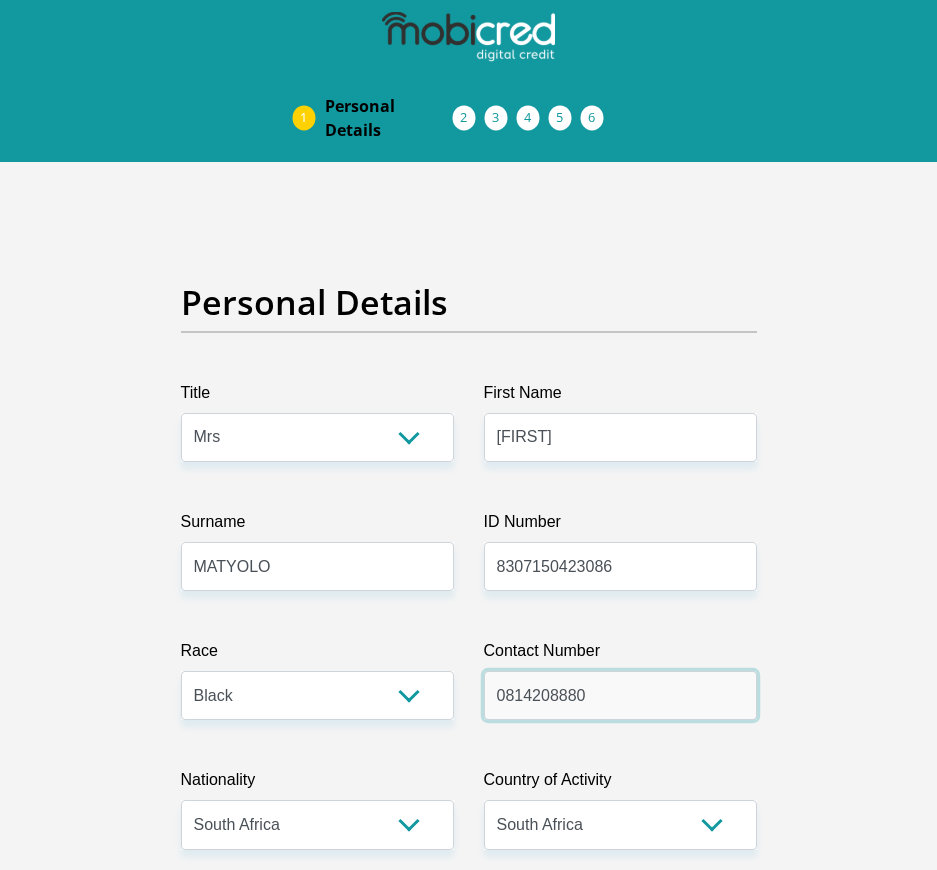 scroll, scrollTop: 300, scrollLeft: 0, axis: vertical 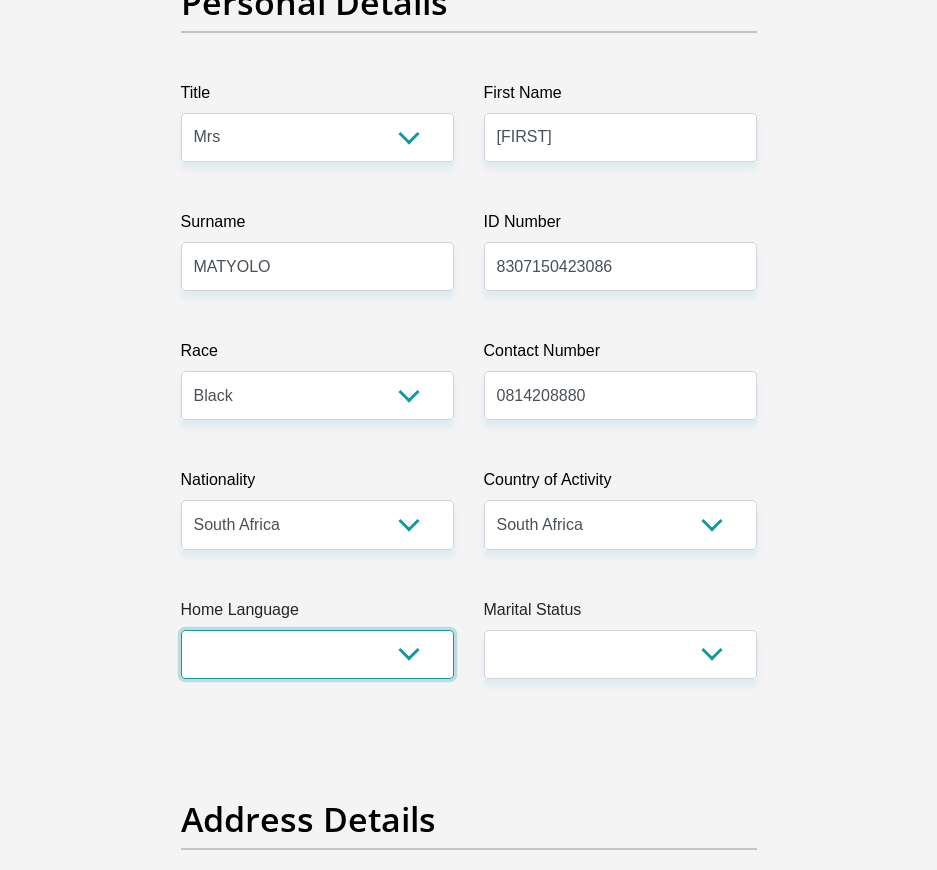click on "Afrikaans
English
Sepedi
South Ndebele
Southern Sotho
Swati
Tsonga
Tswana
Venda
Xhosa
Zulu
Other" at bounding box center [317, 654] 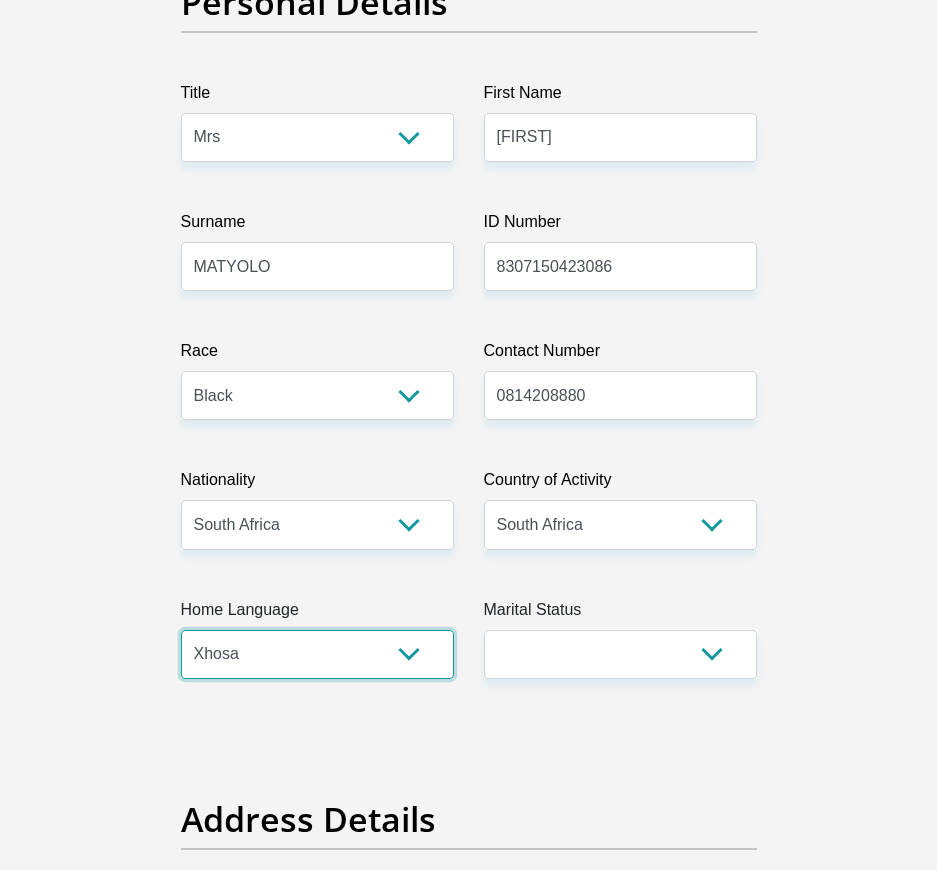 click on "Afrikaans
English
Sepedi
South Ndebele
Southern Sotho
Swati
Tsonga
Tswana
Venda
Xhosa
Zulu
Other" at bounding box center (317, 654) 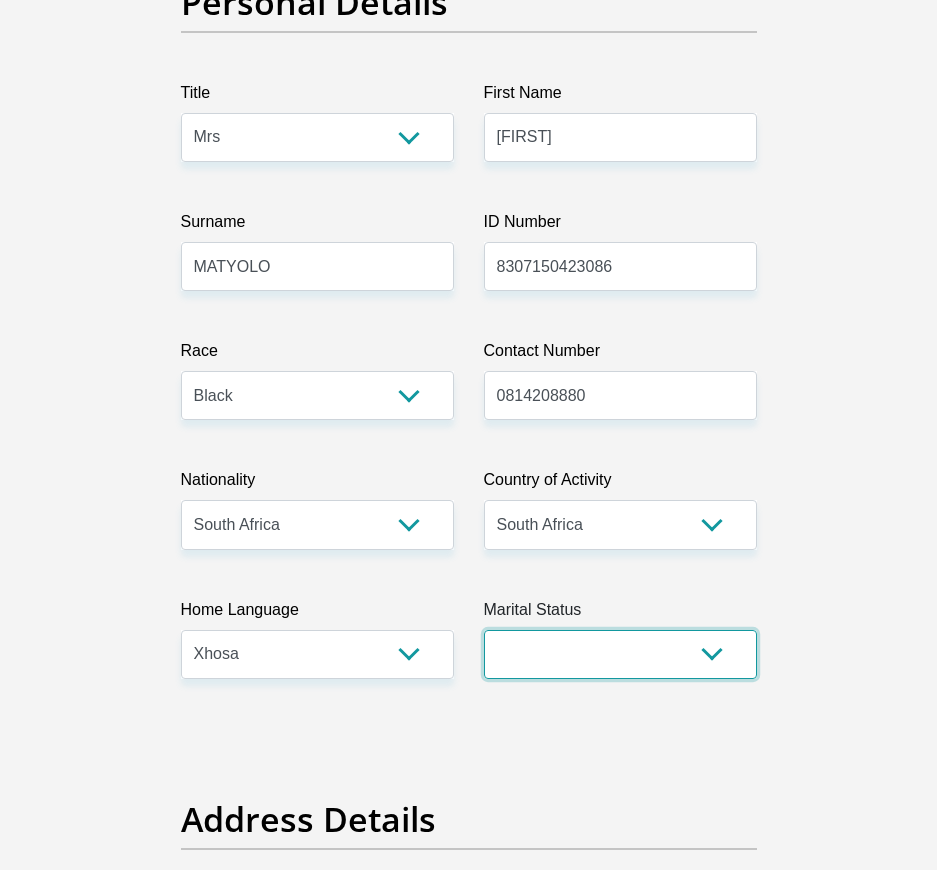 click on "Married ANC
Single
Divorced
Widowed
Married COP or Customary Law" at bounding box center [620, 654] 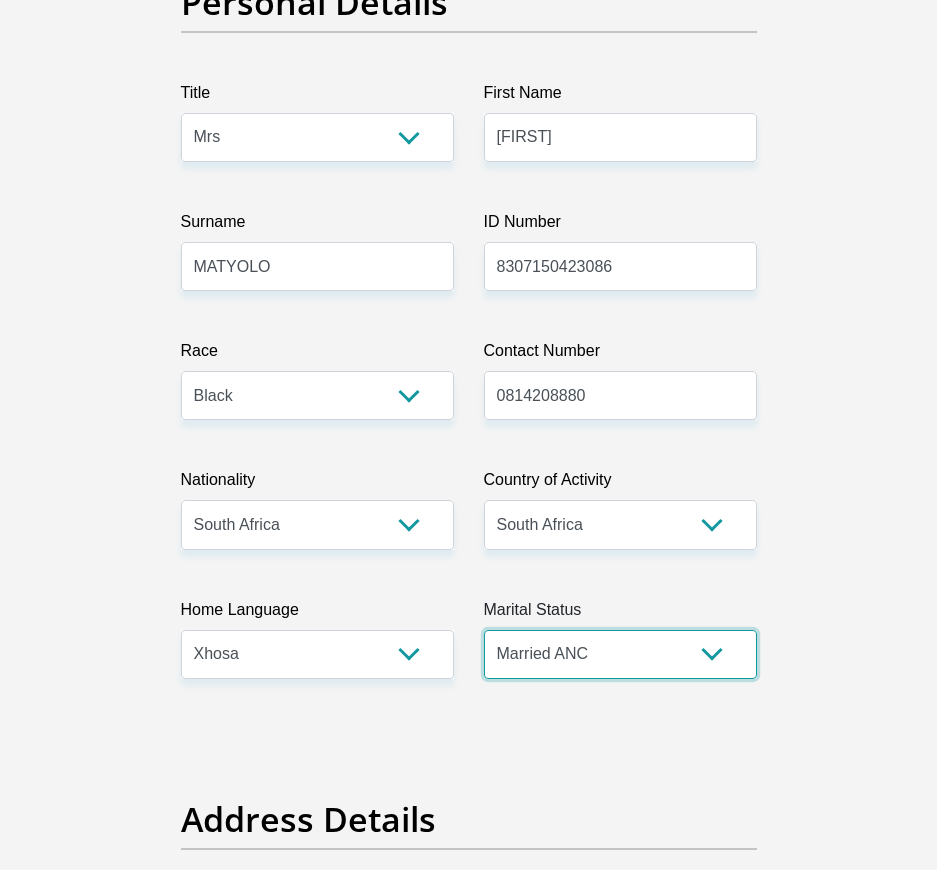 click on "Married ANC
Single
Divorced
Widowed
Married COP or Customary Law" at bounding box center (620, 654) 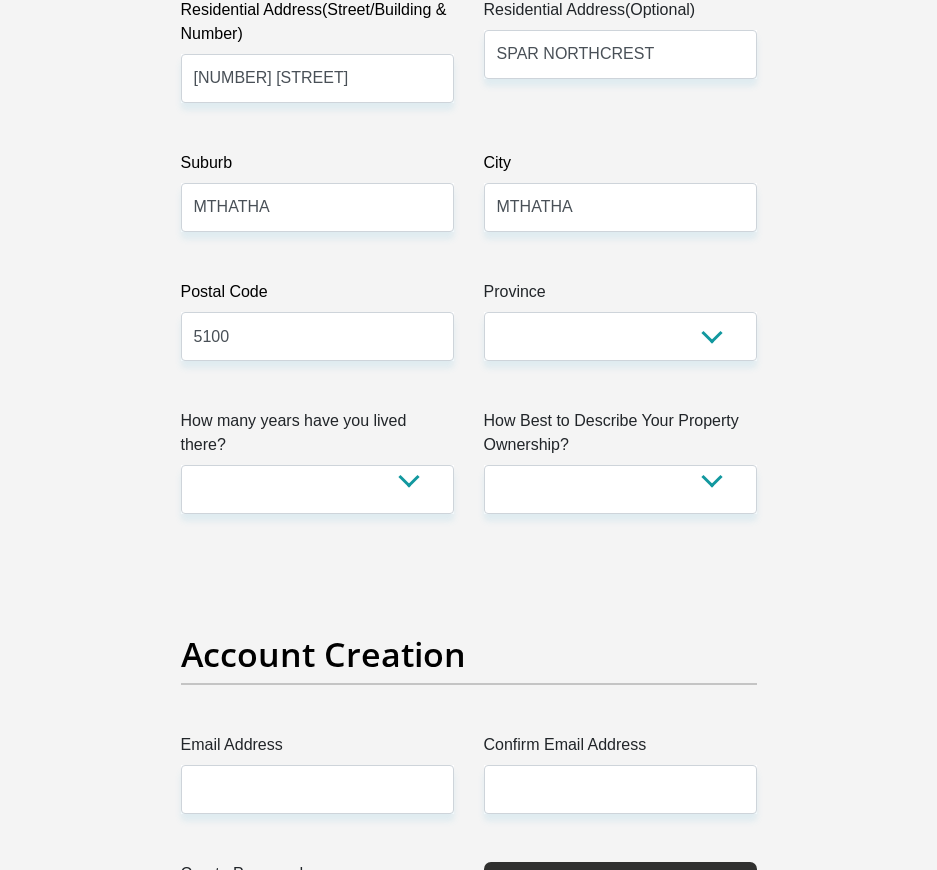 scroll, scrollTop: 800, scrollLeft: 0, axis: vertical 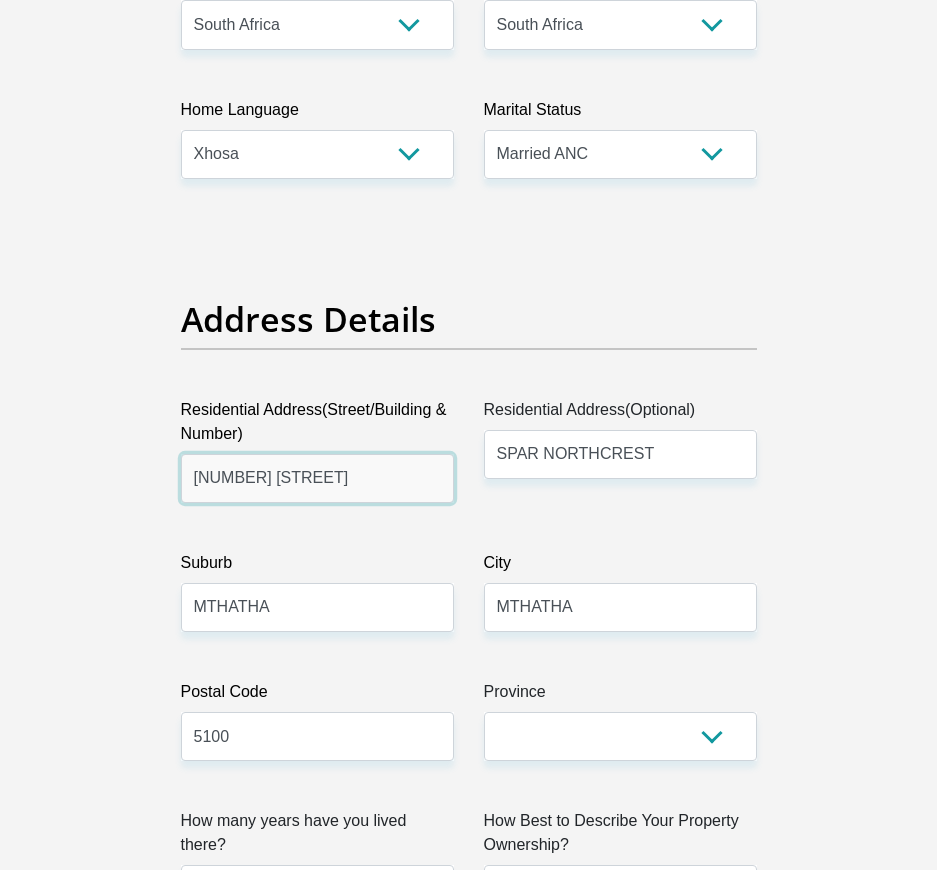 click on "16 DURBAN MAIN ROAD" at bounding box center [317, 478] 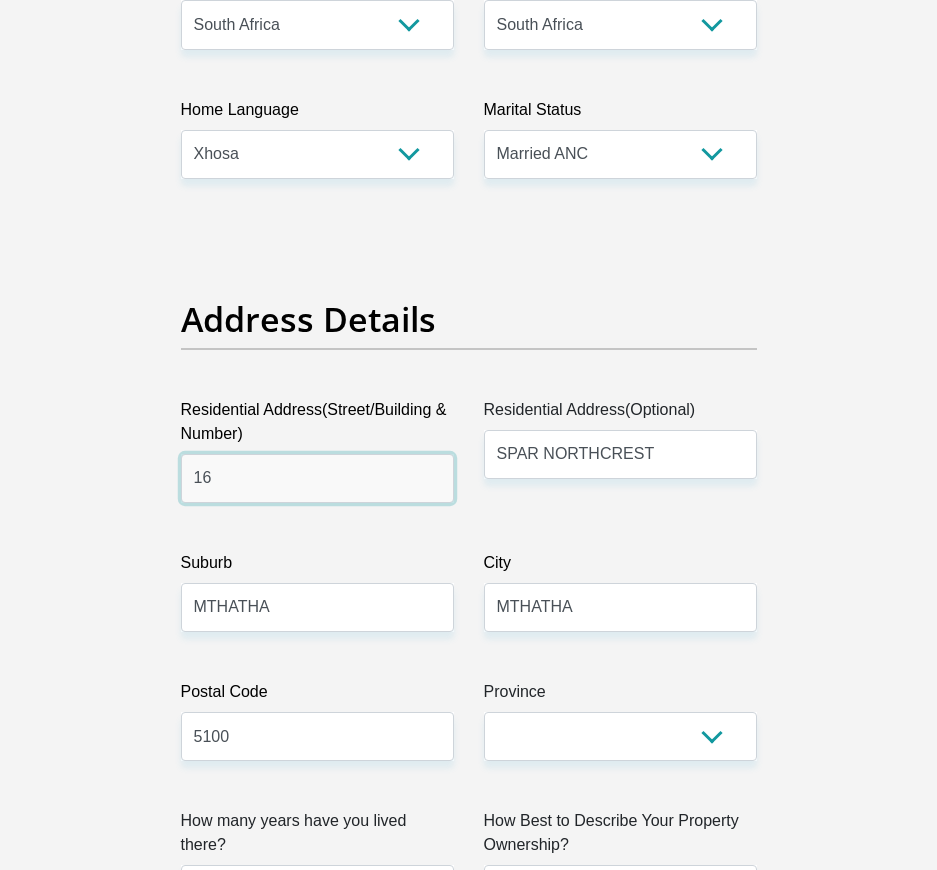 type on "1" 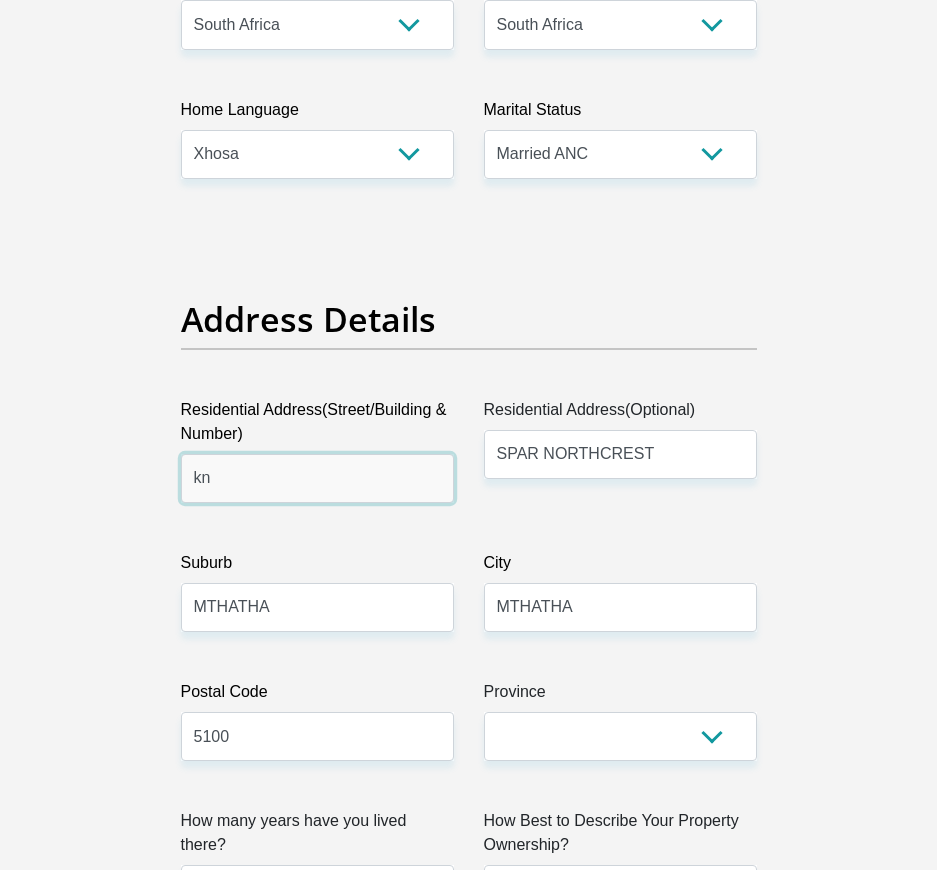 type on "KNQUBELA AA" 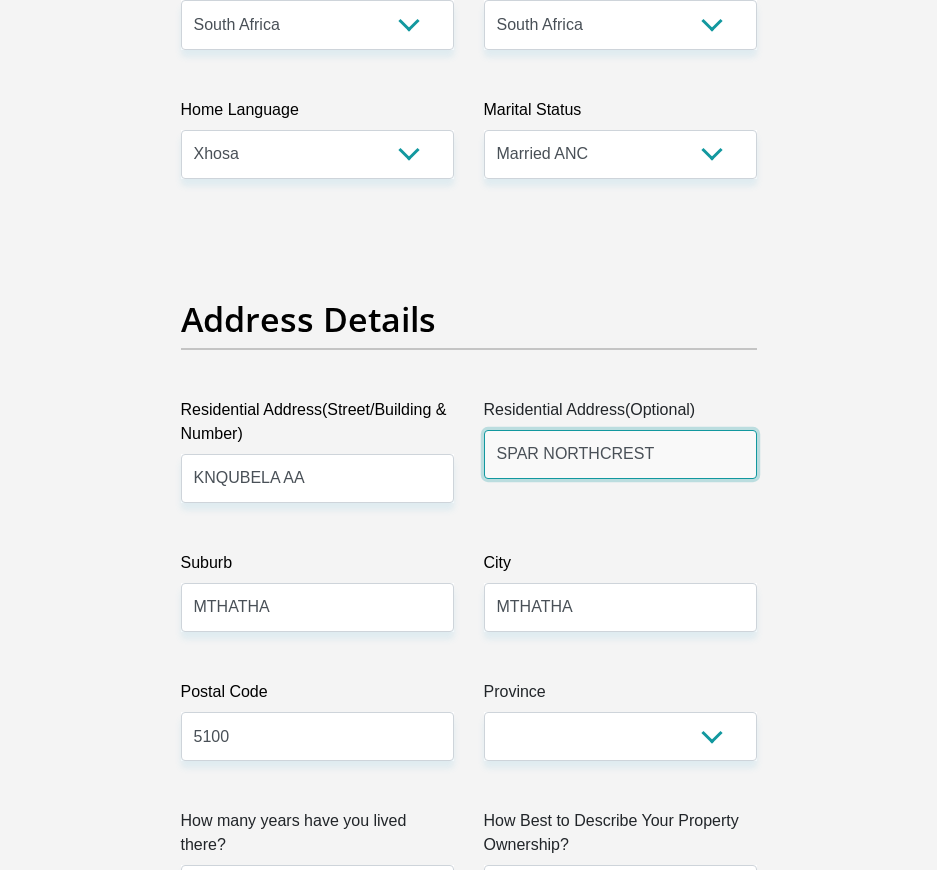 drag, startPoint x: 674, startPoint y: 464, endPoint x: 452, endPoint y: 459, distance: 222.0563 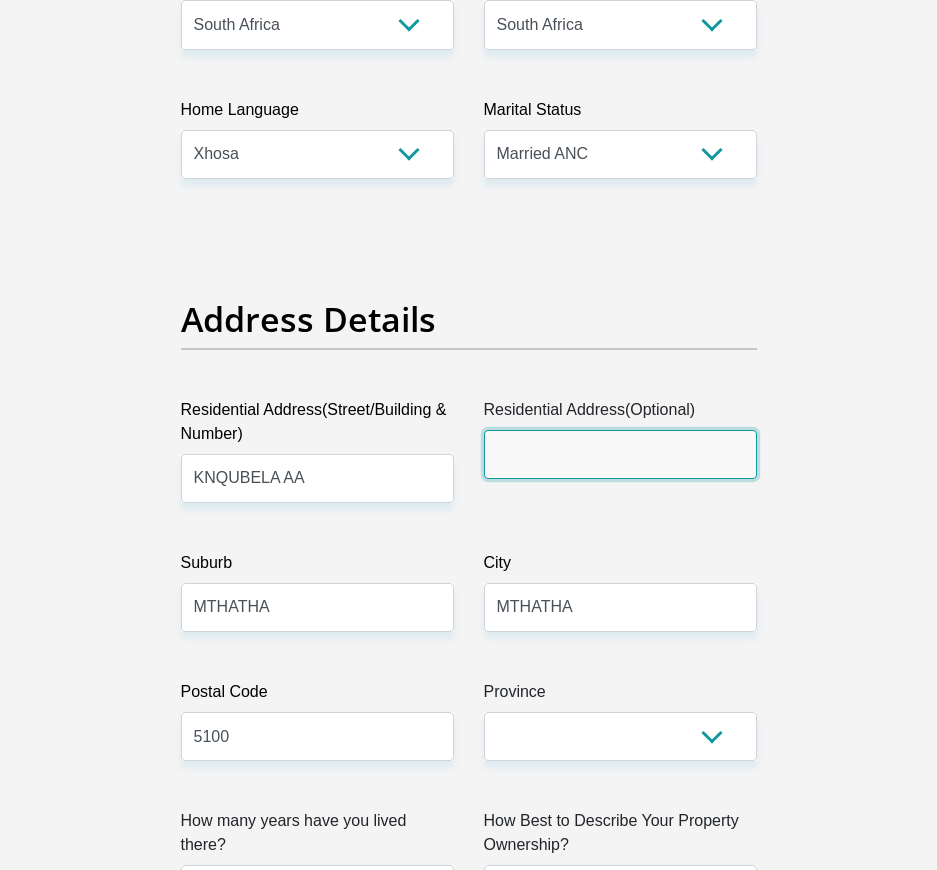 type 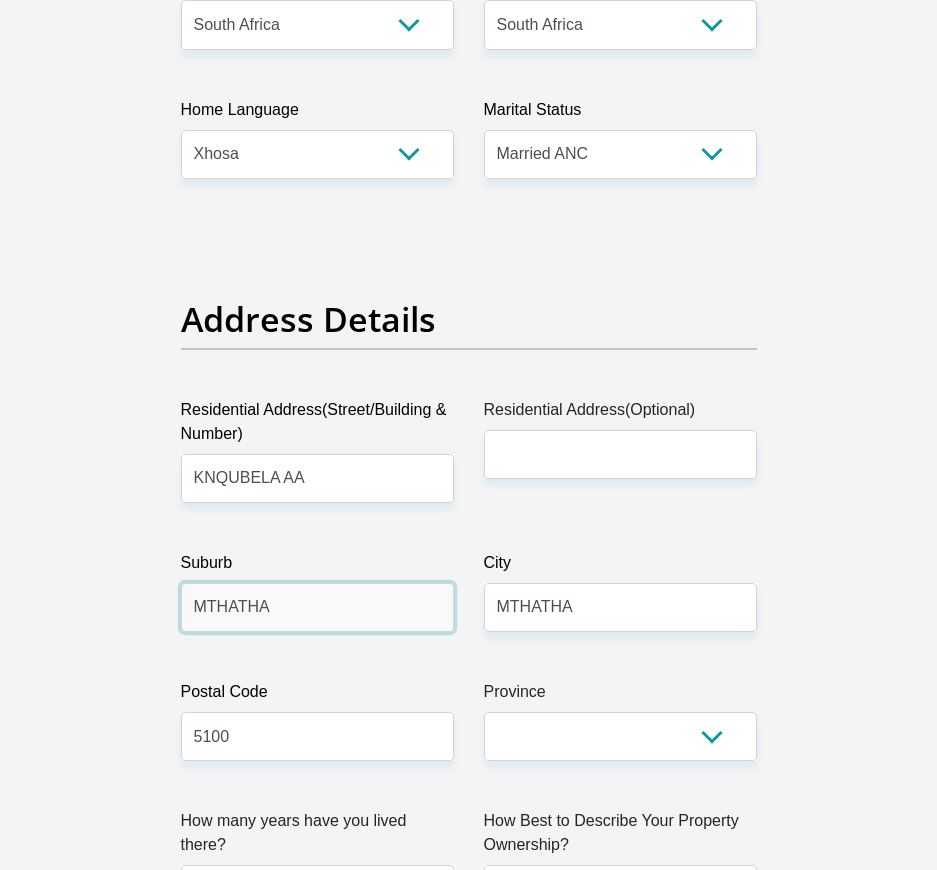 drag, startPoint x: 334, startPoint y: 619, endPoint x: 65, endPoint y: 586, distance: 271.0166 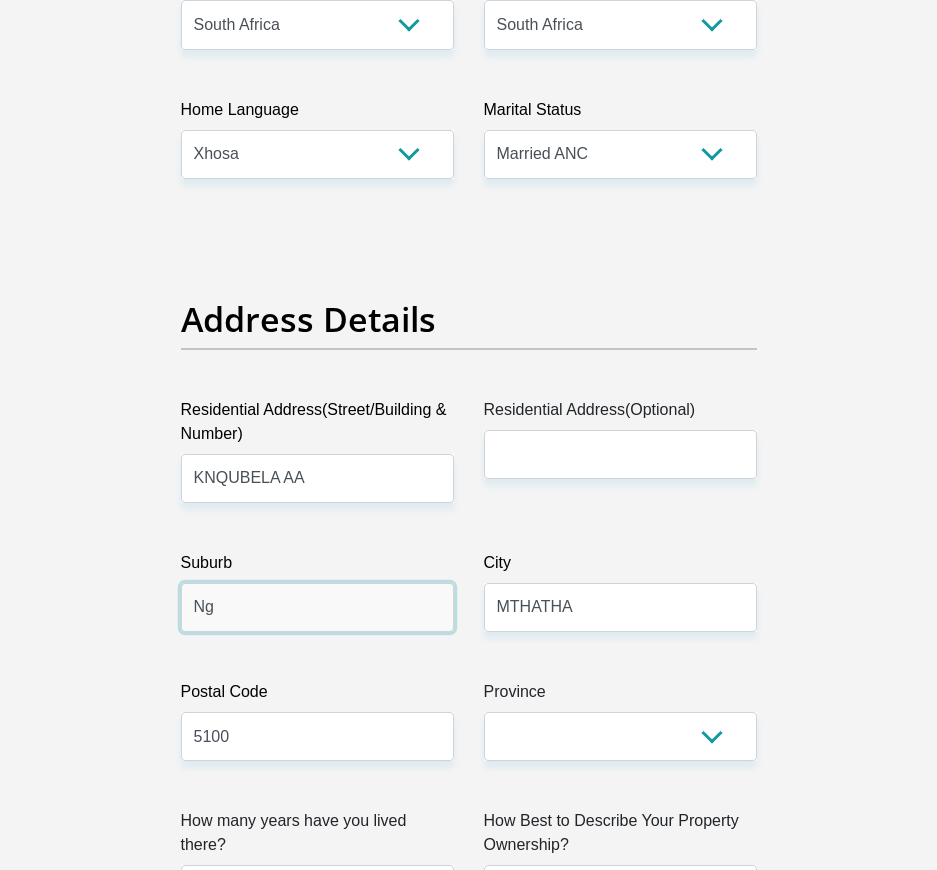 type on "NGOLO" 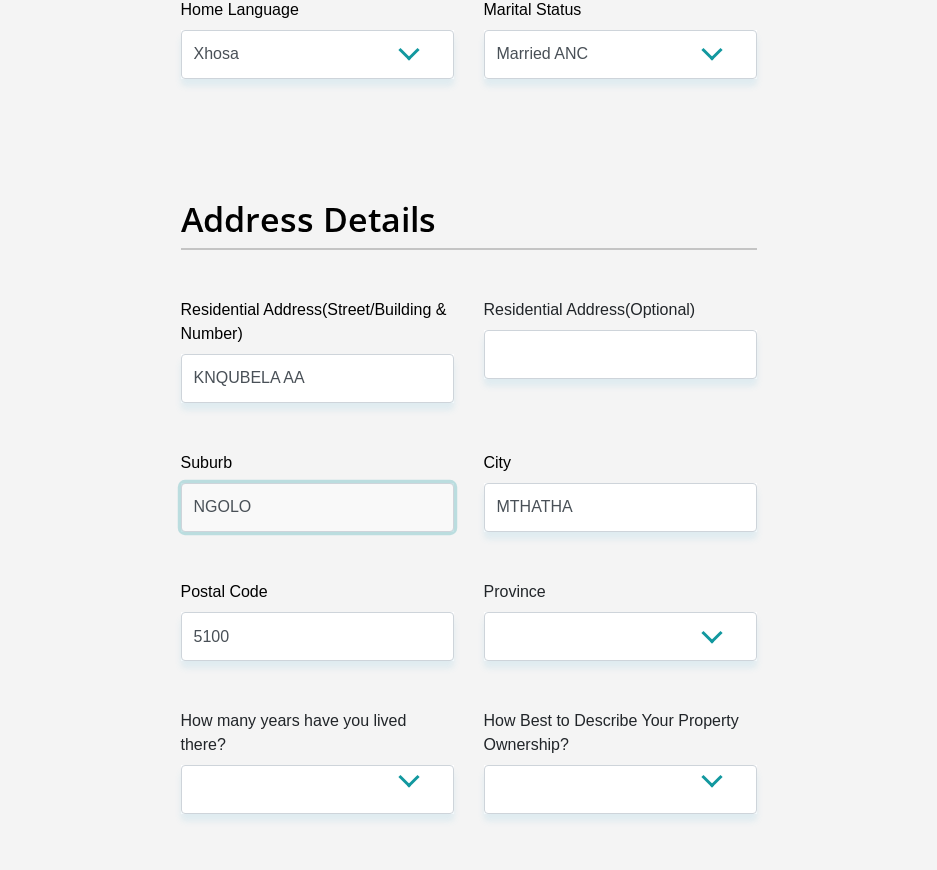 scroll, scrollTop: 1100, scrollLeft: 0, axis: vertical 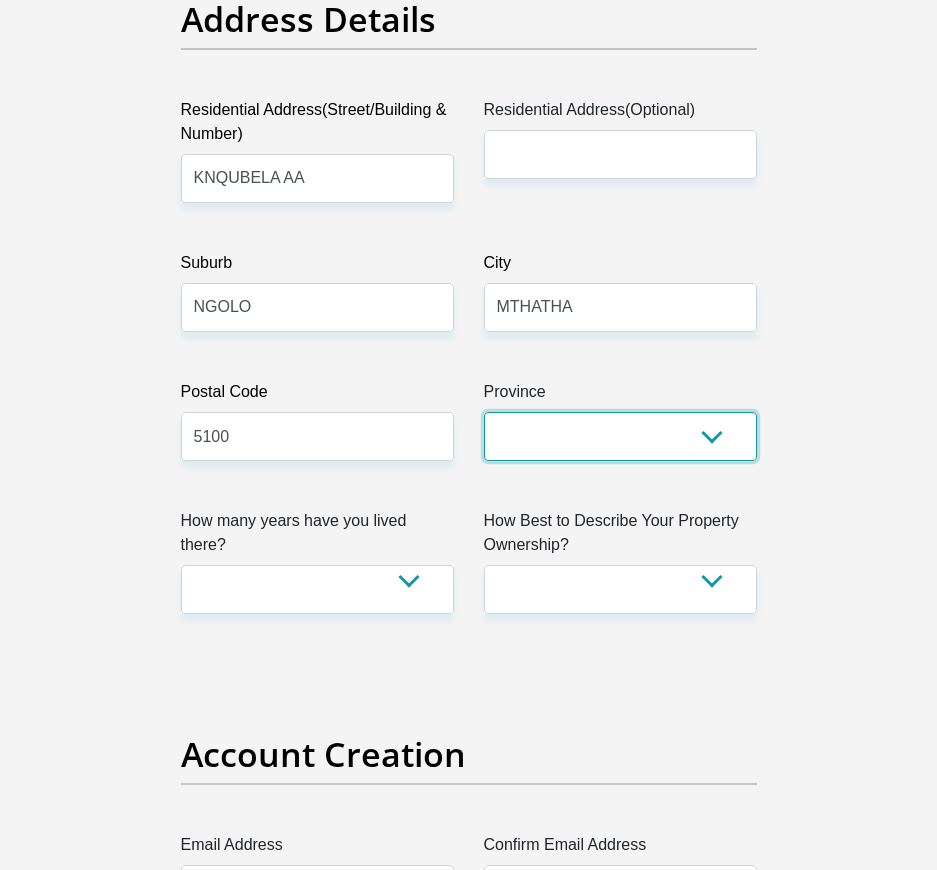 click on "Eastern Cape
Free State
Gauteng
KwaZulu-Natal
Limpopo
Mpumalanga
Northern Cape
North West
Western Cape" at bounding box center [620, 436] 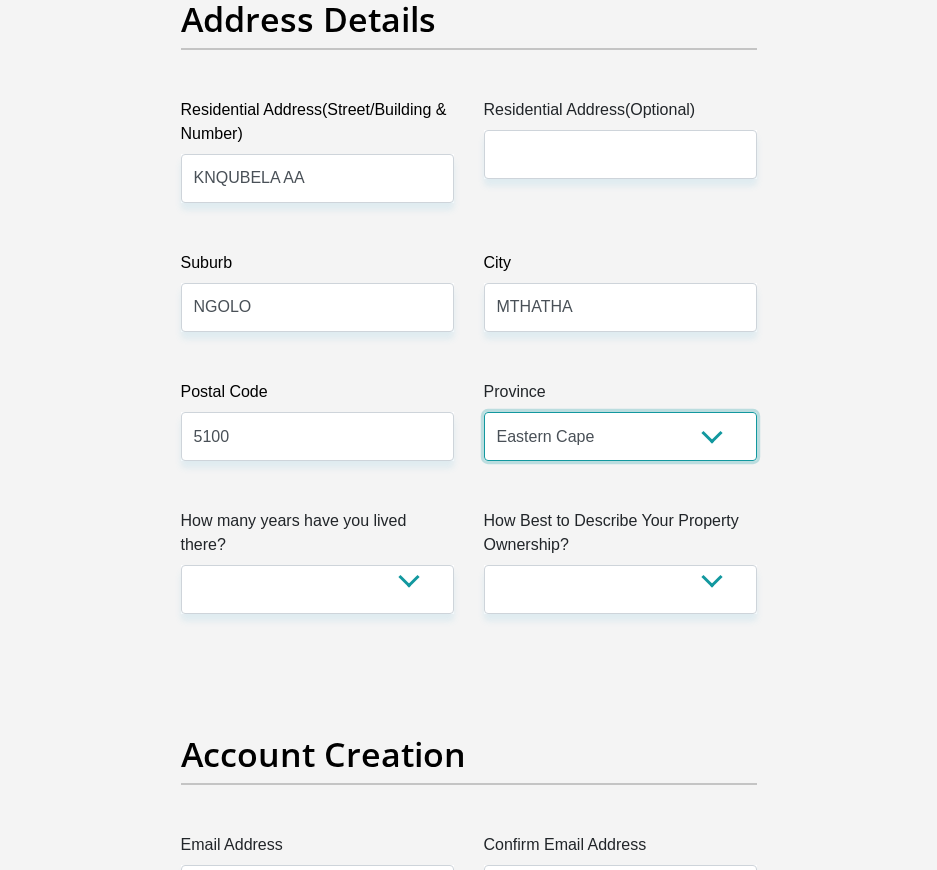 click on "Eastern Cape
Free State
Gauteng
KwaZulu-Natal
Limpopo
Mpumalanga
Northern Cape
North West
Western Cape" at bounding box center [620, 436] 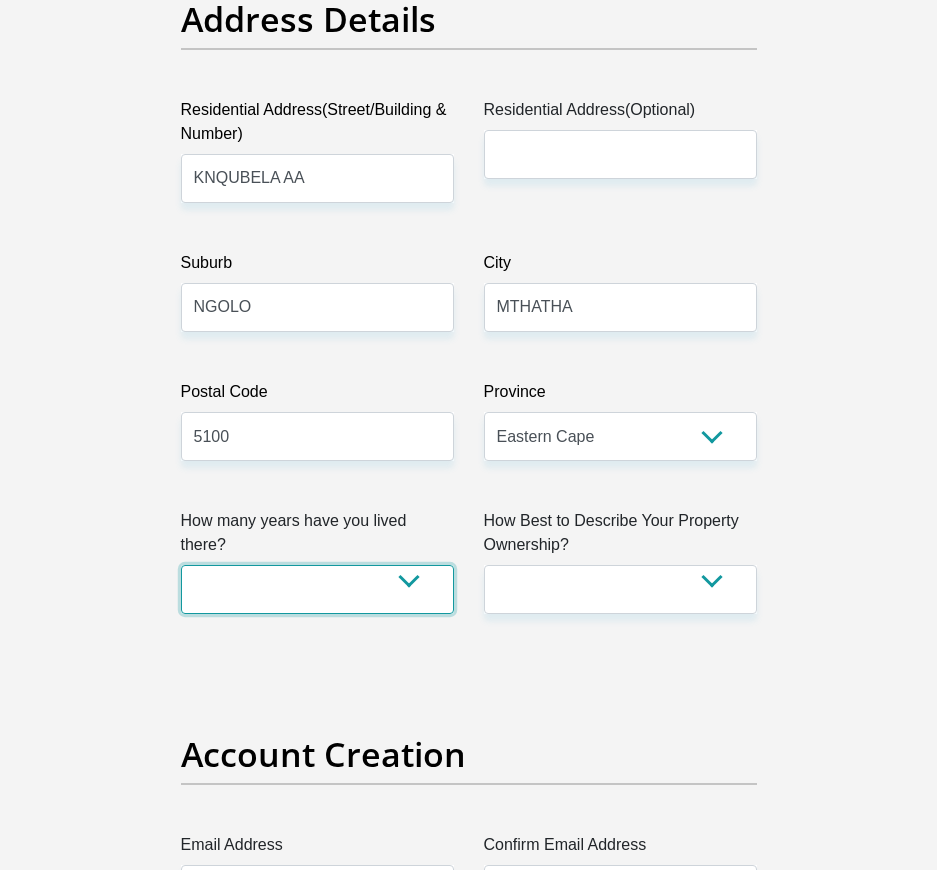 click on "less than 1 year
1-3 years
3-5 years
5+ years" at bounding box center [317, 589] 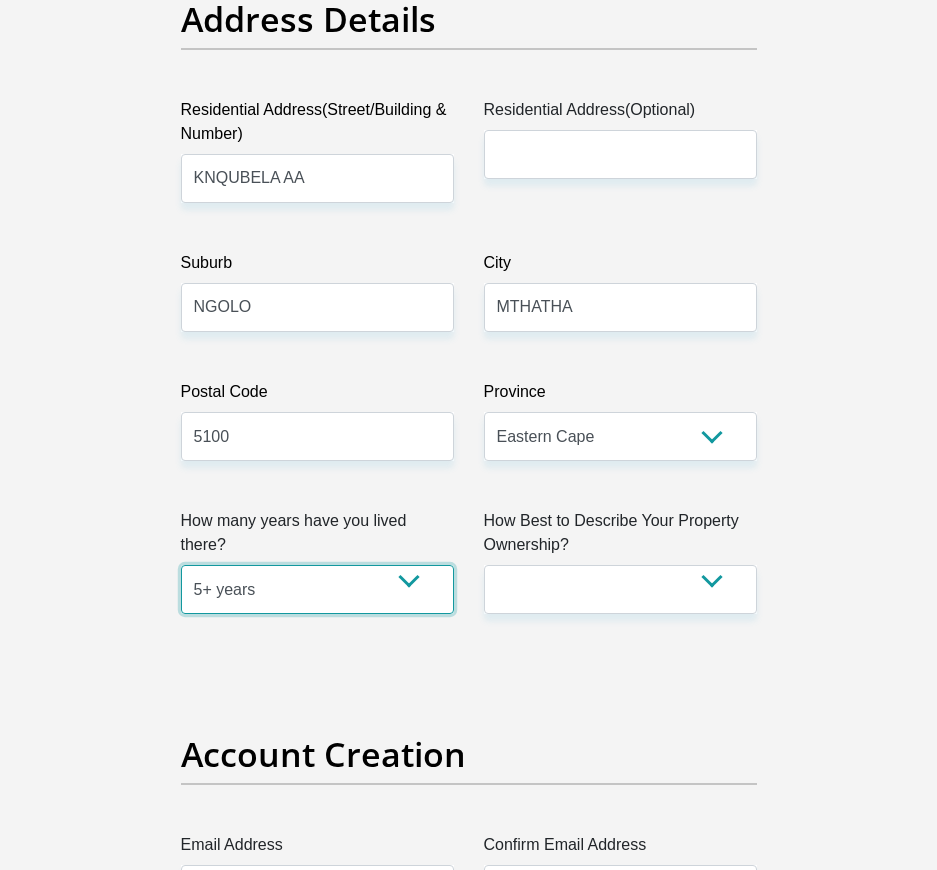 click on "less than 1 year
1-3 years
3-5 years
5+ years" at bounding box center [317, 589] 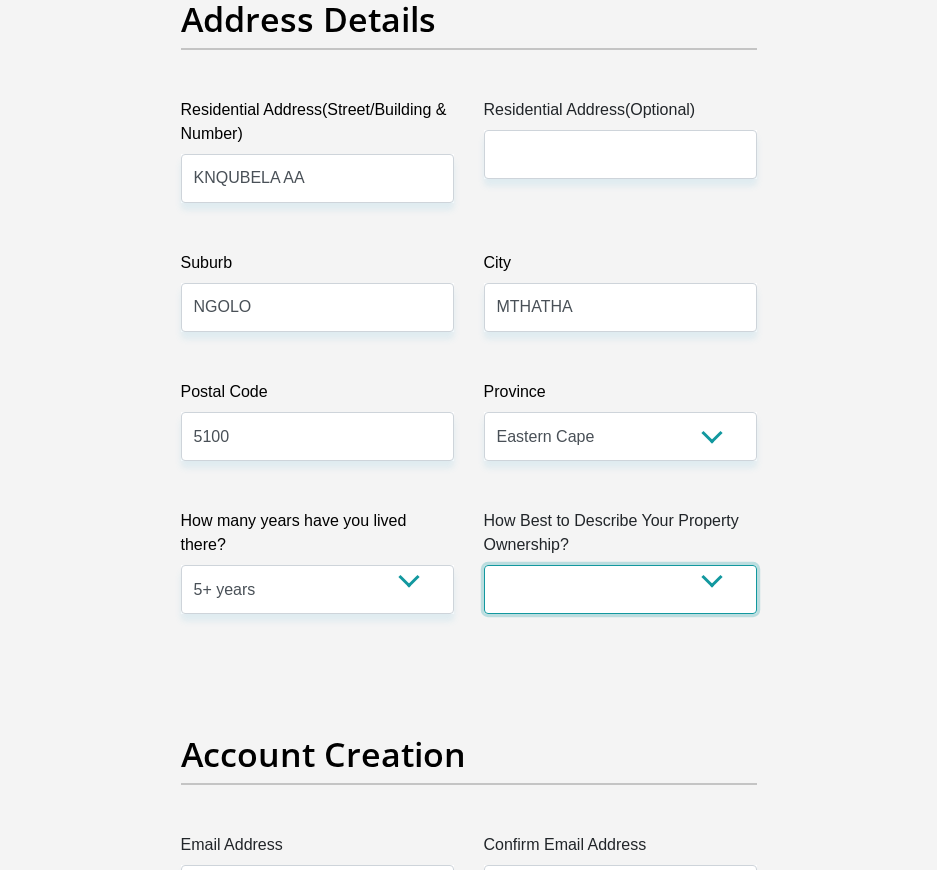 click on "Owned
Rented
Family Owned
Company Dwelling" at bounding box center [620, 589] 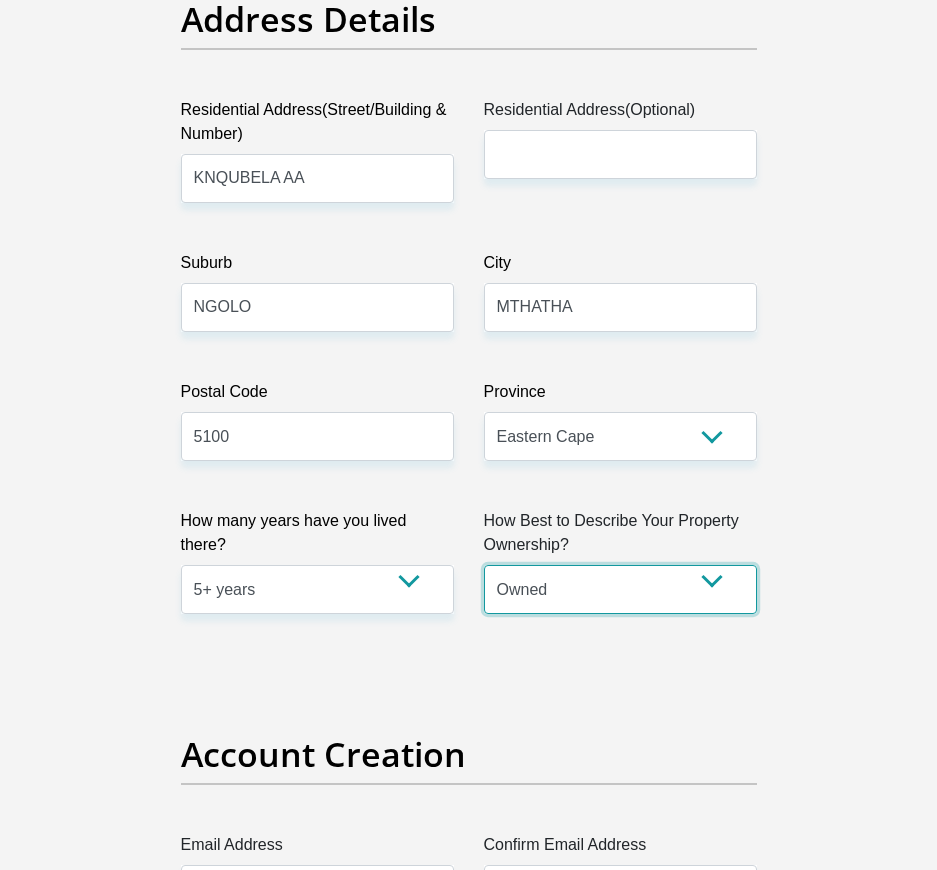 click on "Owned
Rented
Family Owned
Company Dwelling" at bounding box center [620, 589] 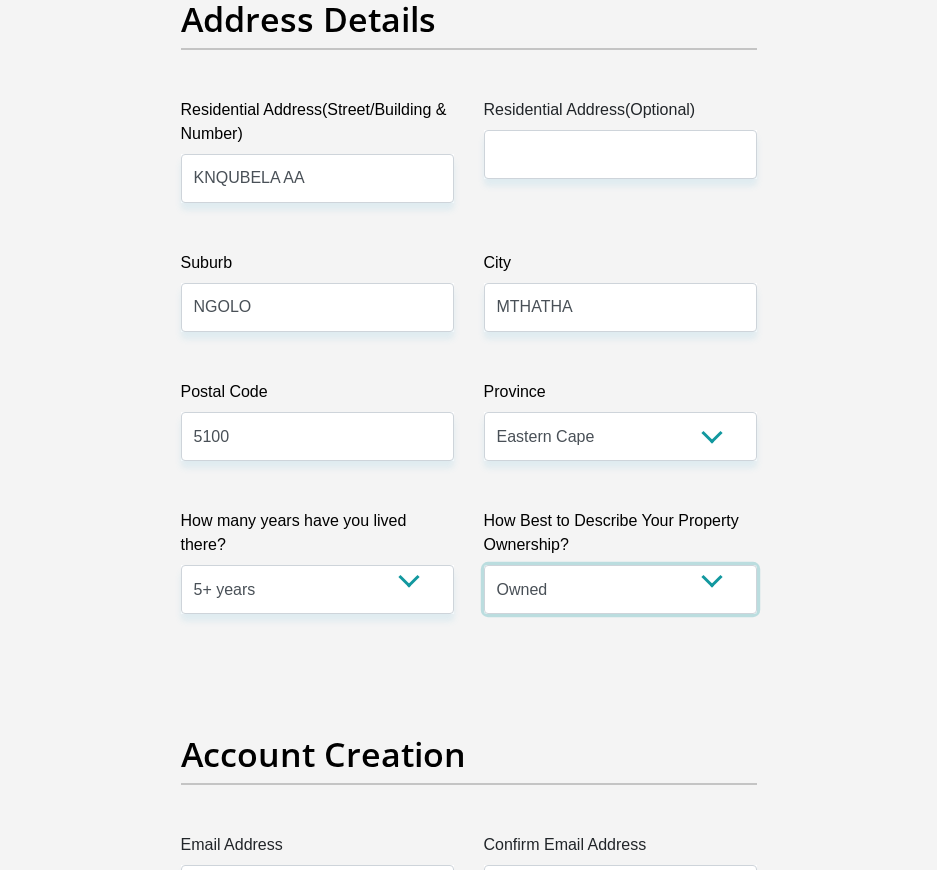 scroll, scrollTop: 1500, scrollLeft: 0, axis: vertical 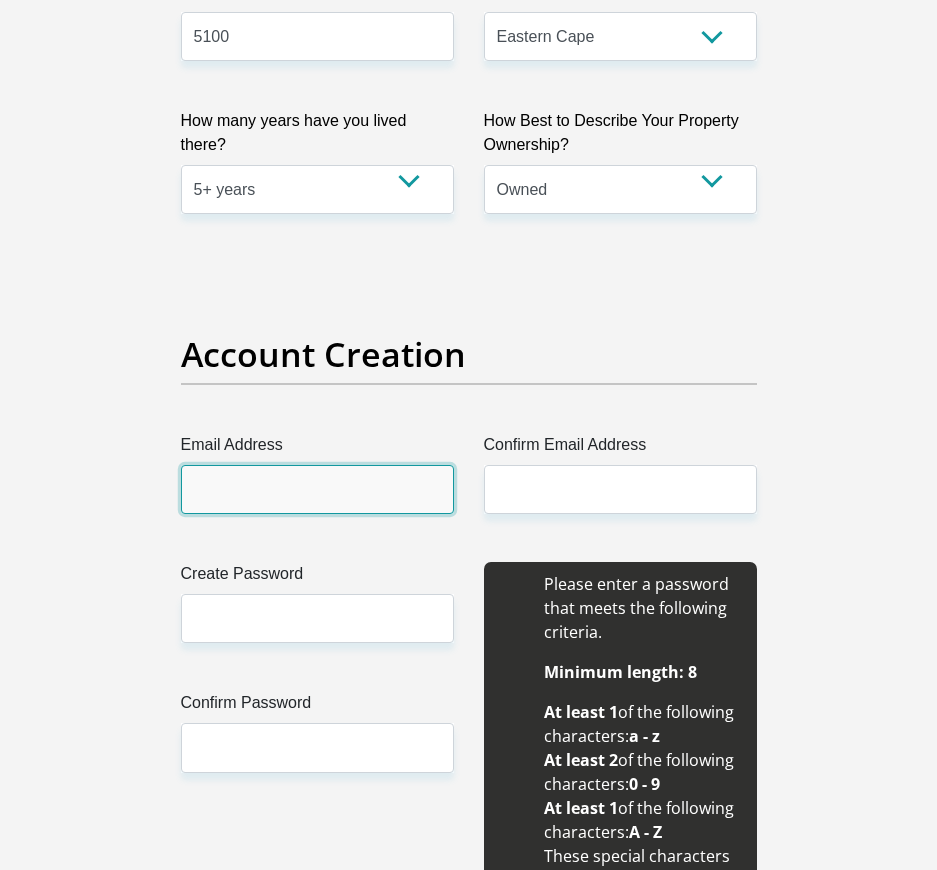 click on "Email Address" at bounding box center (317, 489) 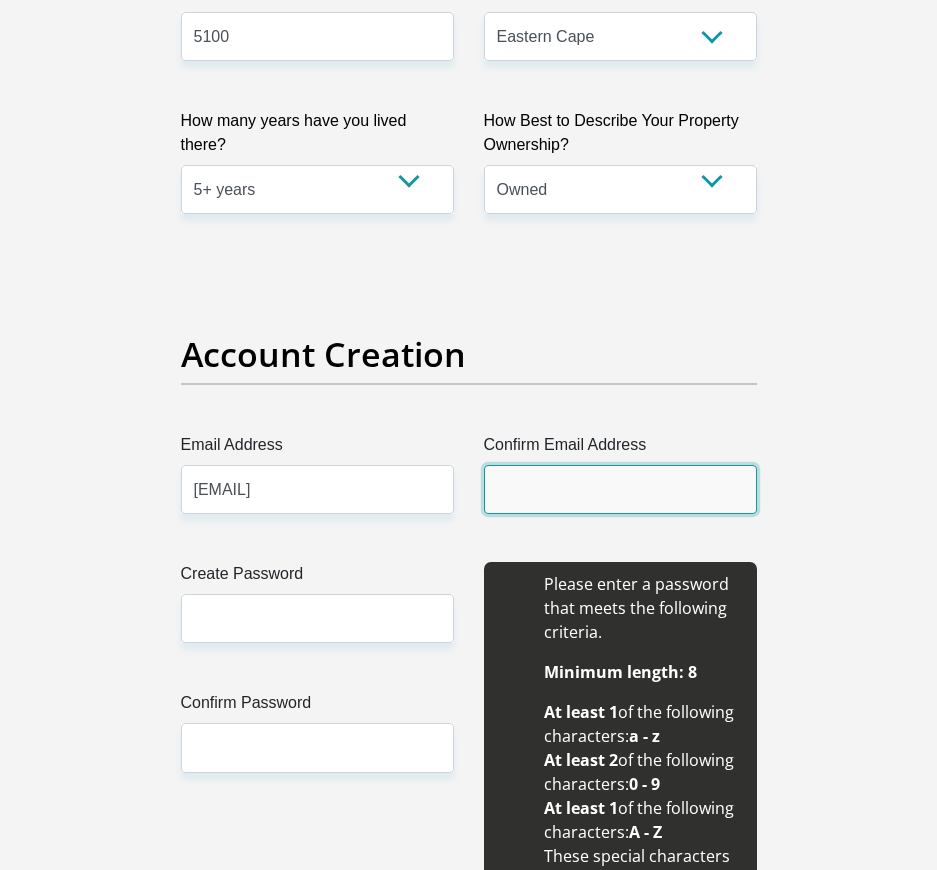 type on "ambeswam@hotmail.com" 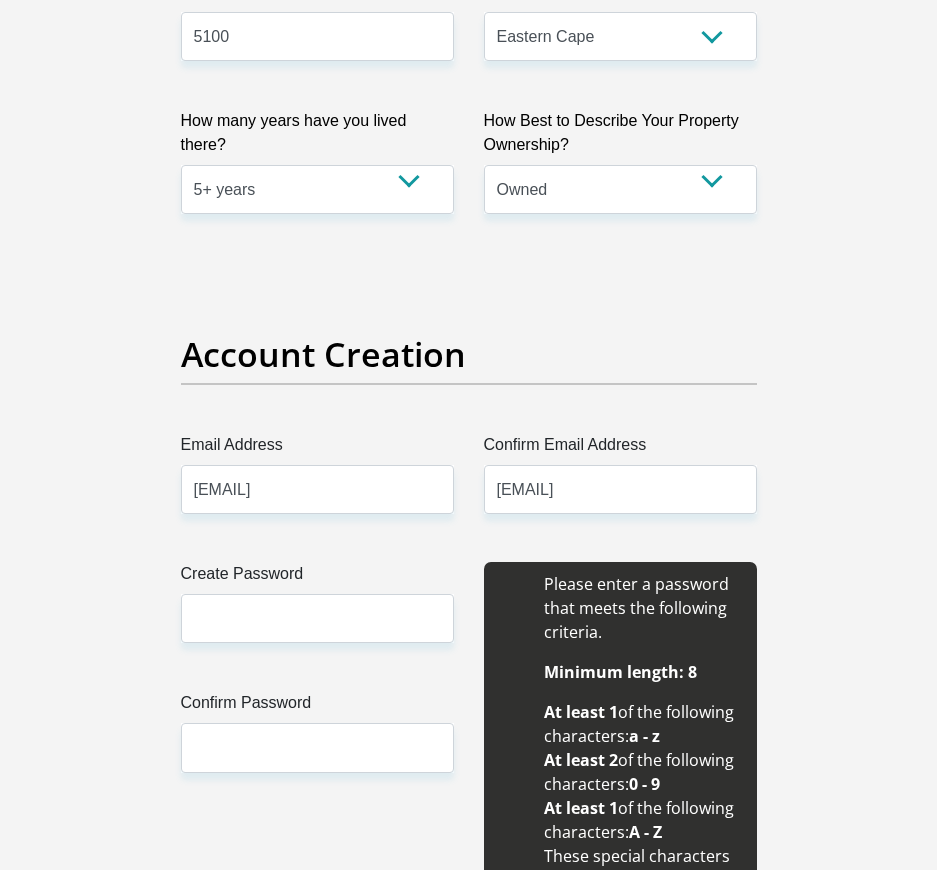 type 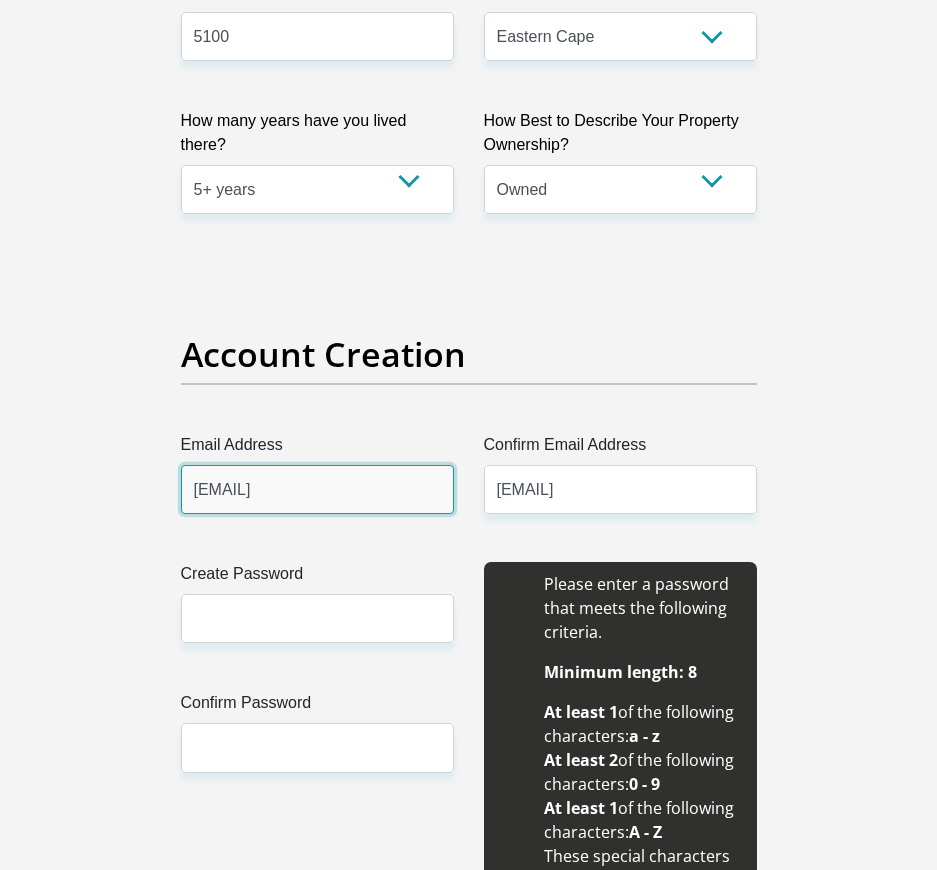 type 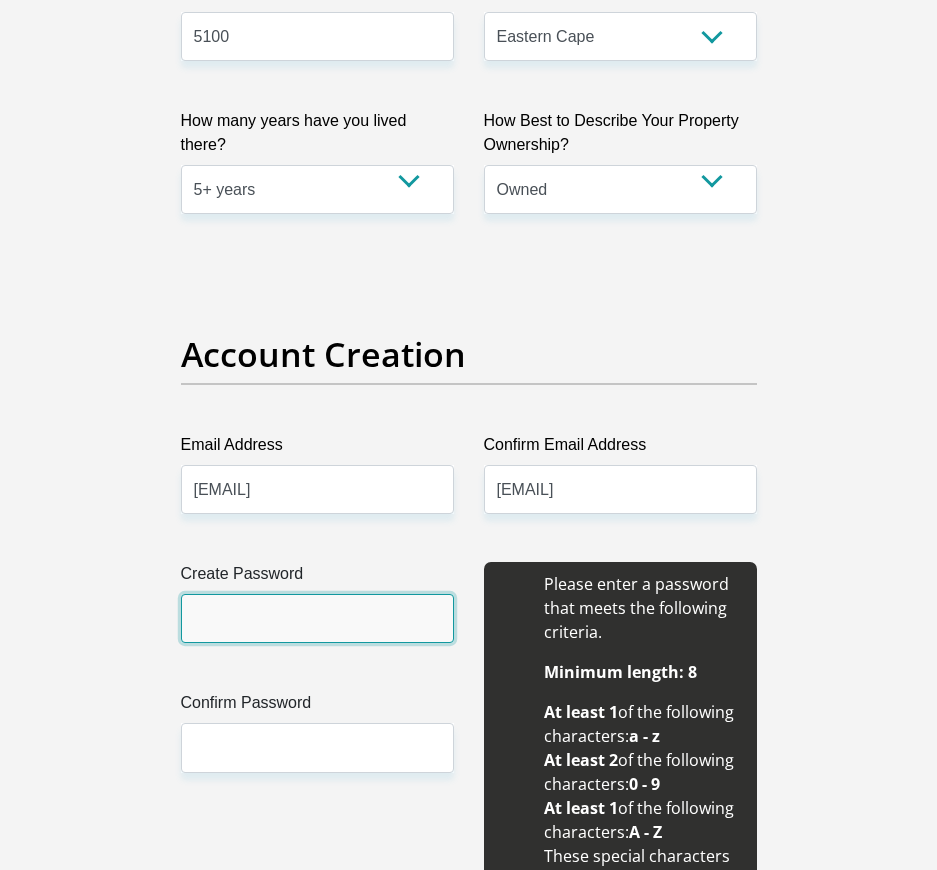 click on "Create Password" at bounding box center [317, 618] 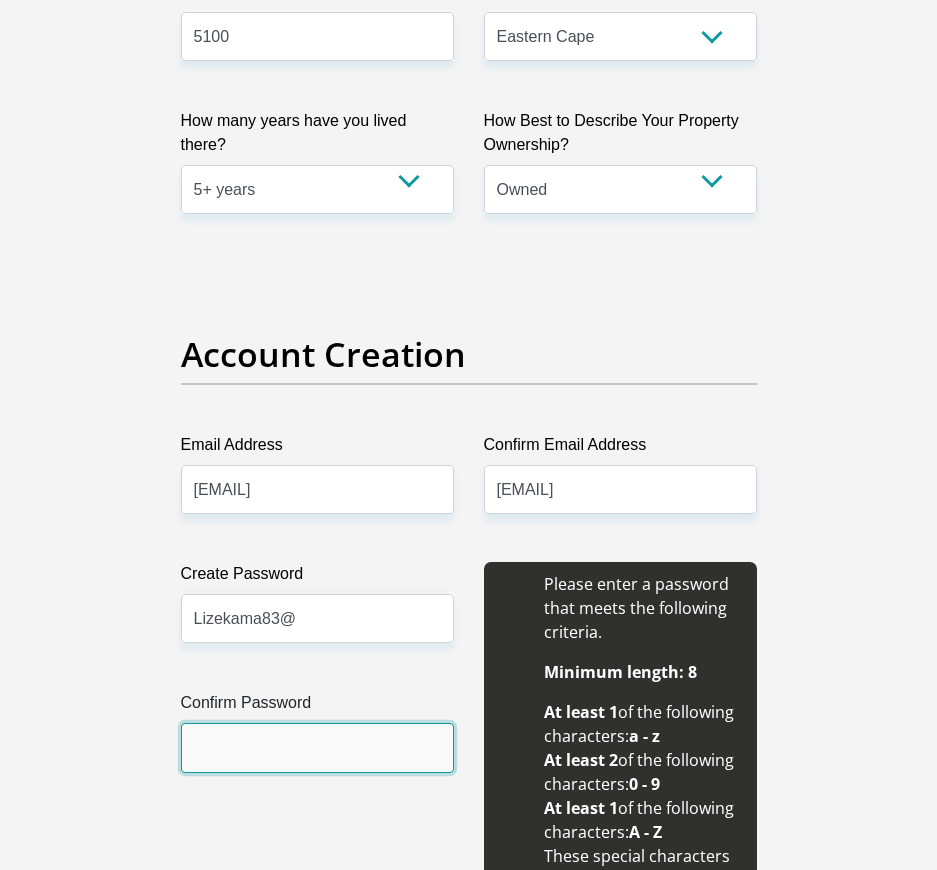 click on "Confirm Password" at bounding box center (317, 747) 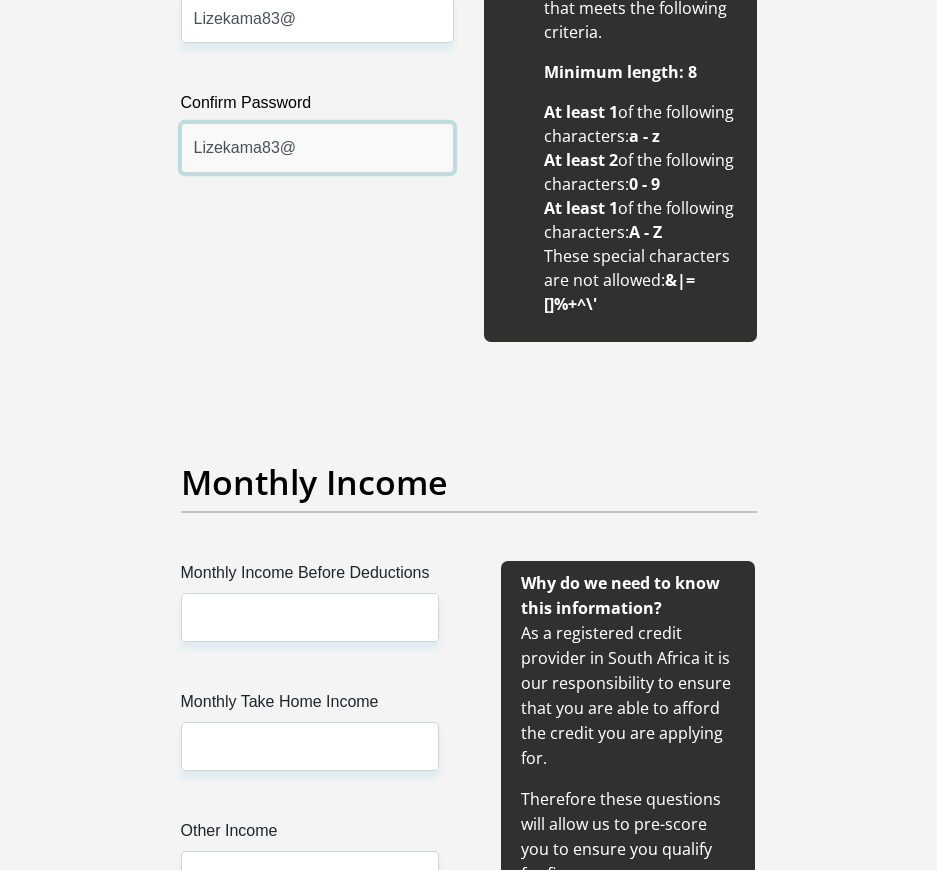 scroll, scrollTop: 2200, scrollLeft: 0, axis: vertical 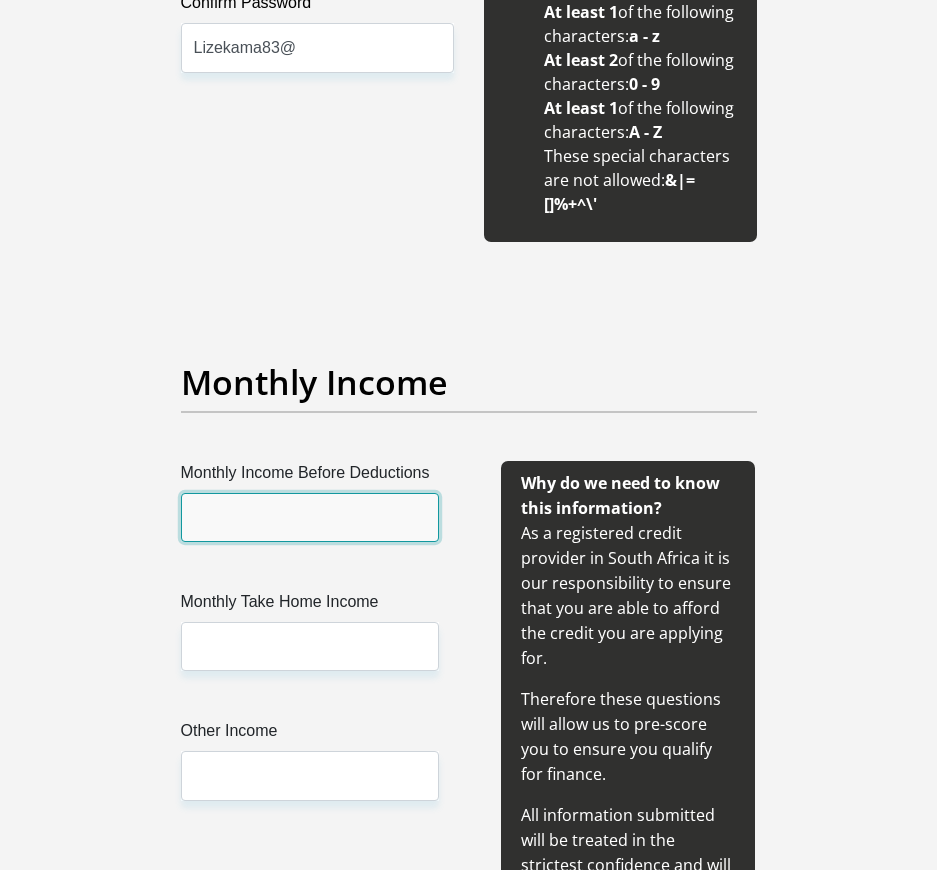 click on "Monthly Income Before Deductions" at bounding box center (310, 517) 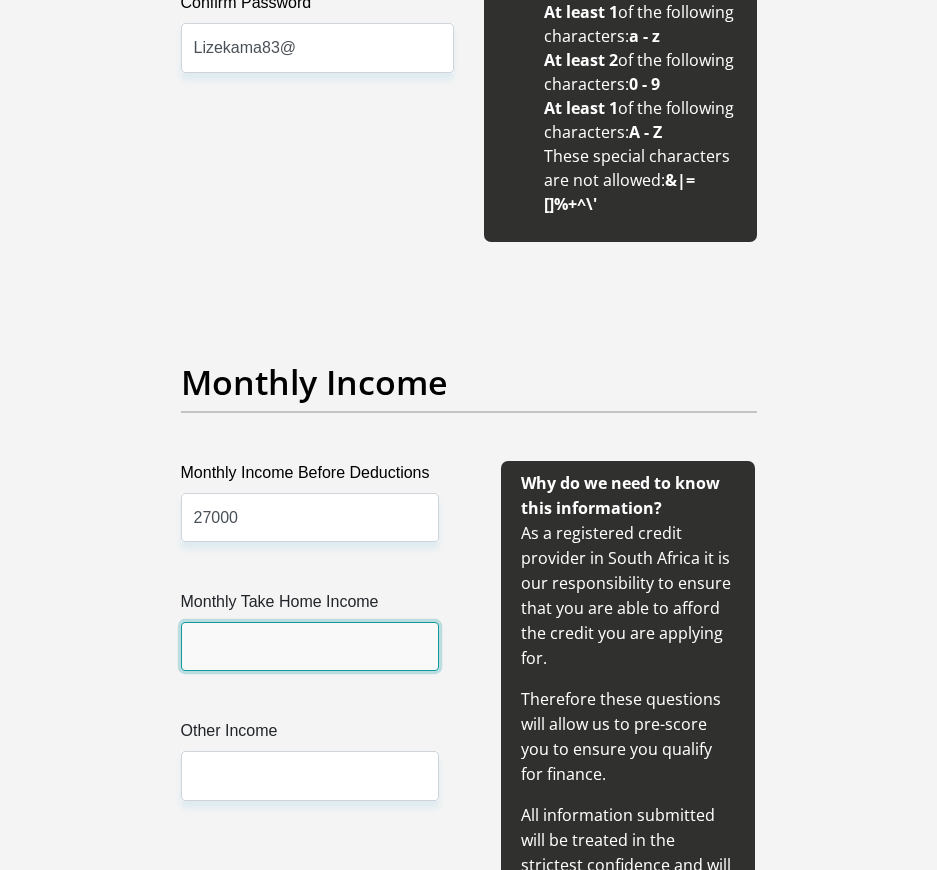 click on "Monthly Take Home Income" at bounding box center [310, 646] 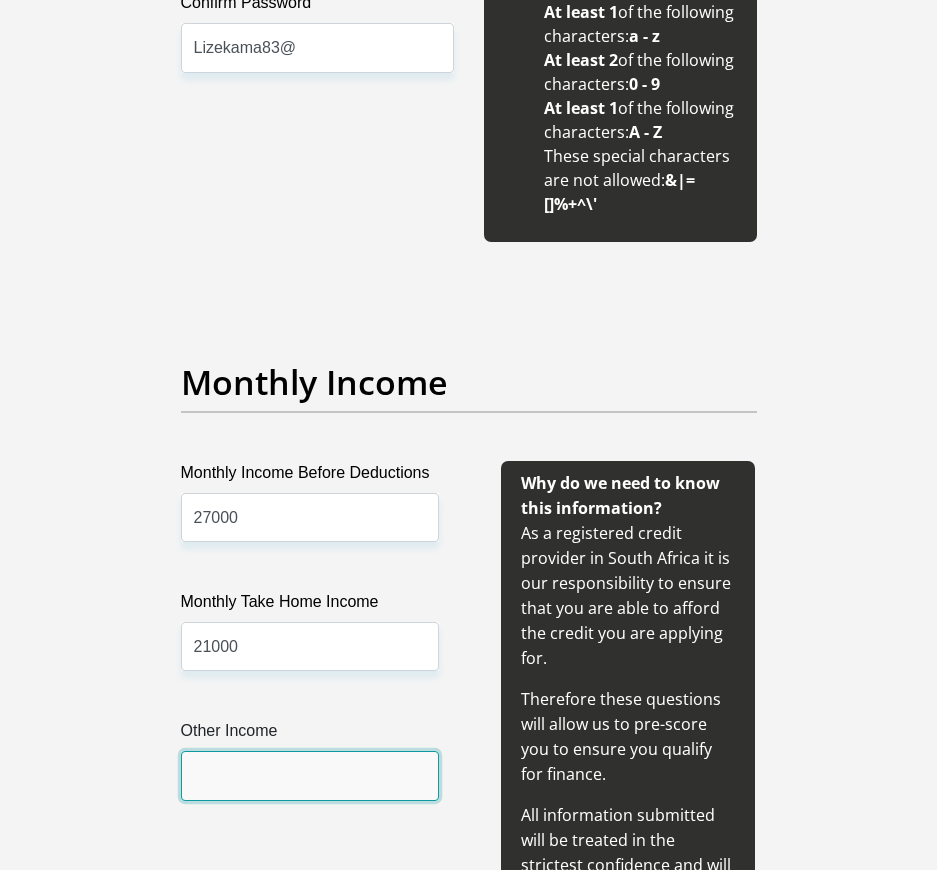 click on "Other Income" at bounding box center (310, 775) 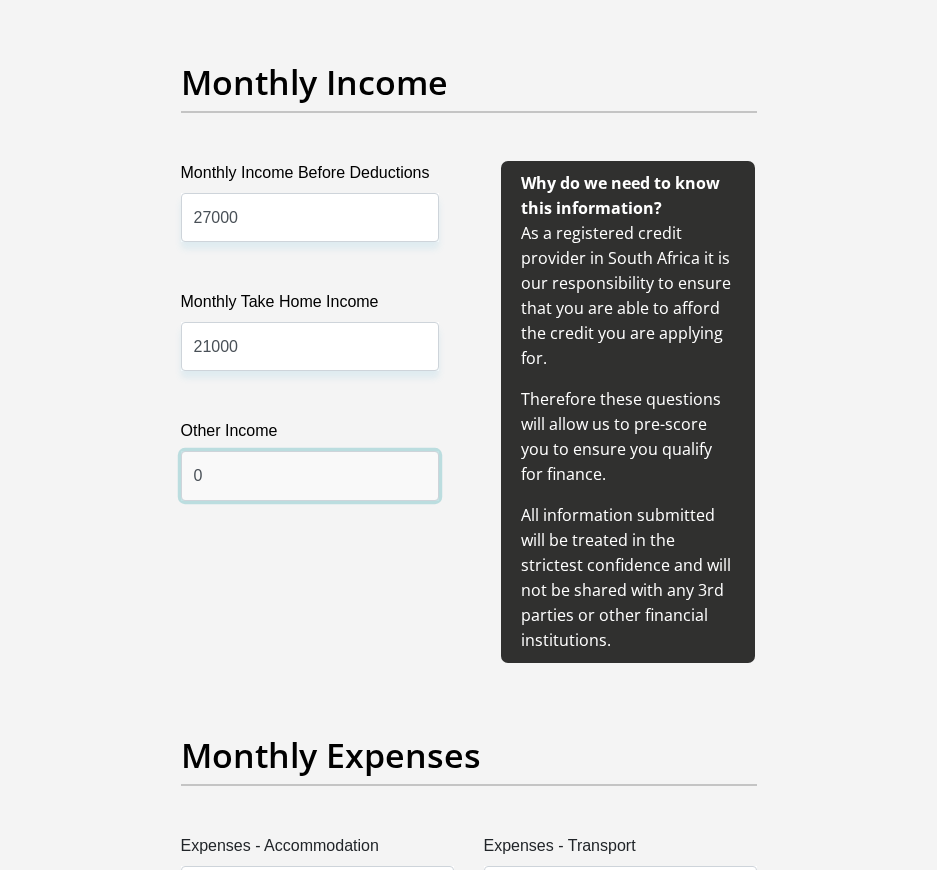 scroll, scrollTop: 2800, scrollLeft: 0, axis: vertical 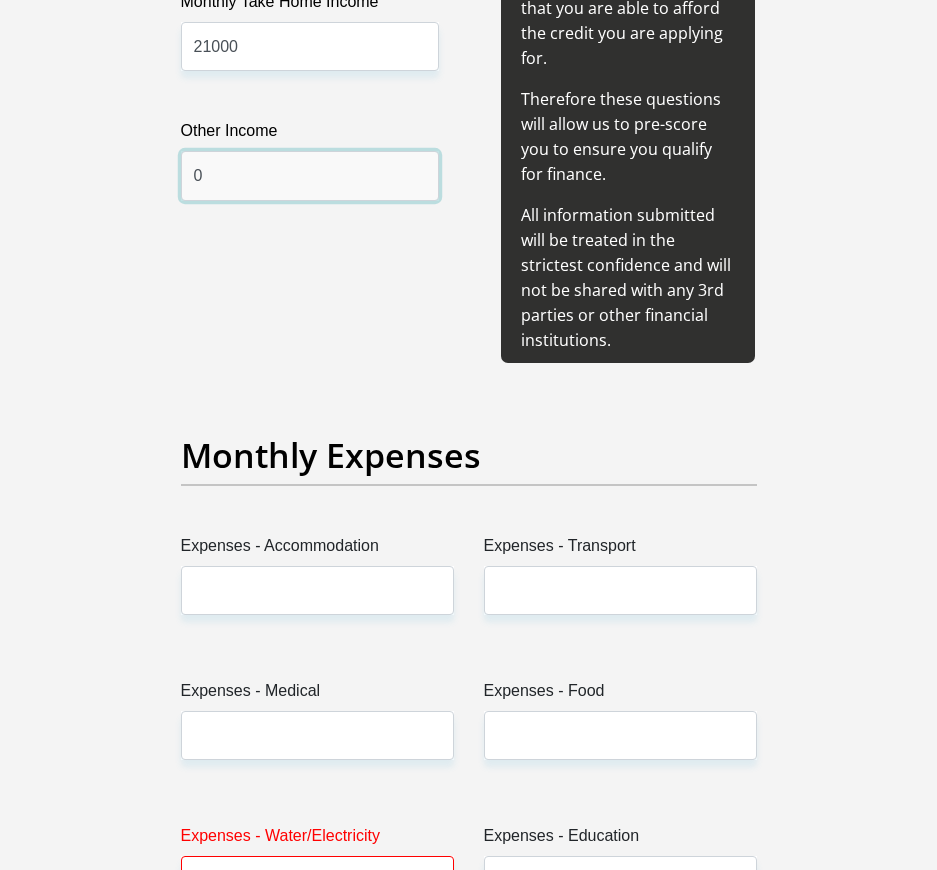 type on "0" 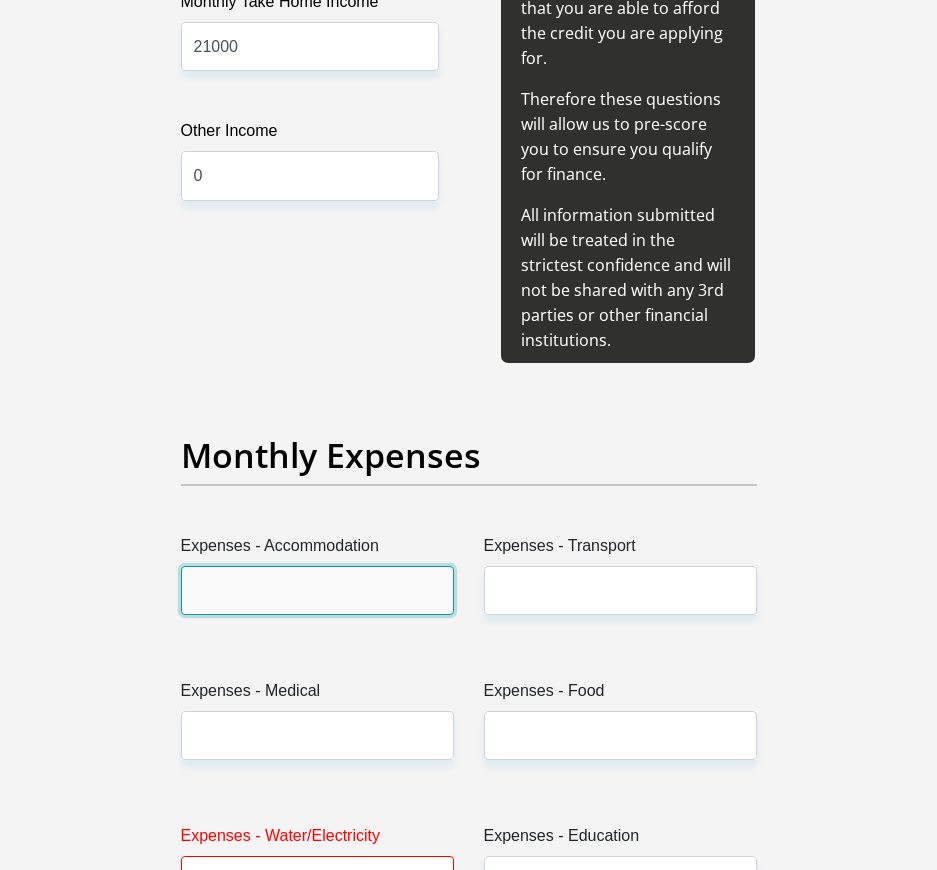 click on "Expenses - Accommodation" at bounding box center [317, 590] 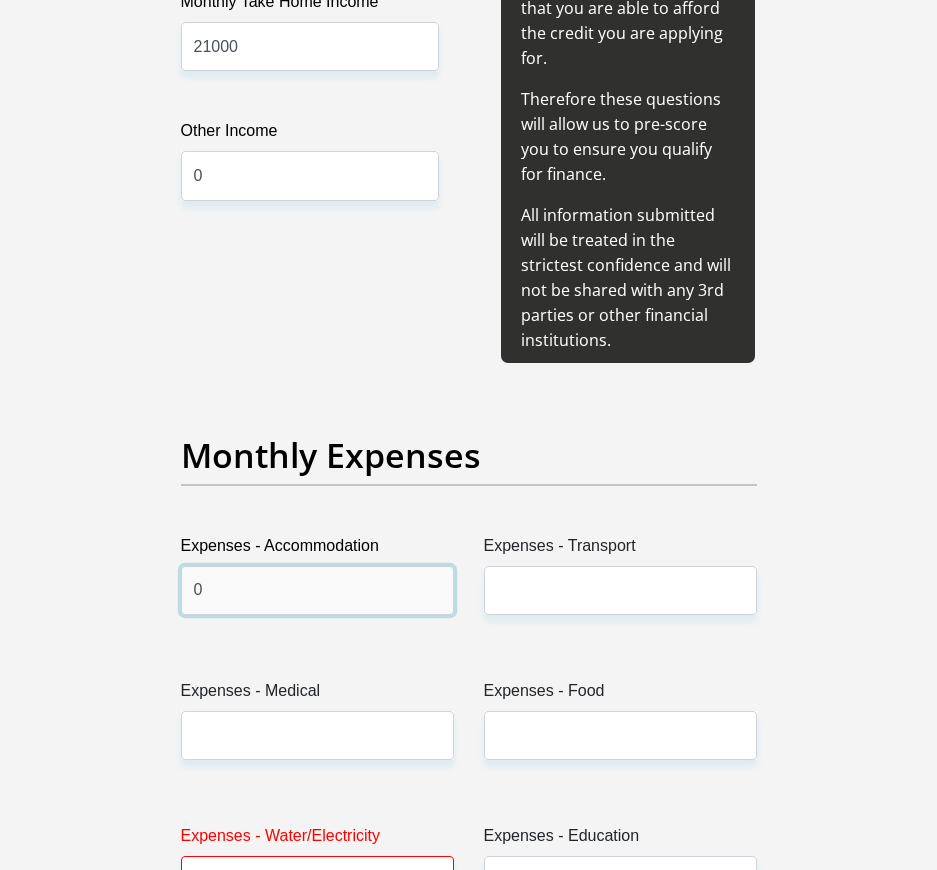 type on "0" 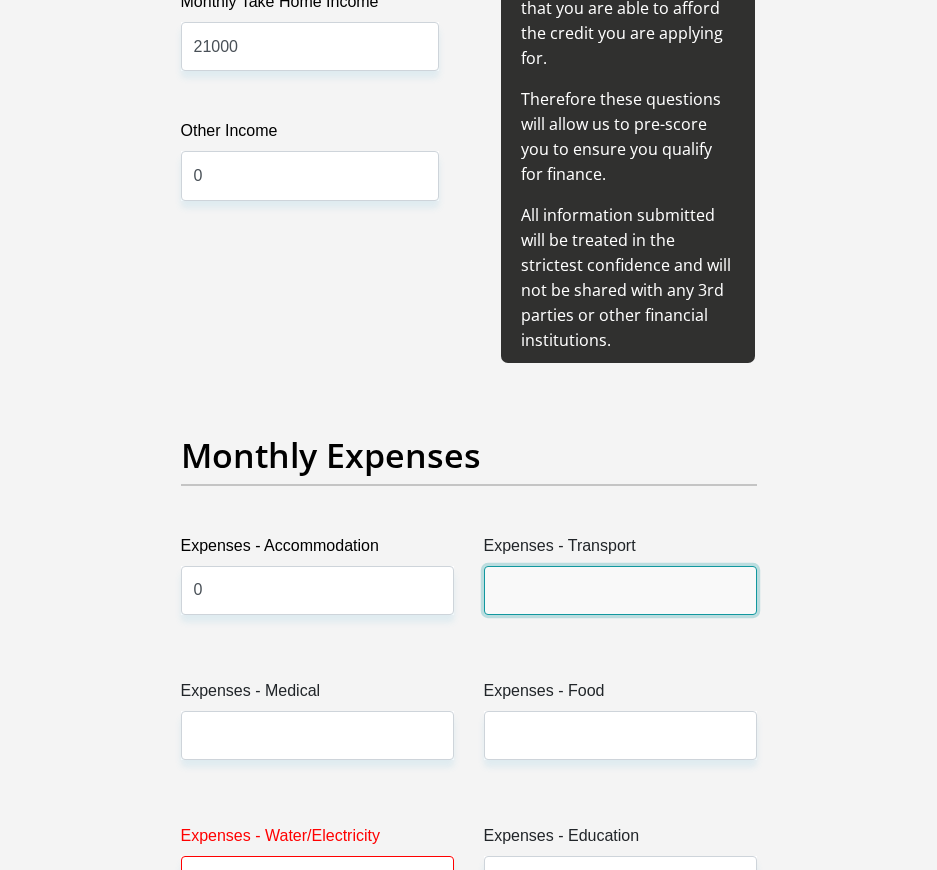 click on "Expenses - Transport" at bounding box center (620, 590) 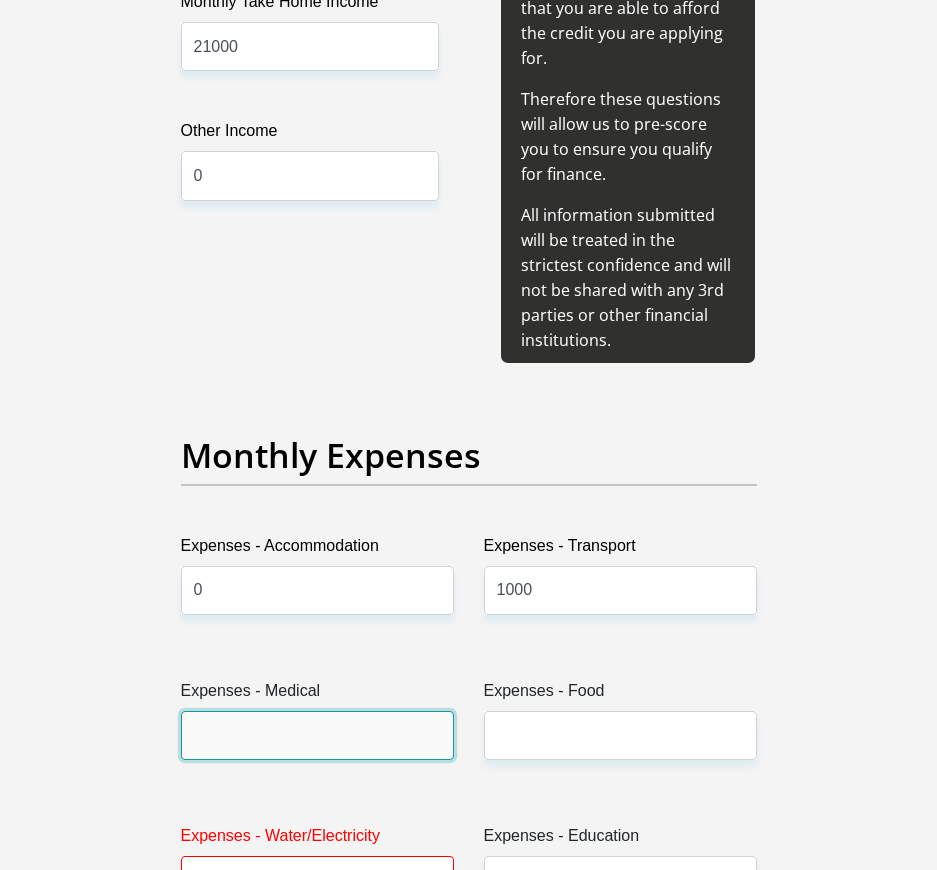 click on "Expenses - Medical" at bounding box center (317, 735) 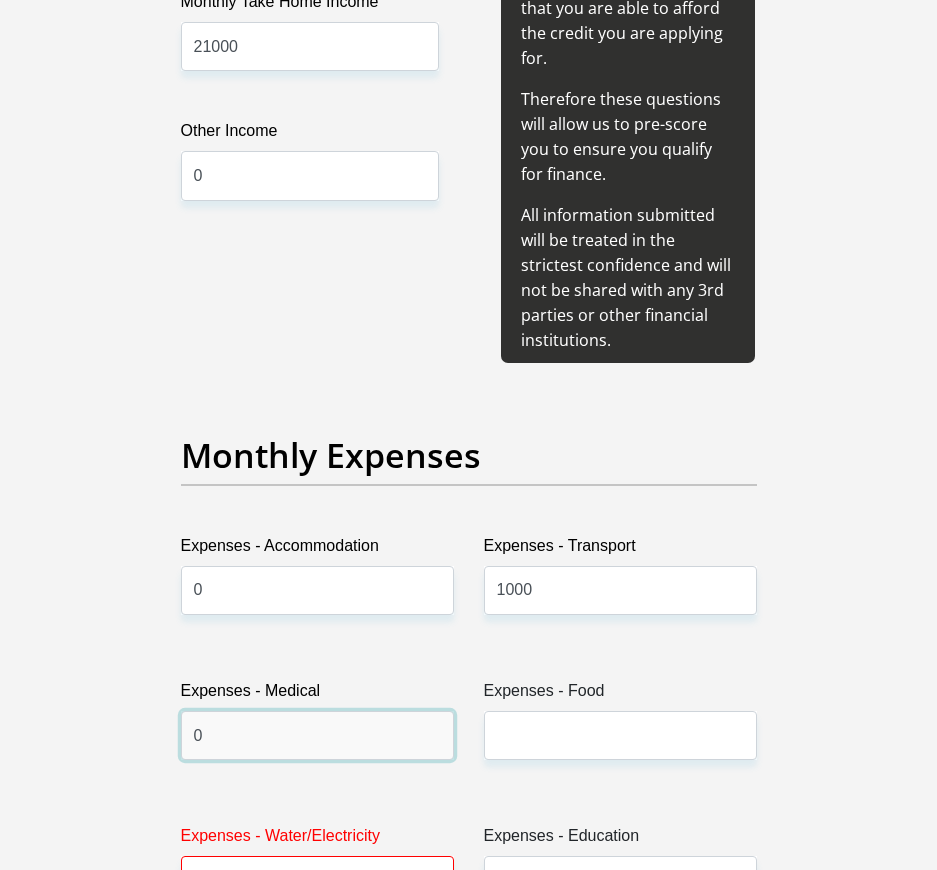 type on "0" 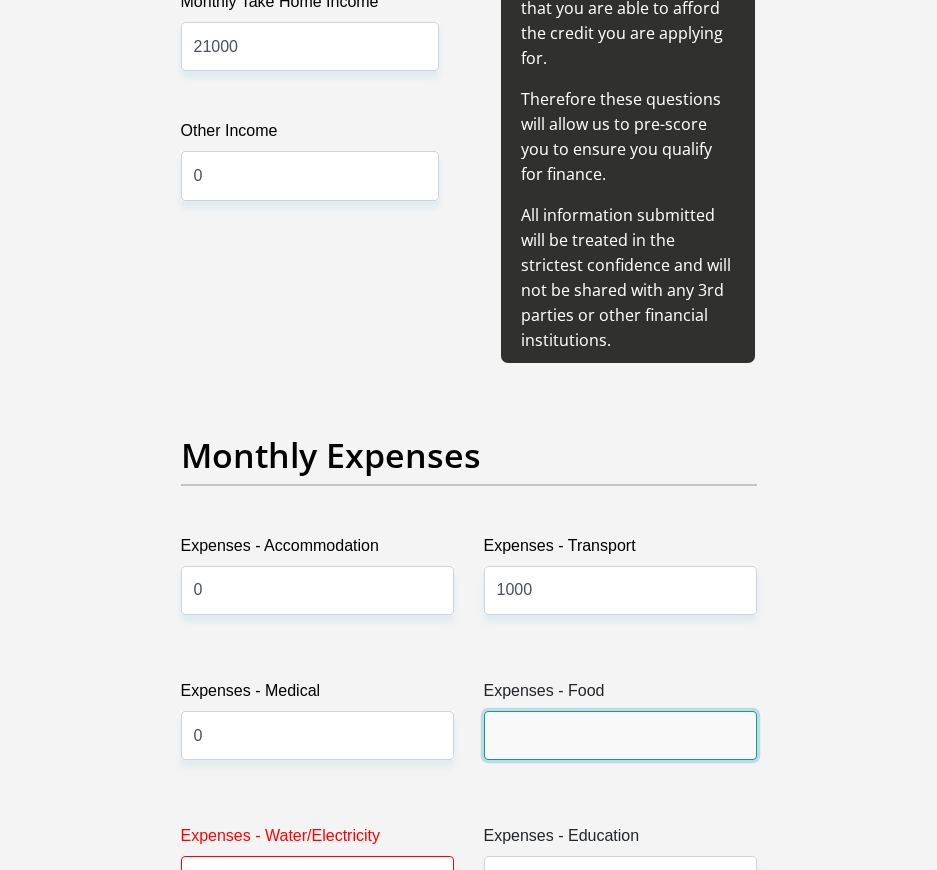 click on "Expenses - Food" at bounding box center (620, 735) 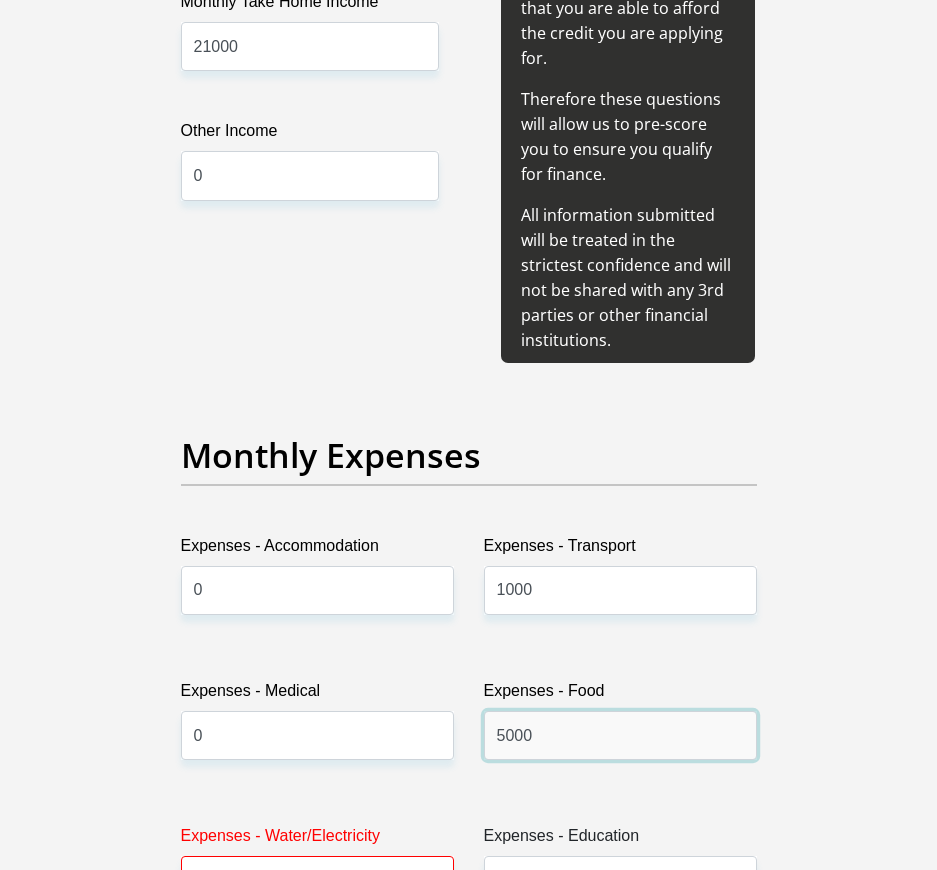scroll, scrollTop: 3100, scrollLeft: 0, axis: vertical 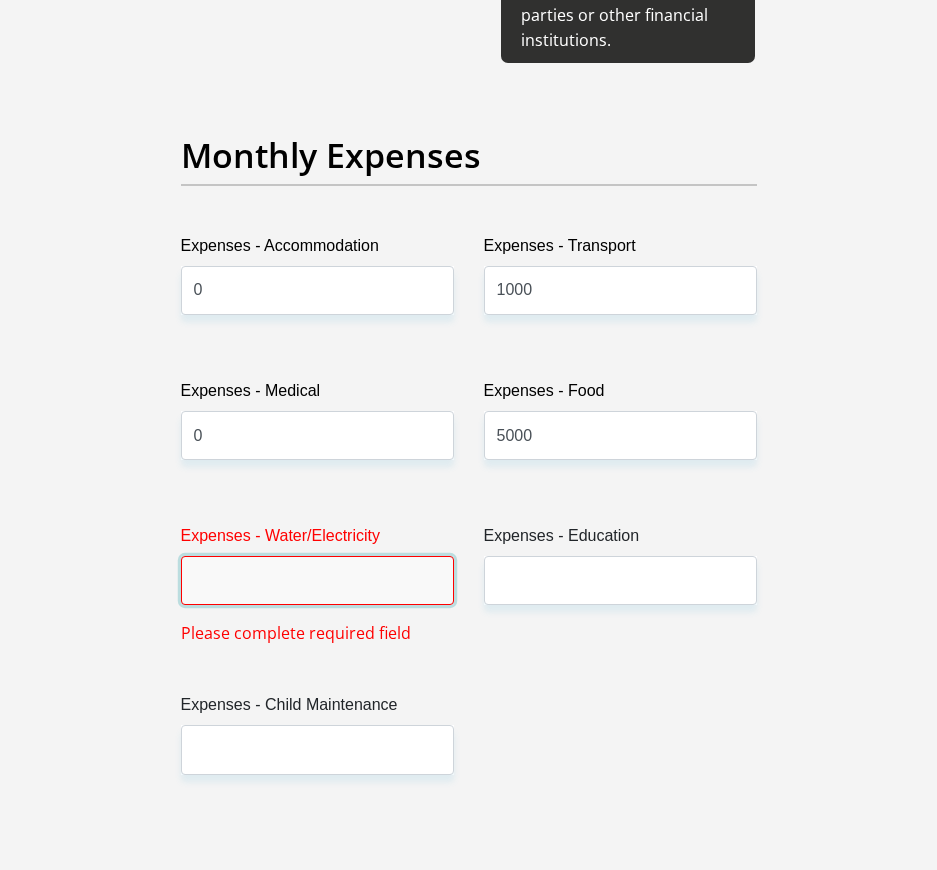 click on "Expenses - Water/Electricity" at bounding box center [317, 580] 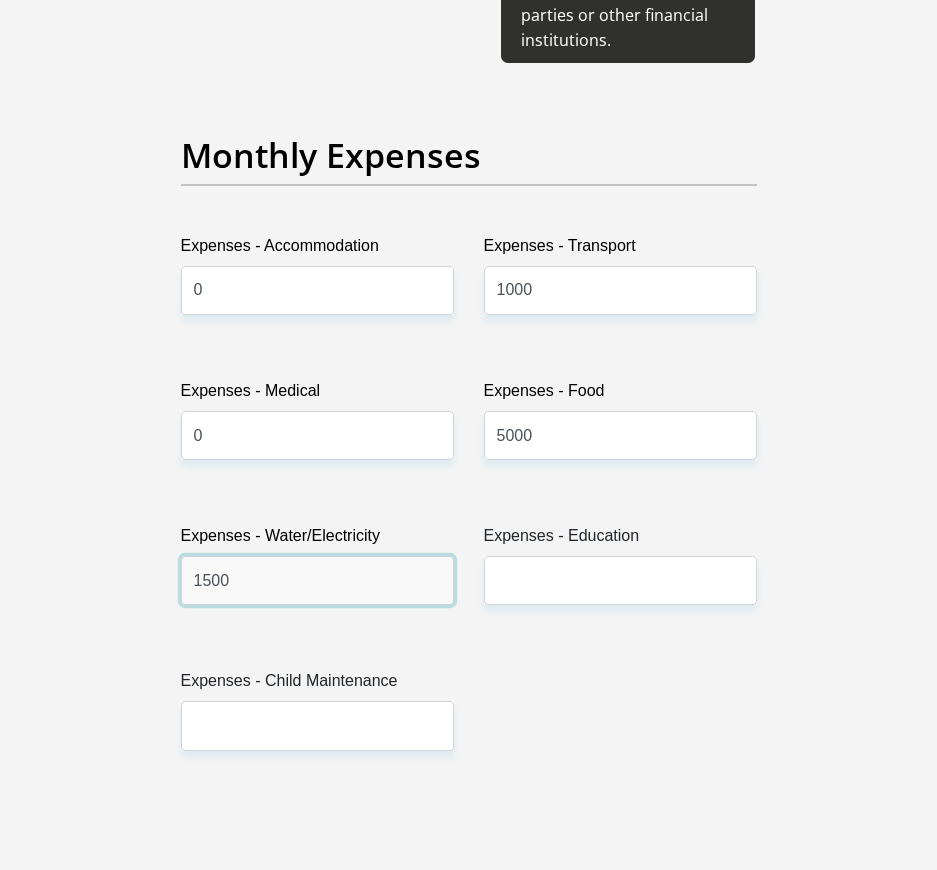 type on "1500" 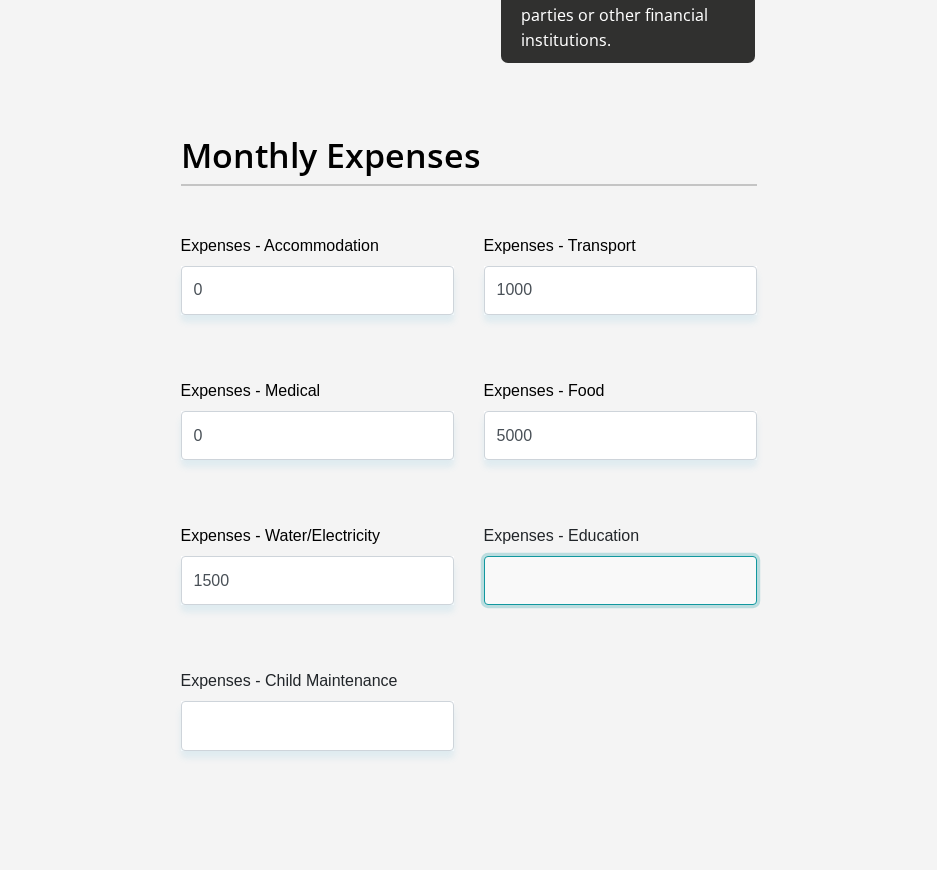 click on "Expenses - Education" at bounding box center (620, 580) 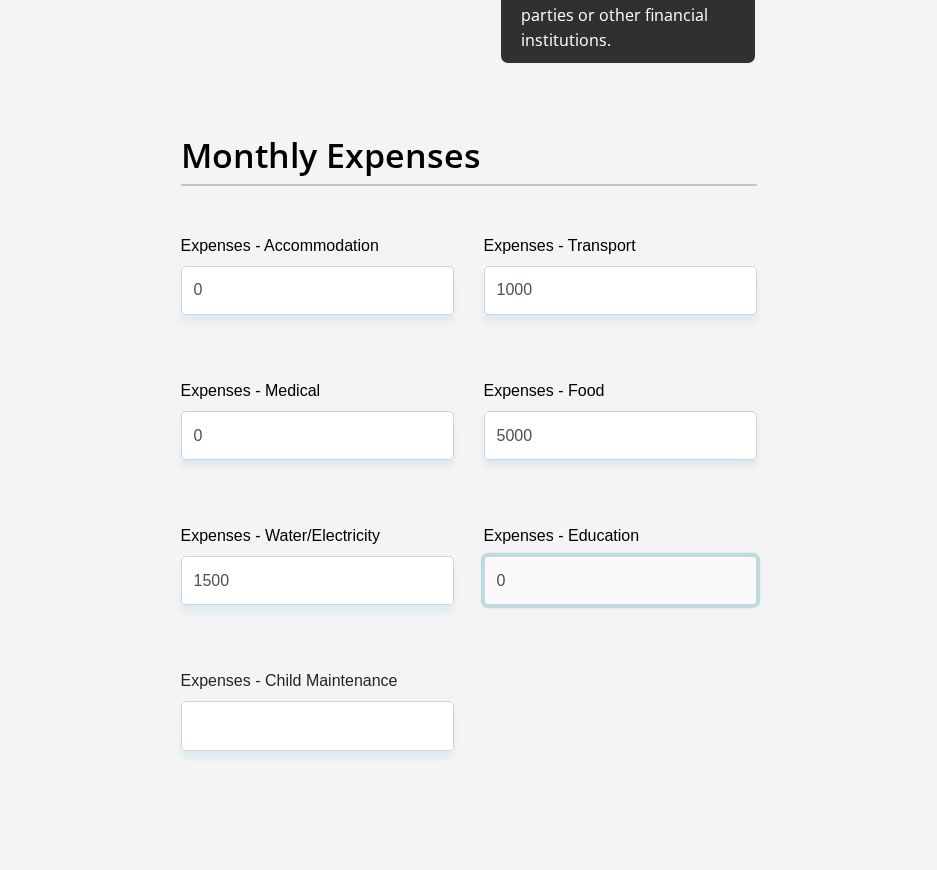 type on "0" 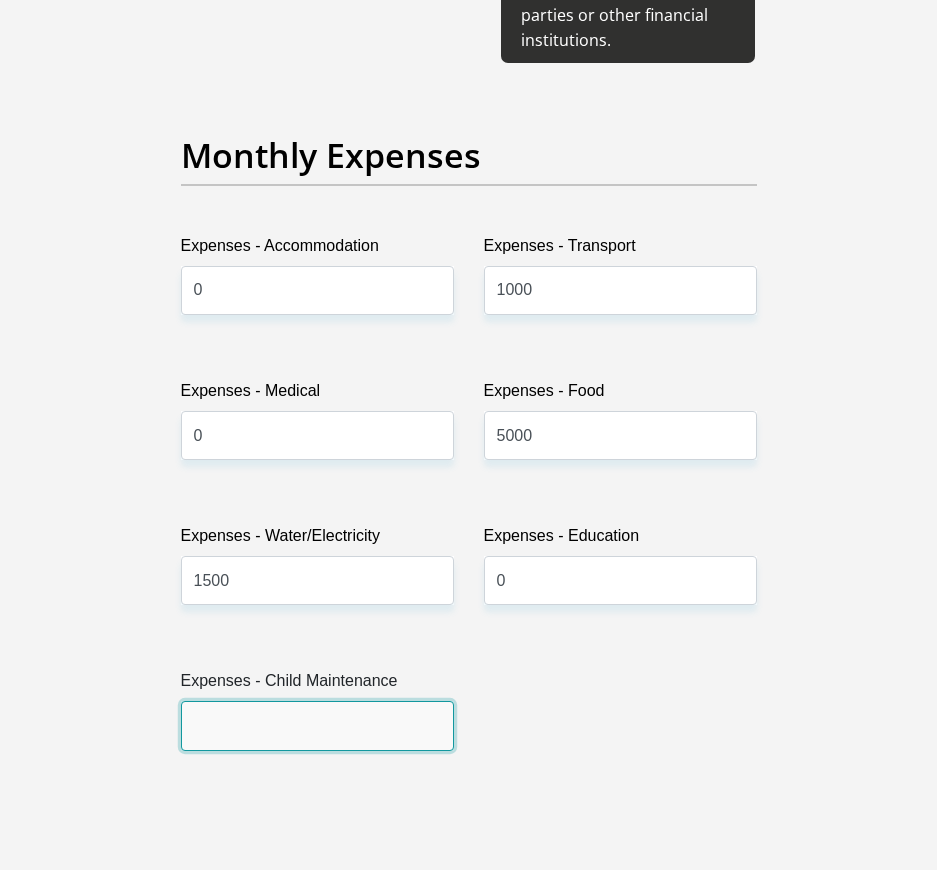 click on "Expenses - Child Maintenance" at bounding box center (317, 725) 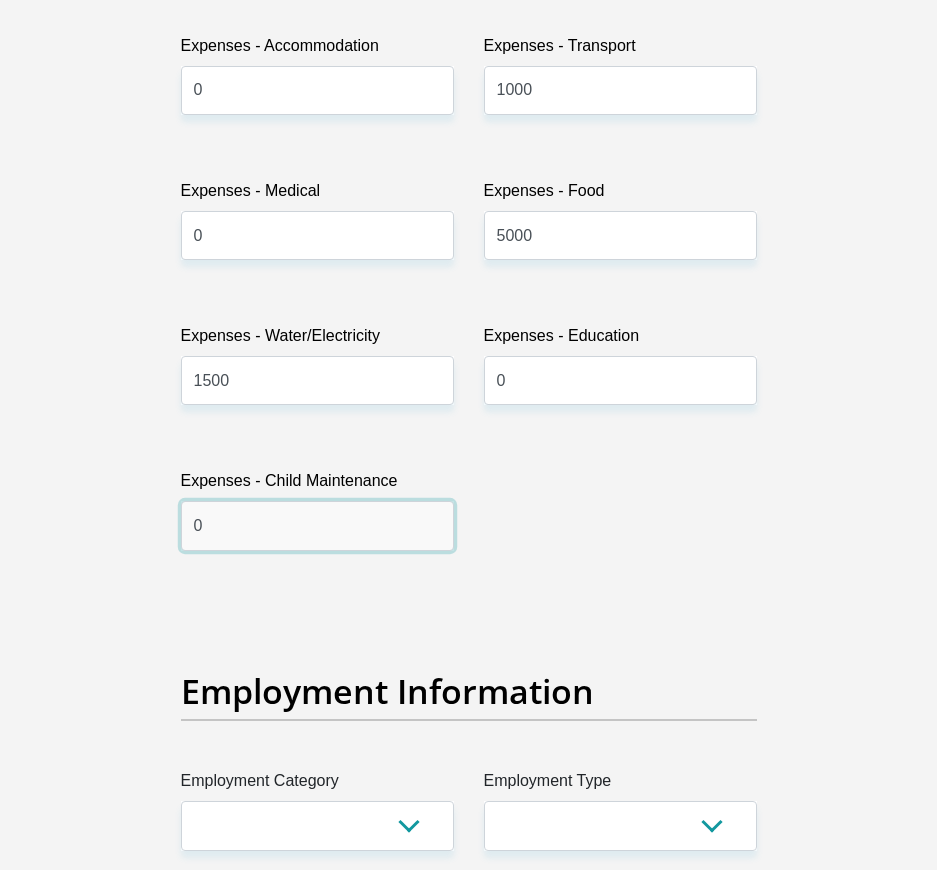 scroll, scrollTop: 3600, scrollLeft: 0, axis: vertical 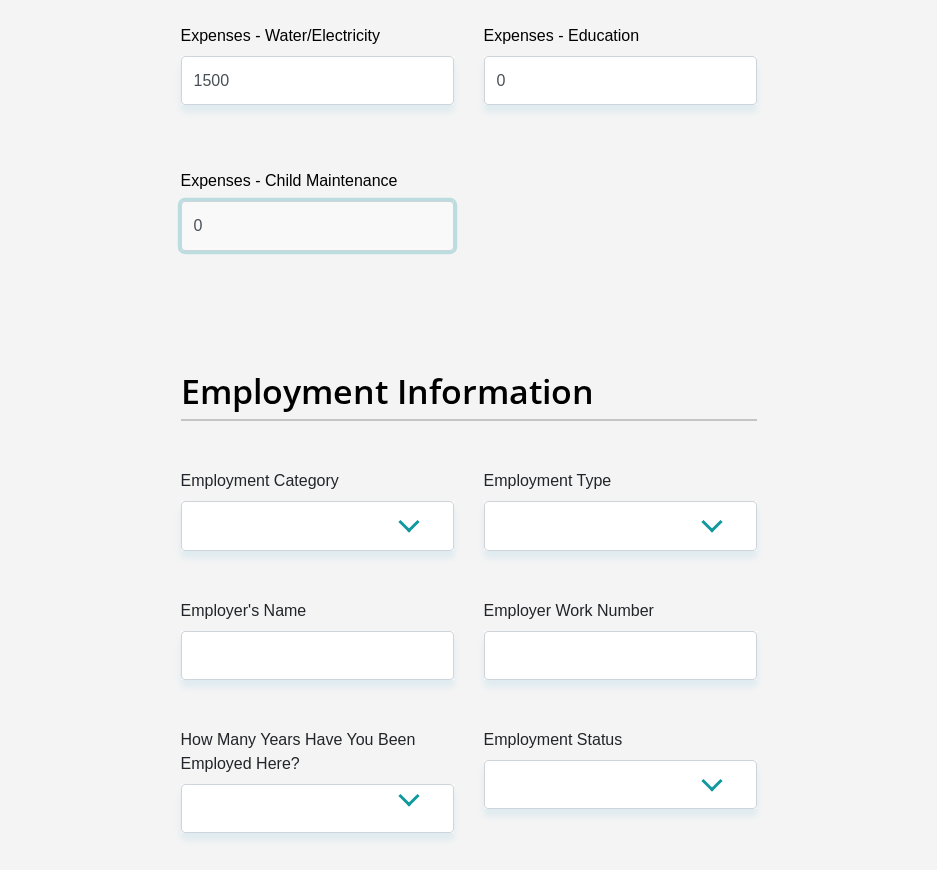 type on "0" 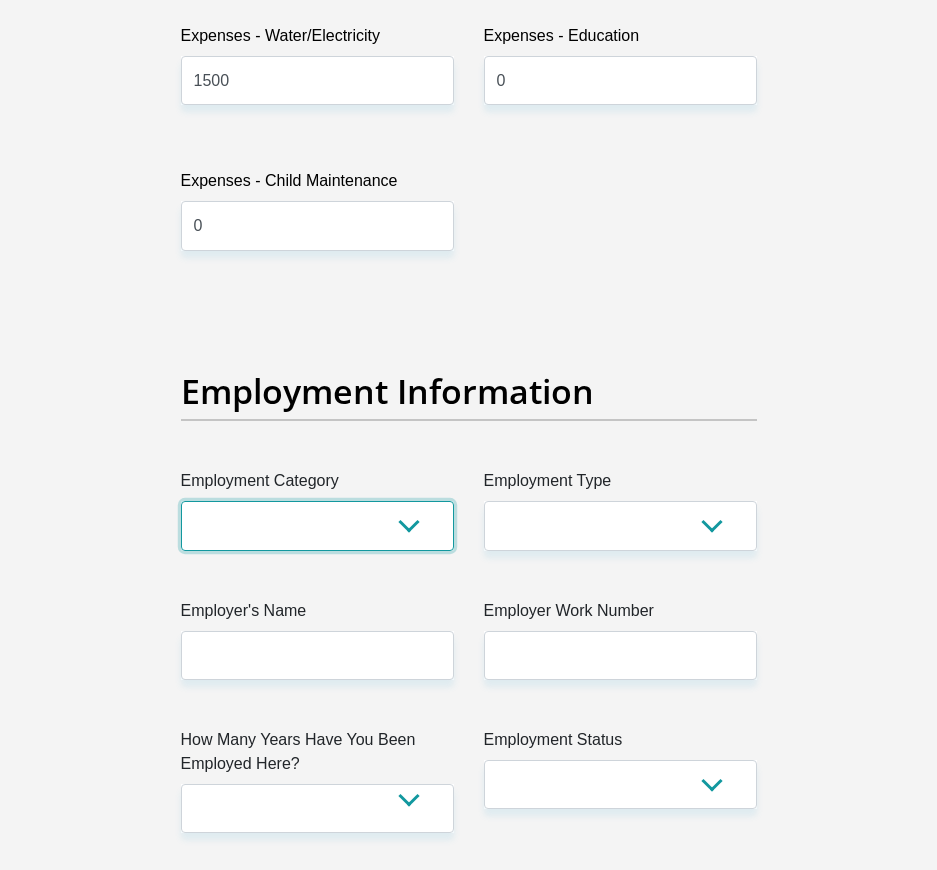 click on "AGRICULTURE
ALCOHOL & TOBACCO
CONSTRUCTION MATERIALS
METALLURGY
EQUIPMENT FOR RENEWABLE ENERGY
SPECIALIZED CONTRACTORS
CAR
GAMING (INCL. INTERNET
OTHER WHOLESALE
UNLICENSED PHARMACEUTICALS
CURRENCY EXCHANGE HOUSES
OTHER FINANCIAL INSTITUTIONS & INSURANCE
REAL ESTATE AGENTS
OIL & GAS
OTHER MATERIALS (E.G. IRON ORE)
PRECIOUS STONES & PRECIOUS METALS
POLITICAL ORGANIZATIONS
RELIGIOUS ORGANIZATIONS(NOT SECTS)
ACTI. HAVING BUSINESS DEAL WITH PUBLIC ADMINISTRATION
LAUNDROMATS" at bounding box center (317, 525) 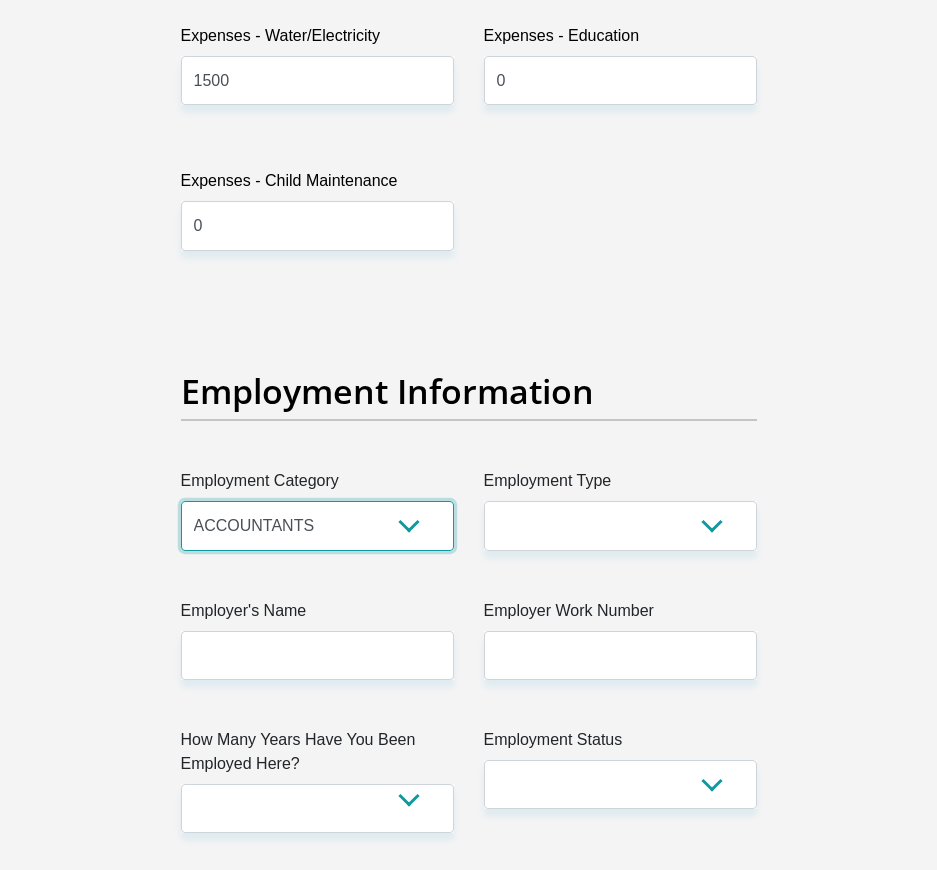 click on "AGRICULTURE
ALCOHOL & TOBACCO
CONSTRUCTION MATERIALS
METALLURGY
EQUIPMENT FOR RENEWABLE ENERGY
SPECIALIZED CONTRACTORS
CAR
GAMING (INCL. INTERNET
OTHER WHOLESALE
UNLICENSED PHARMACEUTICALS
CURRENCY EXCHANGE HOUSES
OTHER FINANCIAL INSTITUTIONS & INSURANCE
REAL ESTATE AGENTS
OIL & GAS
OTHER MATERIALS (E.G. IRON ORE)
PRECIOUS STONES & PRECIOUS METALS
POLITICAL ORGANIZATIONS
RELIGIOUS ORGANIZATIONS(NOT SECTS)
ACTI. HAVING BUSINESS DEAL WITH PUBLIC ADMINISTRATION
LAUNDROMATS" at bounding box center (317, 525) 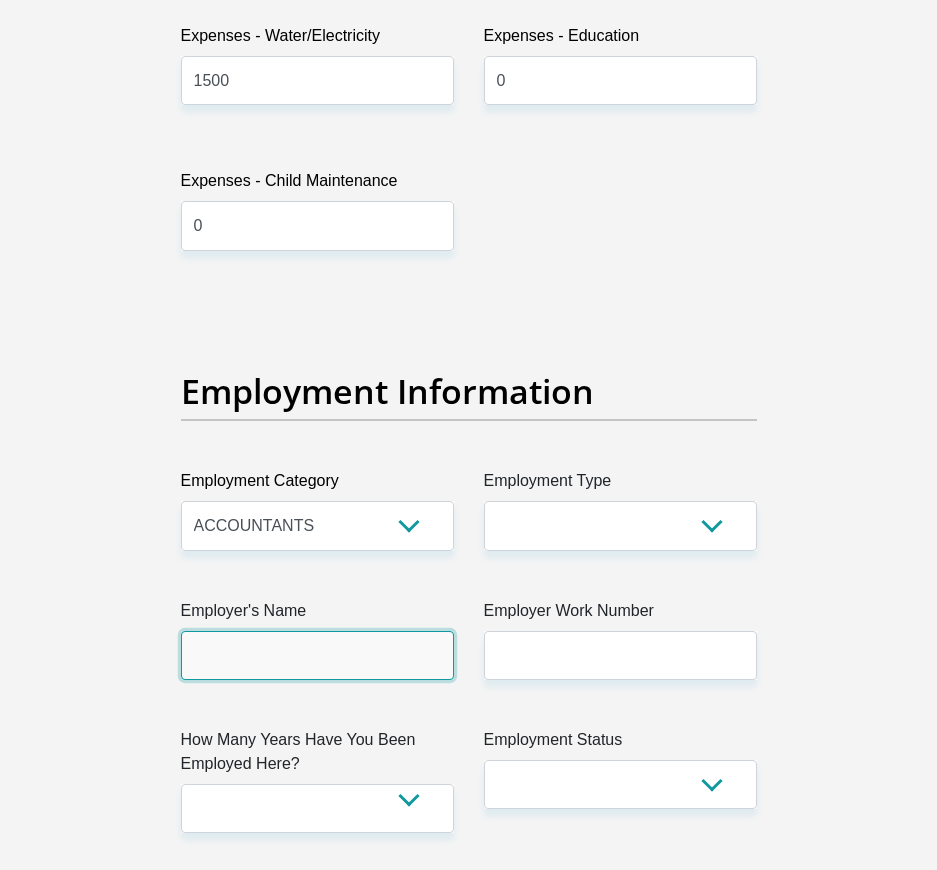 click on "Employer's Name" at bounding box center (317, 655) 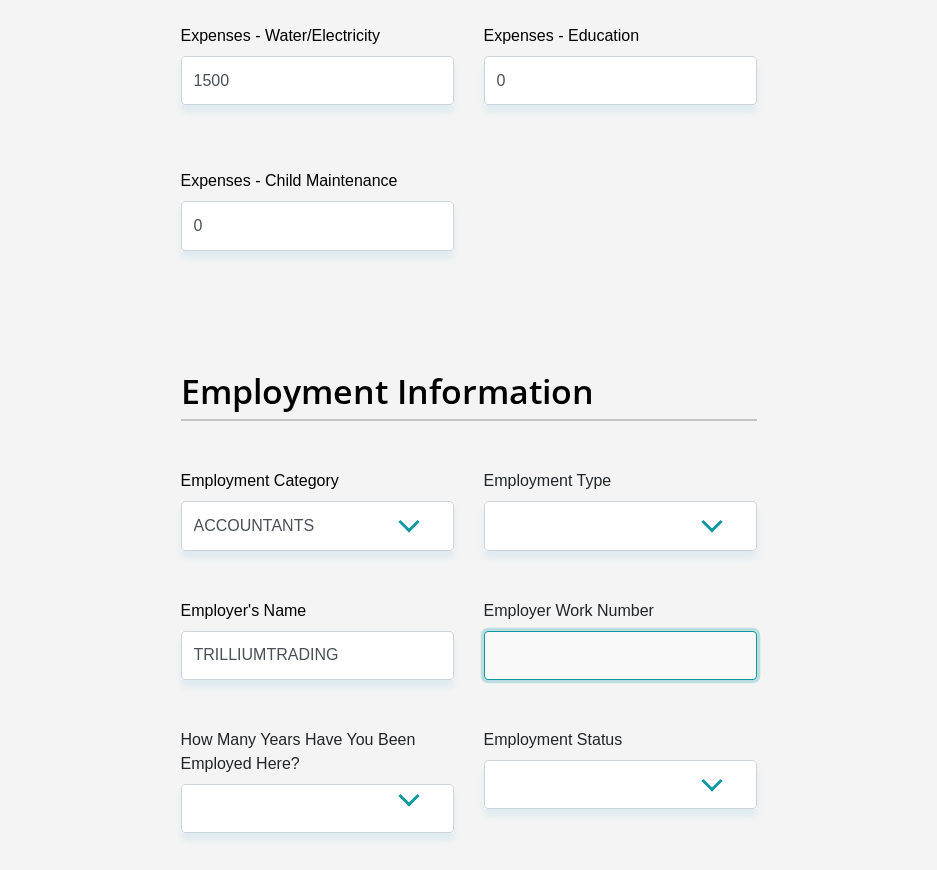 click on "Employer Work Number" at bounding box center (620, 655) 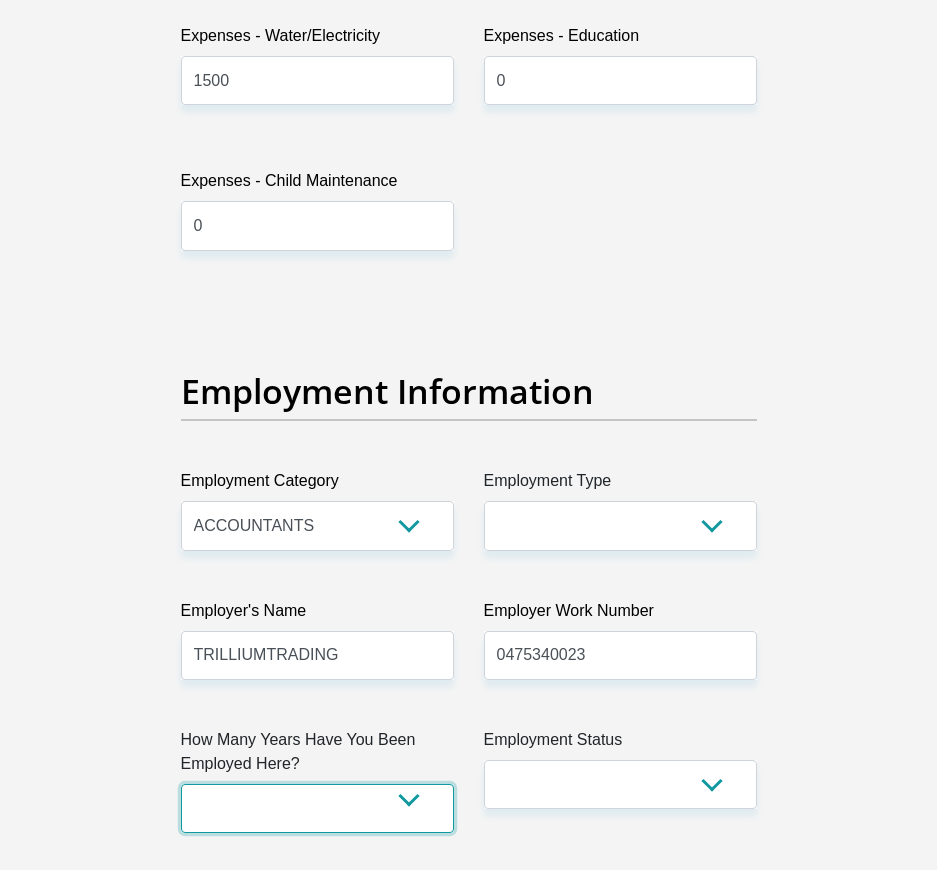 click on "less than 1 year
1-3 years
3-5 years
5+ years" at bounding box center (317, 808) 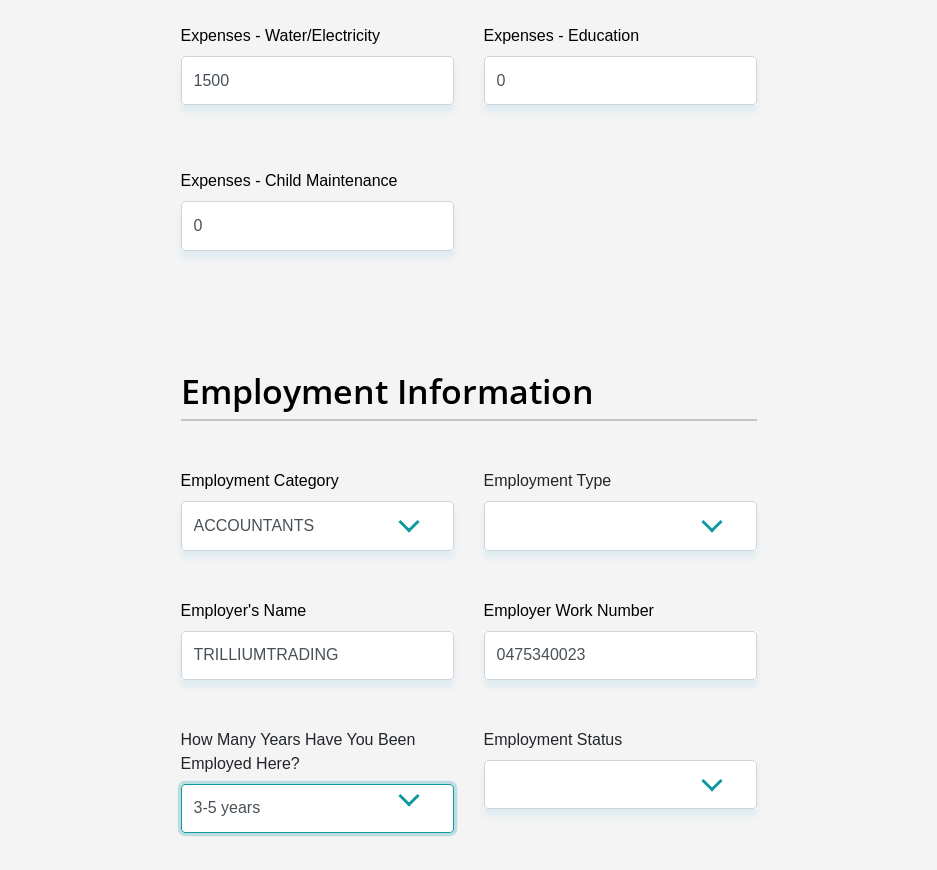 click on "less than 1 year
1-3 years
3-5 years
5+ years" at bounding box center (317, 808) 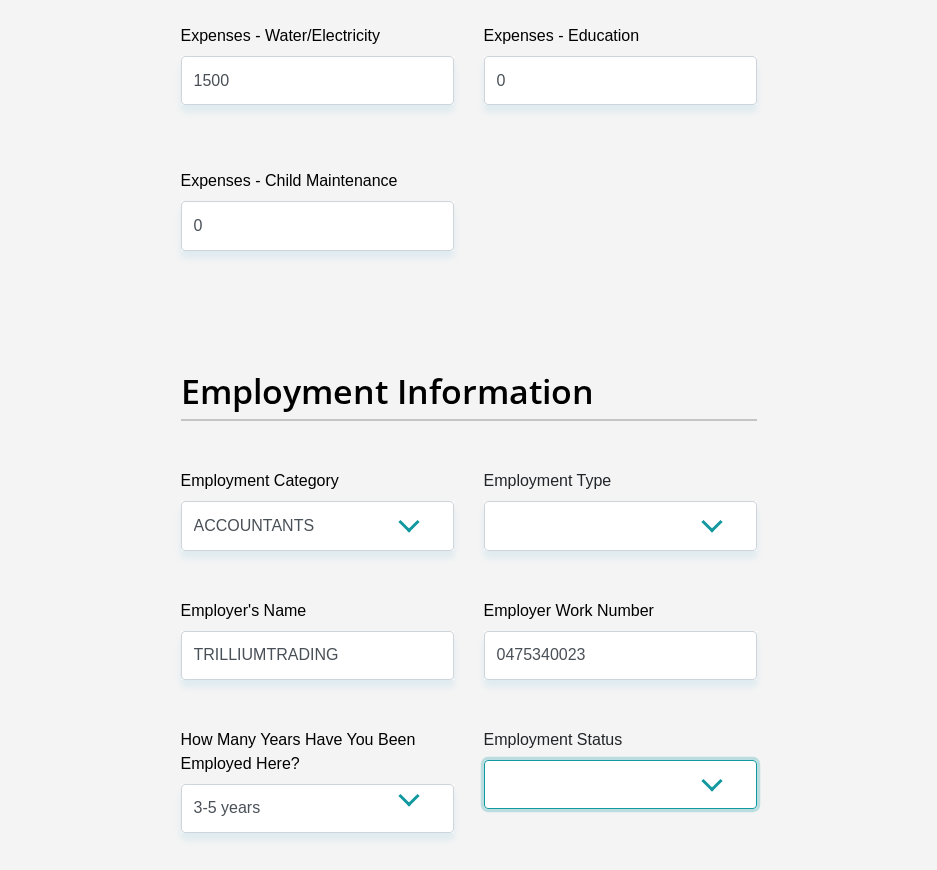click on "Permanent/Full-time
Part-time/Casual
Contract Worker
Self-Employed
Housewife
Retired
Student
Medically Boarded
Disability
Unemployed" at bounding box center [620, 784] 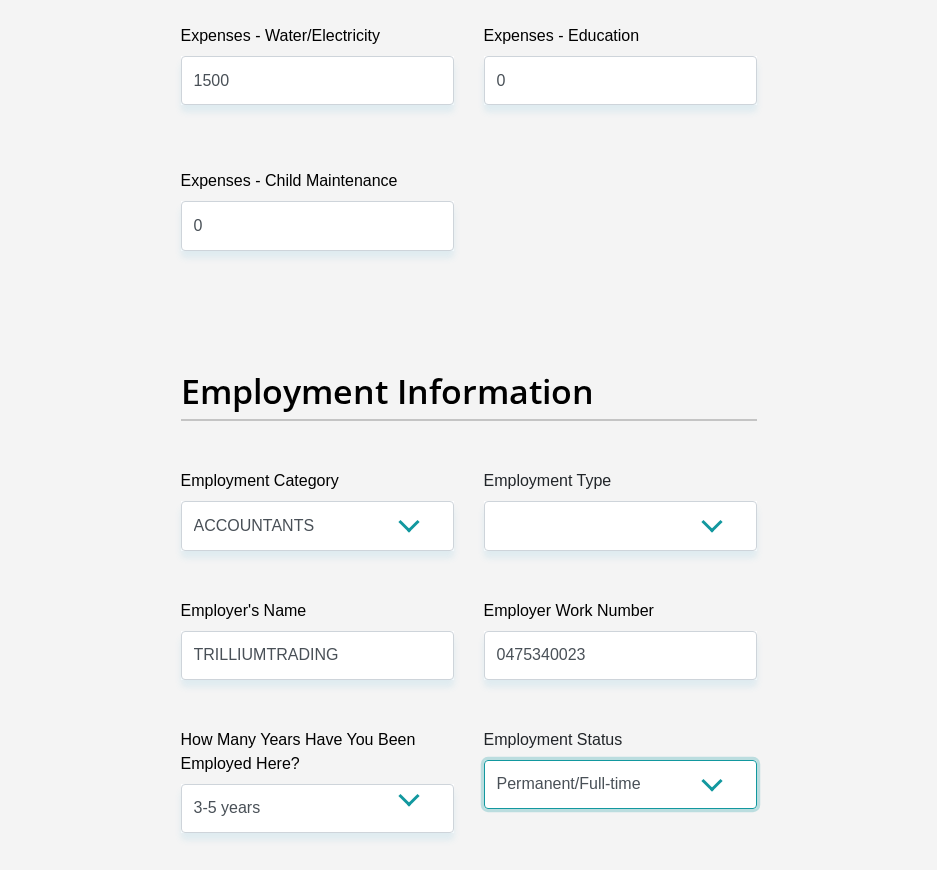 click on "Permanent/Full-time
Part-time/Casual
Contract Worker
Self-Employed
Housewife
Retired
Student
Medically Boarded
Disability
Unemployed" at bounding box center (620, 784) 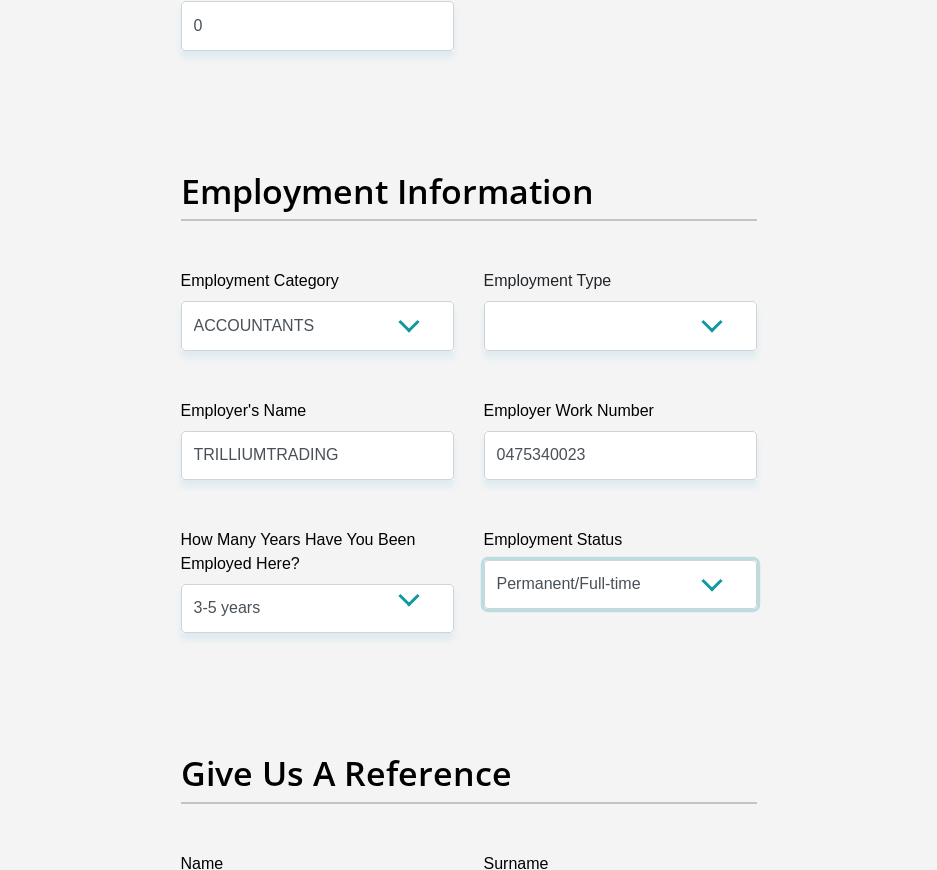scroll, scrollTop: 4100, scrollLeft: 0, axis: vertical 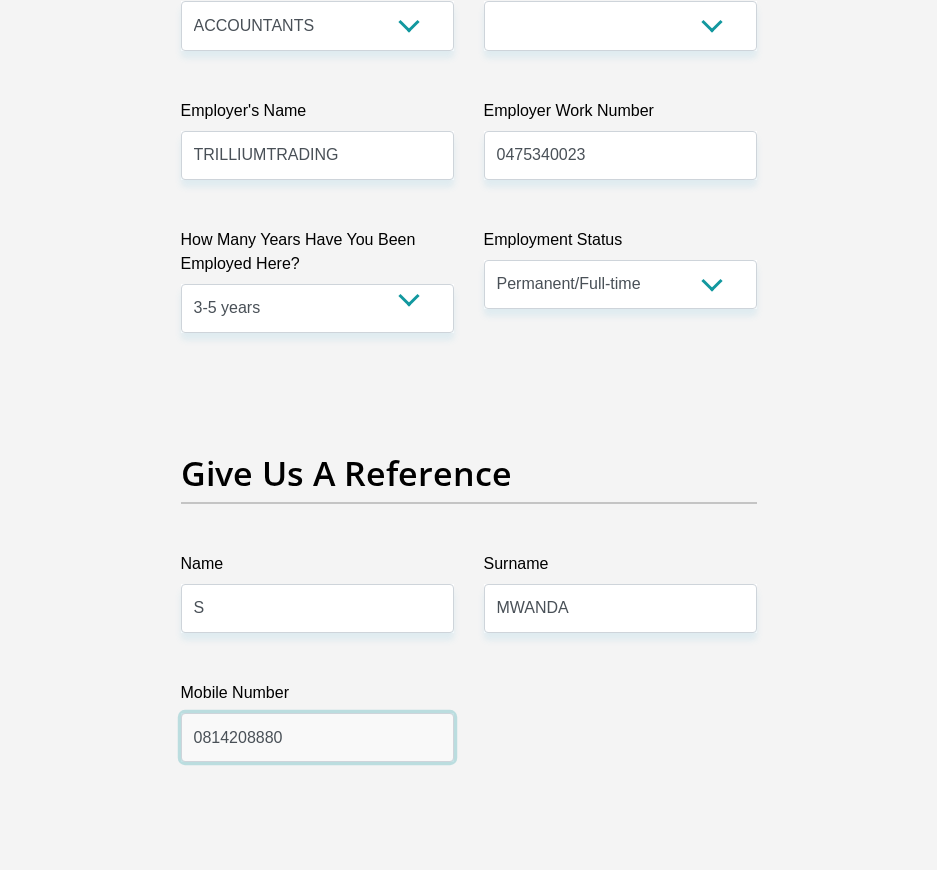 click on "0814208880" at bounding box center [317, 737] 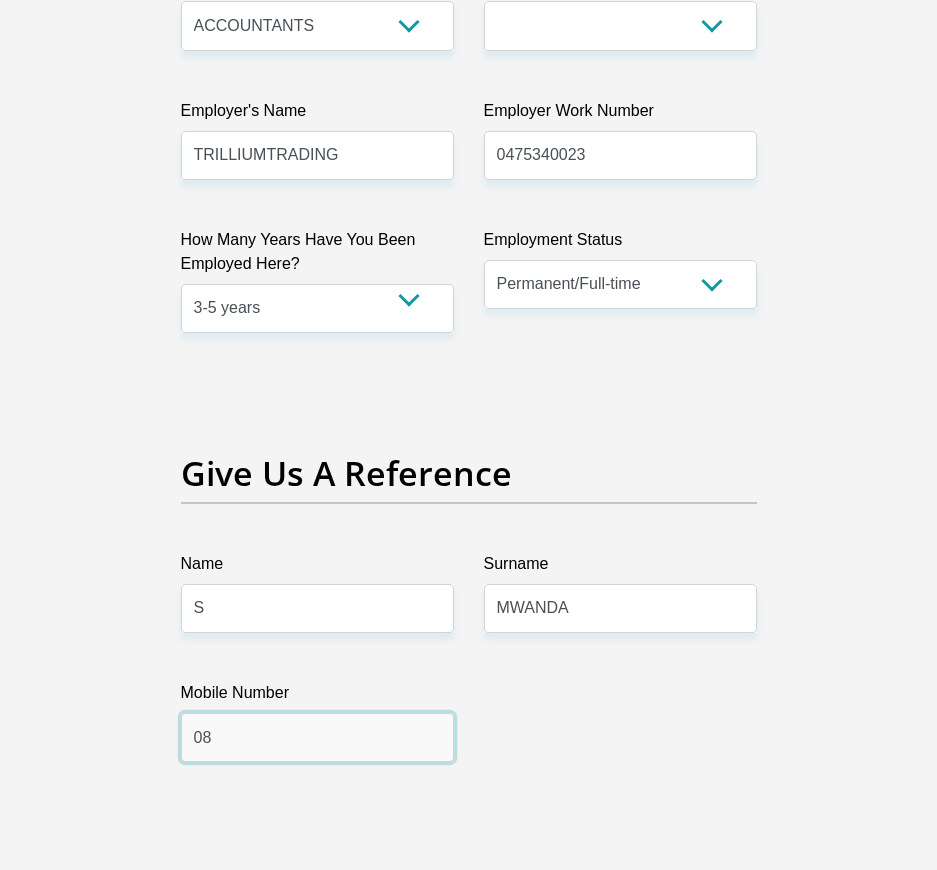 type on "0" 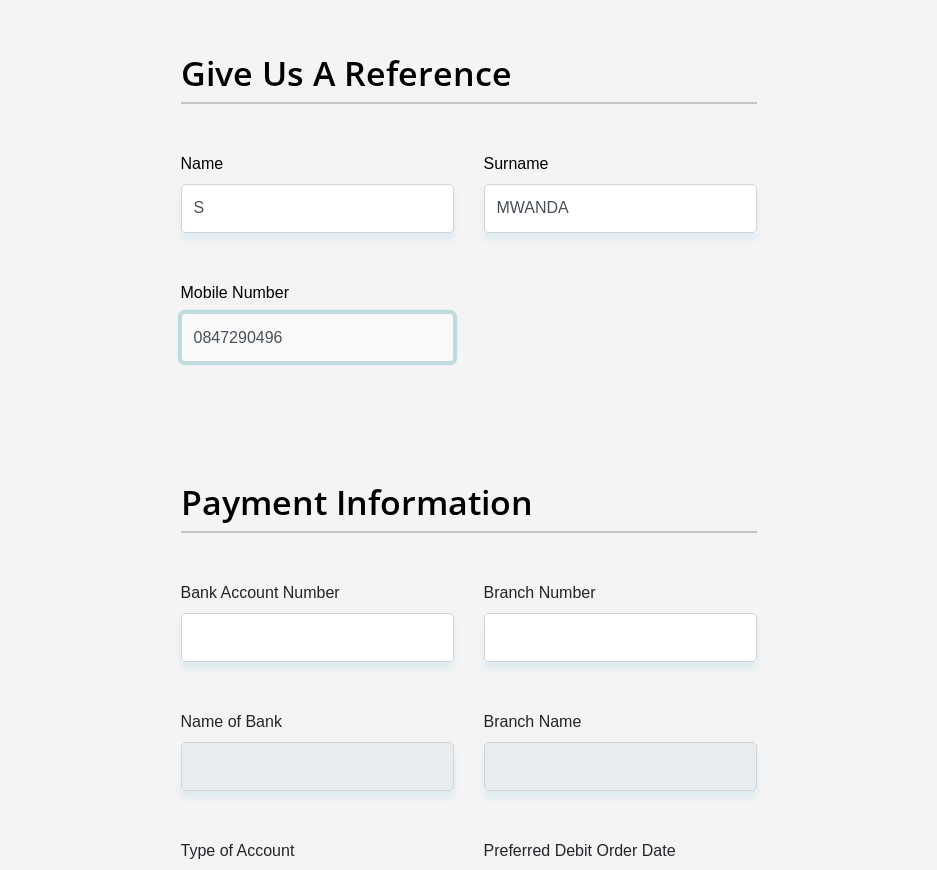 scroll, scrollTop: 4600, scrollLeft: 0, axis: vertical 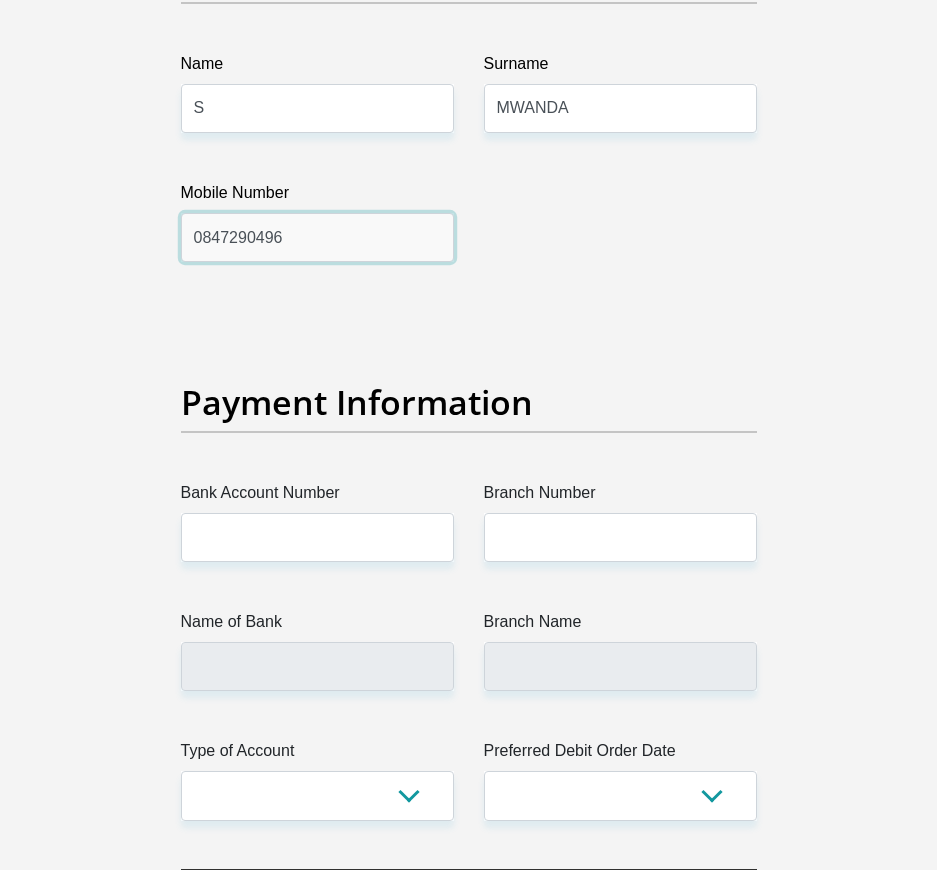 type on "0847290496" 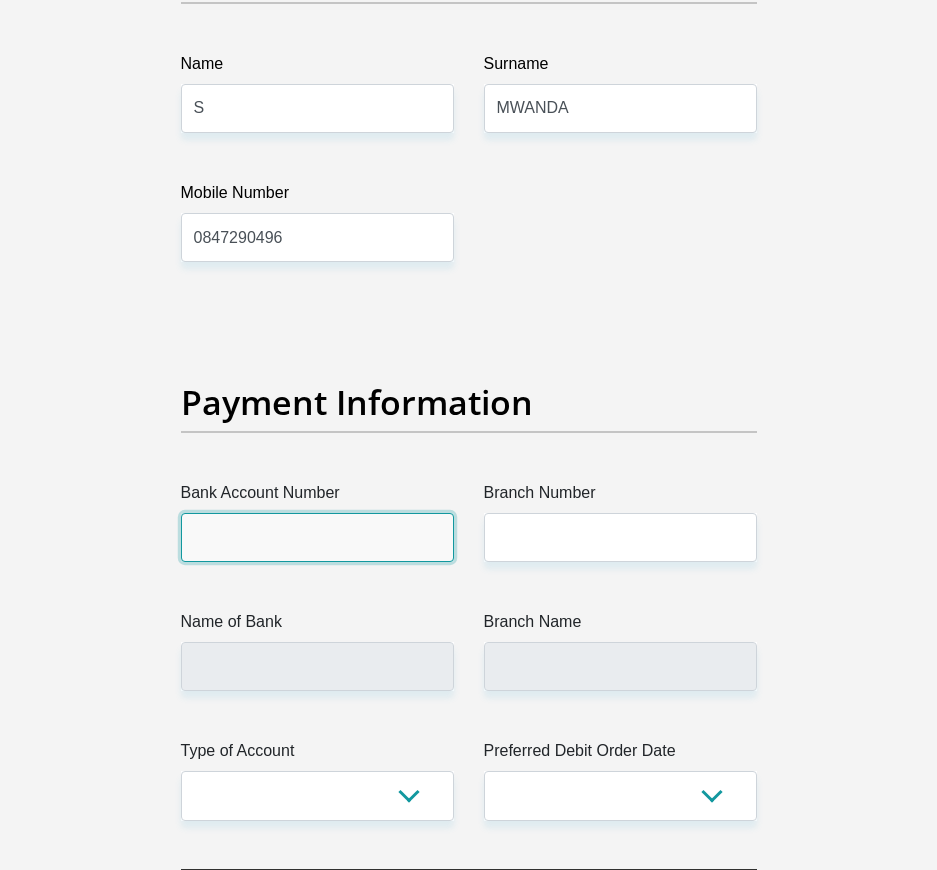 click on "Bank Account Number" at bounding box center (317, 537) 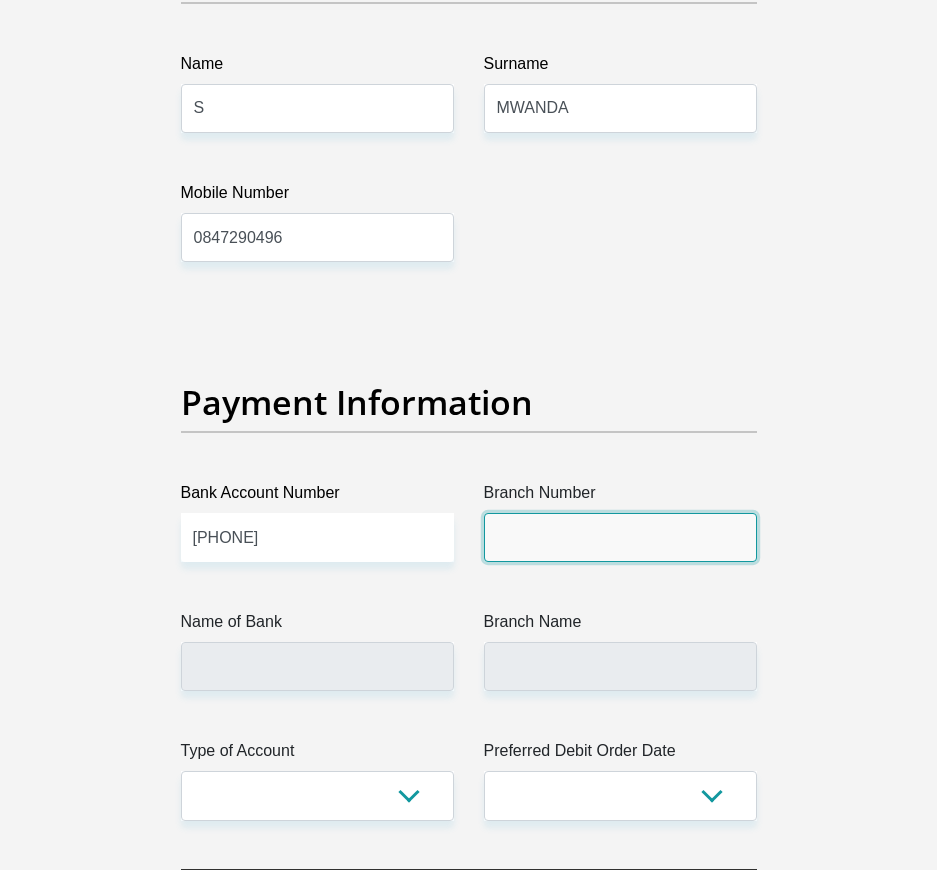 click on "Branch Number" at bounding box center (620, 537) 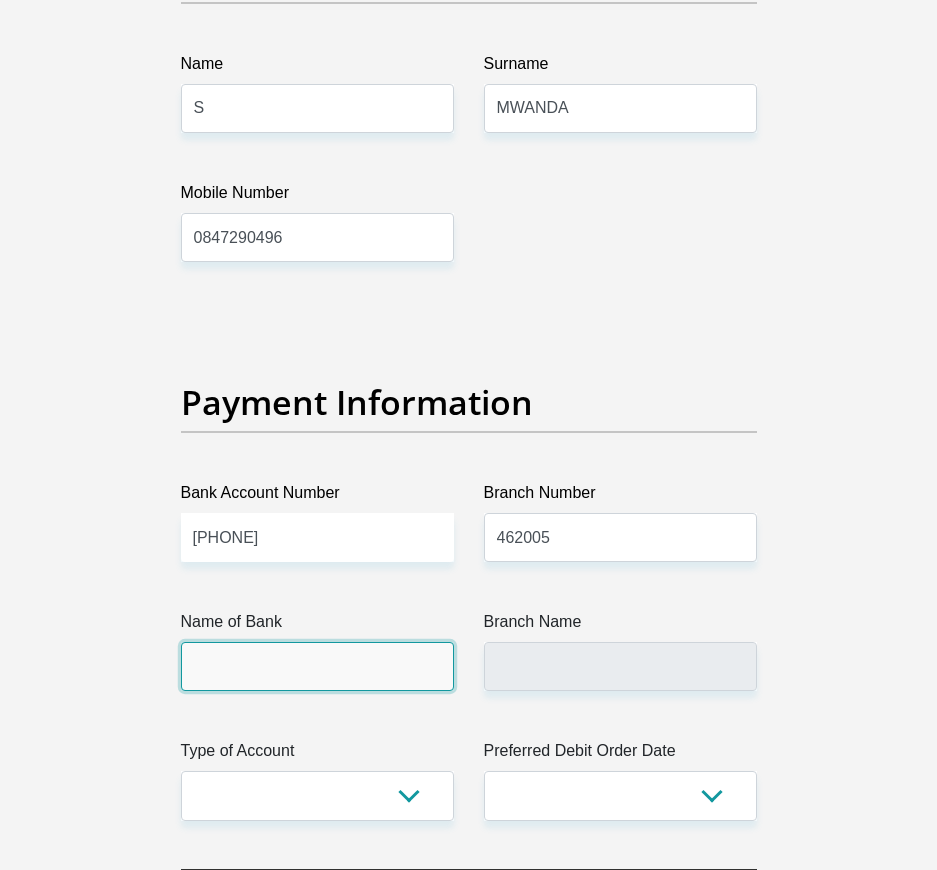 click on "Name of Bank" at bounding box center [317, 666] 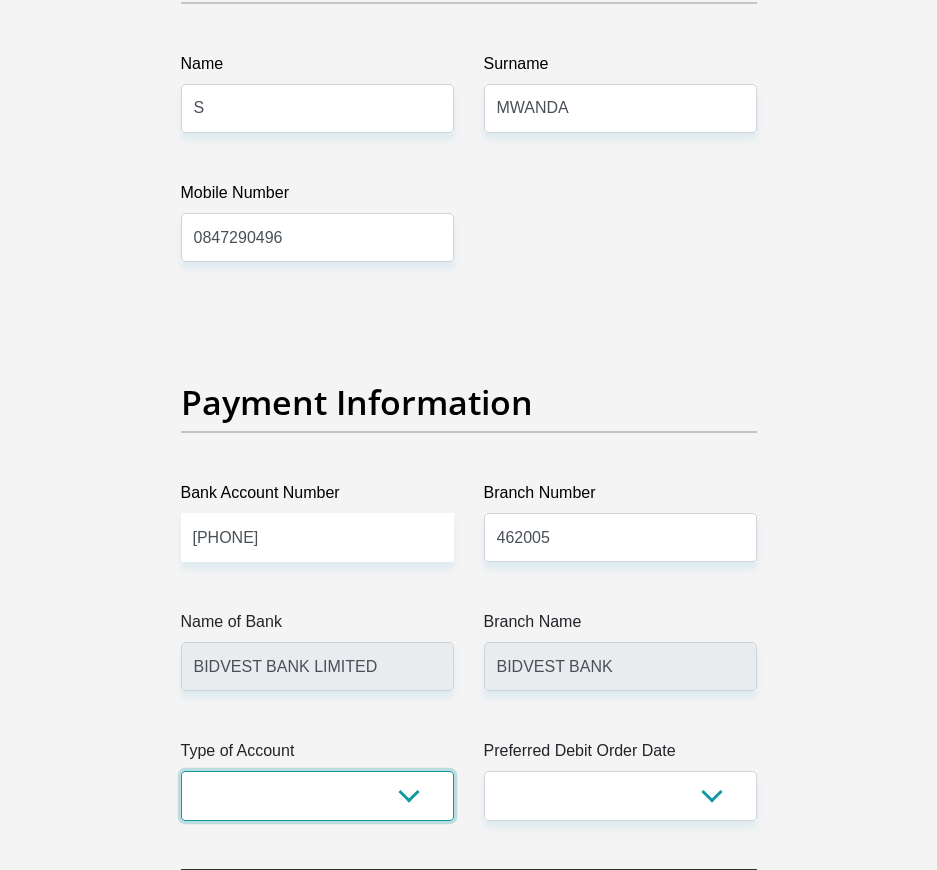 click on "Cheque
Savings" at bounding box center (317, 795) 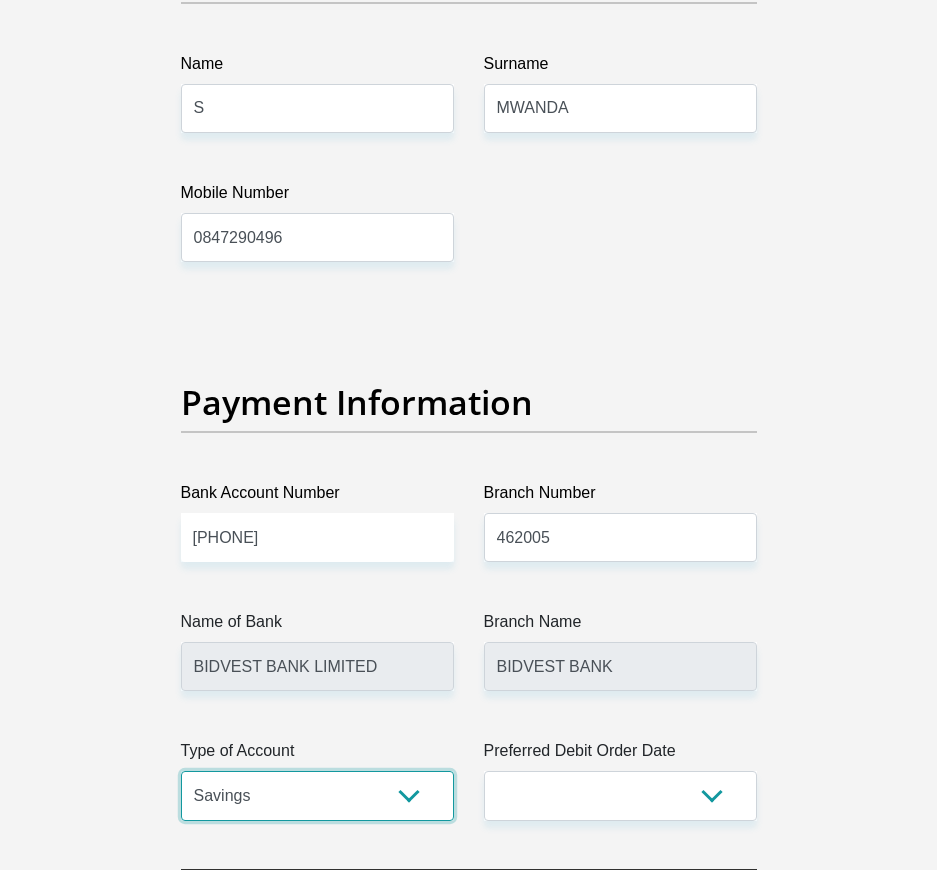 click on "Cheque
Savings" at bounding box center [317, 795] 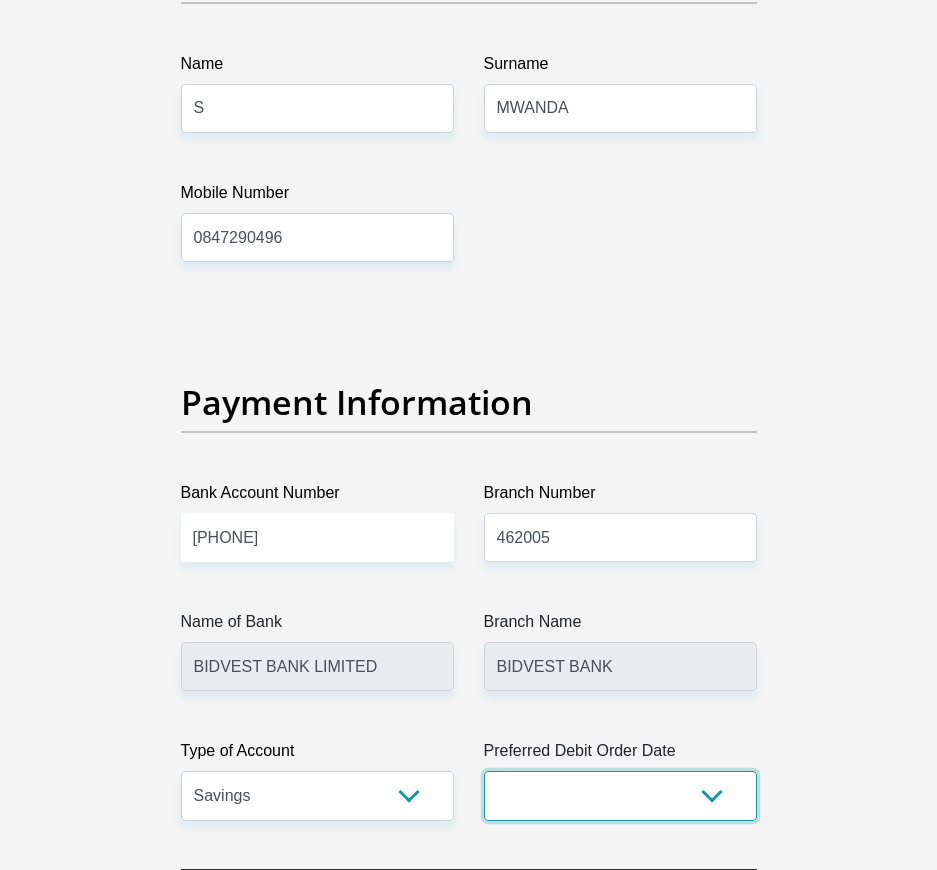 click on "1st
2nd
3rd
4th
5th
7th
18th
19th
20th
21st
22nd
23rd
24th
25th
26th
27th
28th
29th
30th" at bounding box center (620, 795) 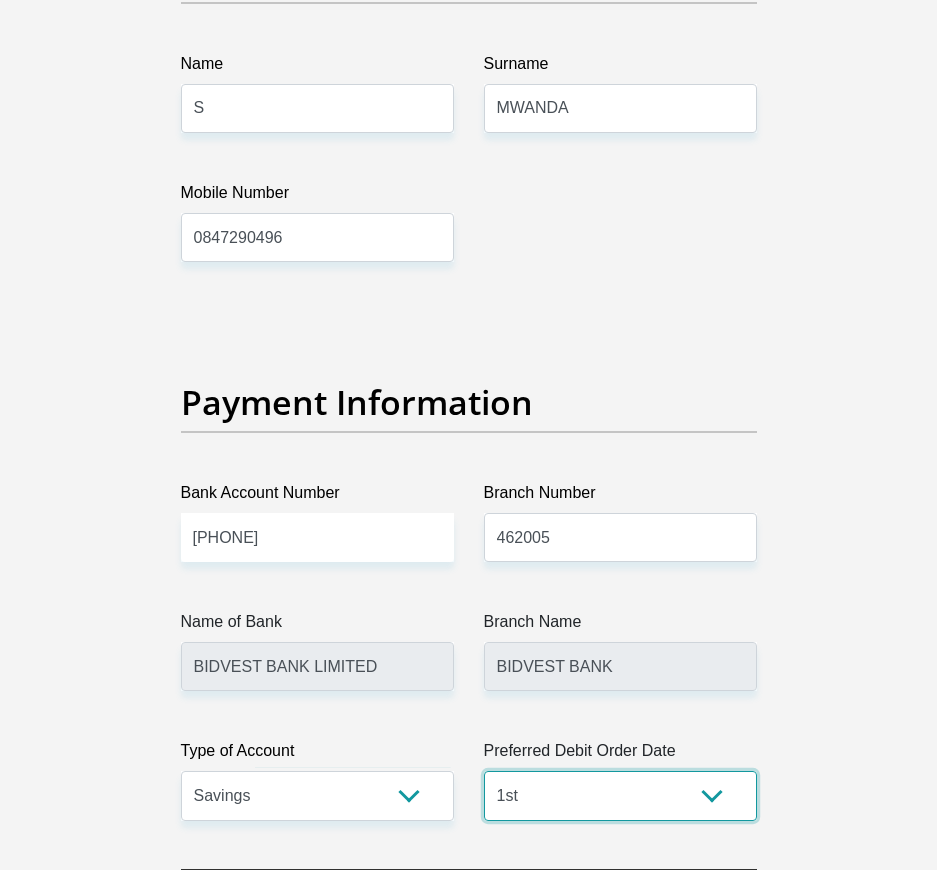 click on "1st
2nd
3rd
4th
5th
7th
18th
19th
20th
21st
22nd
23rd
24th
25th
26th
27th
28th
29th
30th" at bounding box center (620, 795) 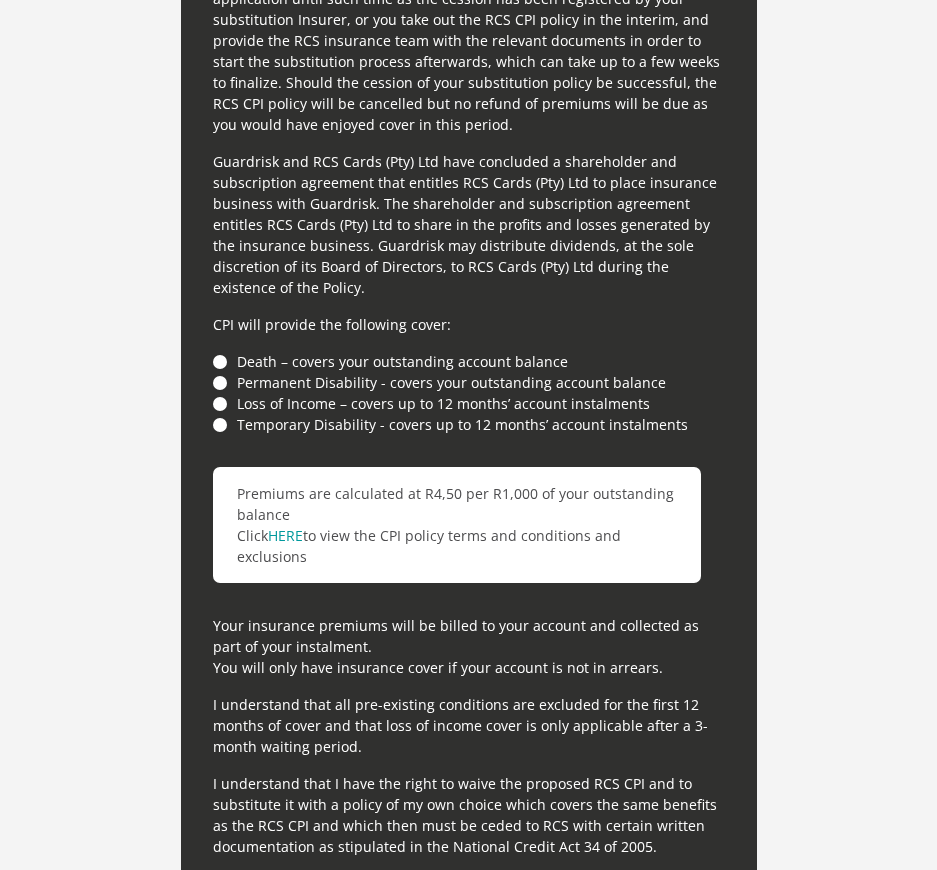 scroll, scrollTop: 6500, scrollLeft: 0, axis: vertical 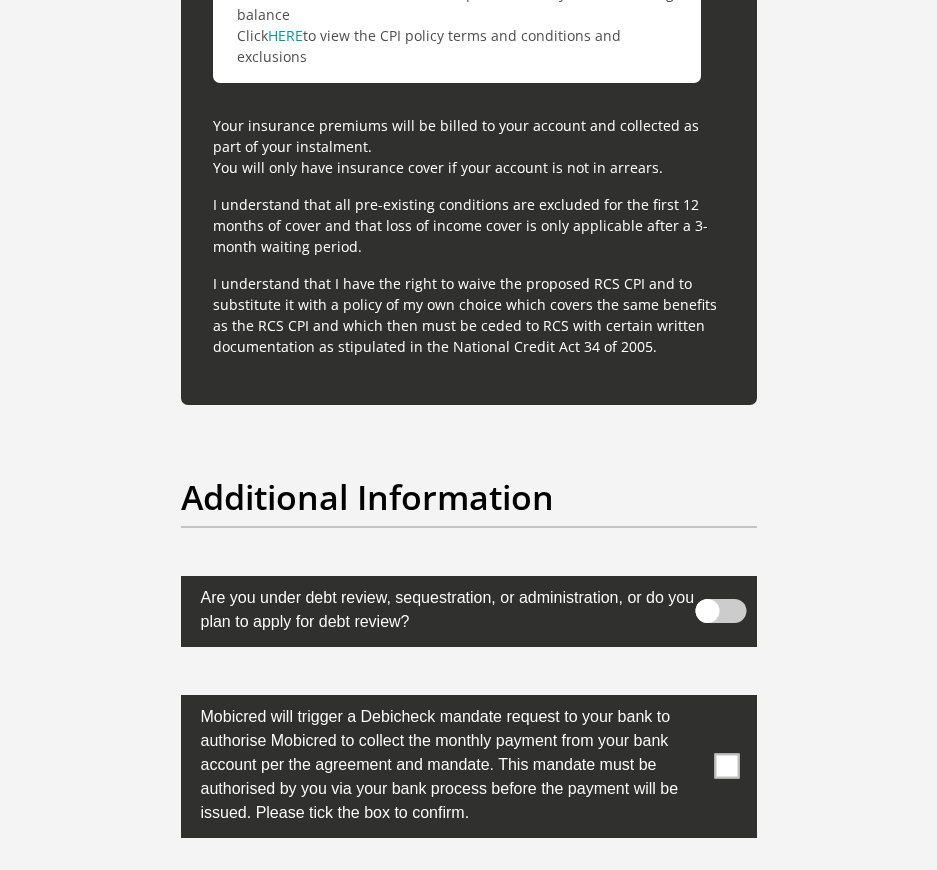 click at bounding box center [726, 766] 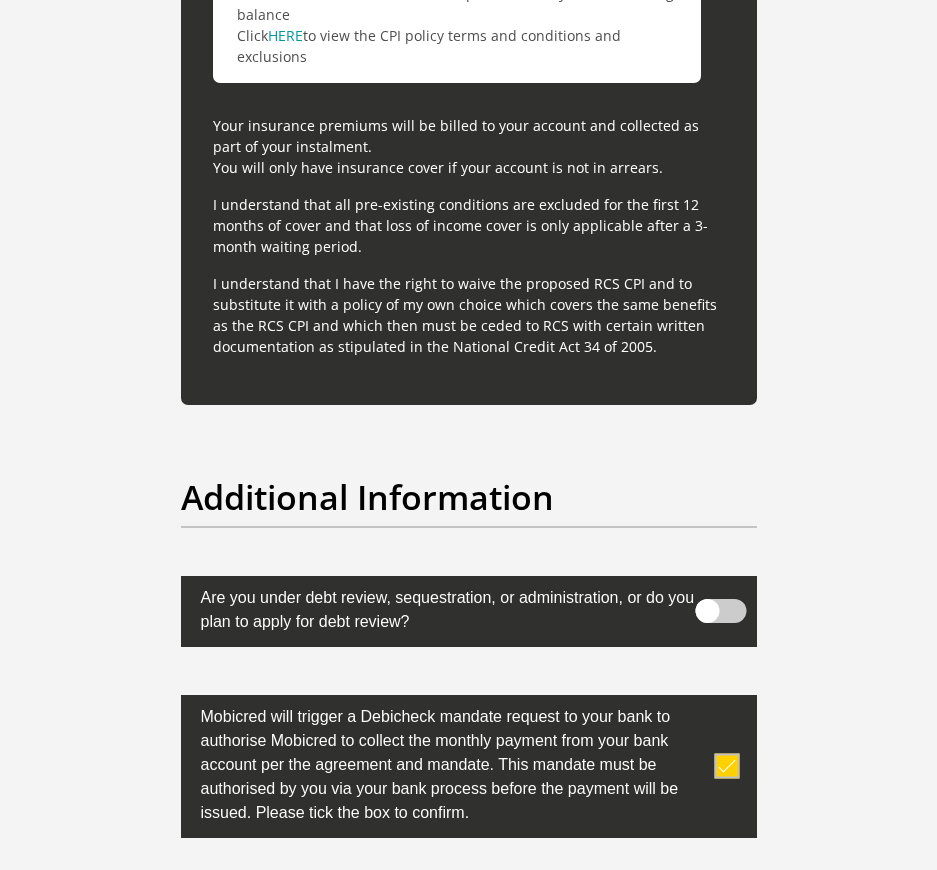 scroll, scrollTop: 6800, scrollLeft: 0, axis: vertical 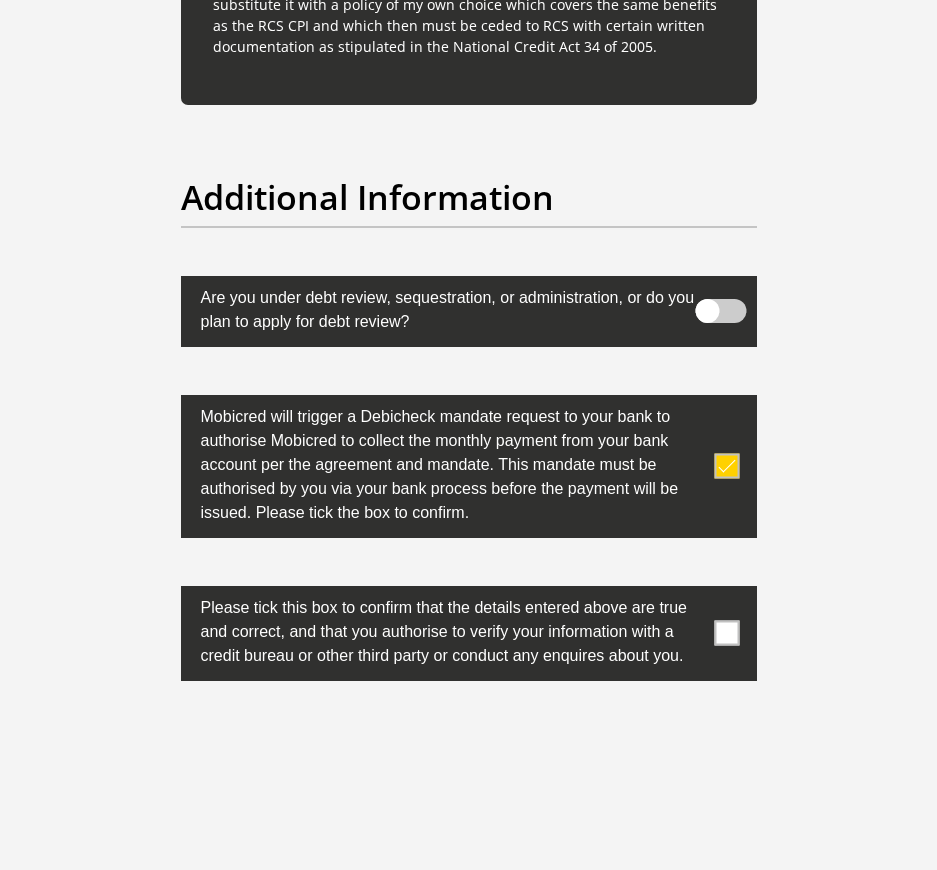 click at bounding box center (726, 633) 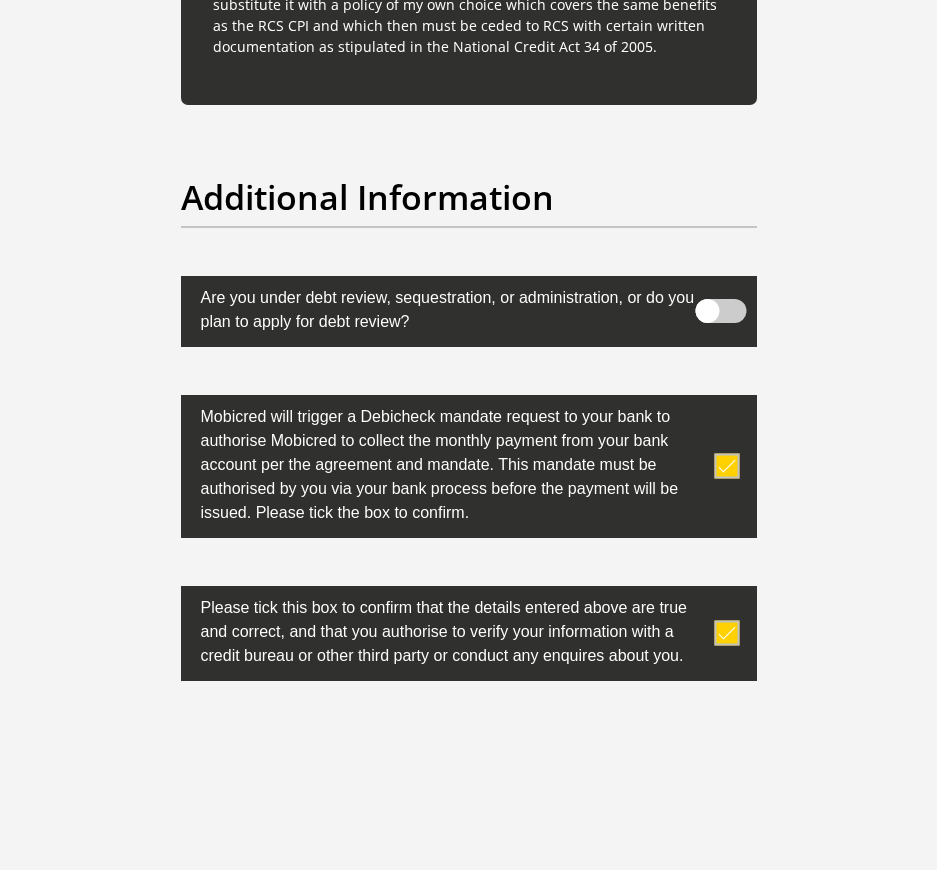 scroll, scrollTop: 7114, scrollLeft: 0, axis: vertical 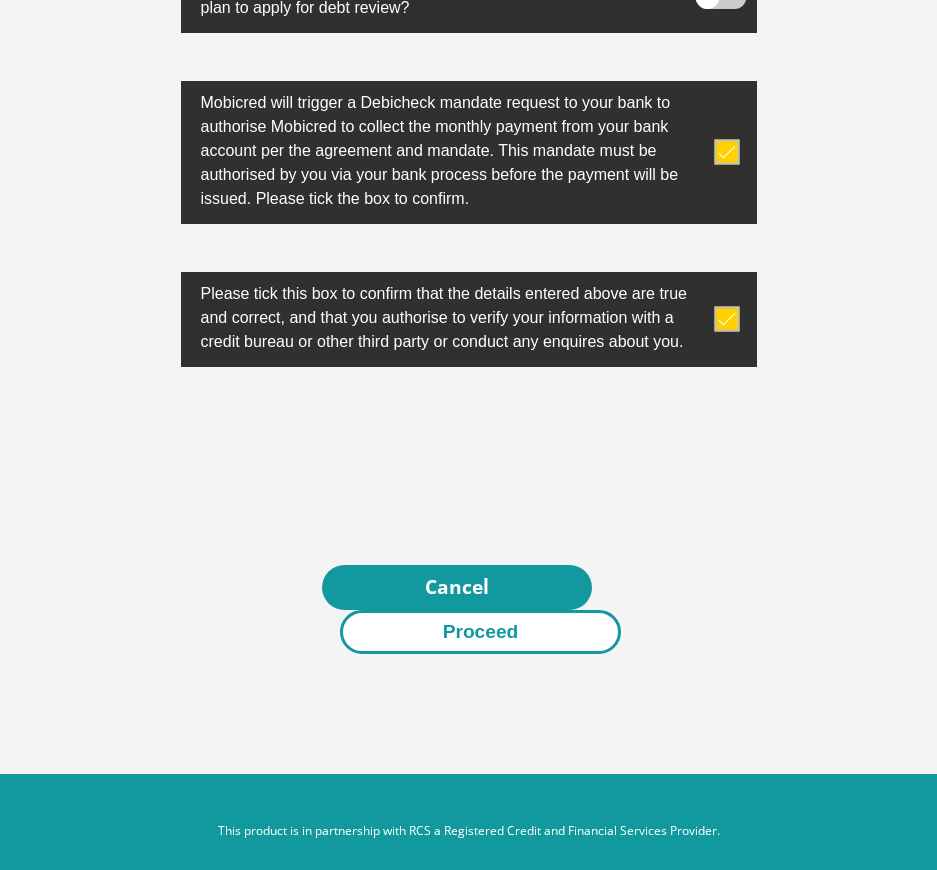 click on "Proceed" at bounding box center [481, 632] 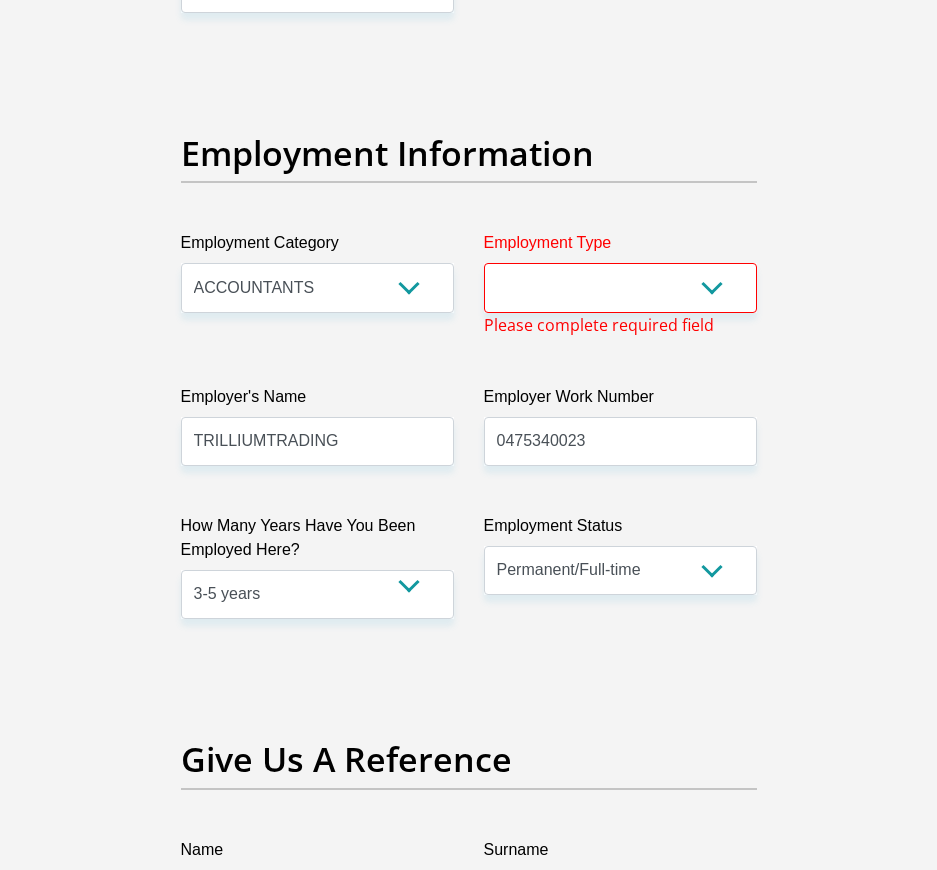 scroll, scrollTop: 3833, scrollLeft: 0, axis: vertical 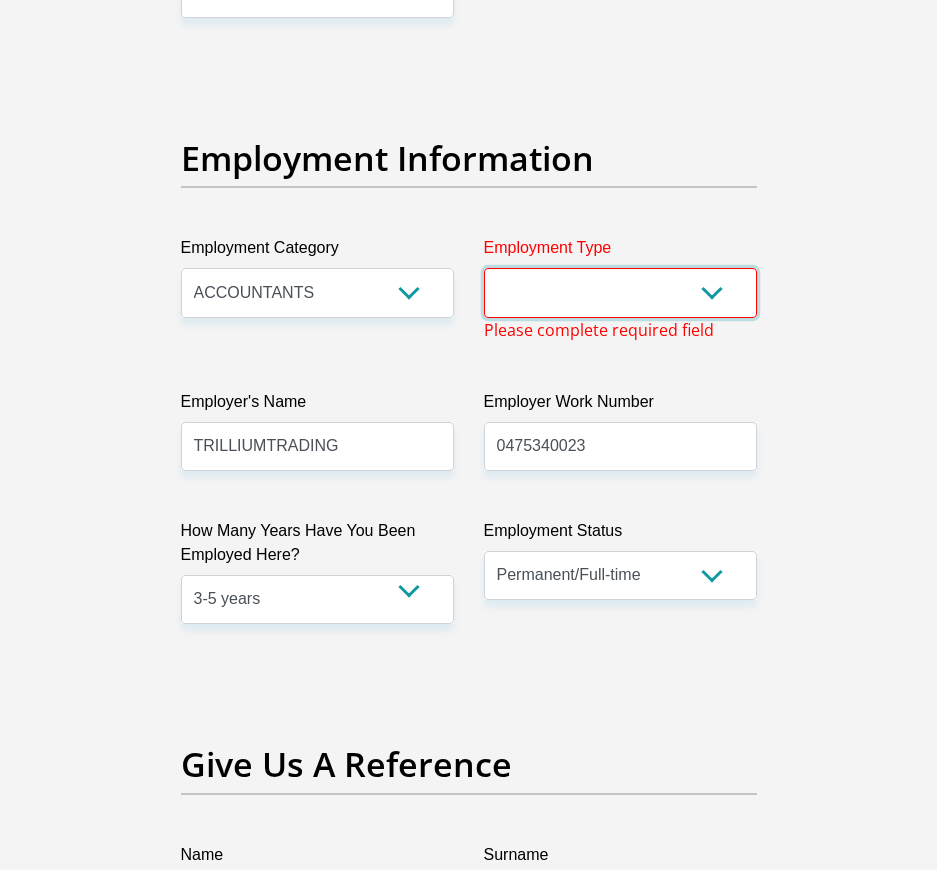 click on "College/Lecturer
Craft Seller
Creative
Driver
Executive
Farmer
Forces - Non Commissioned
Forces - Officer
Hawker
Housewife
Labourer
Licenced Professional
Manager
Miner
Non Licenced Professional
Office Staff/Clerk
Outside Worker
Pensioner
Permanent Teacher
Production/Manufacturing
Sales
Self-Employed
Semi-Professional Worker
Service Industry  Social Worker  Student" at bounding box center [620, 292] 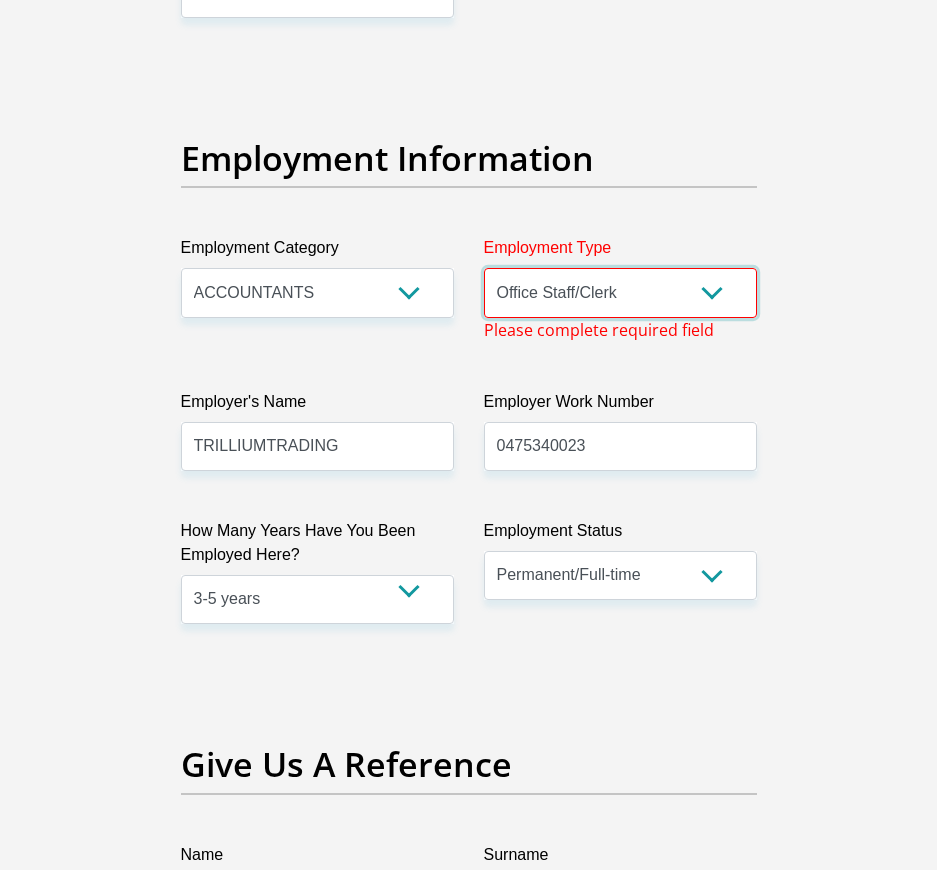 click on "College/Lecturer
Craft Seller
Creative
Driver
Executive
Farmer
Forces - Non Commissioned
Forces - Officer
Hawker
Housewife
Labourer
Licenced Professional
Manager
Miner
Non Licenced Professional
Office Staff/Clerk
Outside Worker
Pensioner
Permanent Teacher
Production/Manufacturing
Sales
Self-Employed
Semi-Professional Worker
Service Industry  Social Worker  Student" at bounding box center (620, 292) 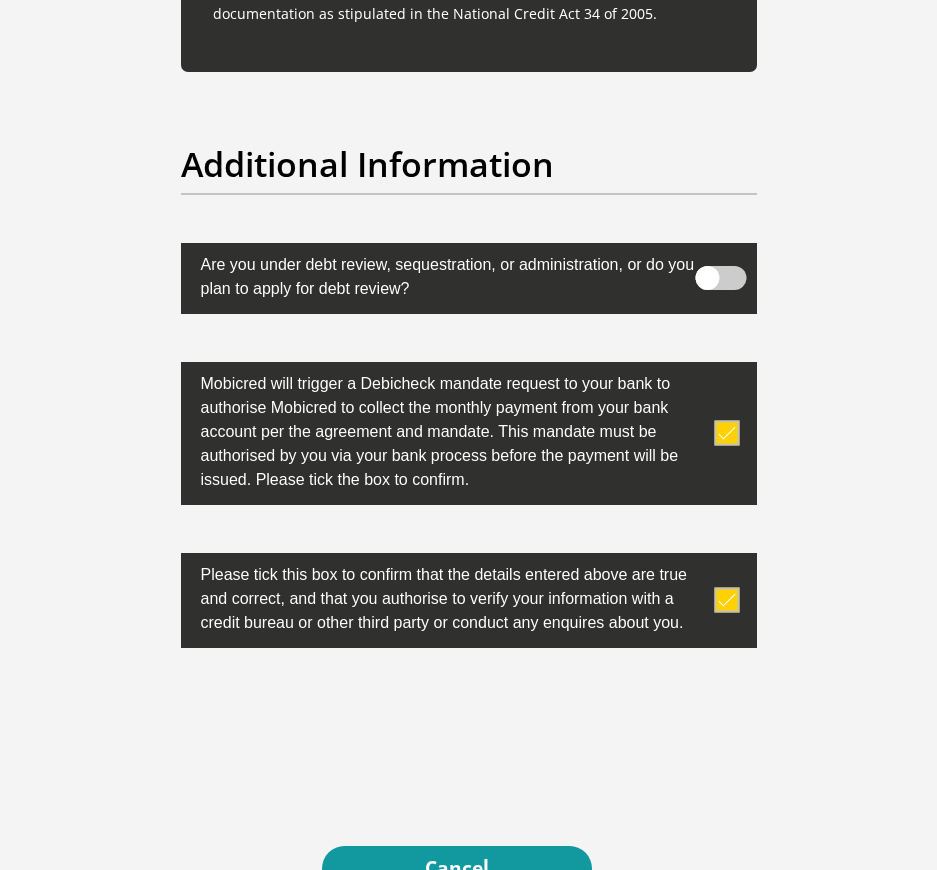 scroll, scrollTop: 7114, scrollLeft: 0, axis: vertical 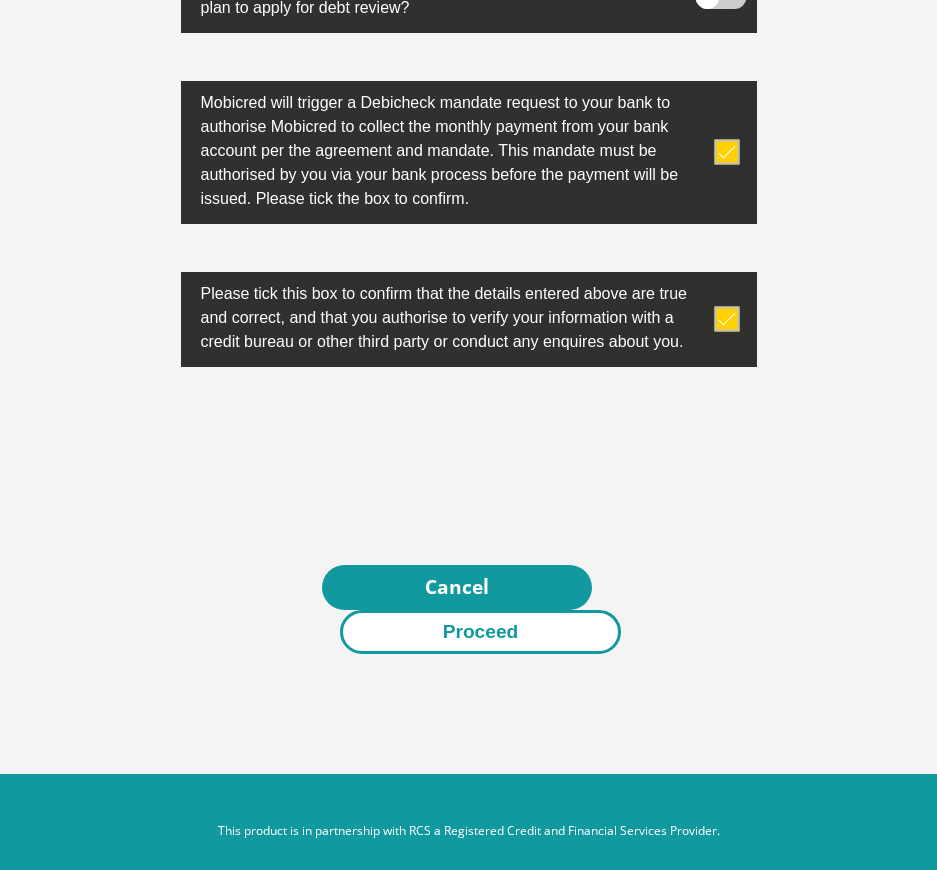 click on "Proceed" at bounding box center [481, 632] 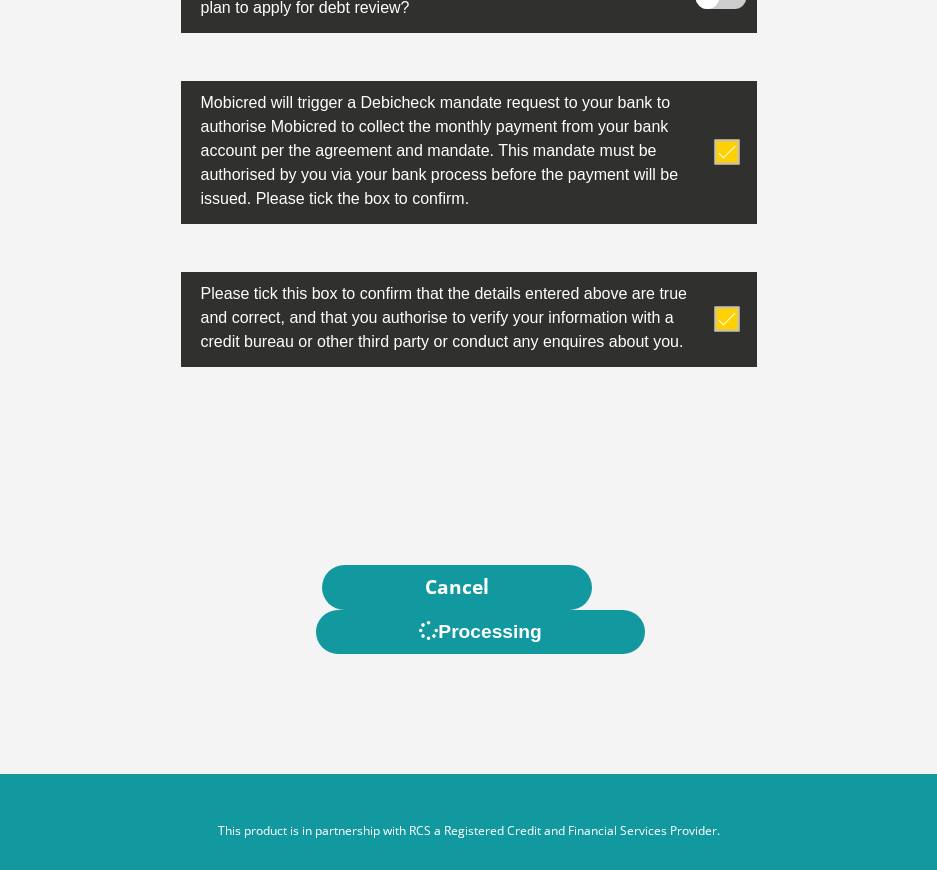 scroll, scrollTop: 0, scrollLeft: 0, axis: both 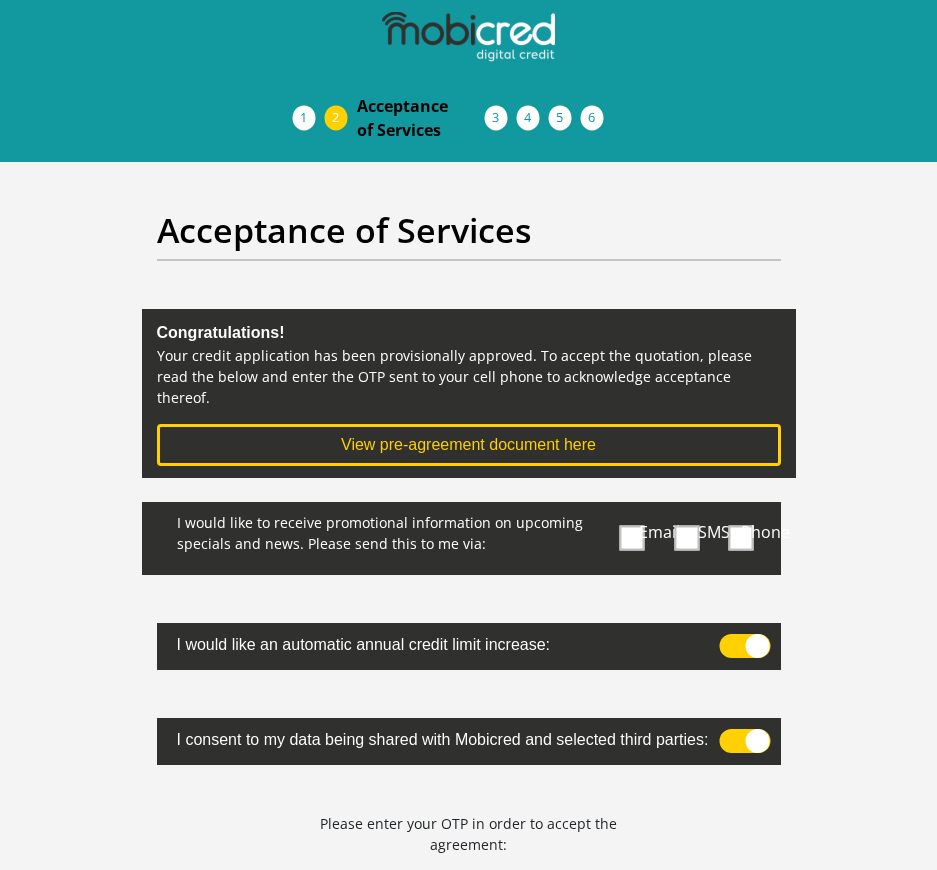 click at bounding box center [632, 538] 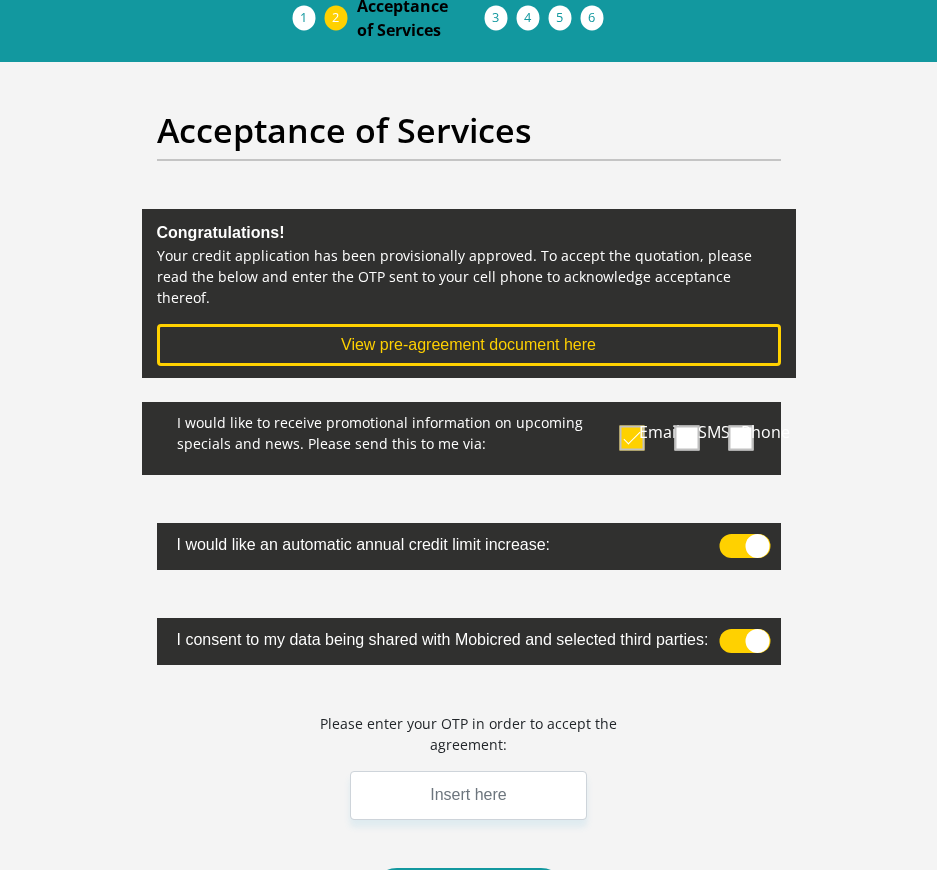scroll, scrollTop: 300, scrollLeft: 0, axis: vertical 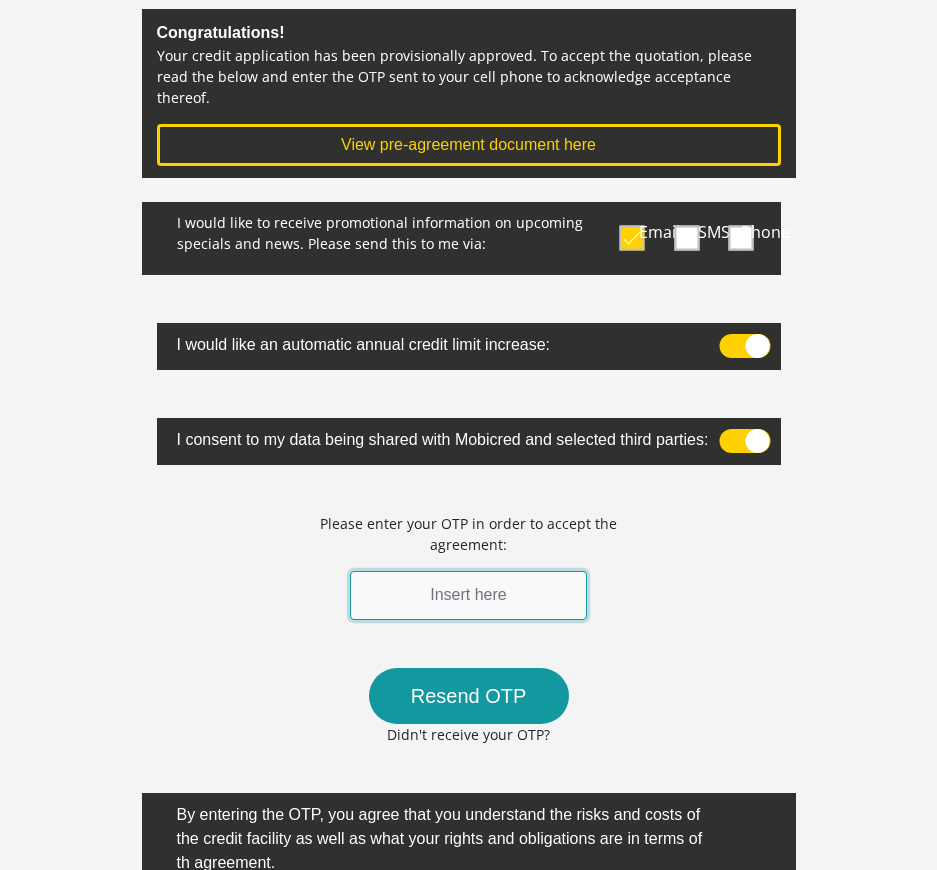 click at bounding box center (469, 595) 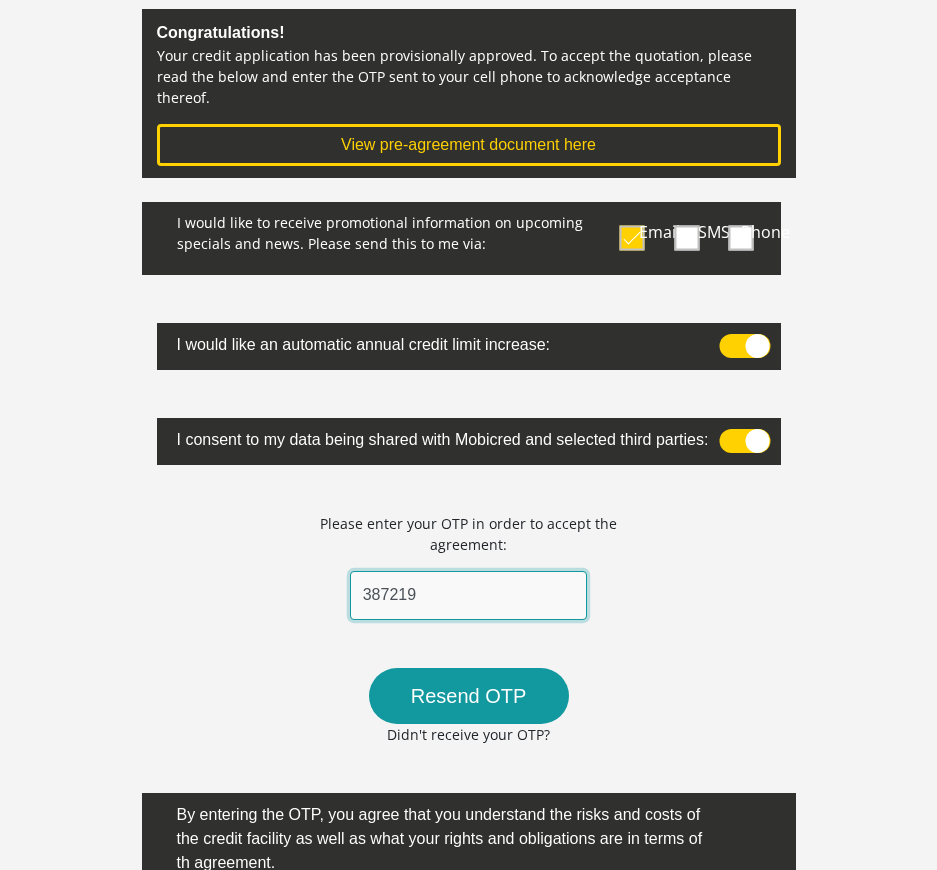 scroll, scrollTop: 576, scrollLeft: 0, axis: vertical 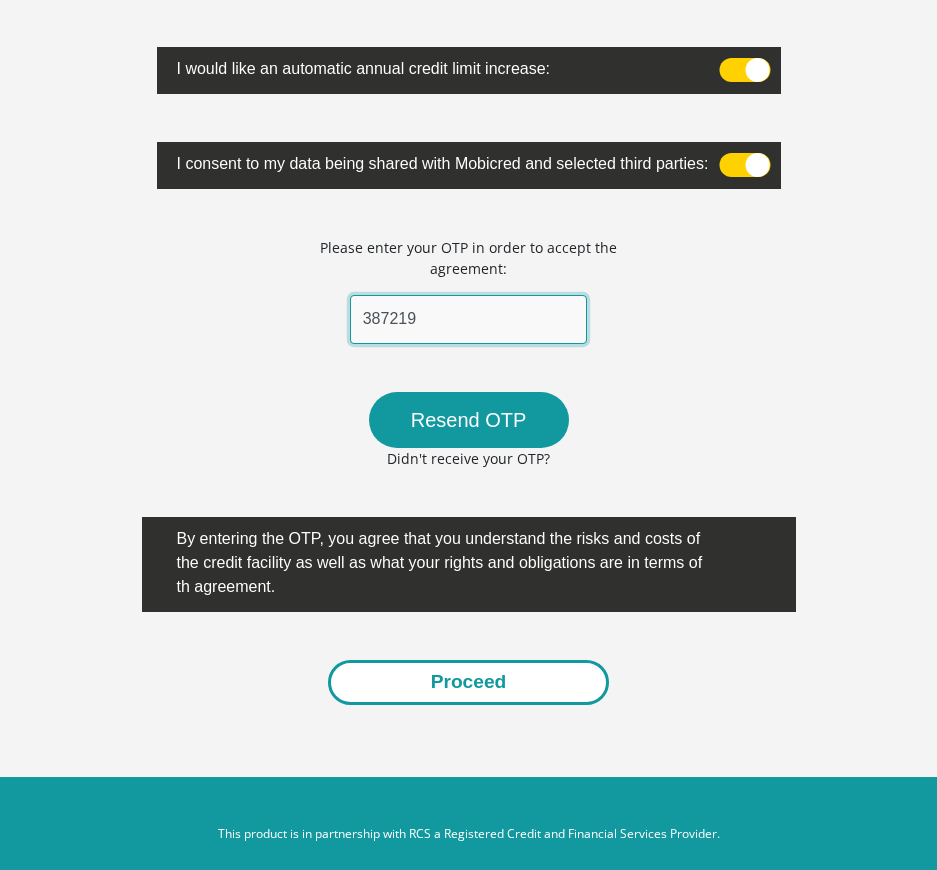 type on "387219" 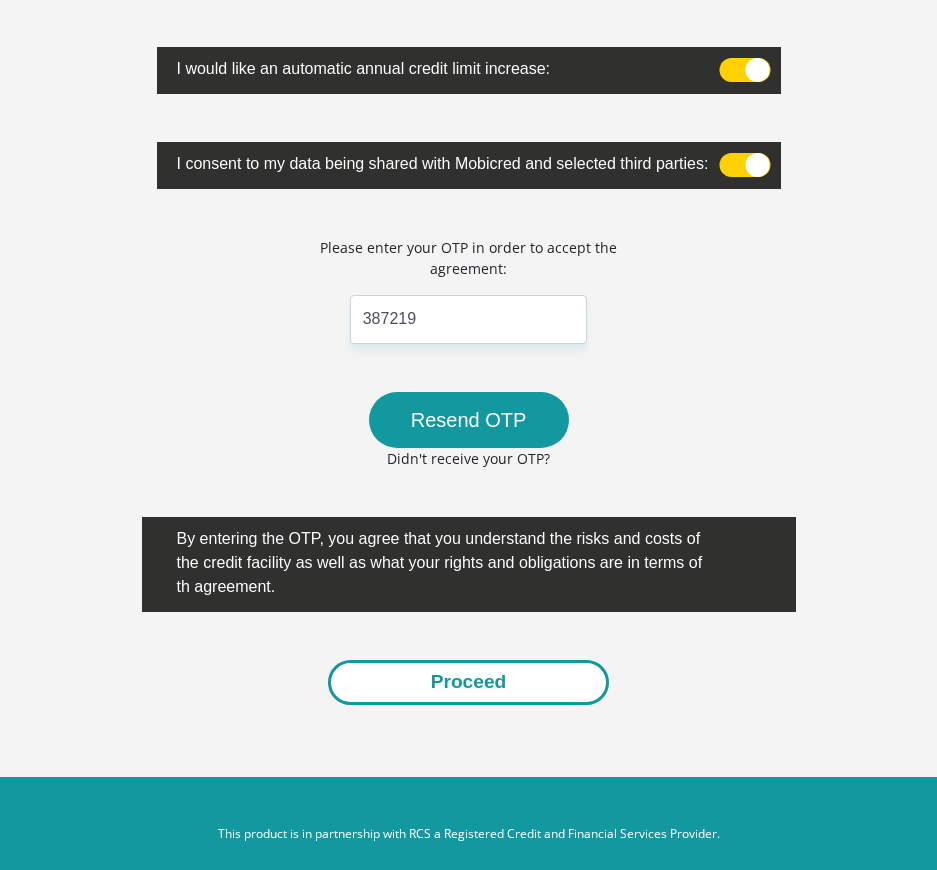 click on "Proceed" at bounding box center [469, 682] 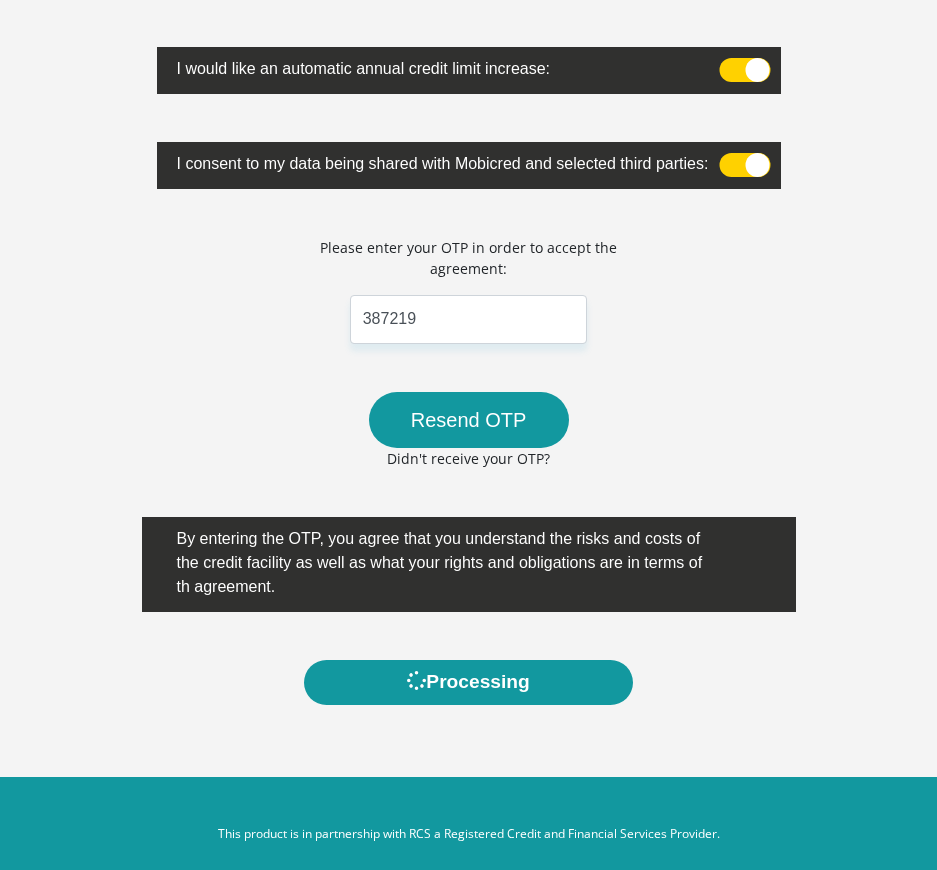scroll, scrollTop: 0, scrollLeft: 0, axis: both 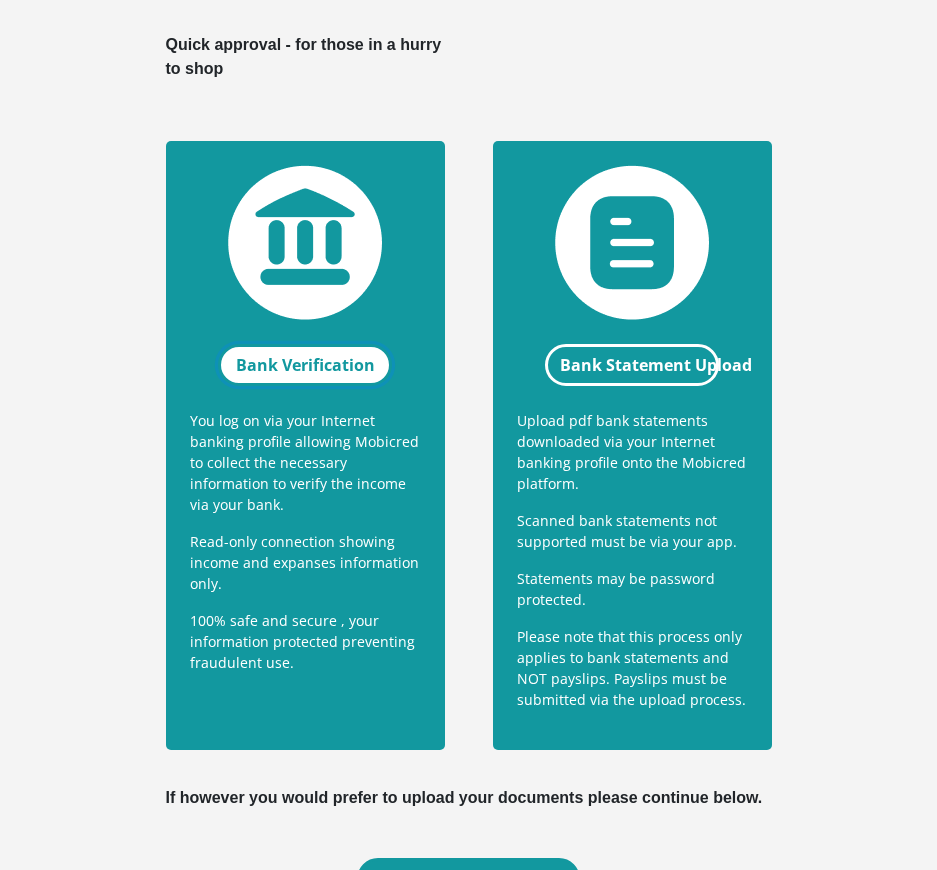 click on "Bank Verification" at bounding box center [304, 365] 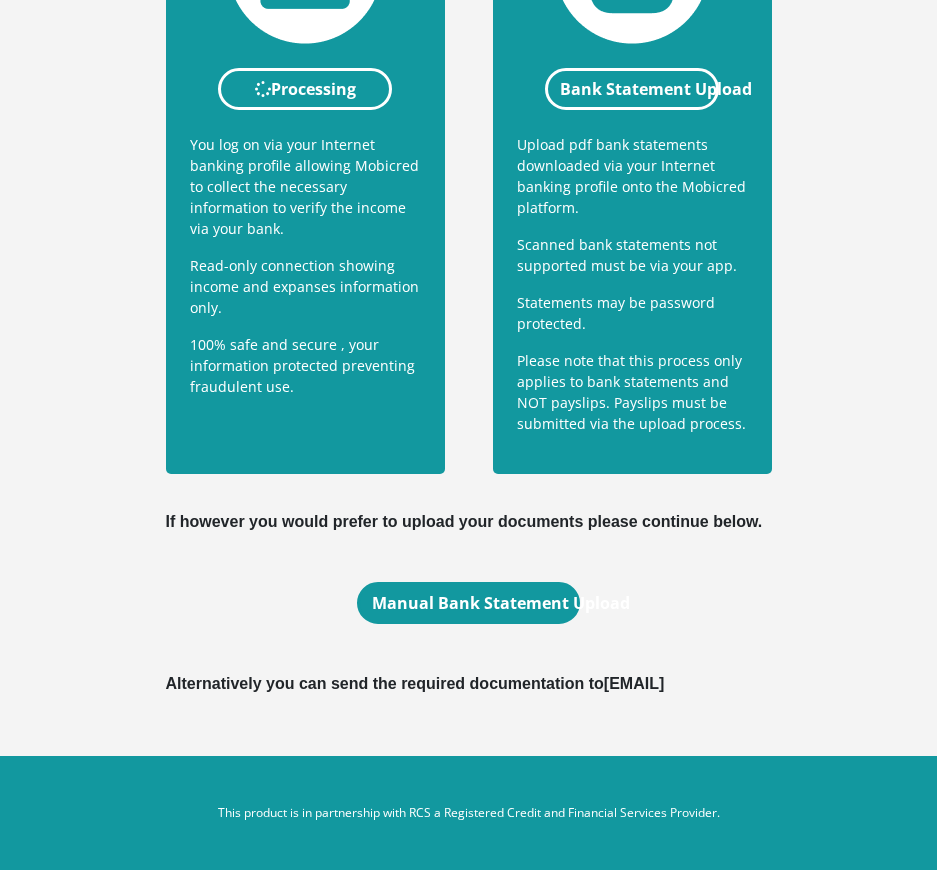 scroll, scrollTop: 639, scrollLeft: 0, axis: vertical 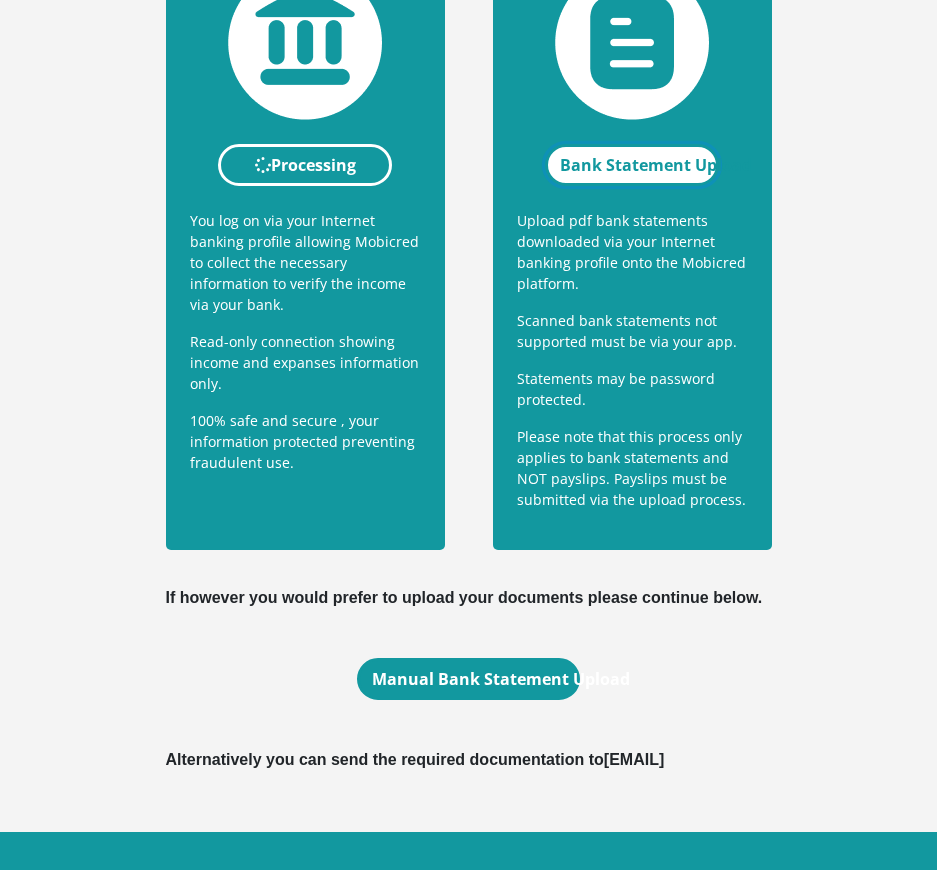 click on "Bank Statement Upload" at bounding box center [631, 165] 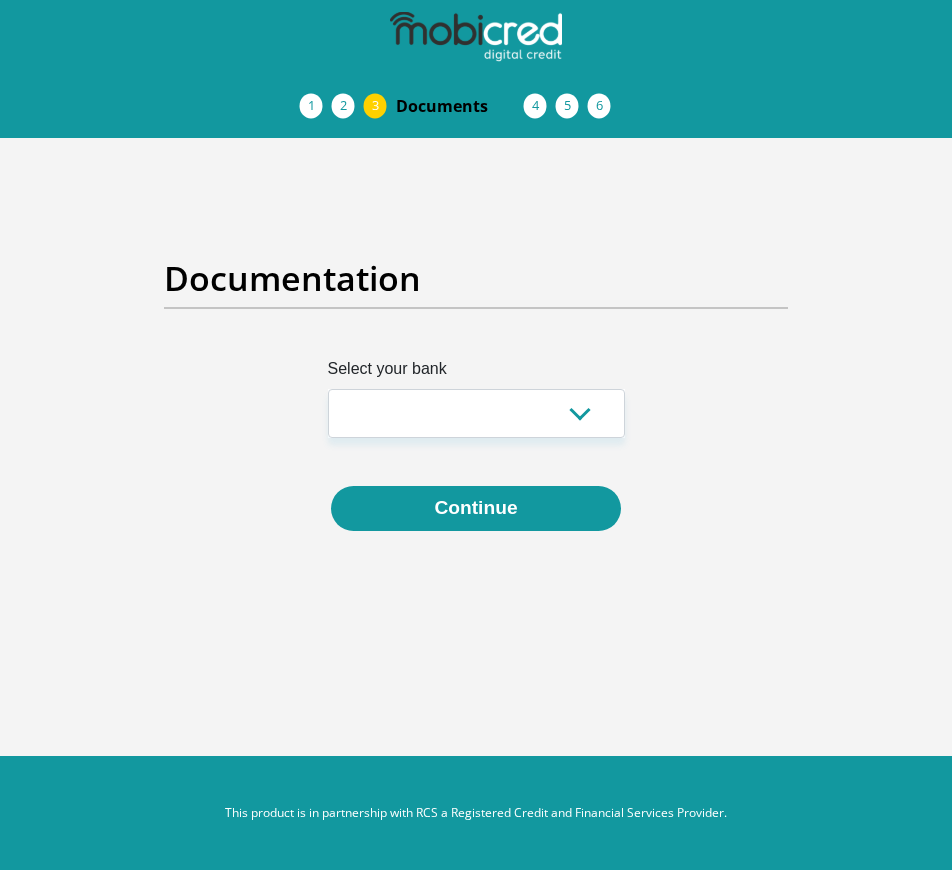 scroll, scrollTop: 0, scrollLeft: 0, axis: both 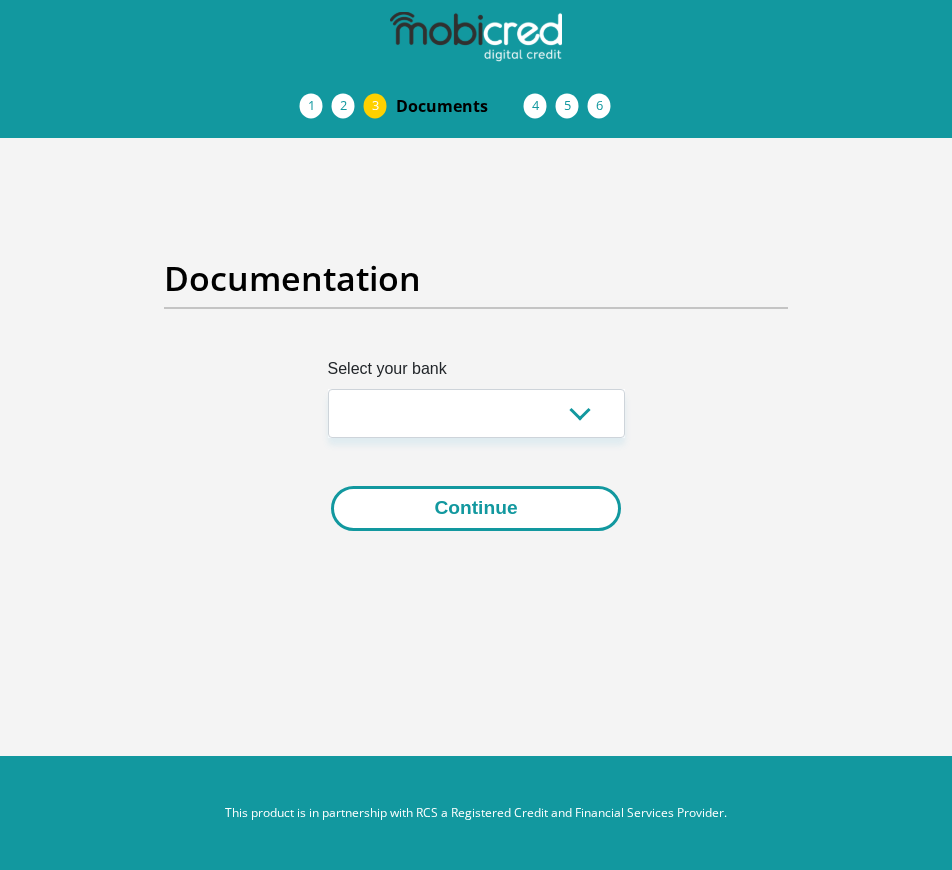 click on "Continue" at bounding box center [475, 508] 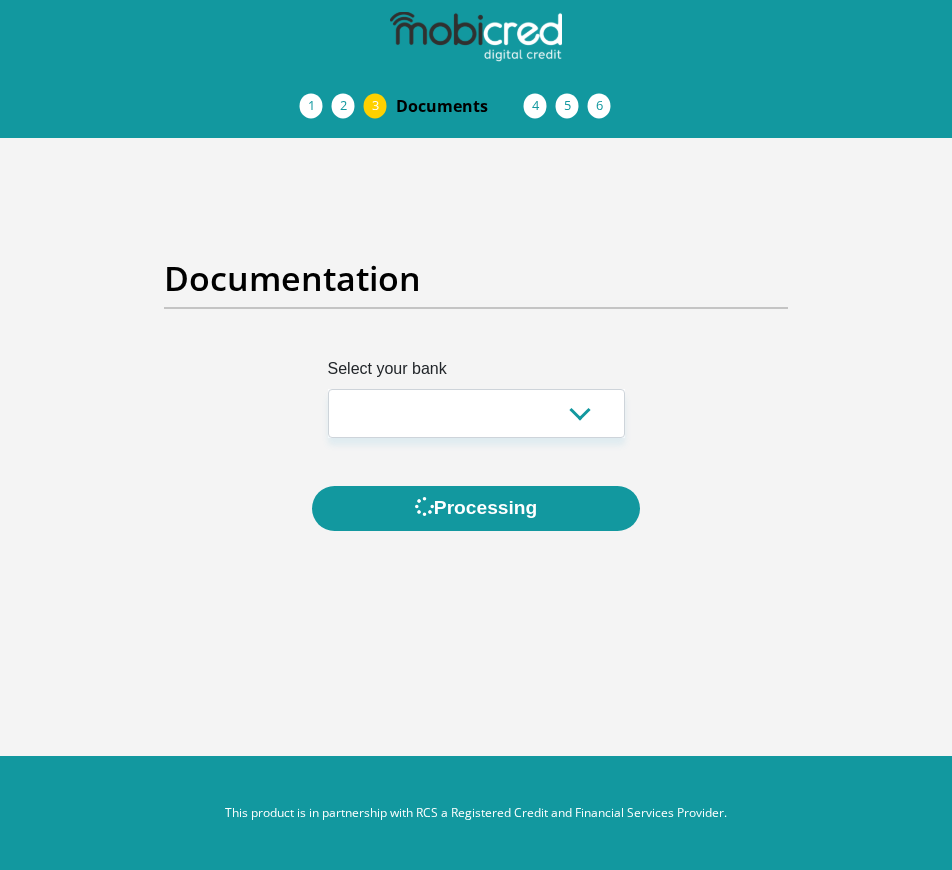 scroll, scrollTop: 0, scrollLeft: 0, axis: both 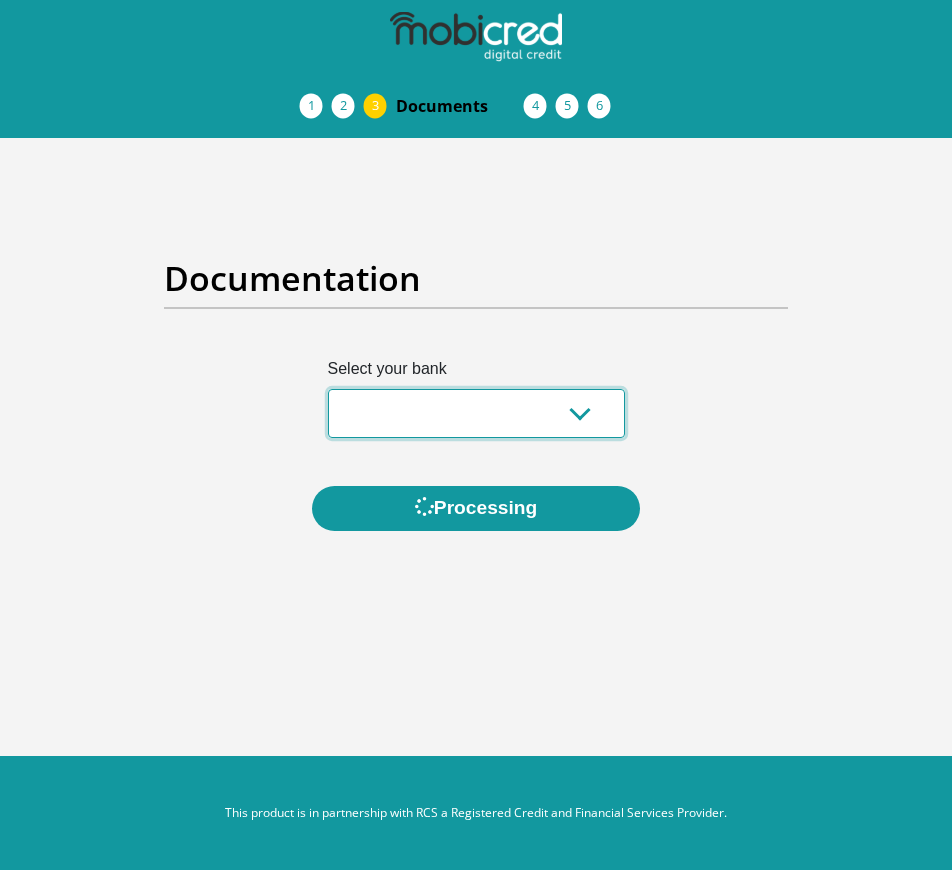 click on "Absa
Capitec Bank
Discovery Bank
First National Bank
Nedbank
Standard Bank
TymeBank" at bounding box center (476, 413) 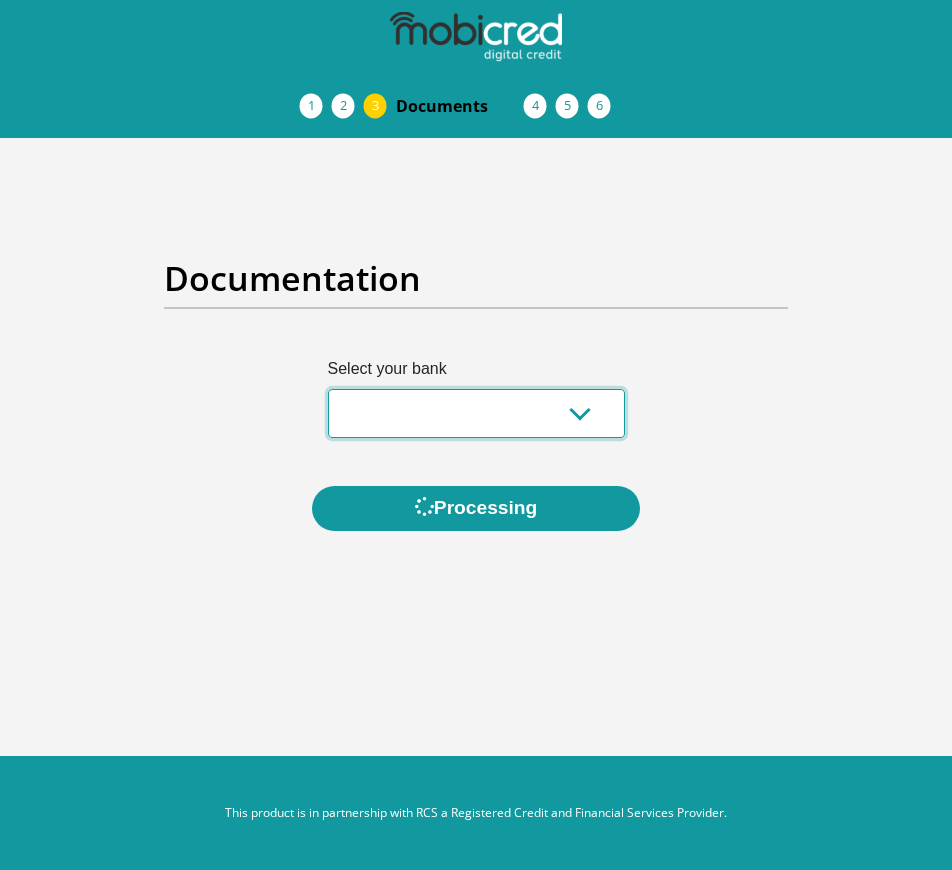 select on "{"id":"10","title":"Discovery Bank","institution":"Discovery Bank","alias":"discovery","country":"ZA","branch_code":679000,"login_fields":[{"title":"username","name":"field1","placeholder":"Username"},{"title":"password","name":"field2","placeholder":"Password"}]}" 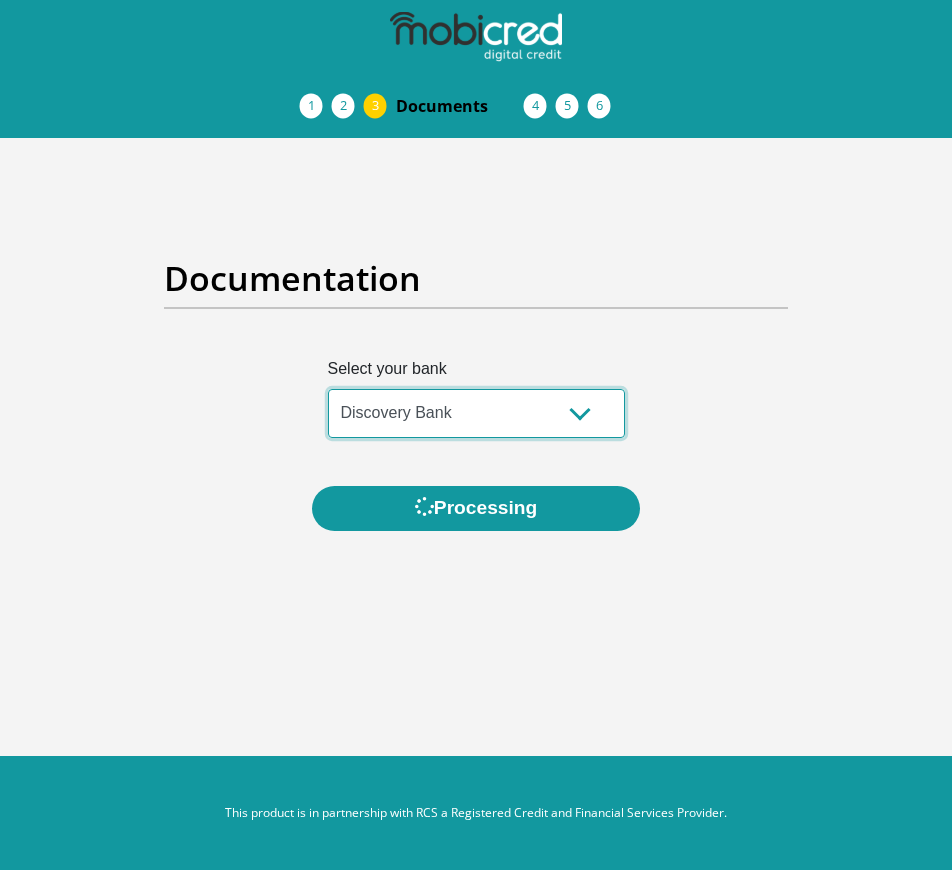 click on "Absa
Capitec Bank
Discovery Bank
First National Bank
Nedbank
Standard Bank
TymeBank" at bounding box center (476, 413) 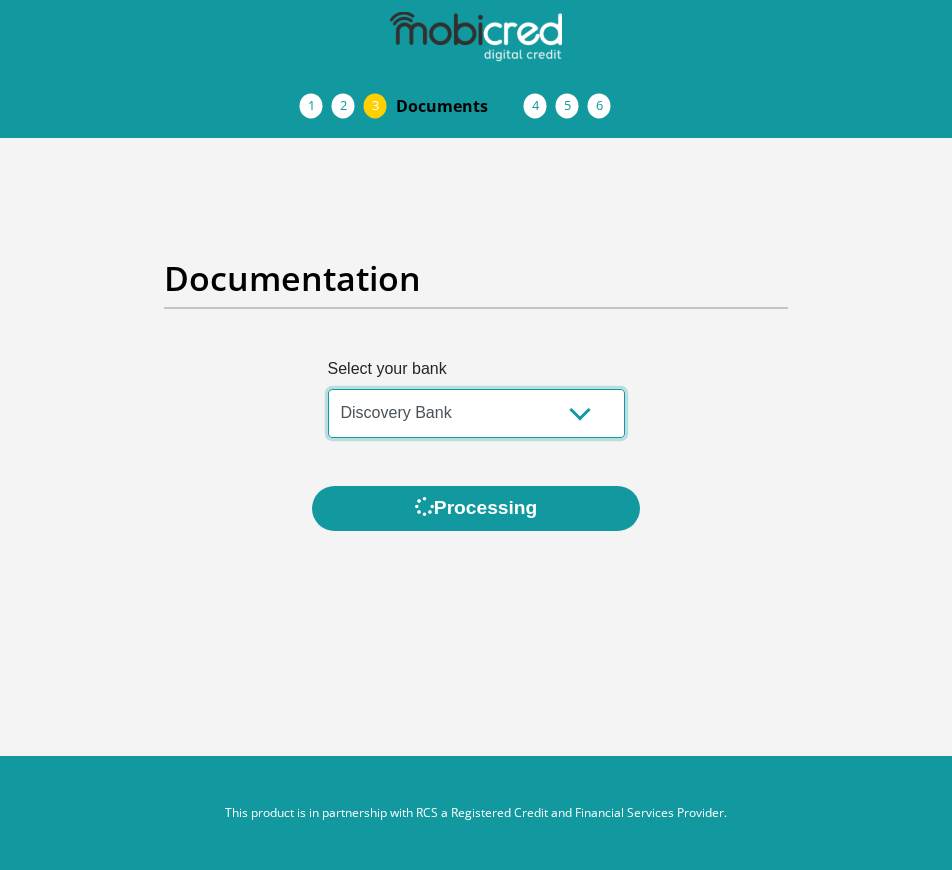 click on "Absa
Capitec Bank
Discovery Bank
First National Bank
Nedbank
Standard Bank
TymeBank" at bounding box center [476, 413] 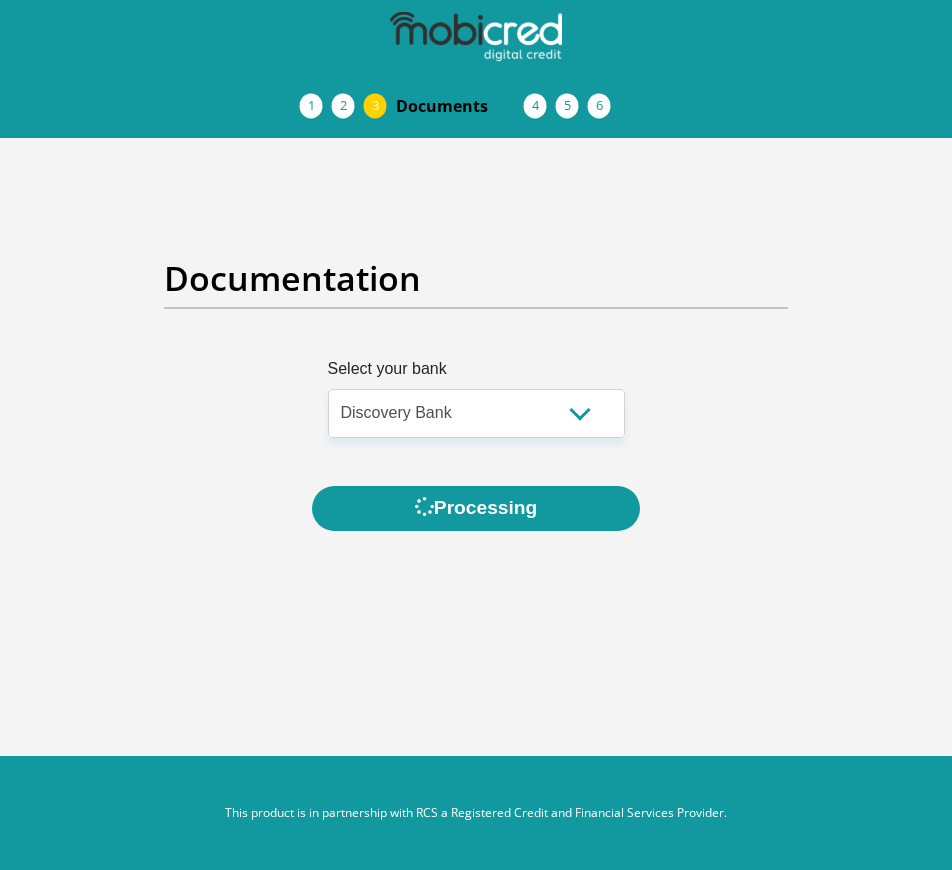 click at bounding box center [722, 421] 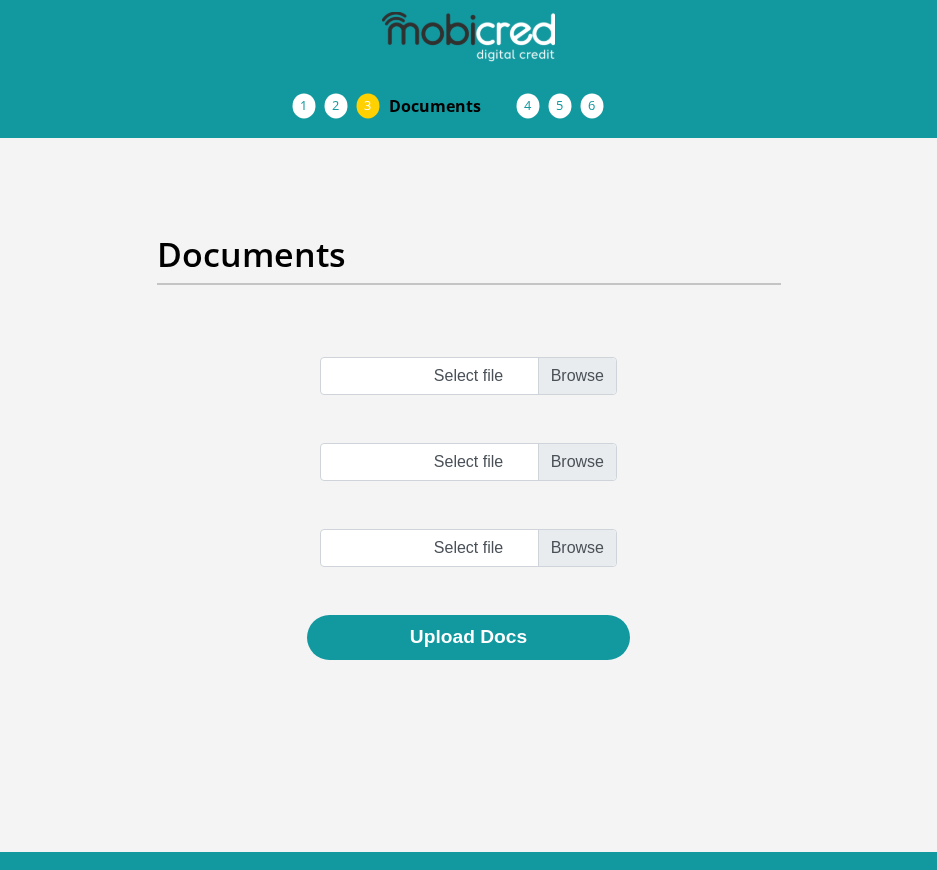 scroll, scrollTop: 0, scrollLeft: 0, axis: both 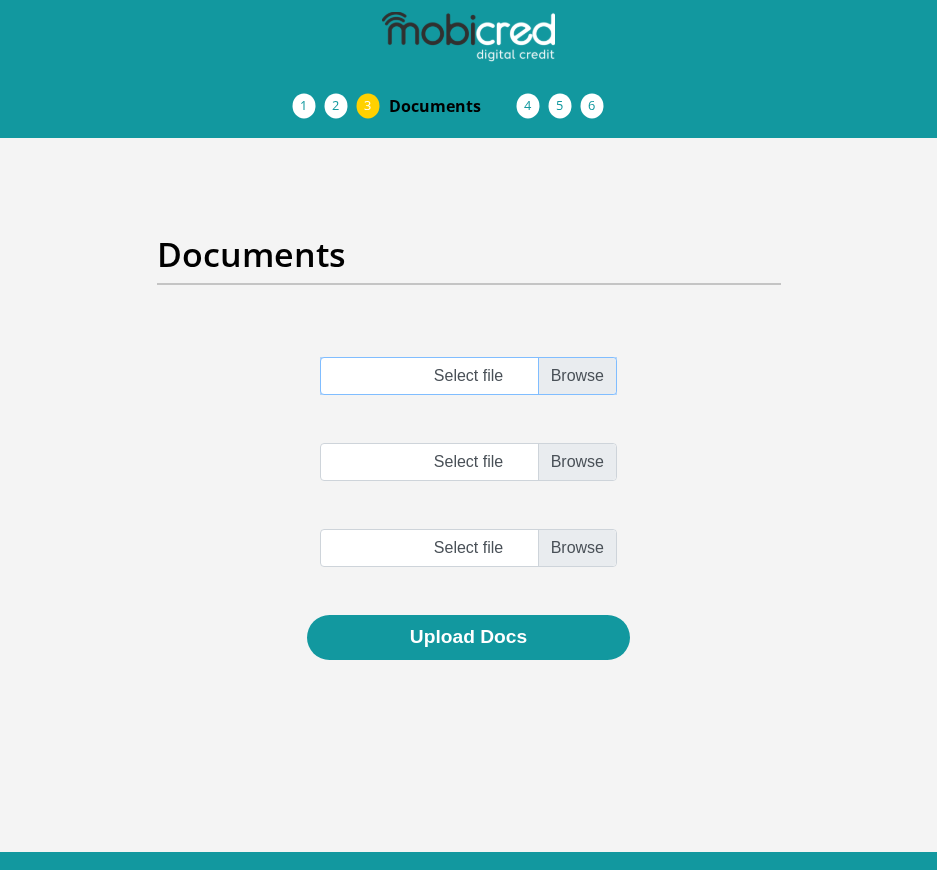 click on "Select file" at bounding box center [468, 376] 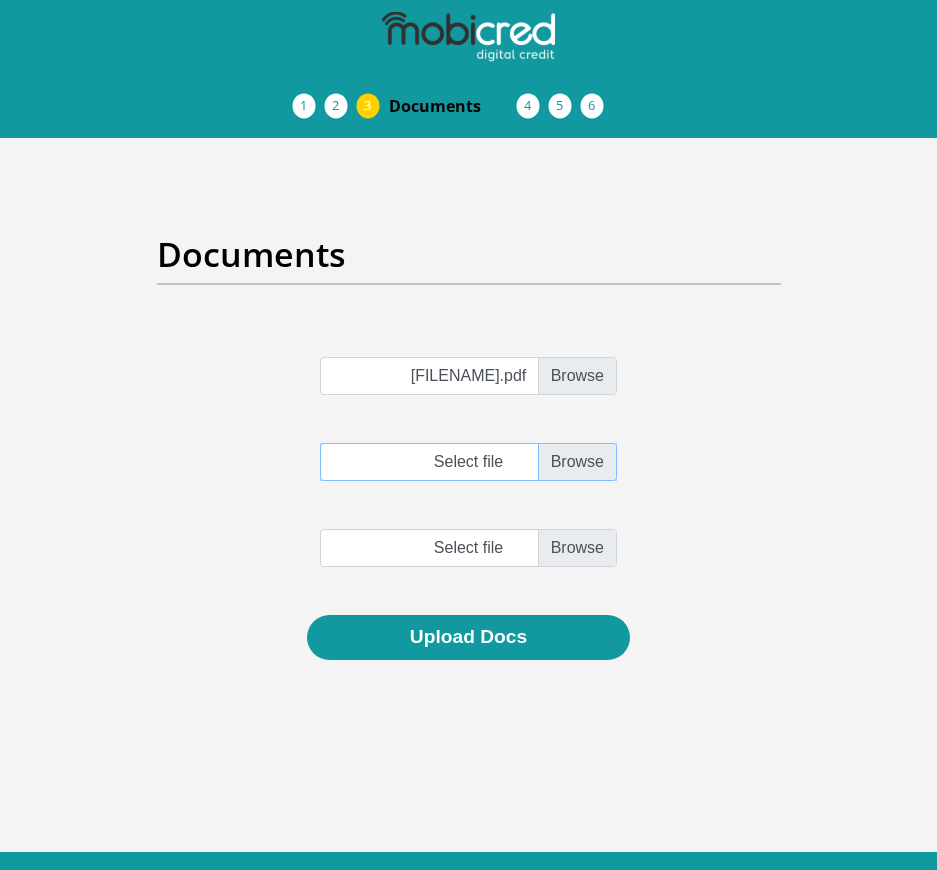click on "Select file" at bounding box center [468, 462] 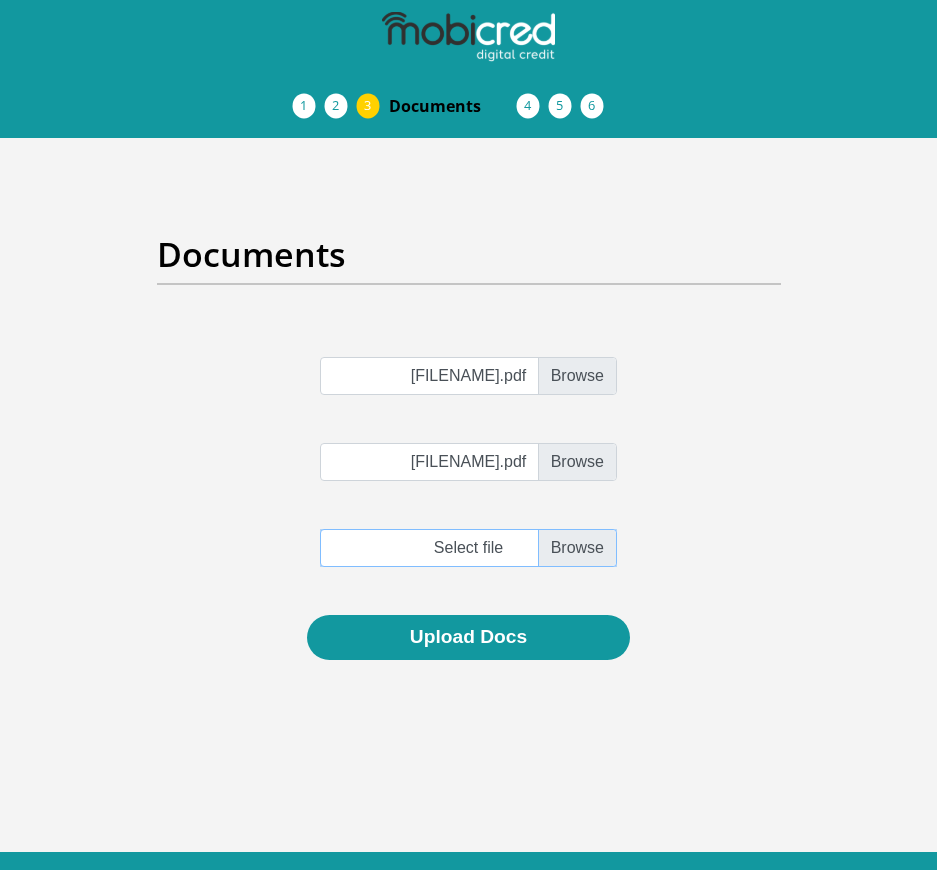 click at bounding box center (468, 548) 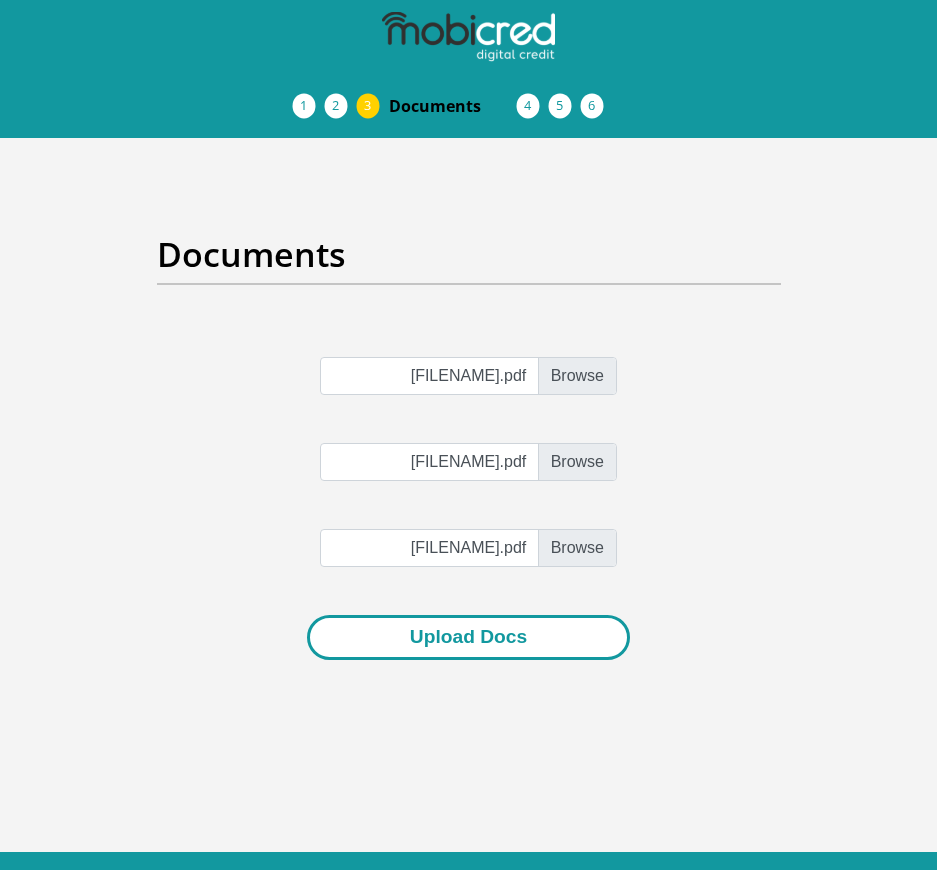 click on "Upload Docs" at bounding box center (468, 637) 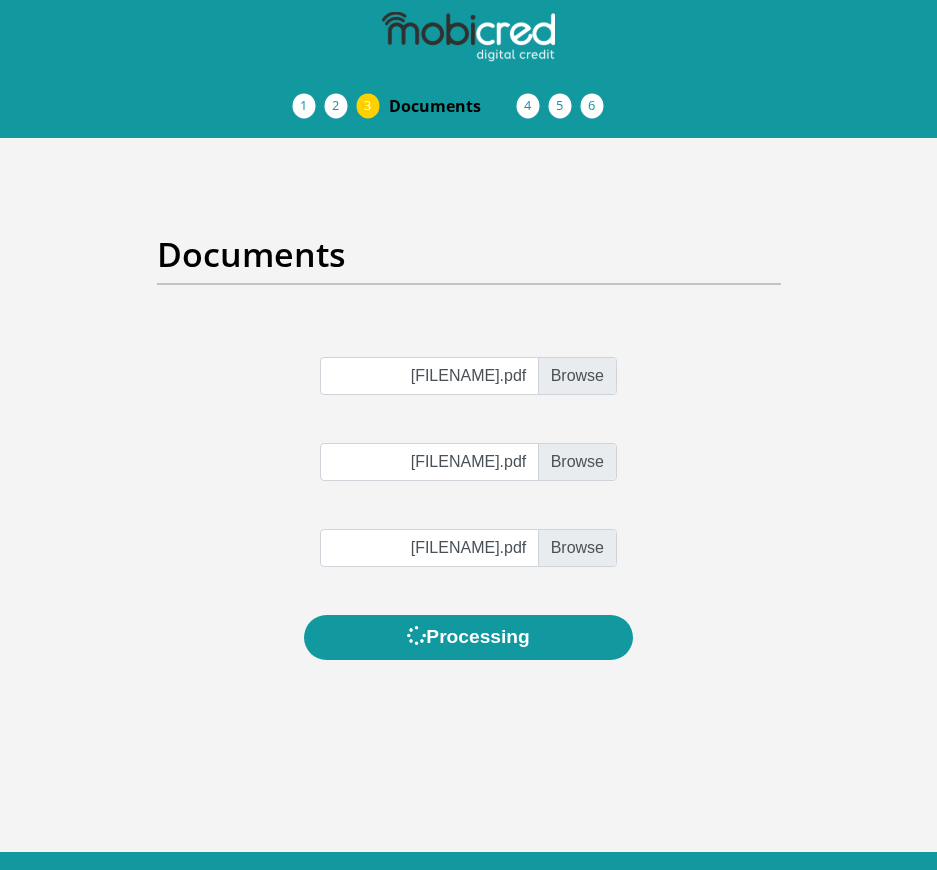 scroll, scrollTop: 0, scrollLeft: 0, axis: both 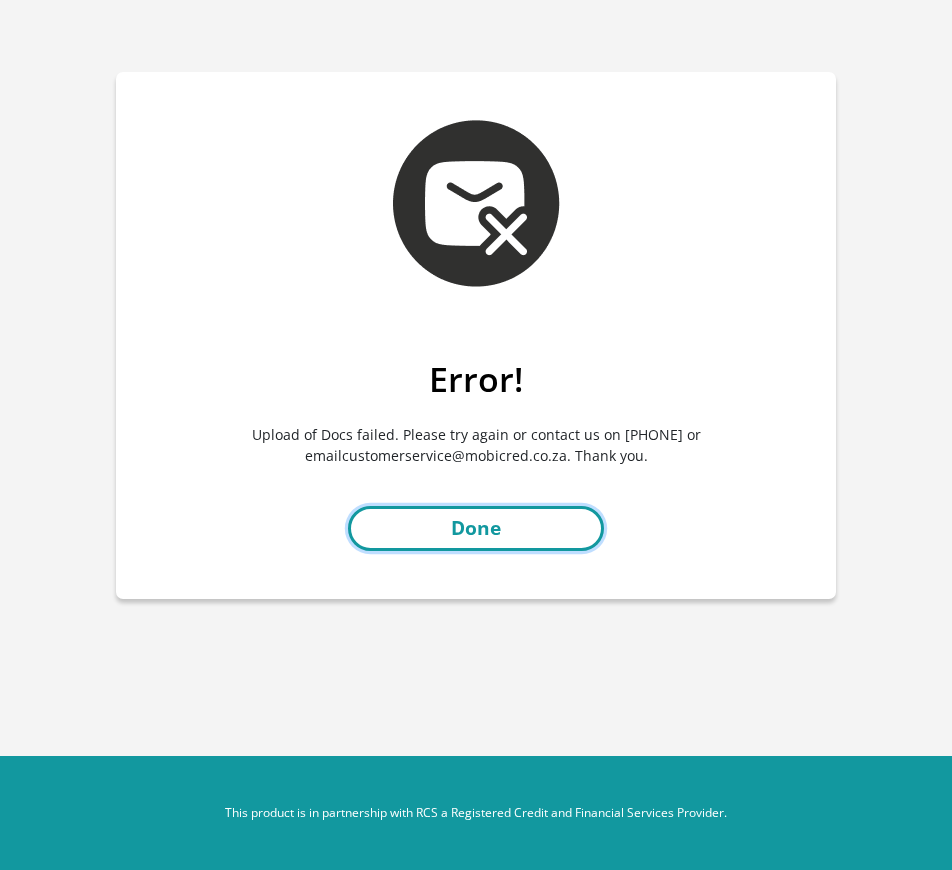 click on "Done" at bounding box center (476, 528) 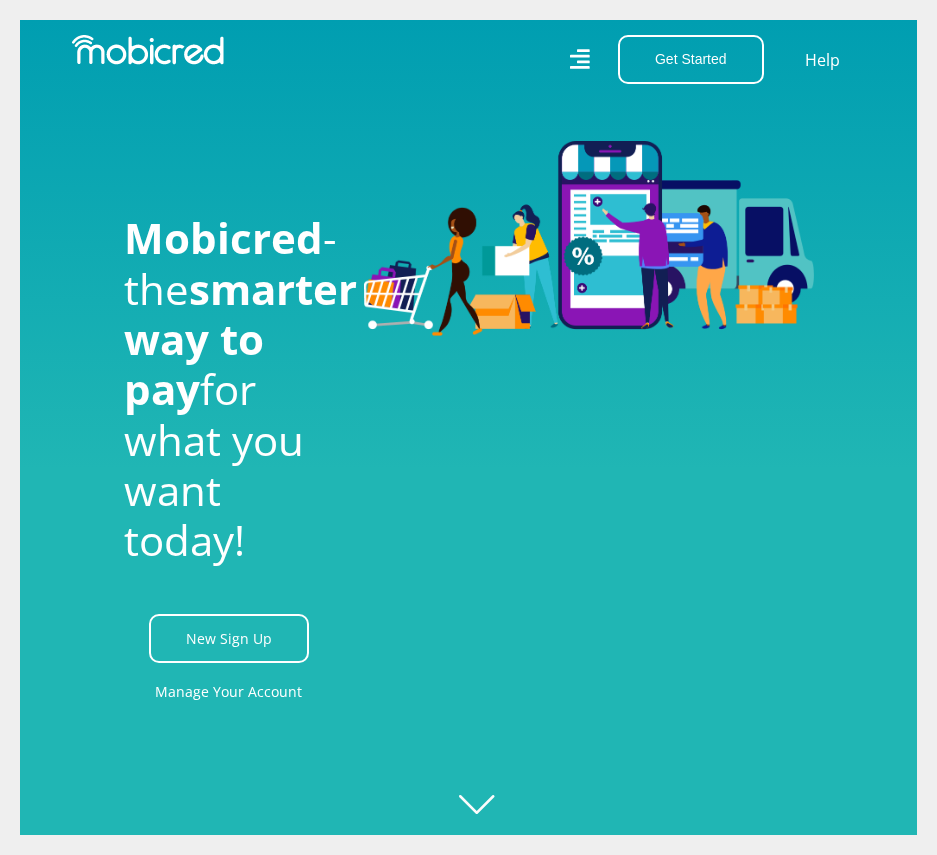 scroll, scrollTop: 0, scrollLeft: 0, axis: both 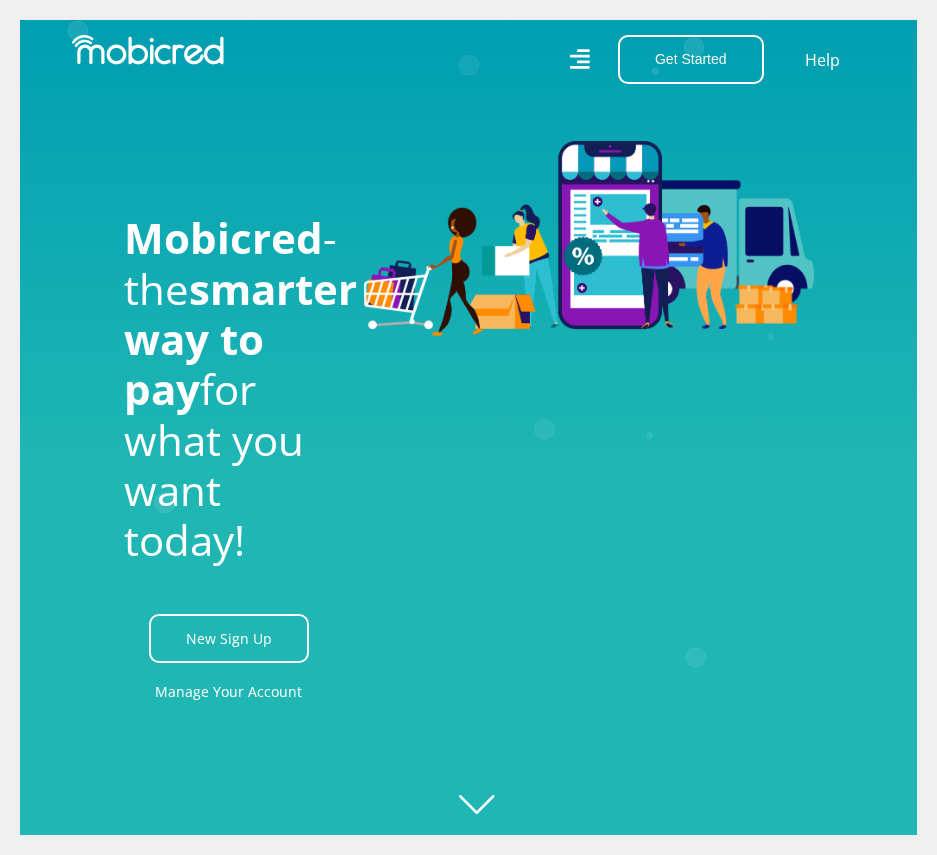 click 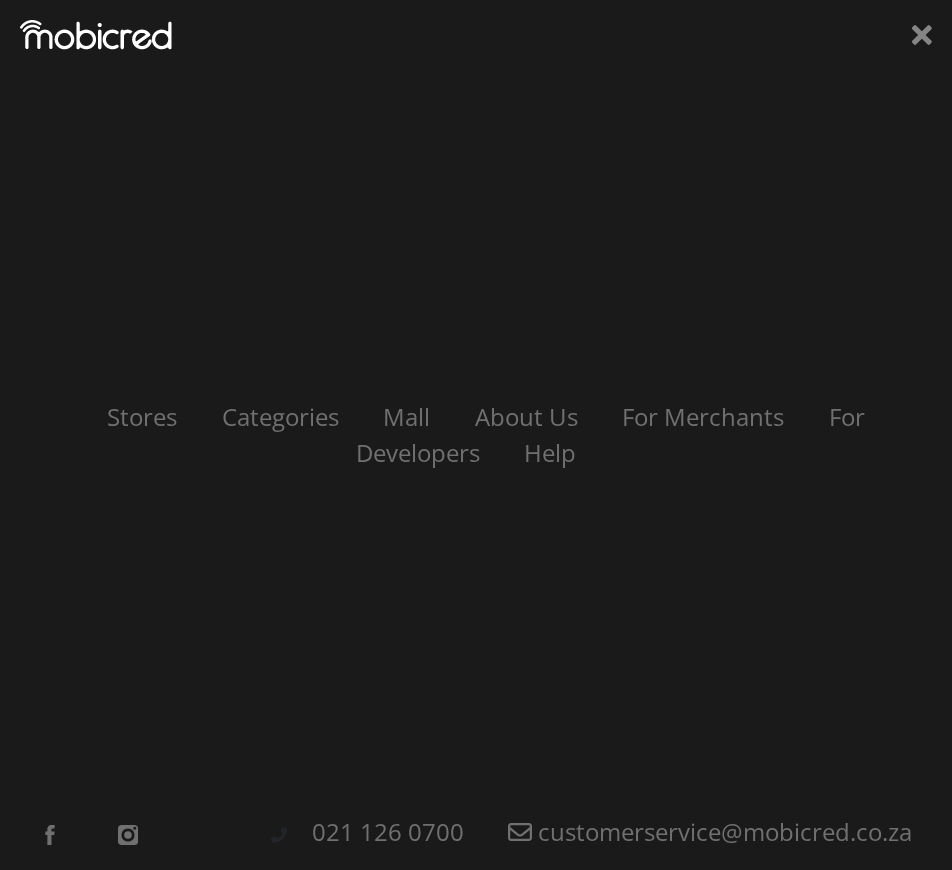 scroll, scrollTop: 0, scrollLeft: 2160, axis: horizontal 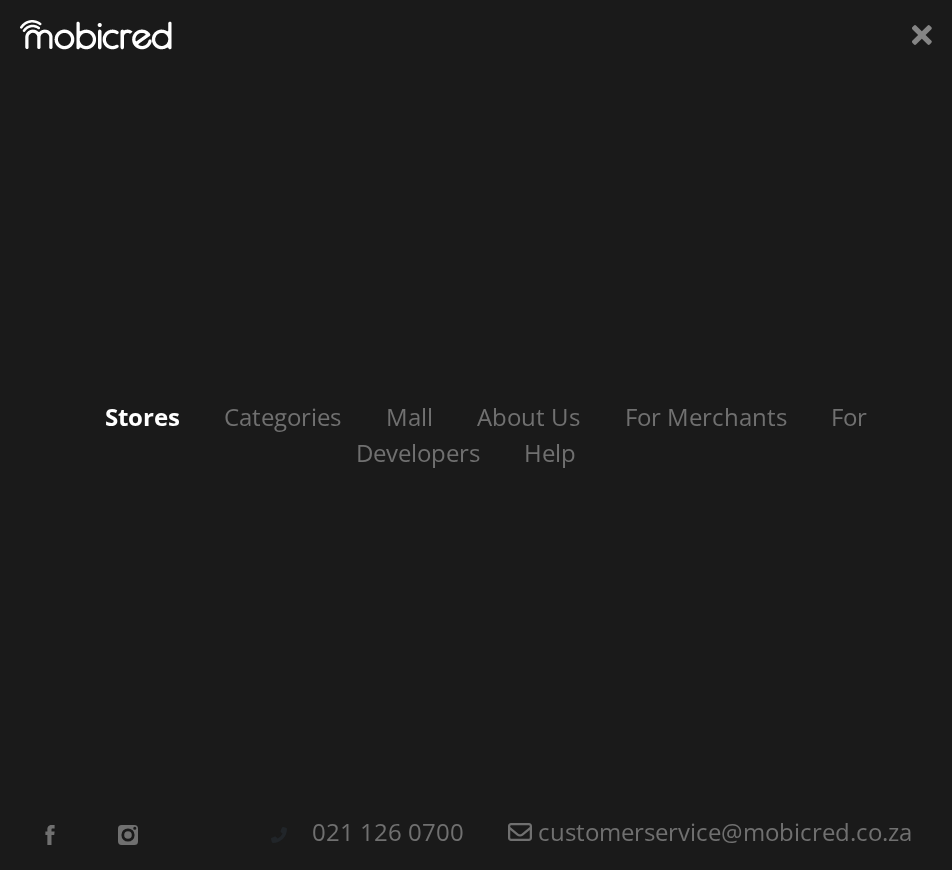 click on "Stores" at bounding box center (142, 416) 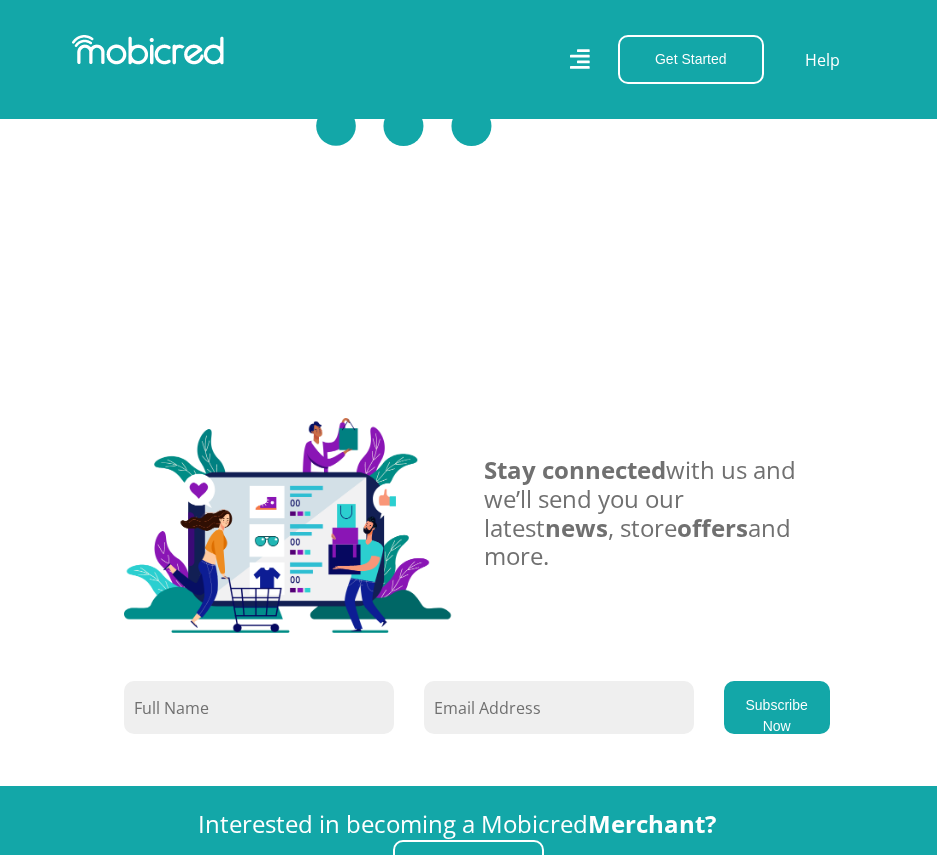 scroll, scrollTop: 4200, scrollLeft: 0, axis: vertical 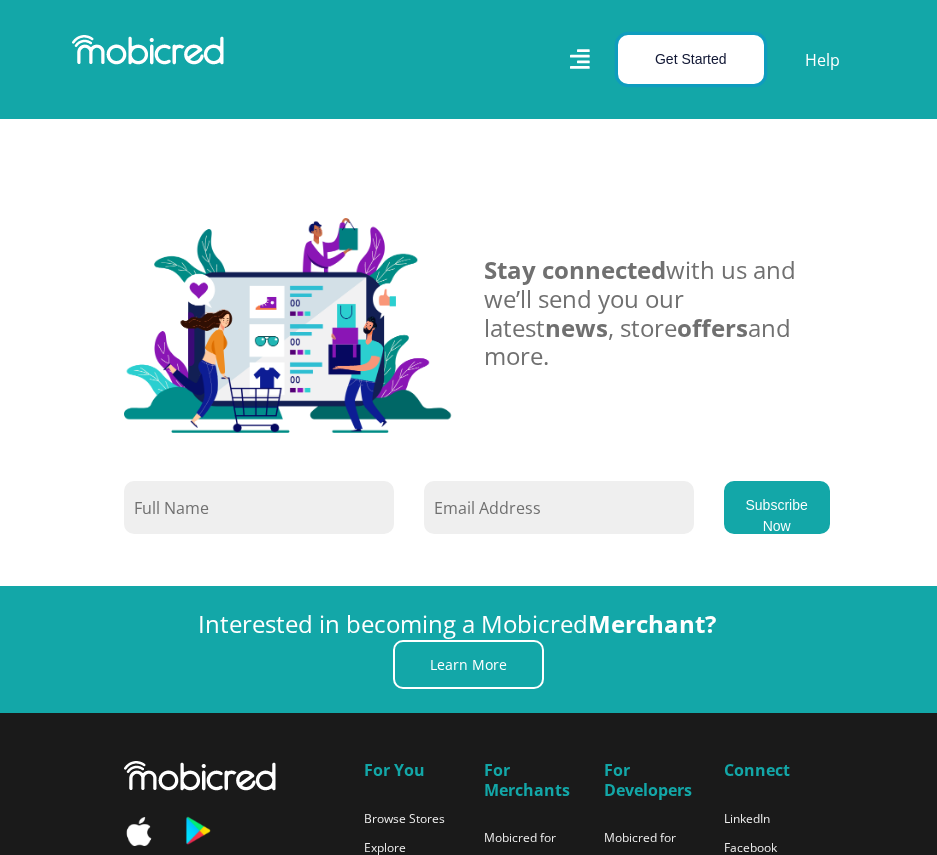 click on "Get Started" at bounding box center [691, 59] 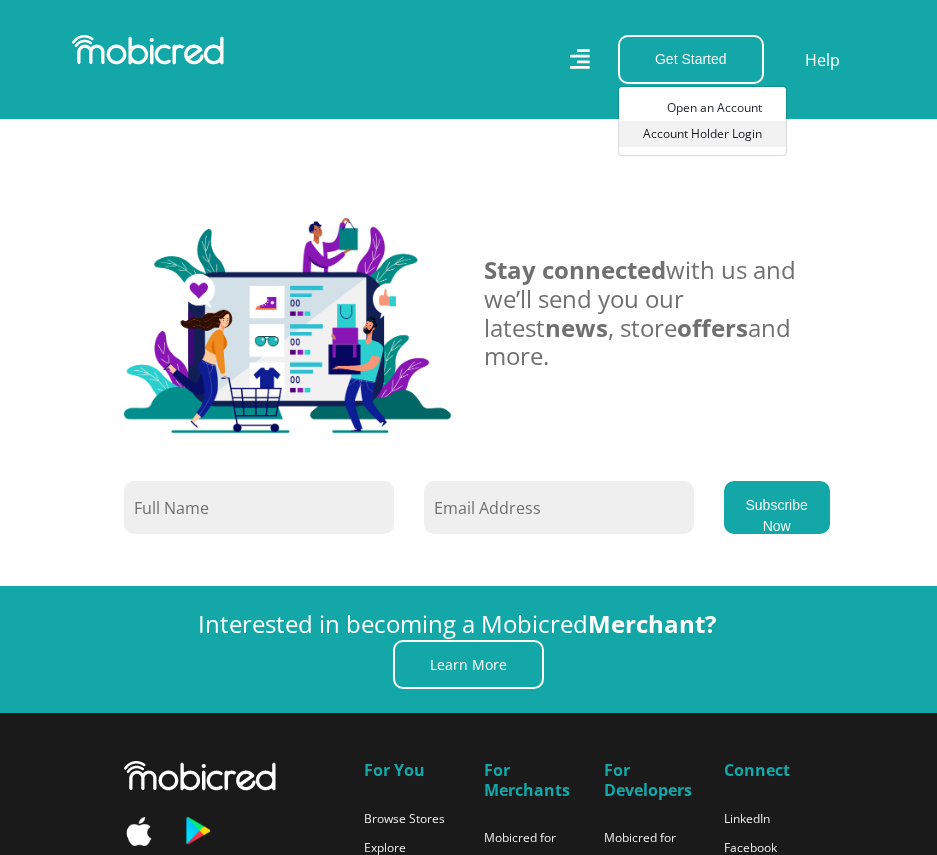 click on "Account Holder Login" at bounding box center [702, 134] 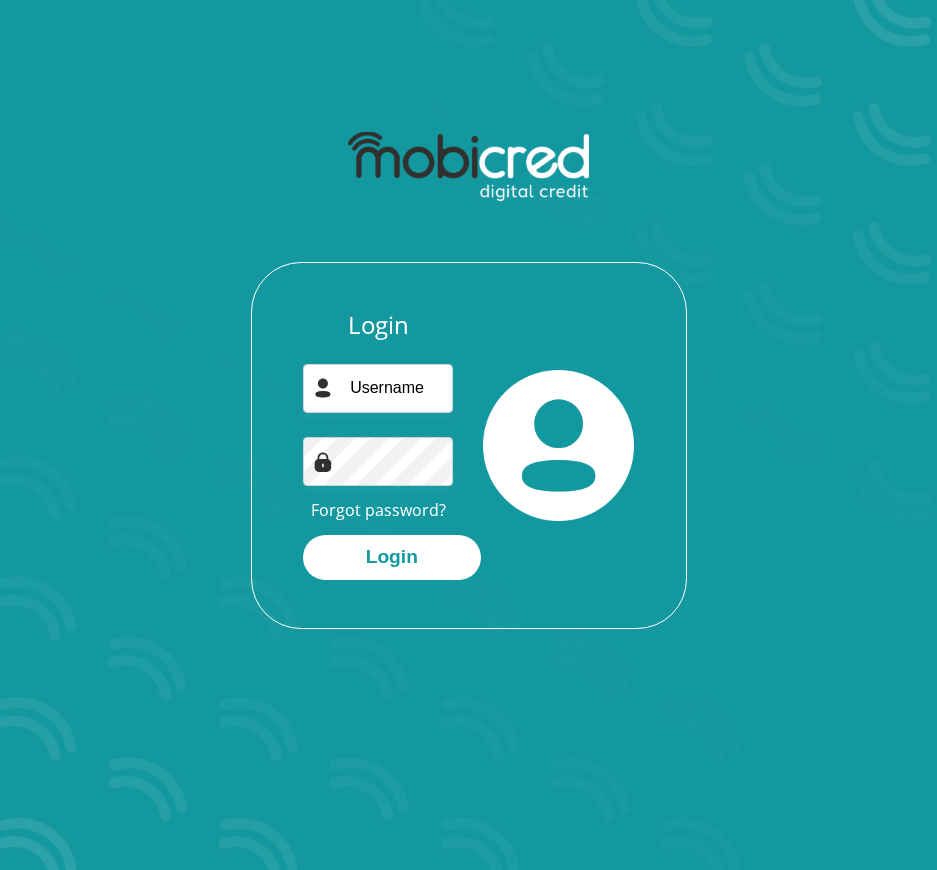 scroll, scrollTop: 0, scrollLeft: 0, axis: both 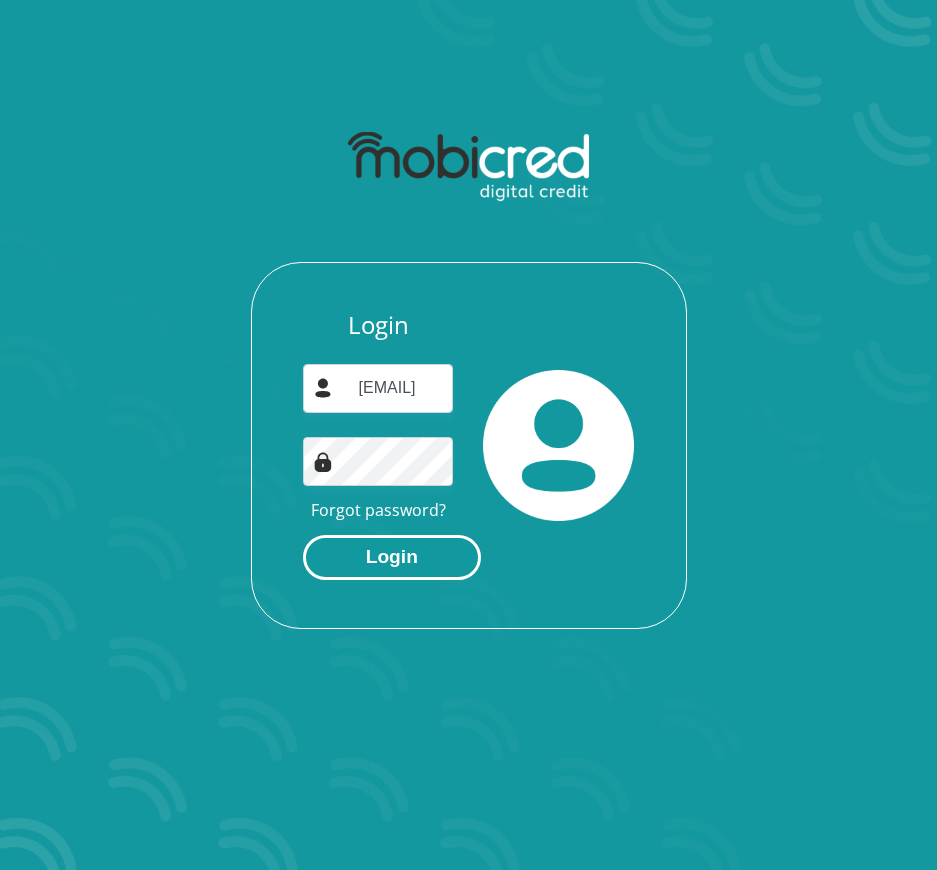click on "Login" at bounding box center (392, 557) 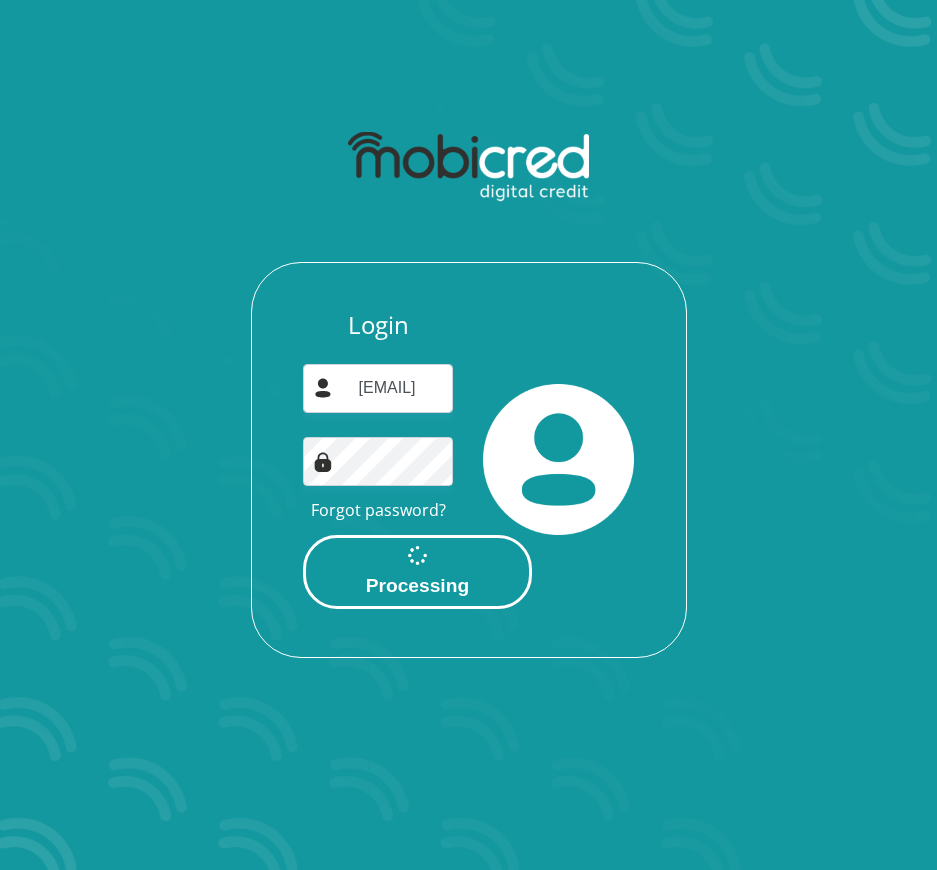 scroll, scrollTop: 0, scrollLeft: 0, axis: both 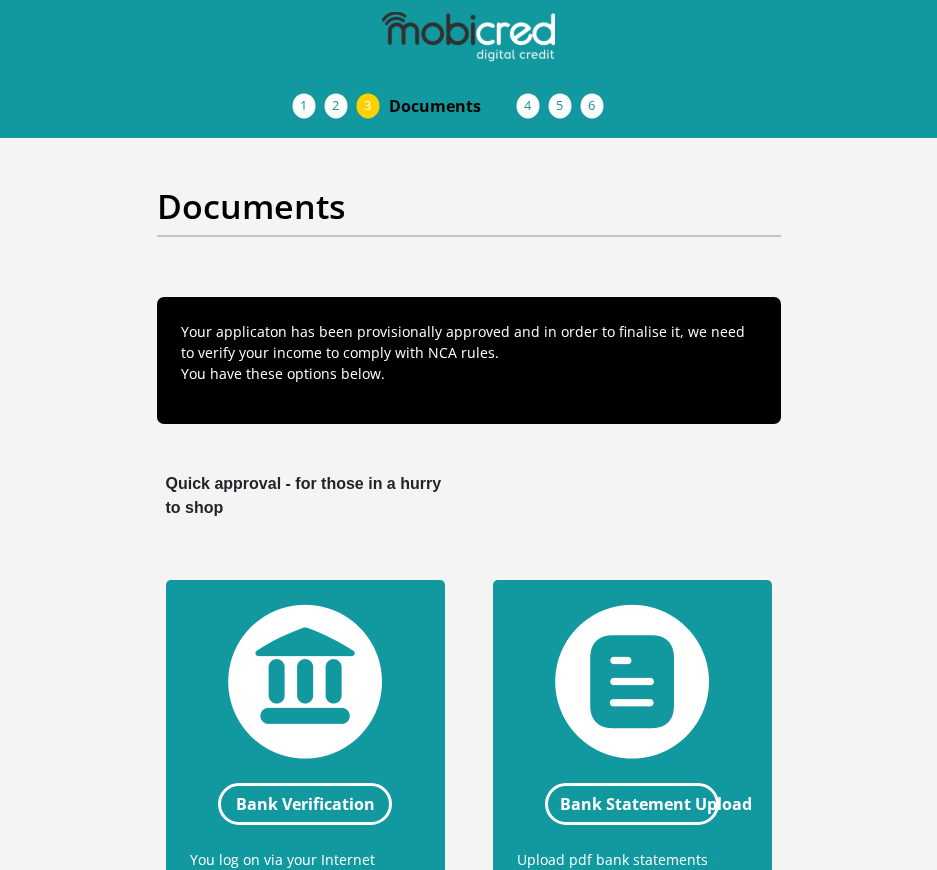 click on "Documents
Your applicaton has been provisionally approved and in order to finalise it,
we need to verify your income to comply with NCA rules. You have these options below.
Quick approval - for those in a hurry to shop
Bank Verification
You log on via your Internet banking profile allowing
Mobicred to collect the necessary information to verify the income via your bank.
Read-only connection showing income and expanses information only.
100% safe and secure , your information protected preventing fraudulent use." at bounding box center [468, 804] 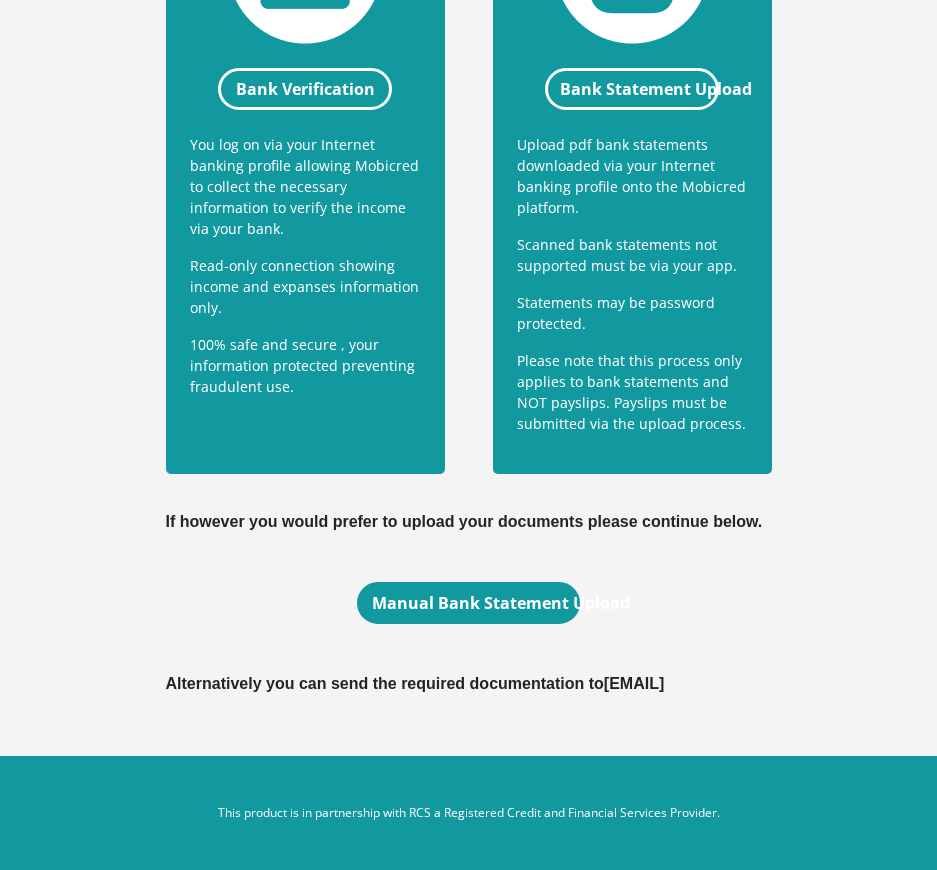 scroll, scrollTop: 439, scrollLeft: 0, axis: vertical 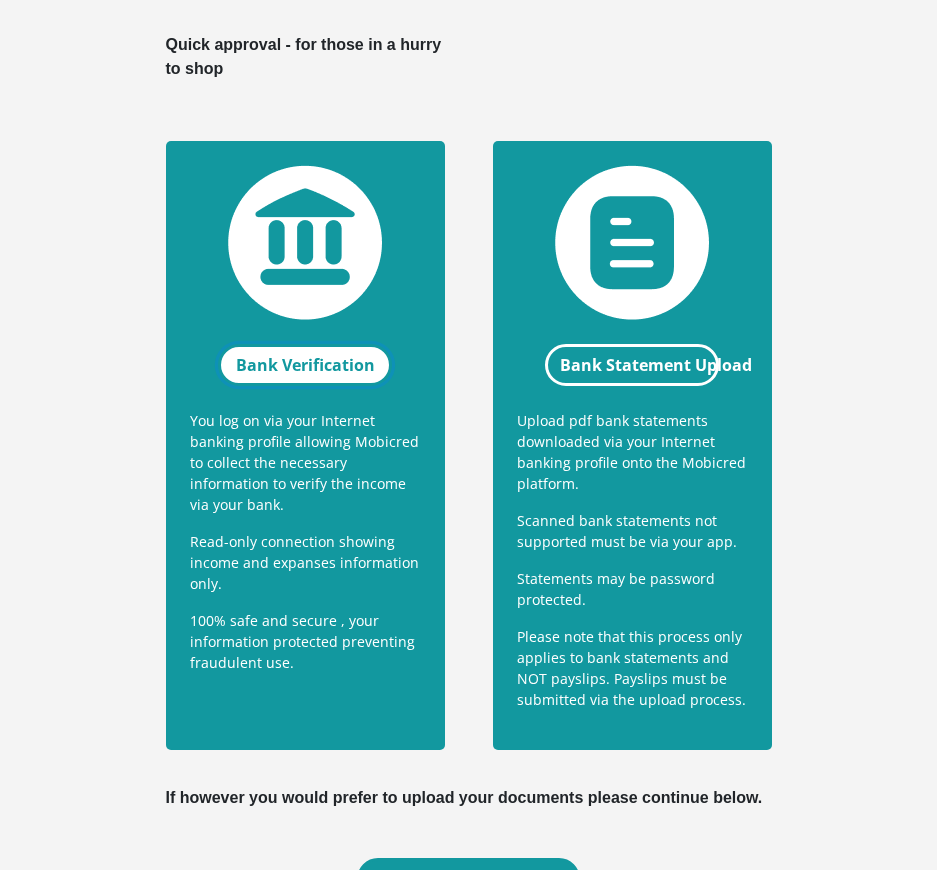 click on "Bank Verification" at bounding box center (304, 365) 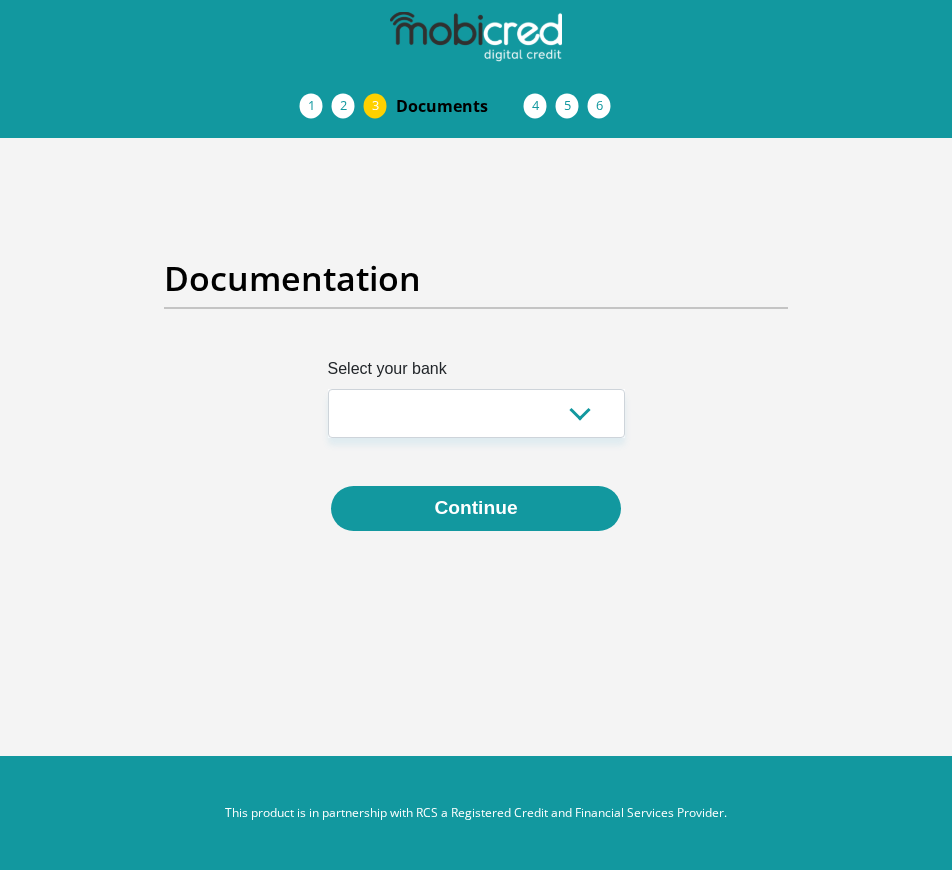 scroll, scrollTop: 0, scrollLeft: 0, axis: both 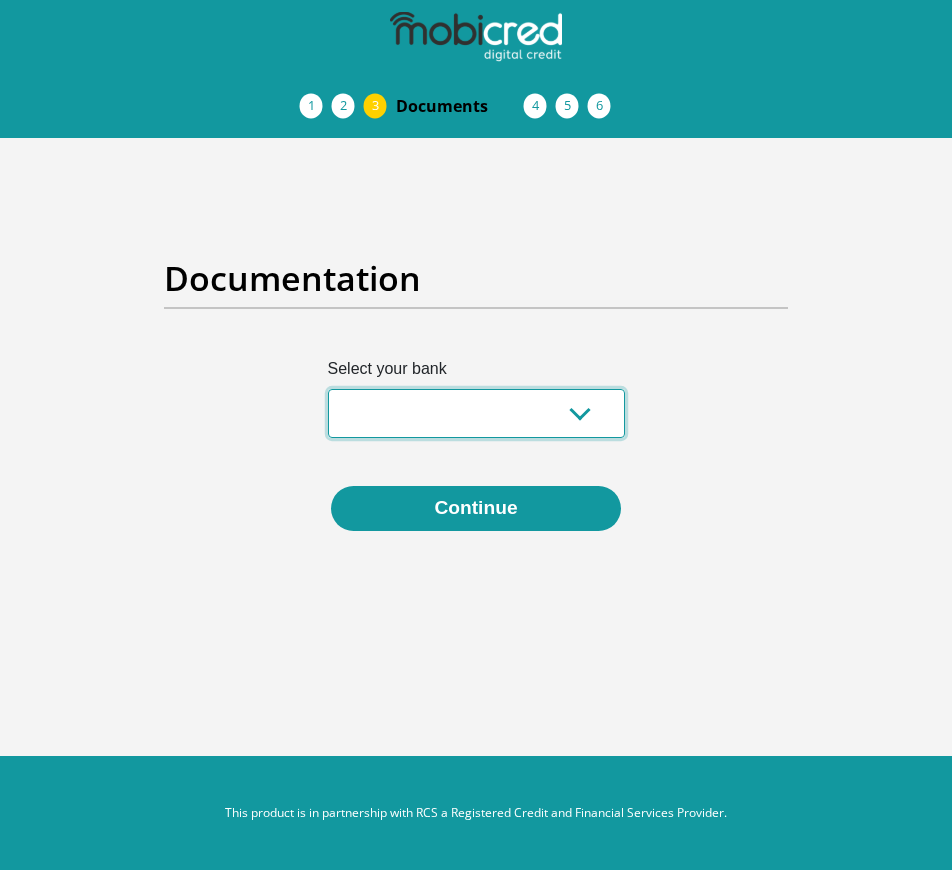 click on "Absa
Capitec Bank
Discovery Bank
First National Bank
Nedbank
Standard Bank
TymeBank" at bounding box center [476, 413] 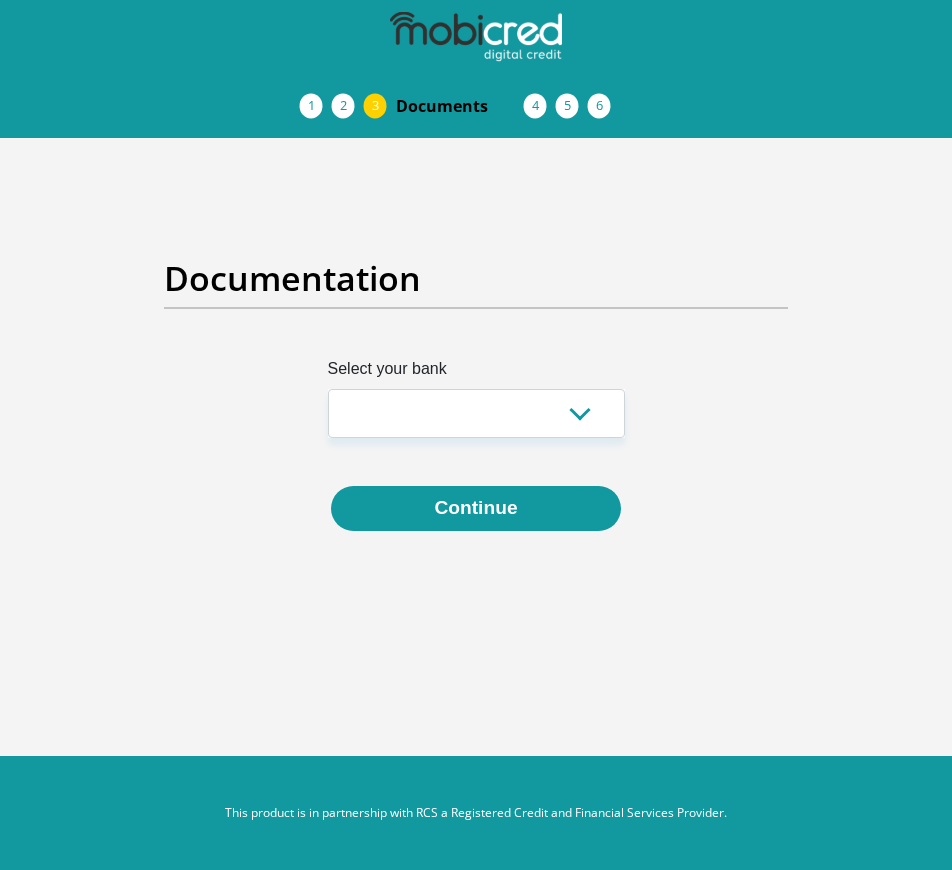 click at bounding box center (722, 421) 